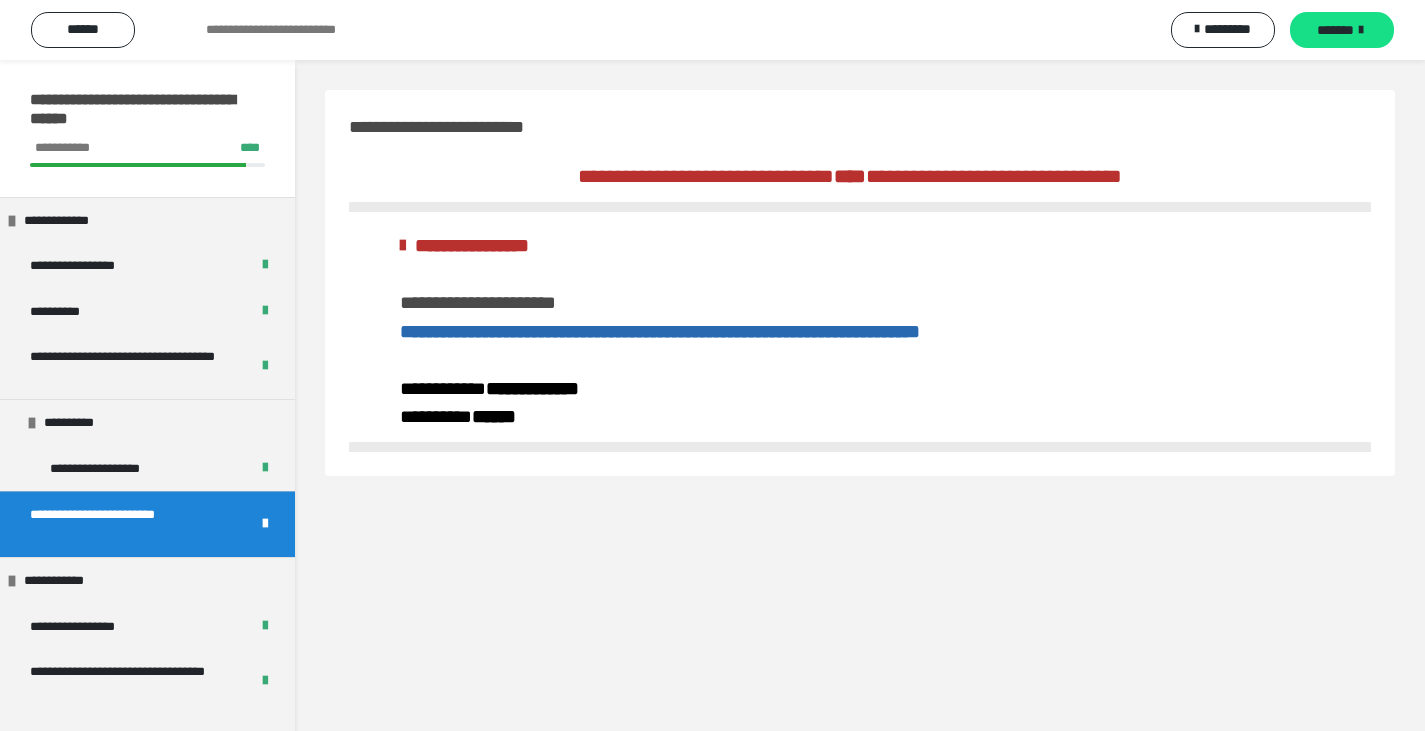 scroll, scrollTop: 0, scrollLeft: 0, axis: both 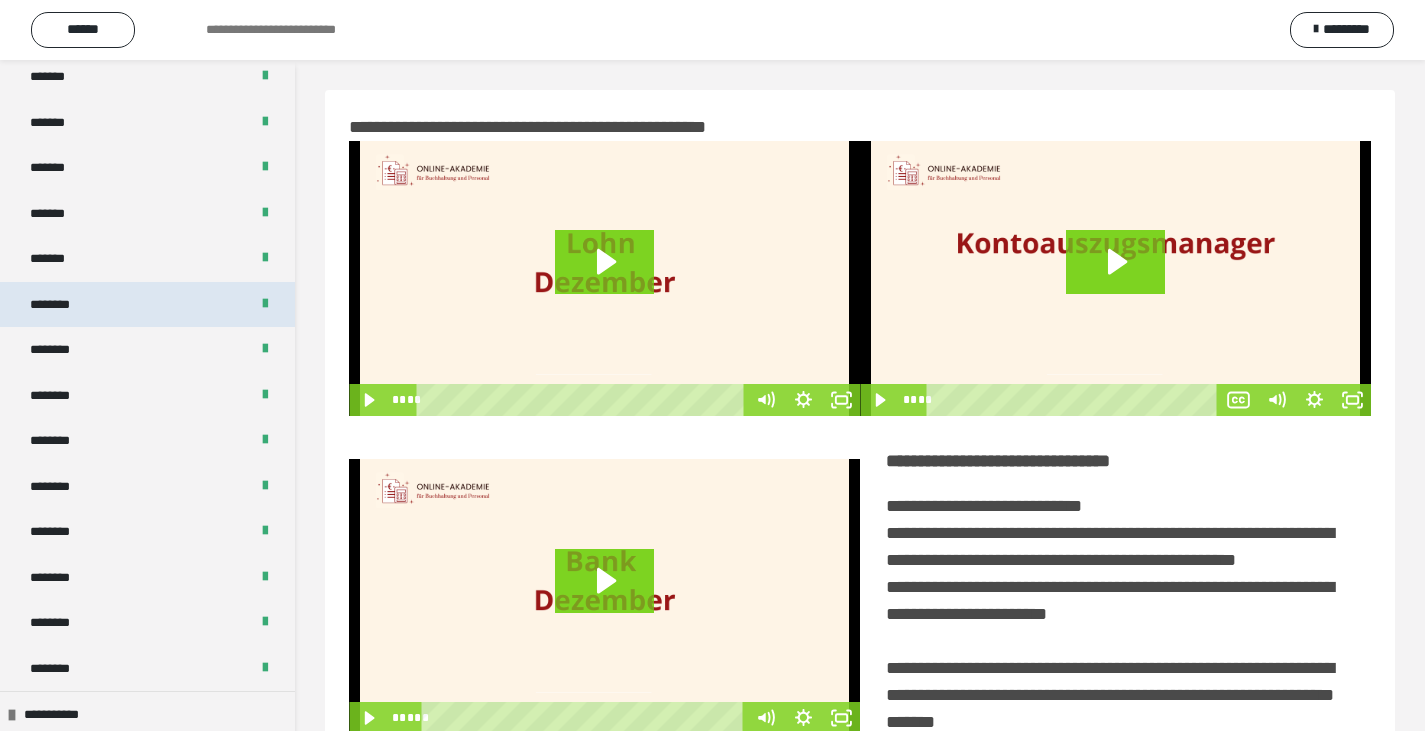 click on "********" at bounding box center [61, 305] 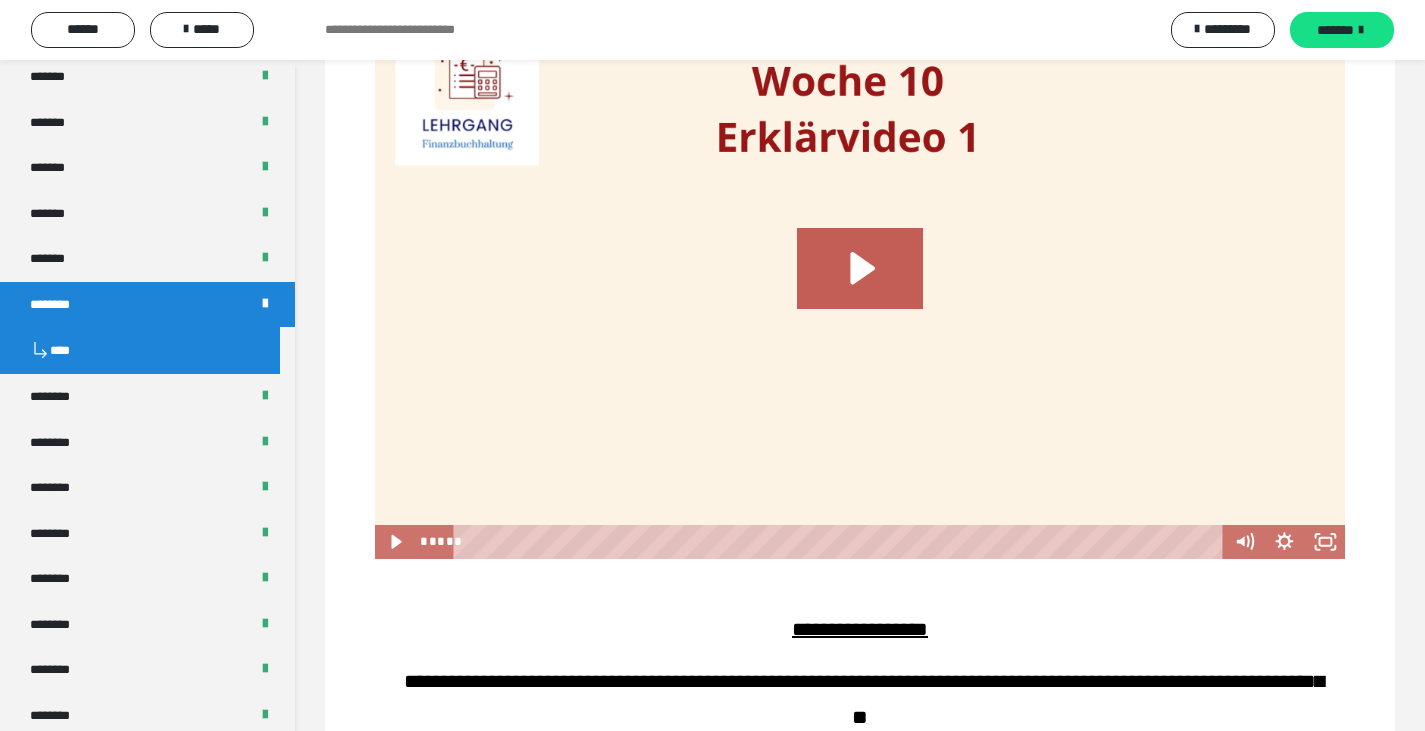 scroll, scrollTop: 1099, scrollLeft: 0, axis: vertical 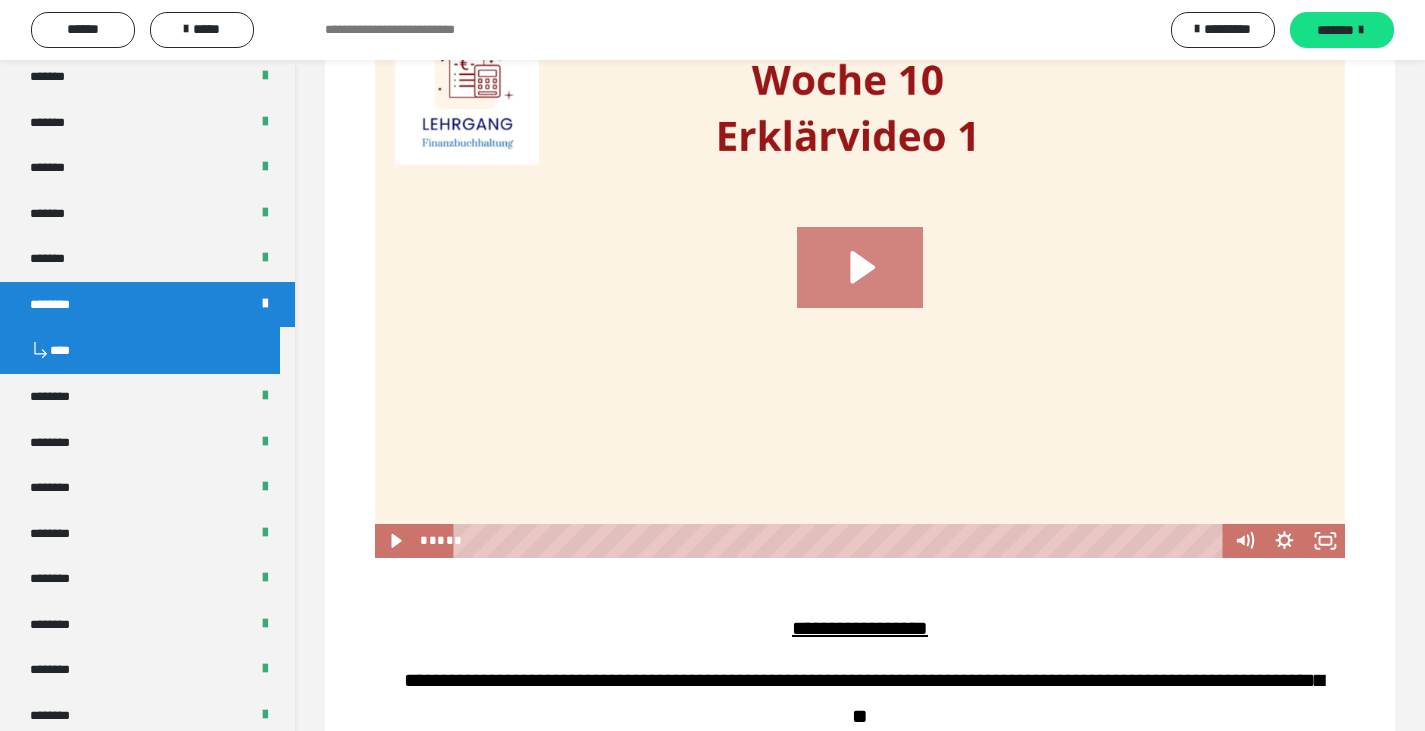 click 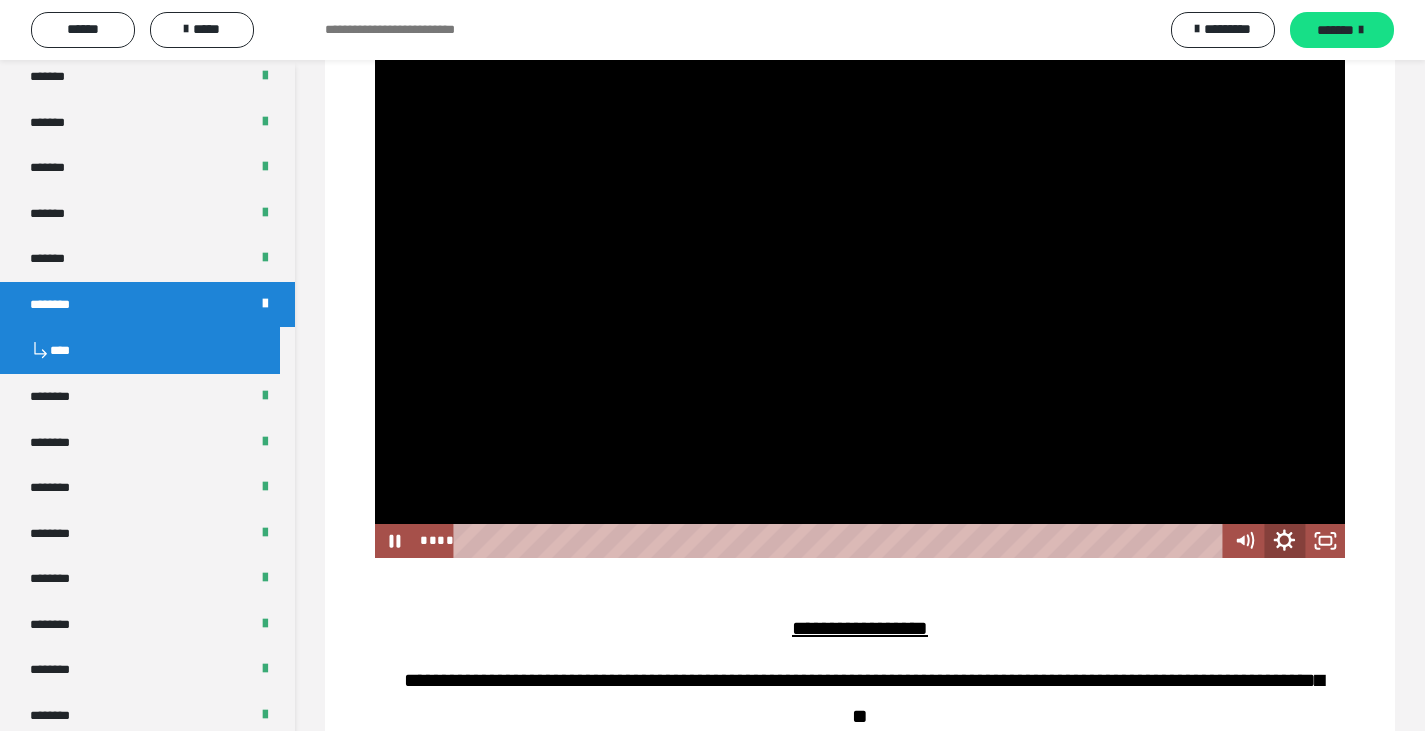 click 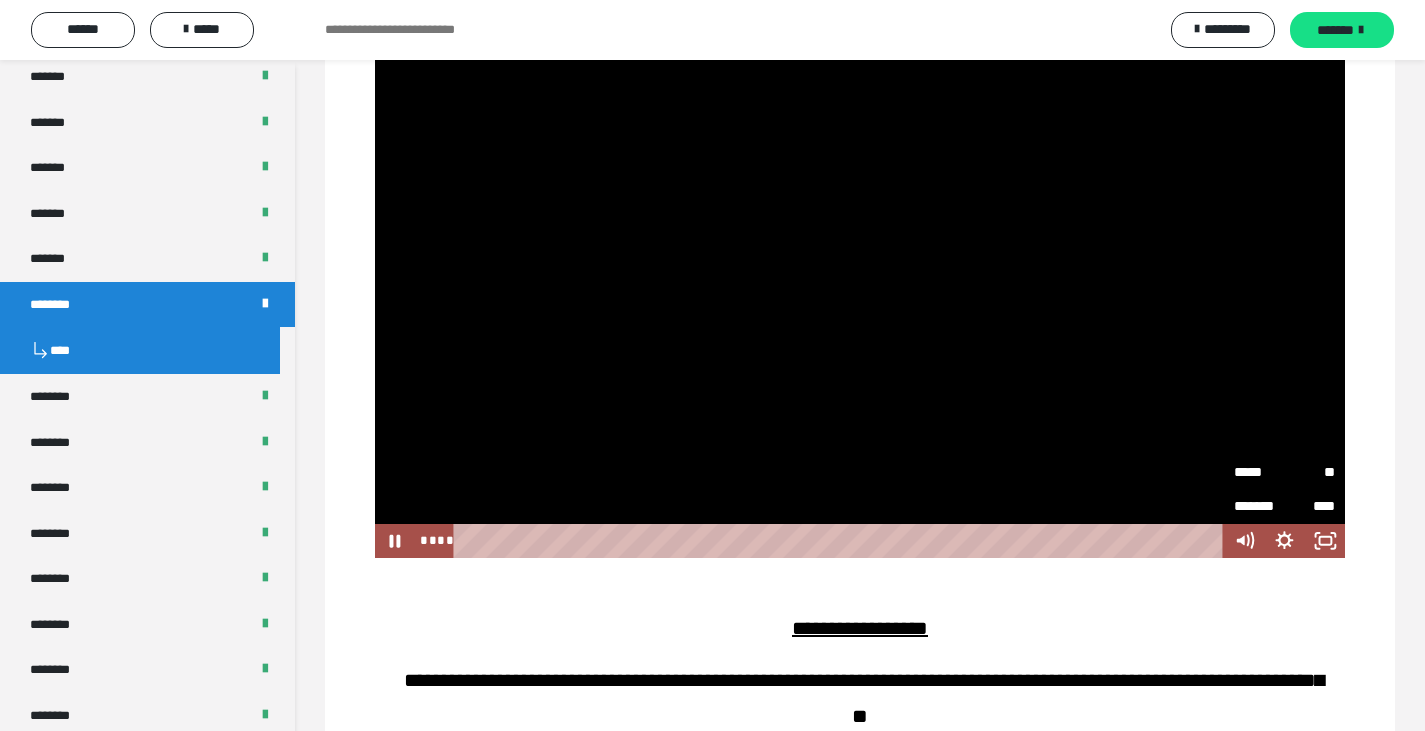 click on "*****" at bounding box center (1259, 468) 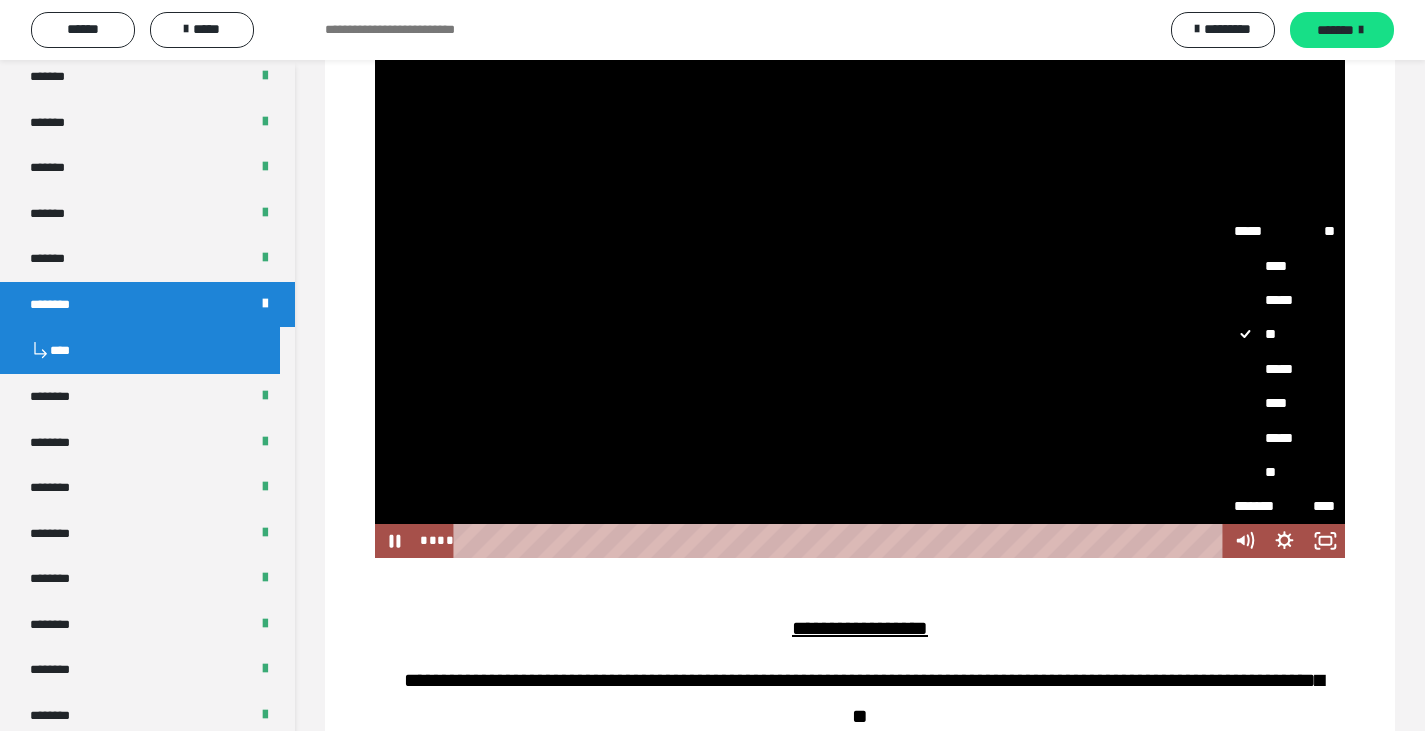 click on "****" at bounding box center (1284, 403) 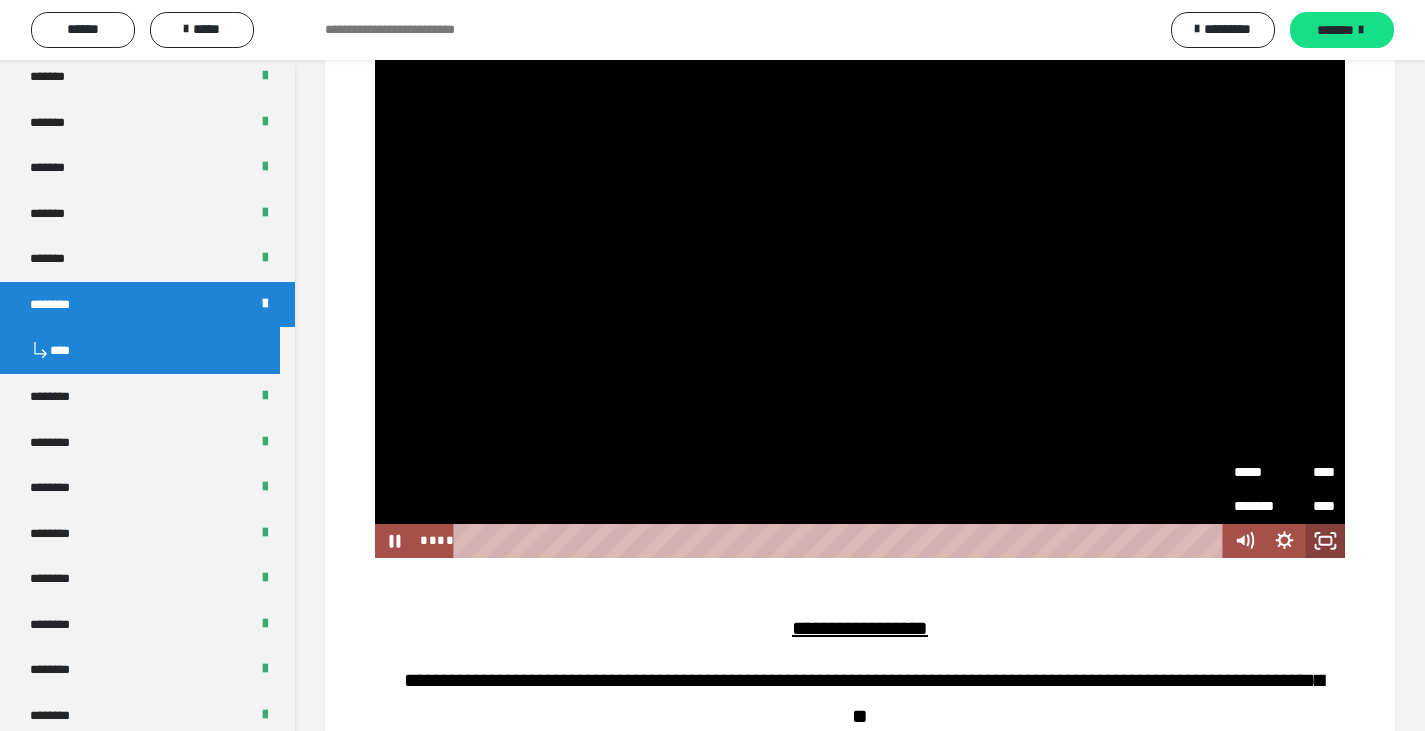 click 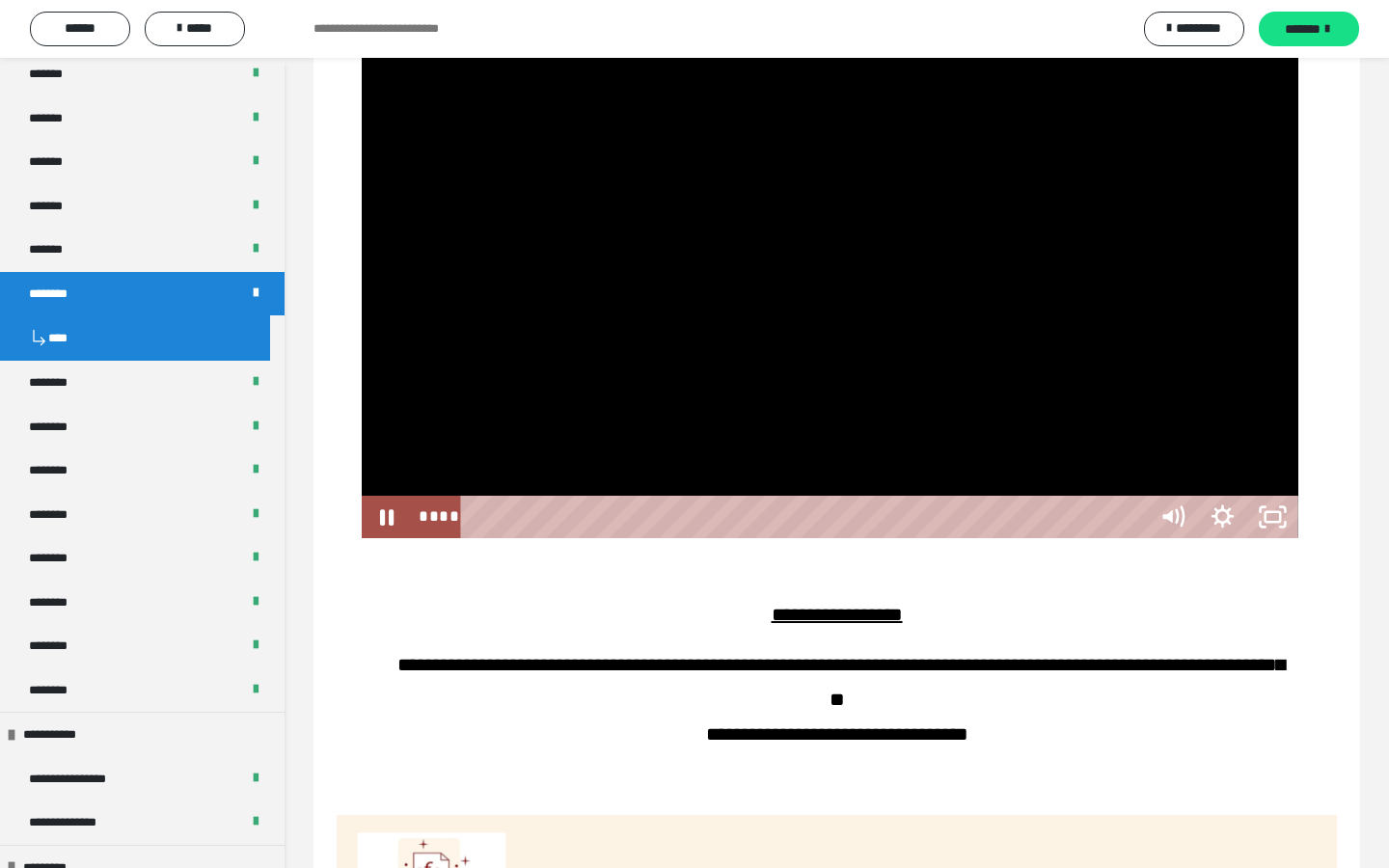 type 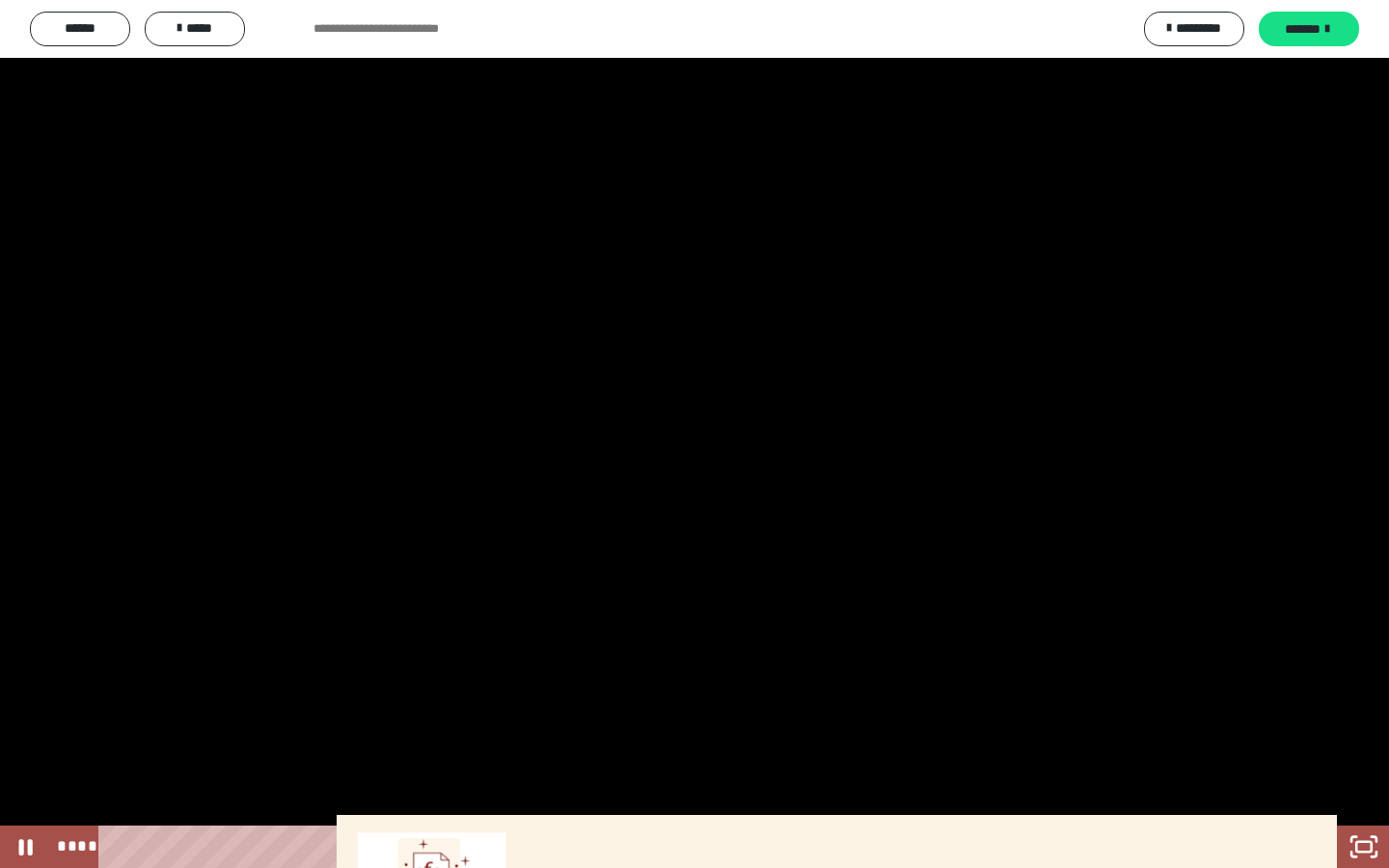 click at bounding box center [694, 434] 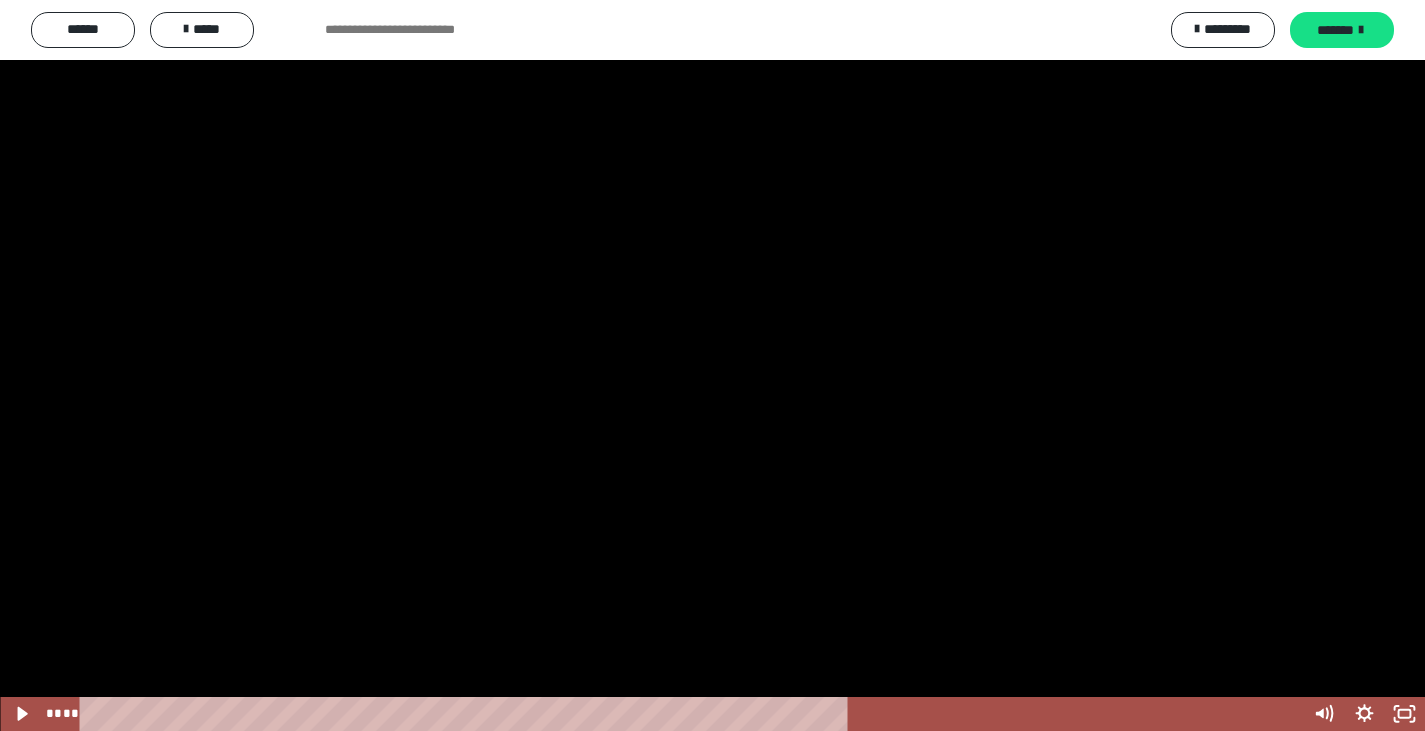 scroll, scrollTop: 2339, scrollLeft: 0, axis: vertical 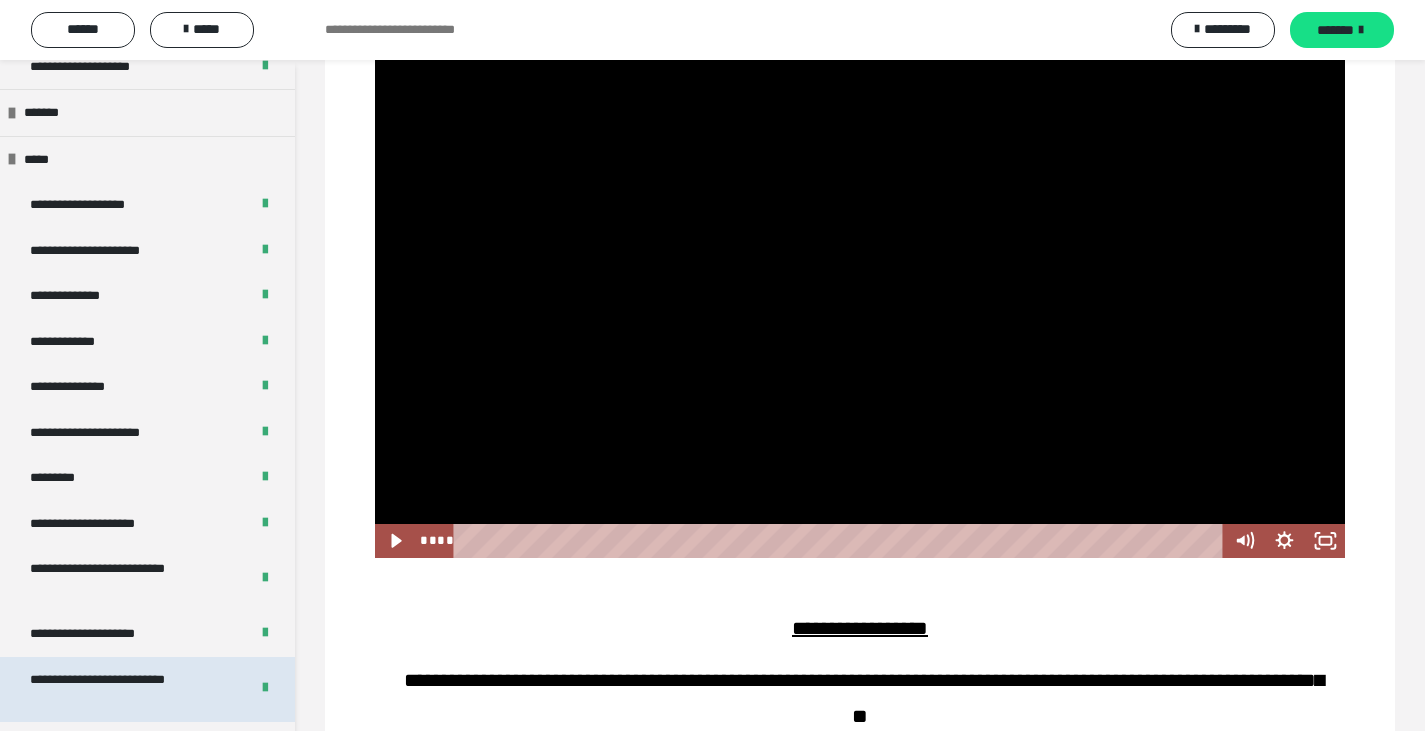 click on "**********" at bounding box center [124, 689] 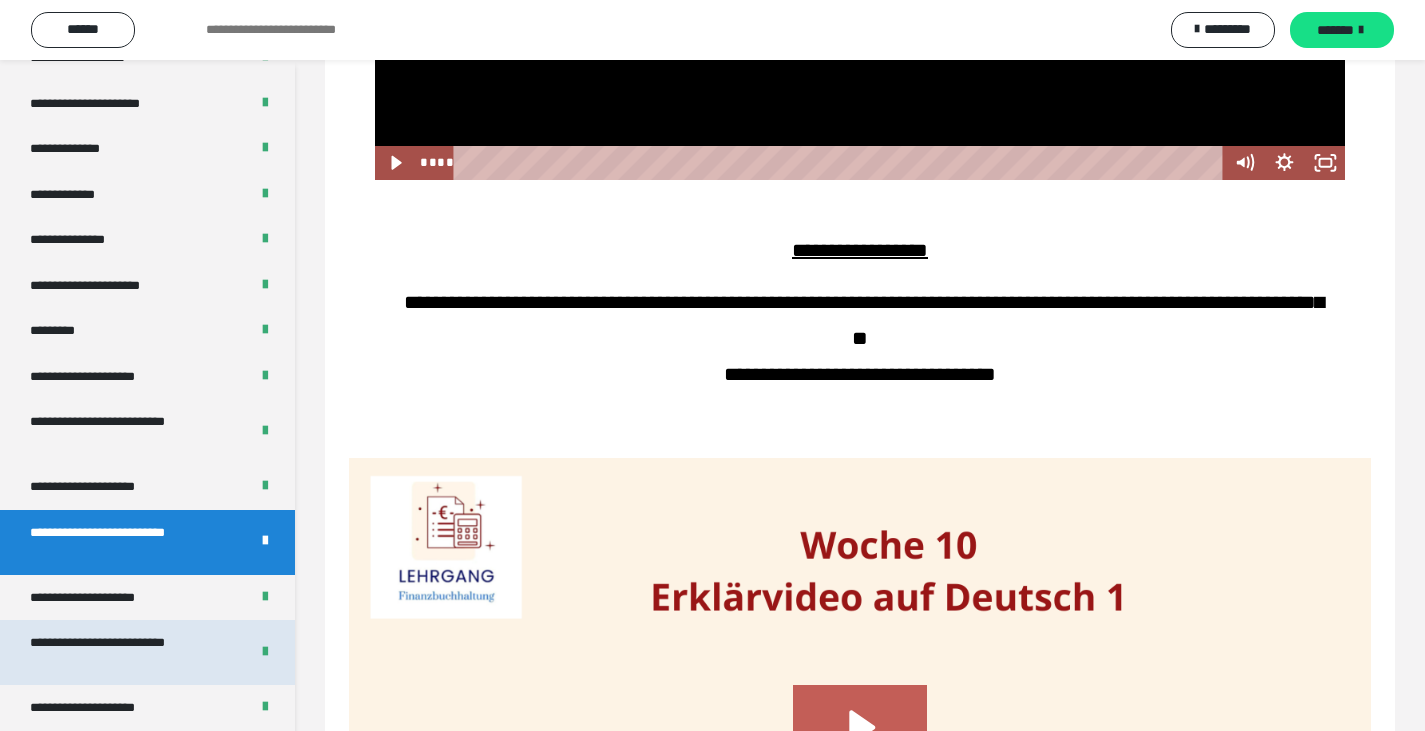 scroll, scrollTop: 721, scrollLeft: 0, axis: vertical 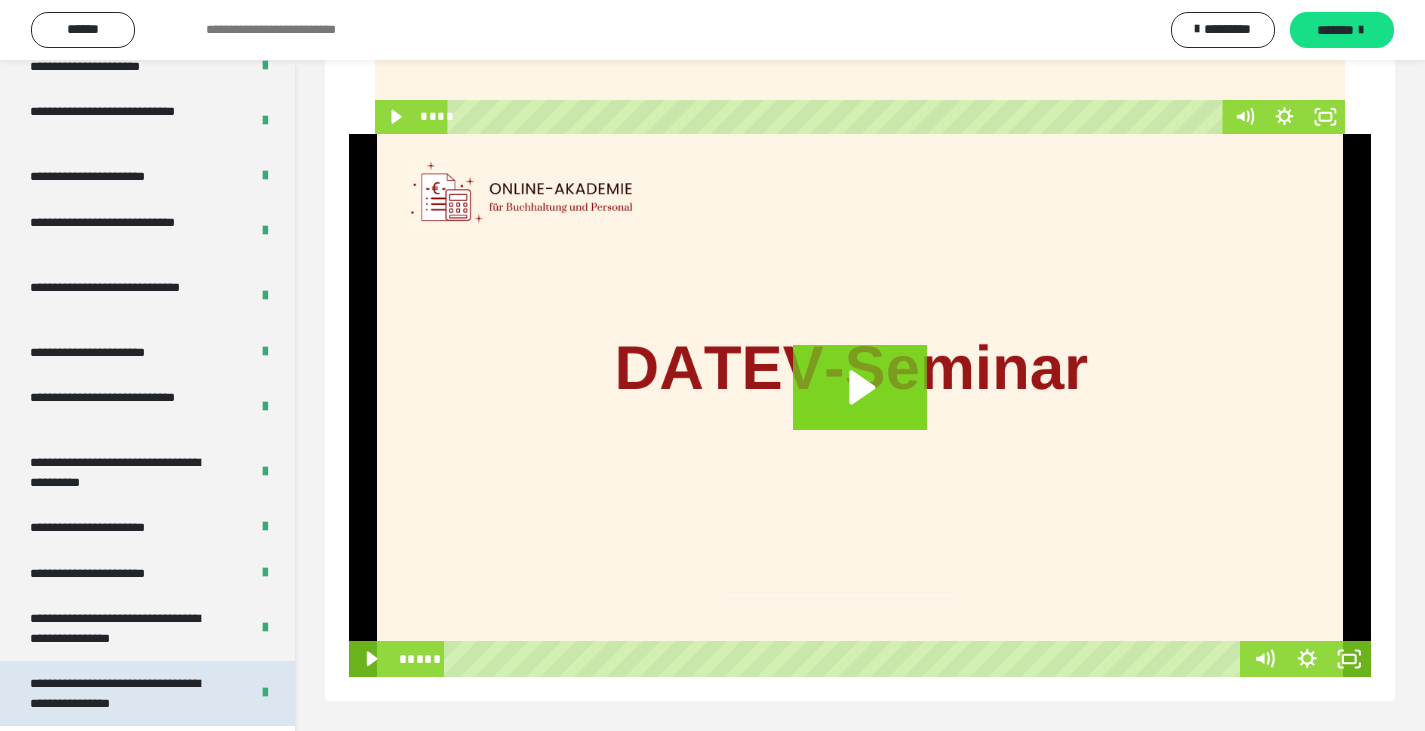 click on "**********" at bounding box center (124, 693) 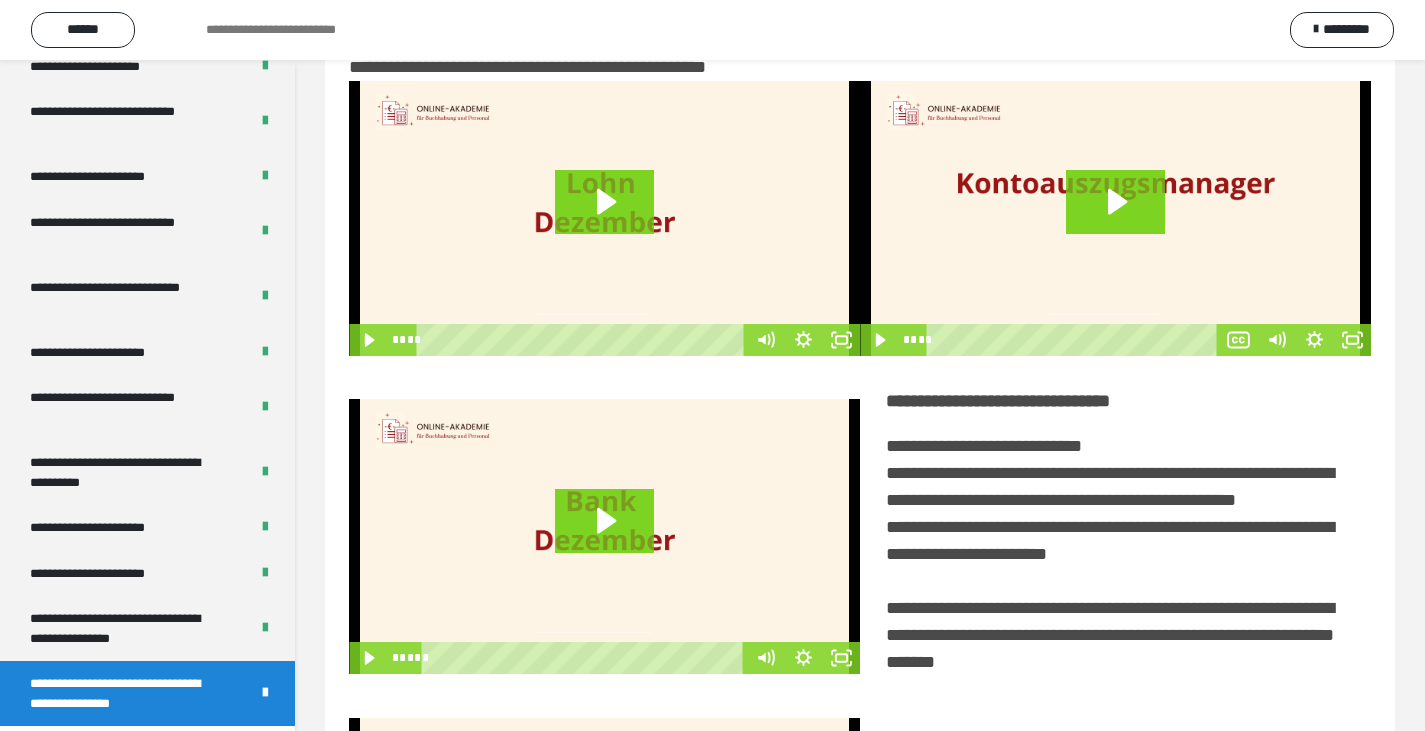 scroll, scrollTop: 0, scrollLeft: 0, axis: both 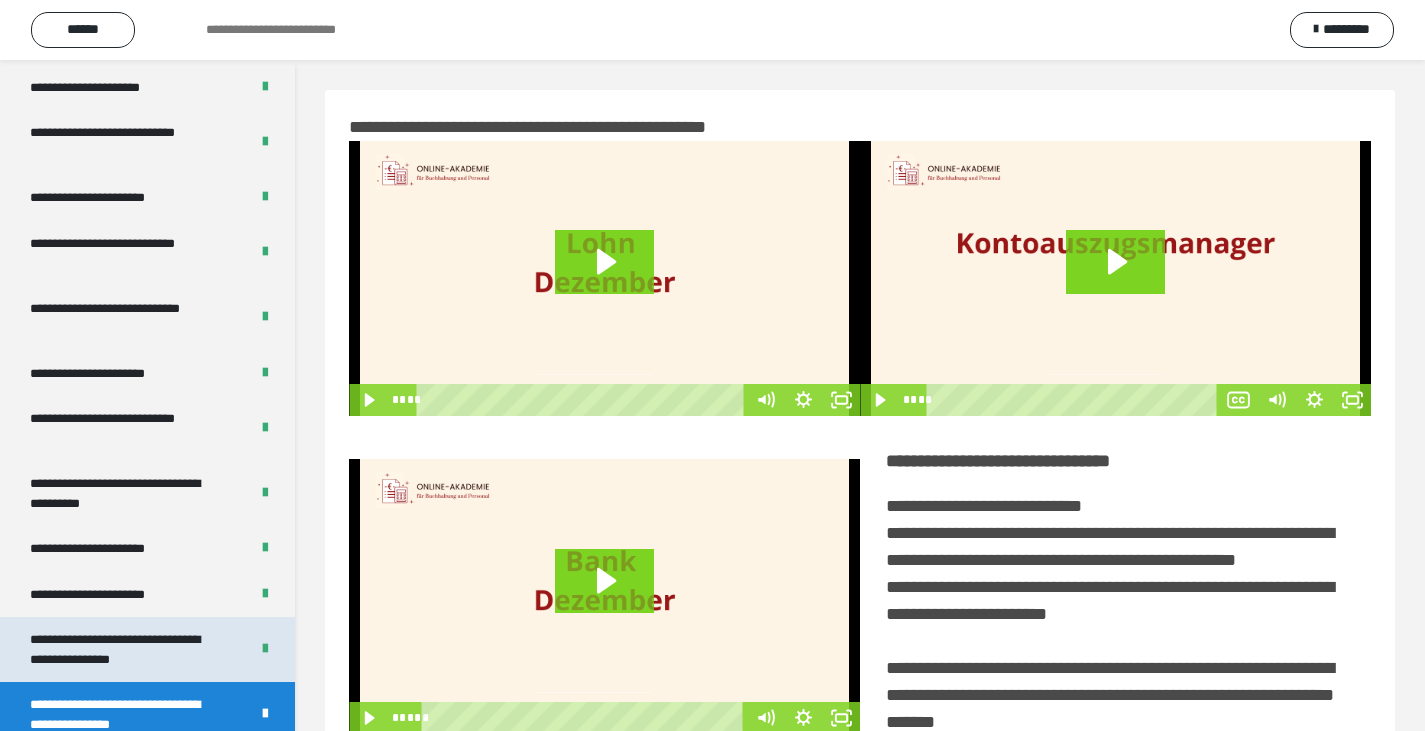click on "**********" at bounding box center (124, 649) 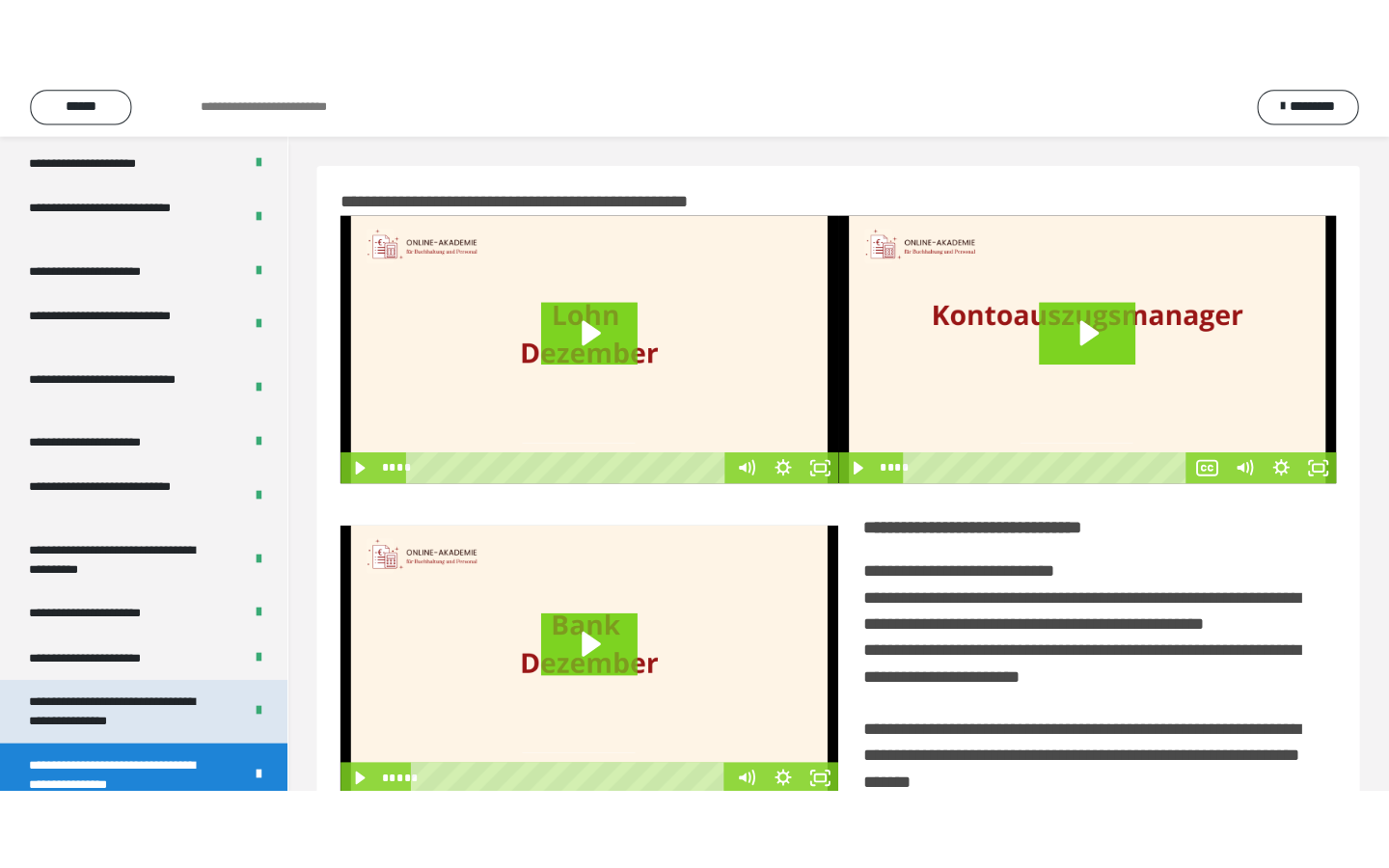 scroll, scrollTop: 3671, scrollLeft: 0, axis: vertical 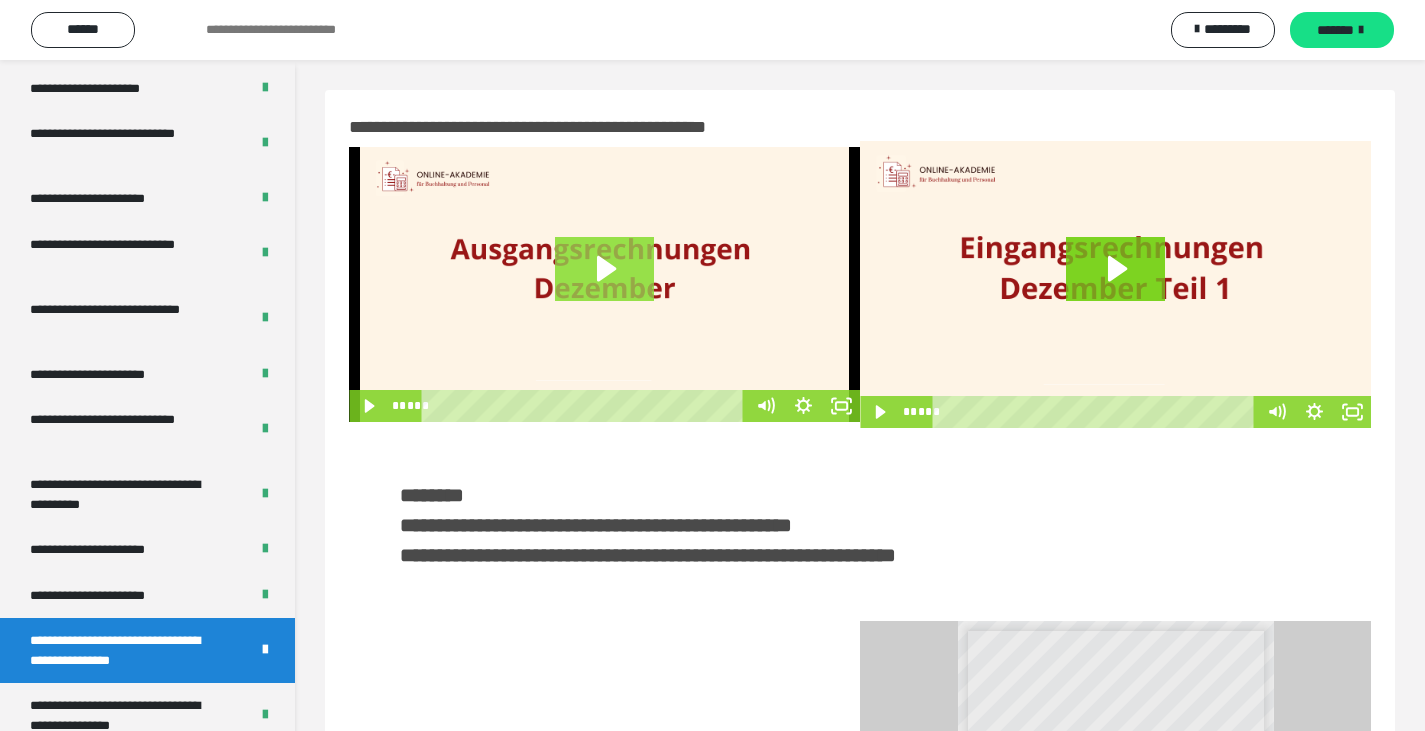 click 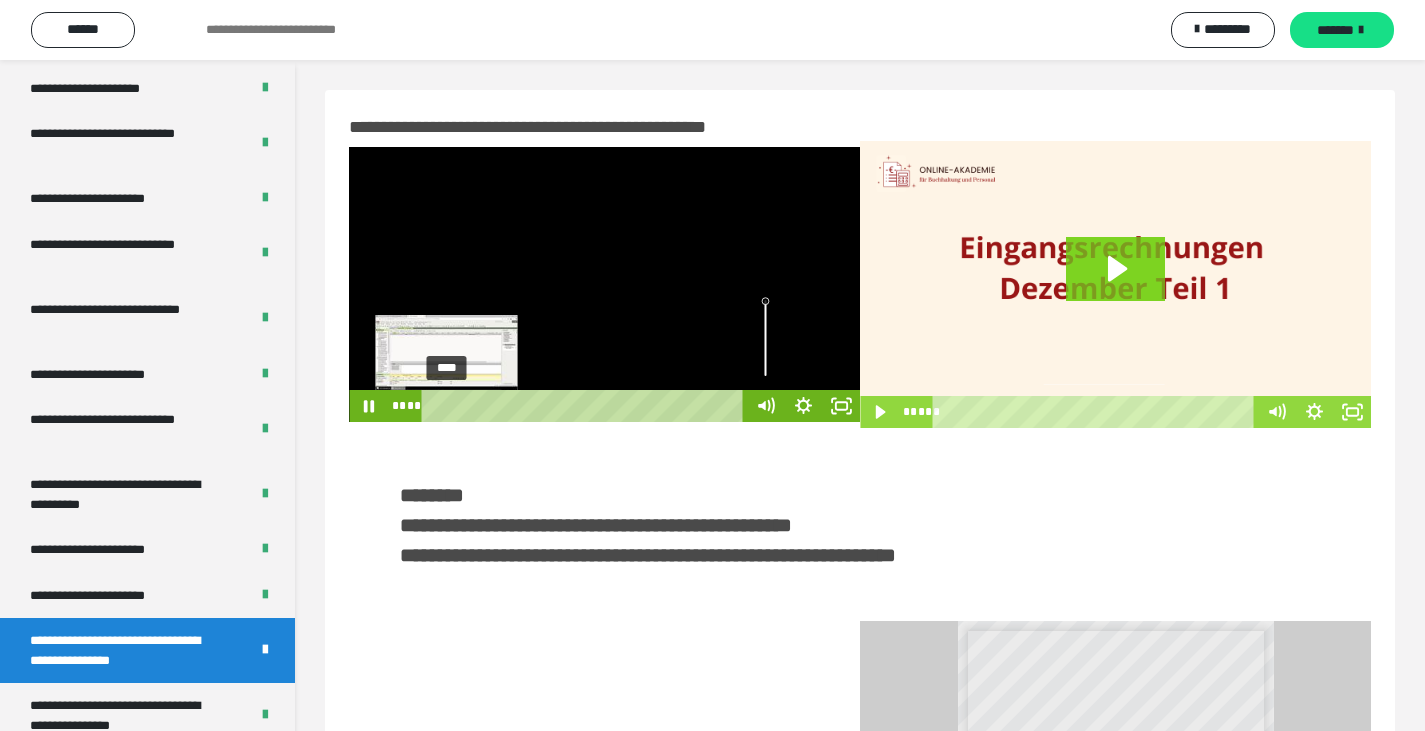click on "****" at bounding box center [586, 406] 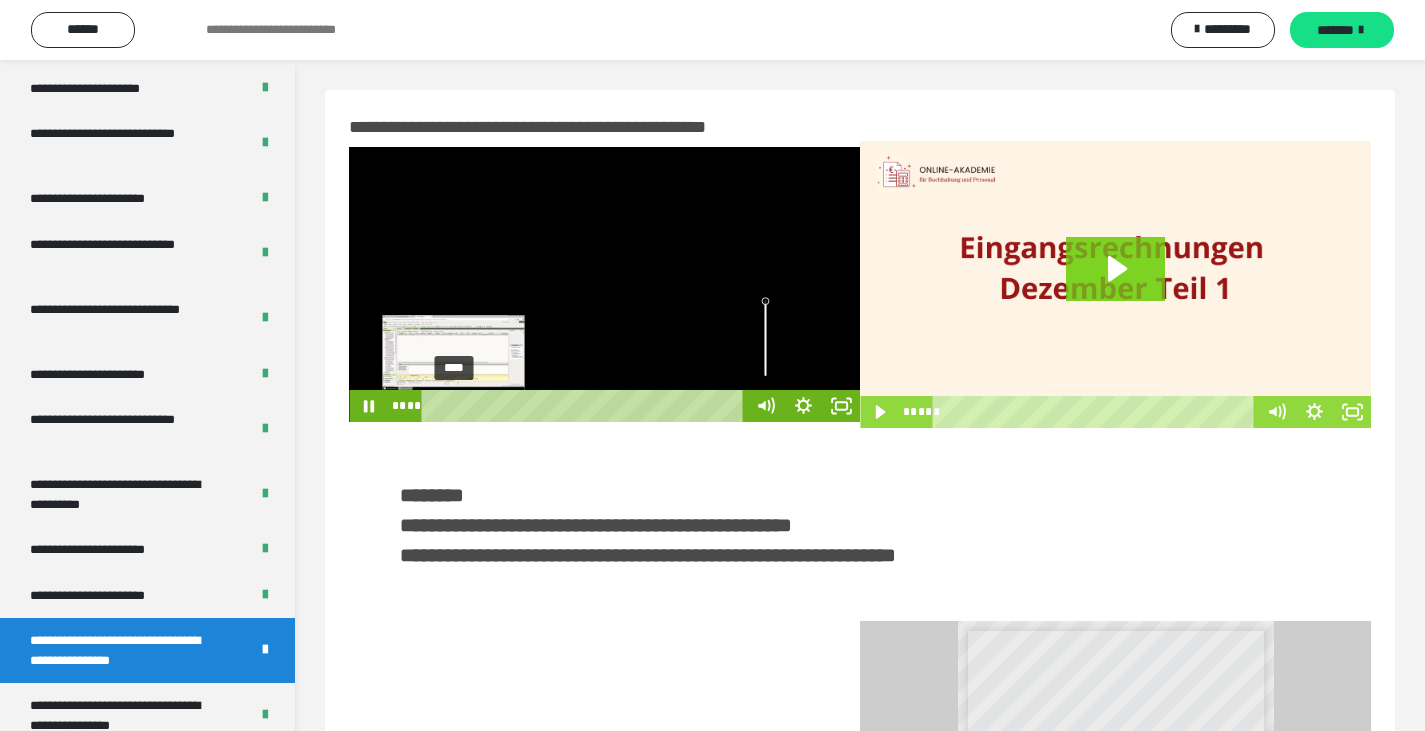 click on "****" at bounding box center (586, 406) 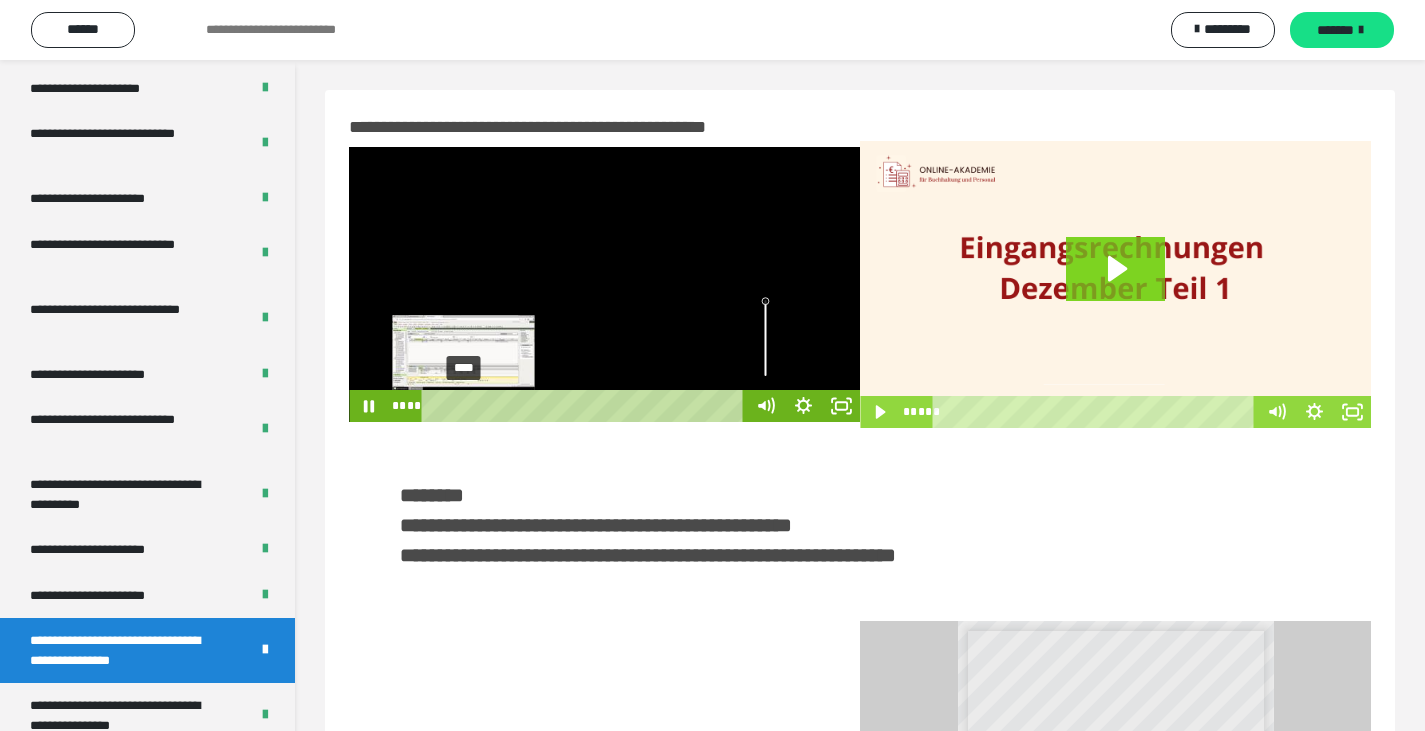 click on "****" at bounding box center [586, 406] 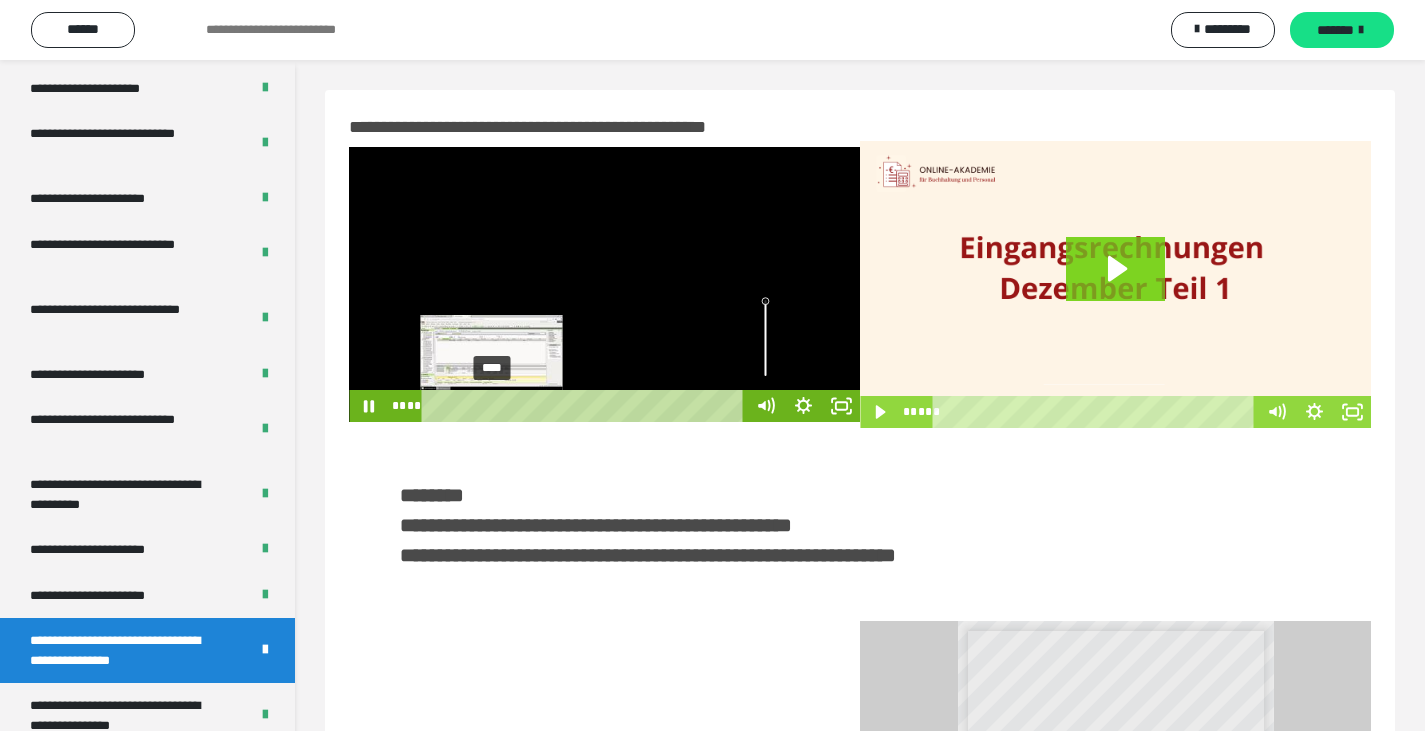 click on "****" at bounding box center (586, 406) 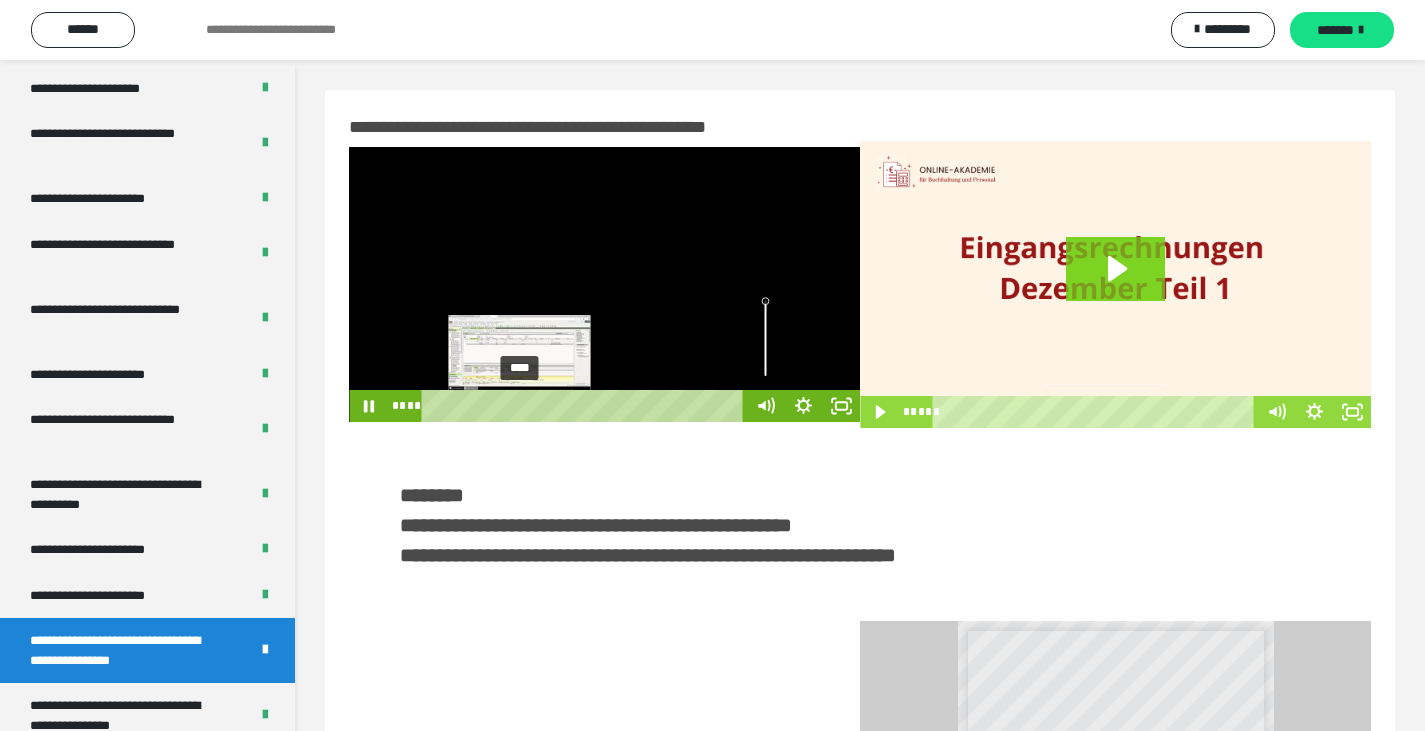 click on "****" at bounding box center (586, 406) 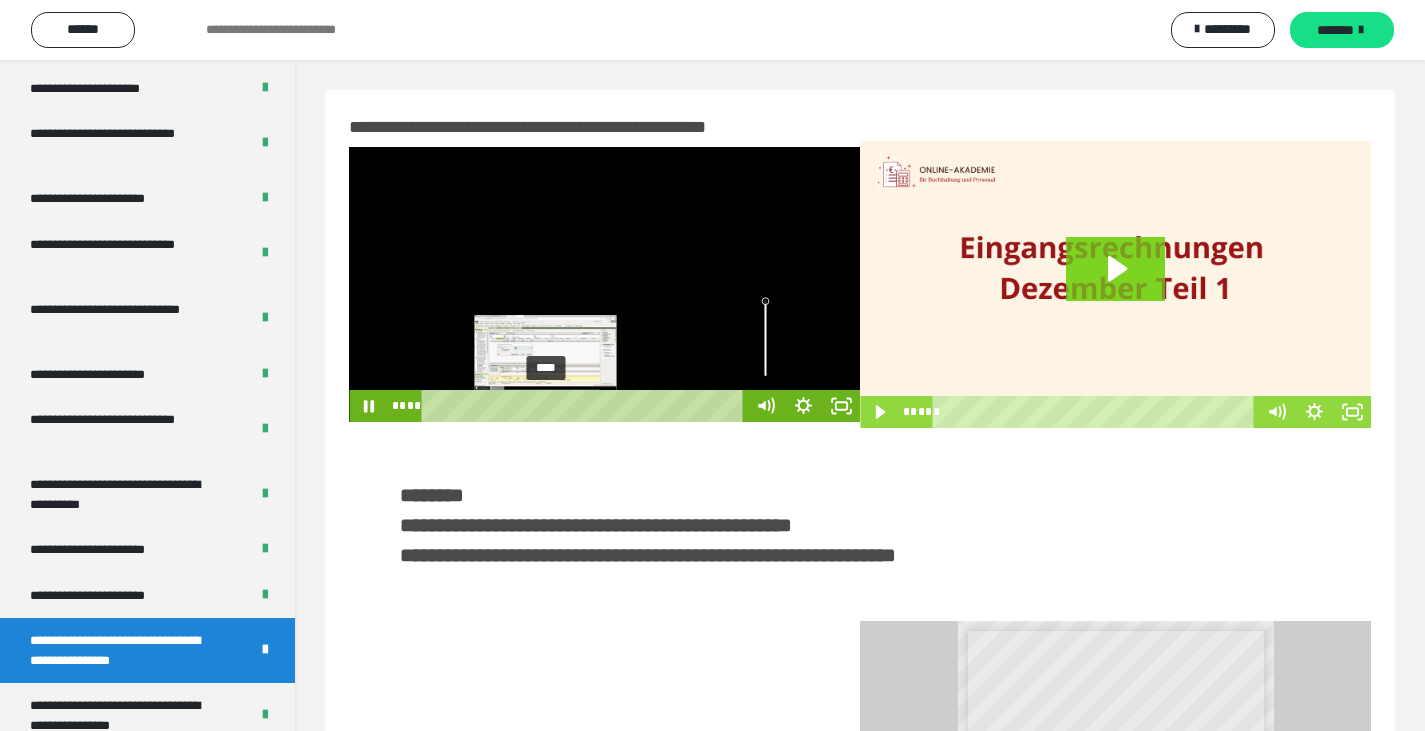 click on "****" at bounding box center [586, 406] 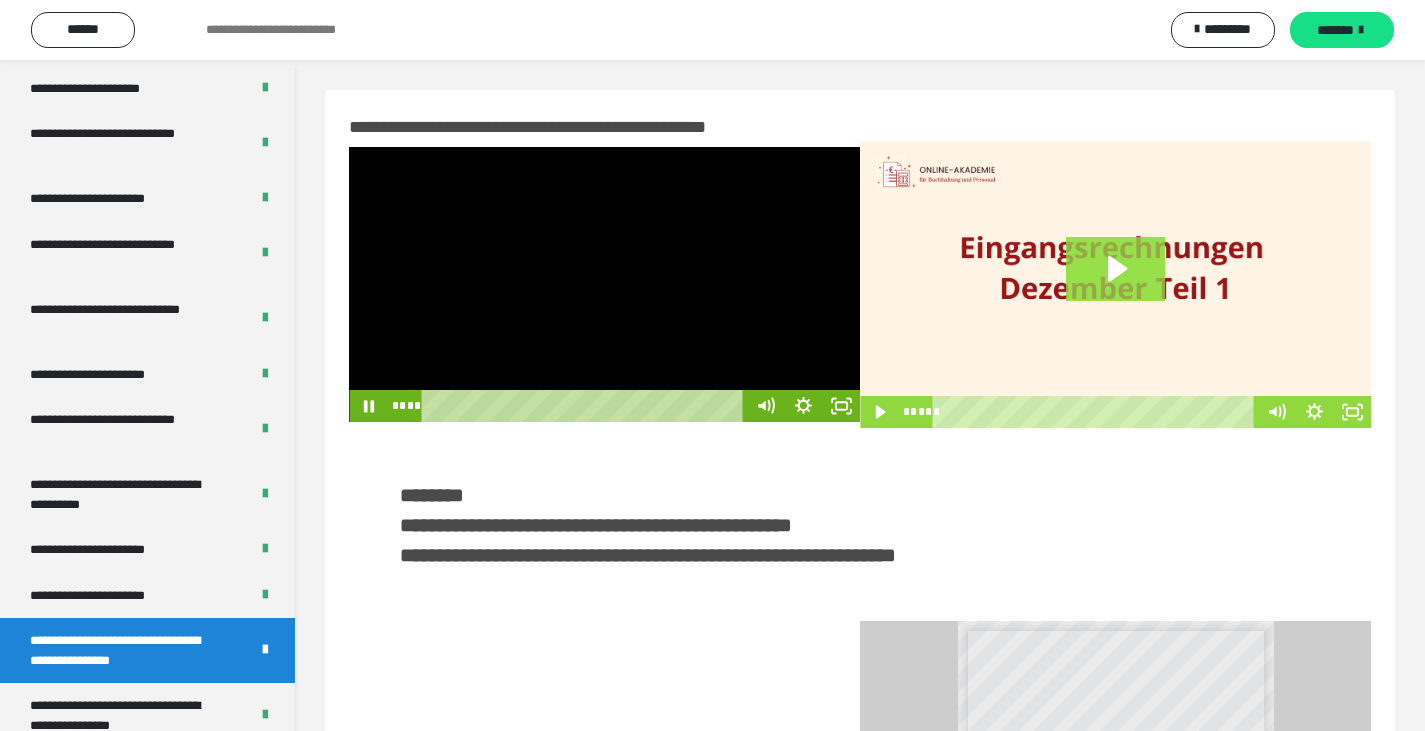 click 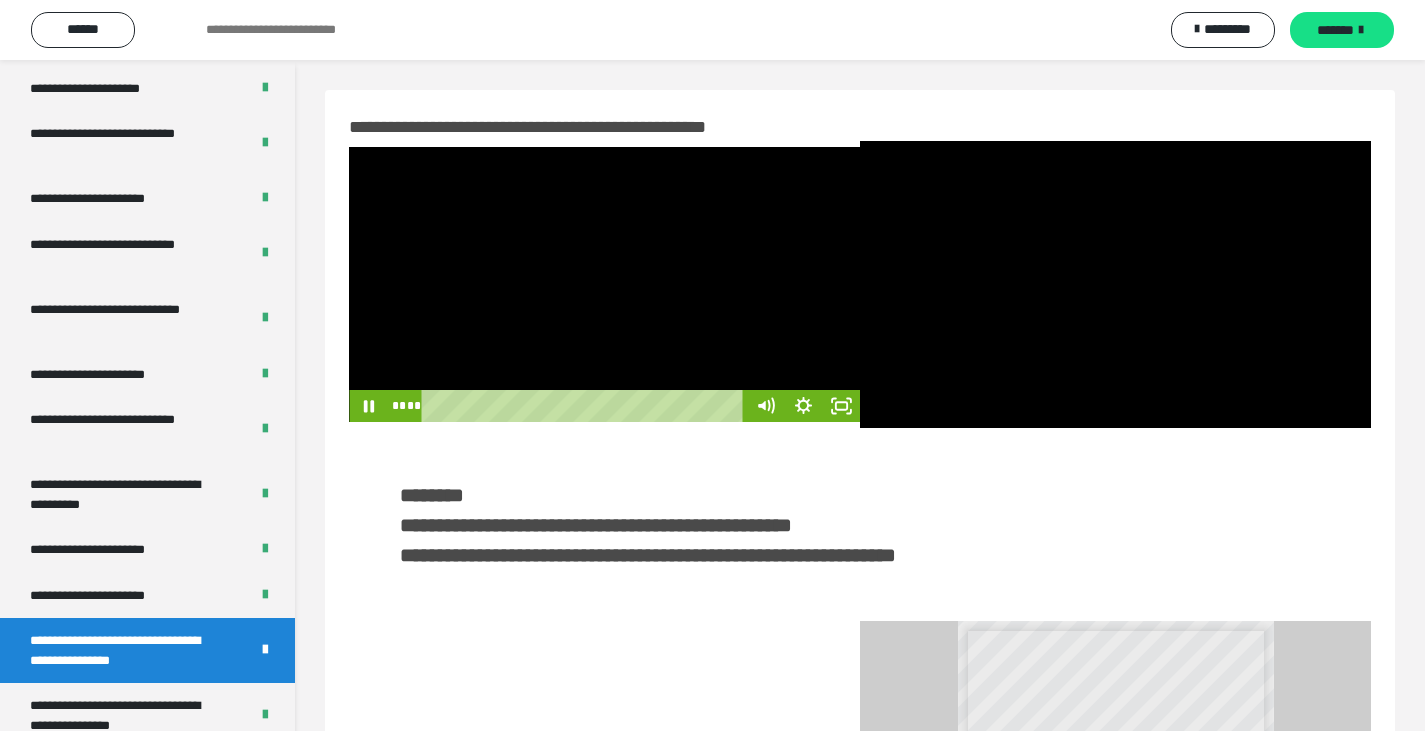 click at bounding box center (604, 284) 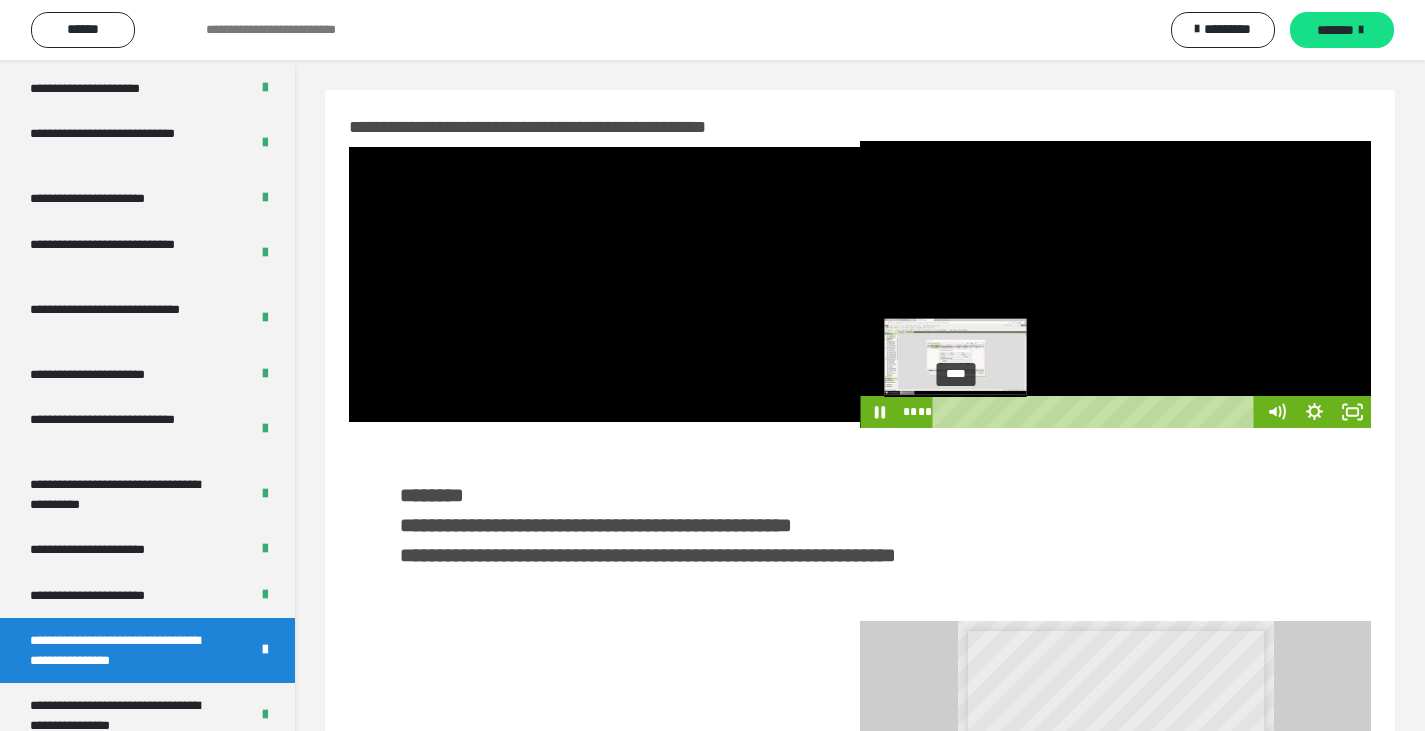 click on "****" at bounding box center (1097, 412) 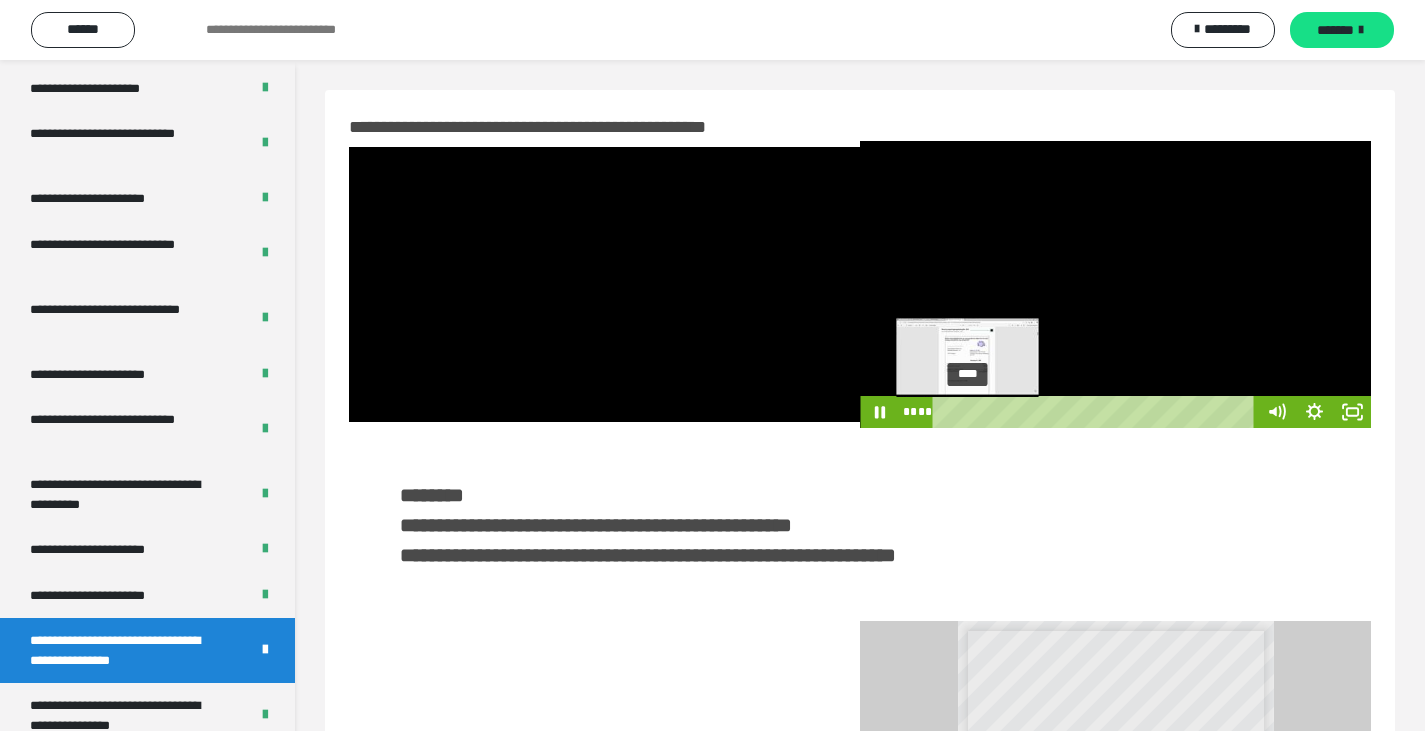 click on "****" at bounding box center [1097, 412] 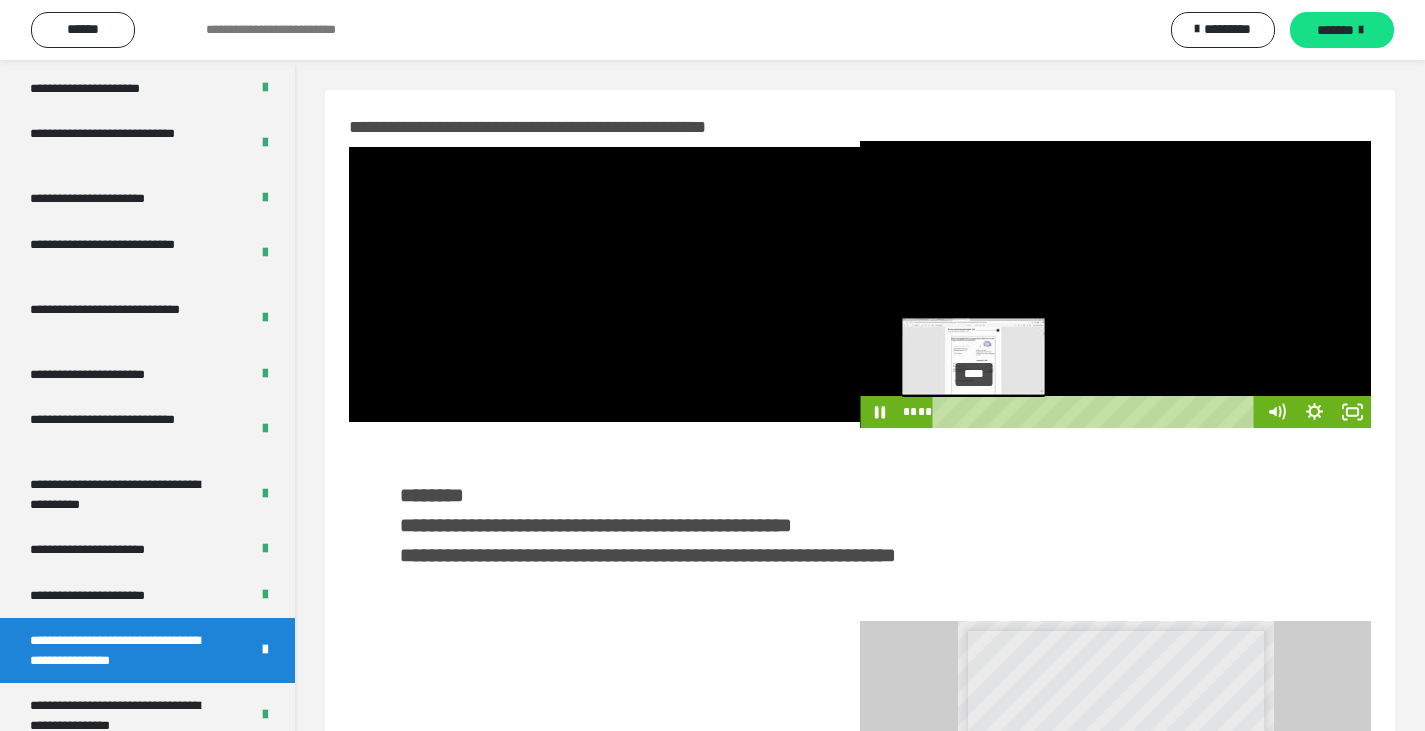 click on "****" at bounding box center [1097, 412] 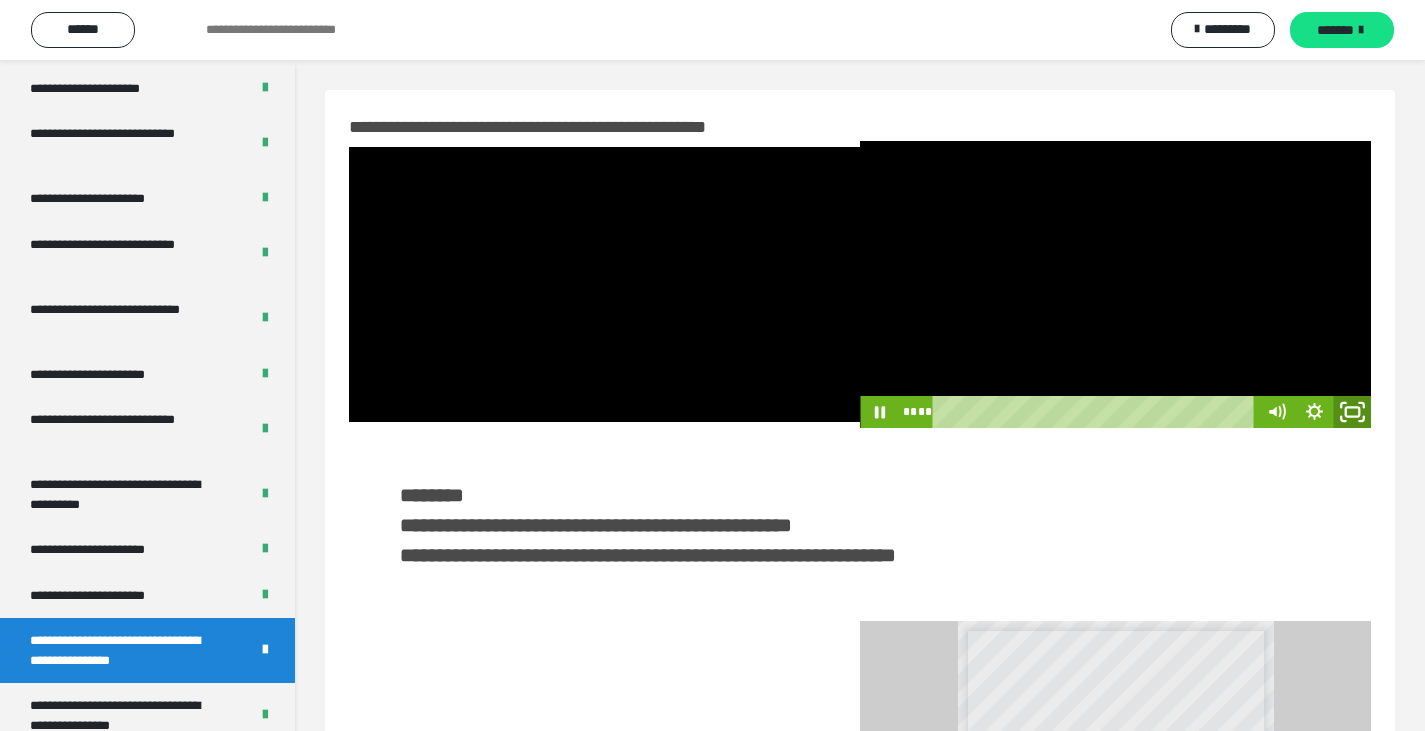 click 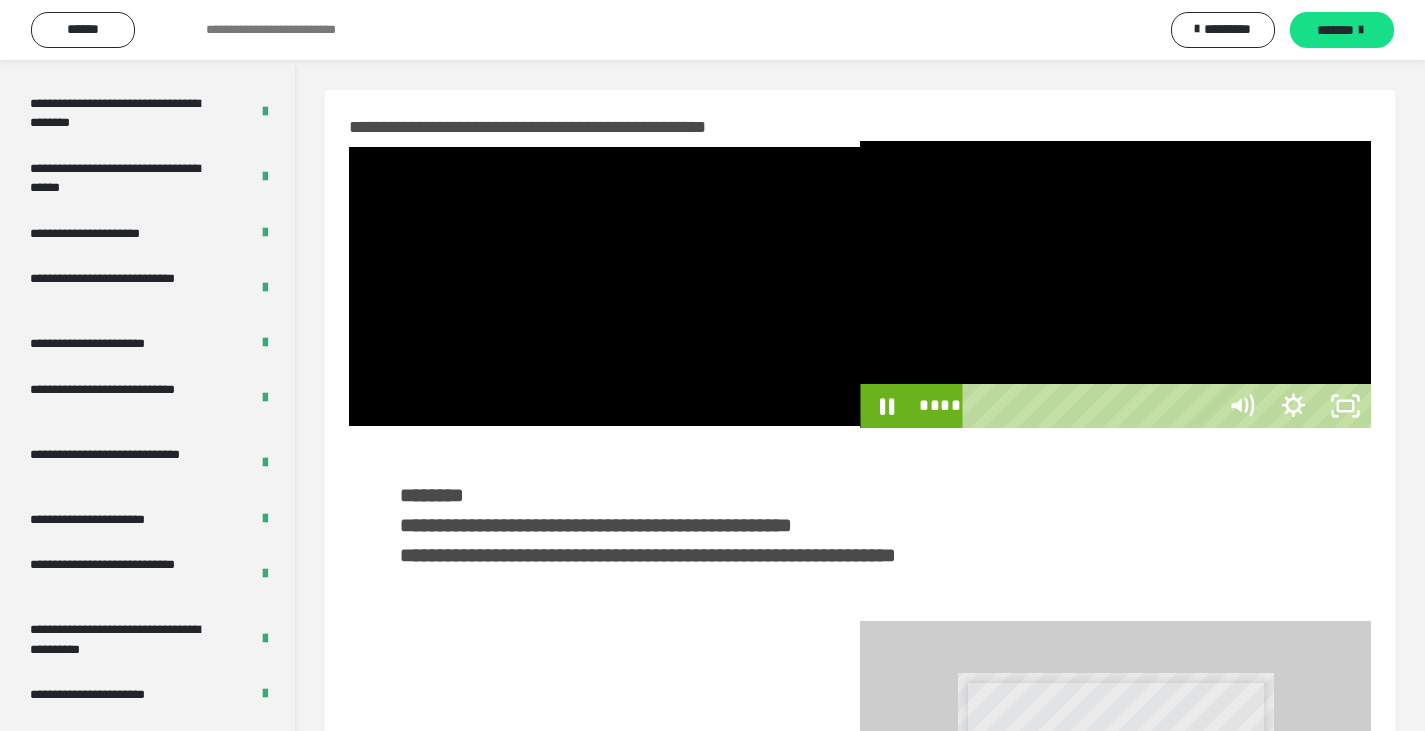 scroll, scrollTop: 3659, scrollLeft: 0, axis: vertical 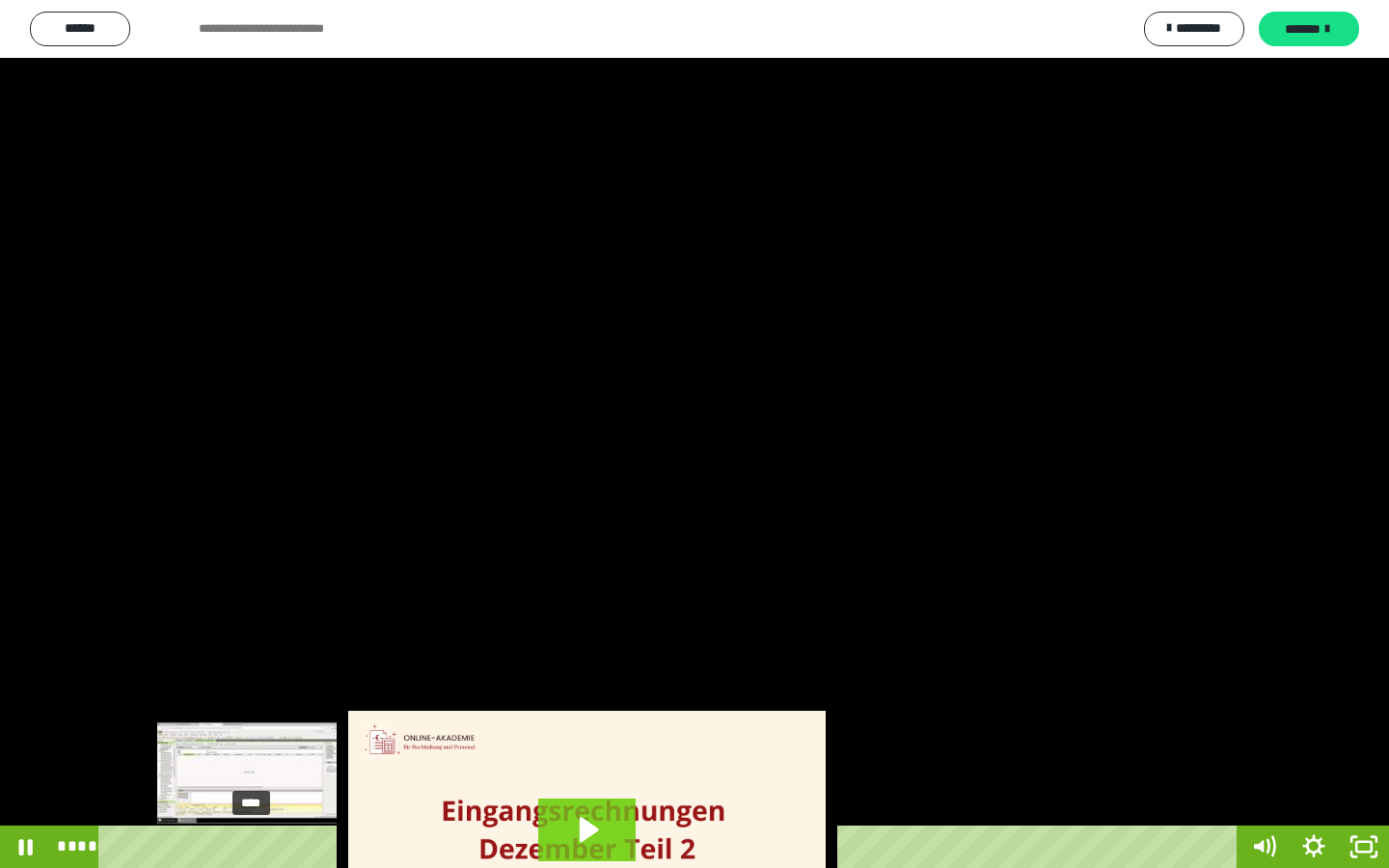 click on "****" at bounding box center [671, 847] 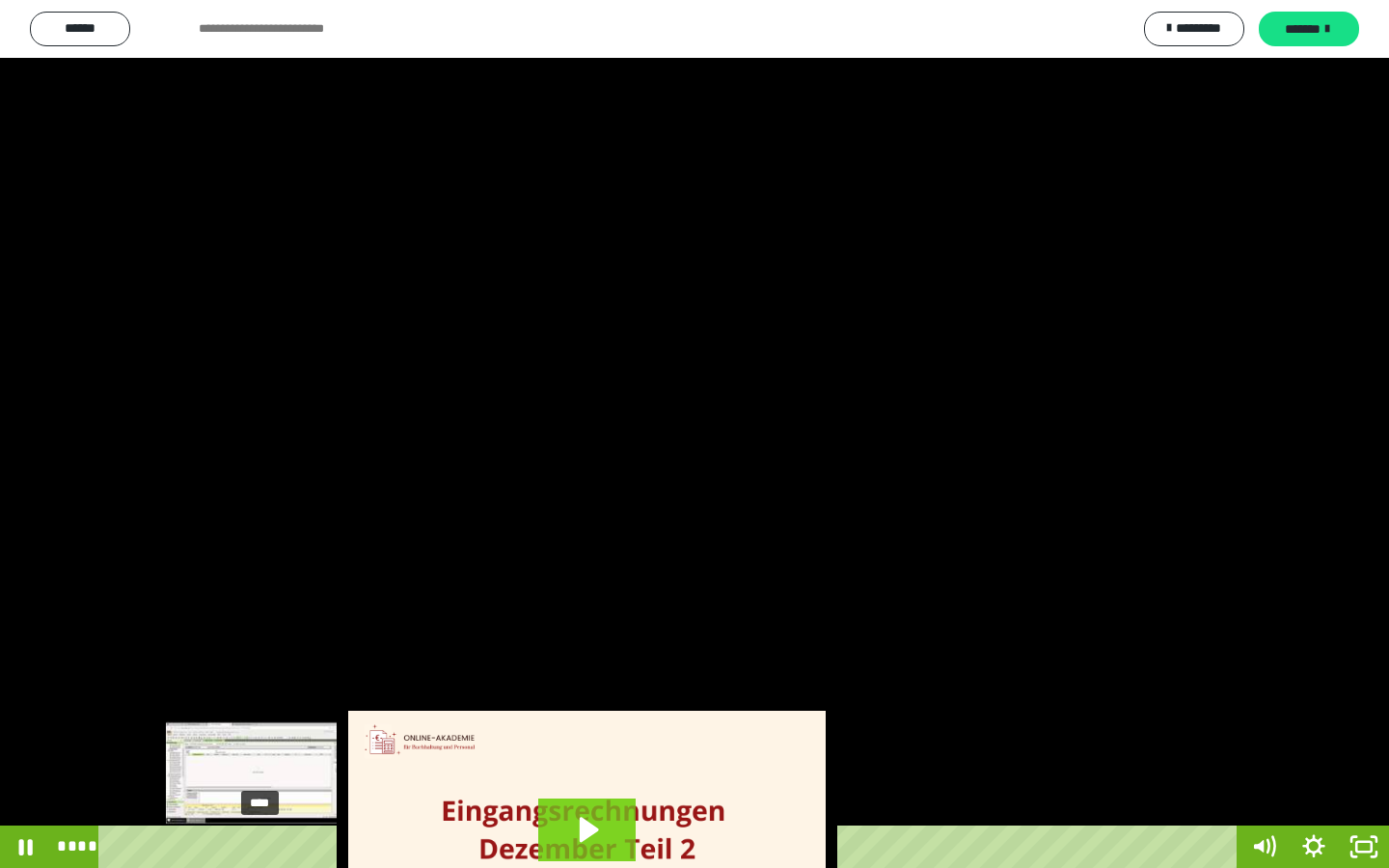click on "****" at bounding box center (671, 847) 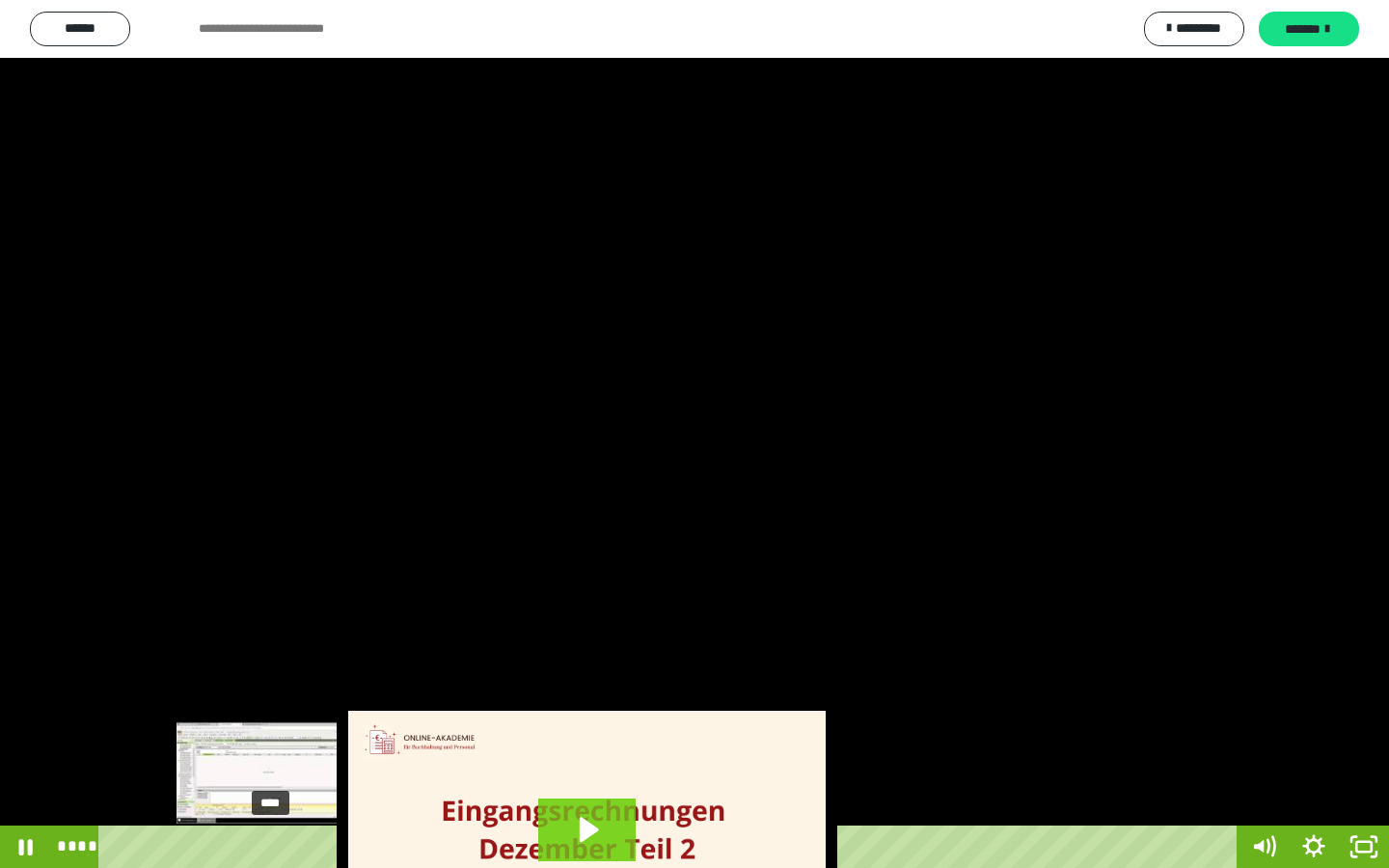 click on "****" at bounding box center (671, 847) 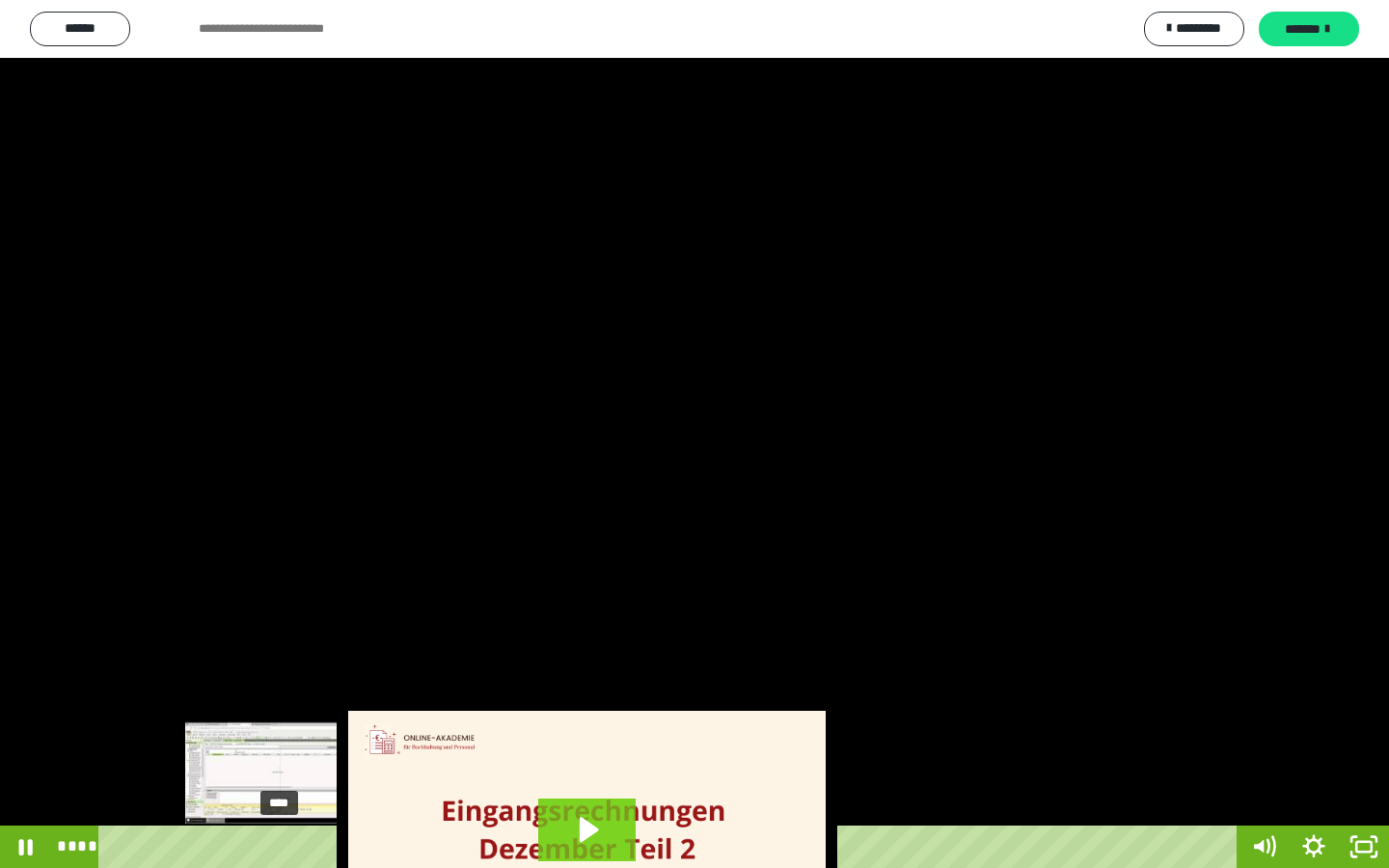 click on "****" at bounding box center (671, 847) 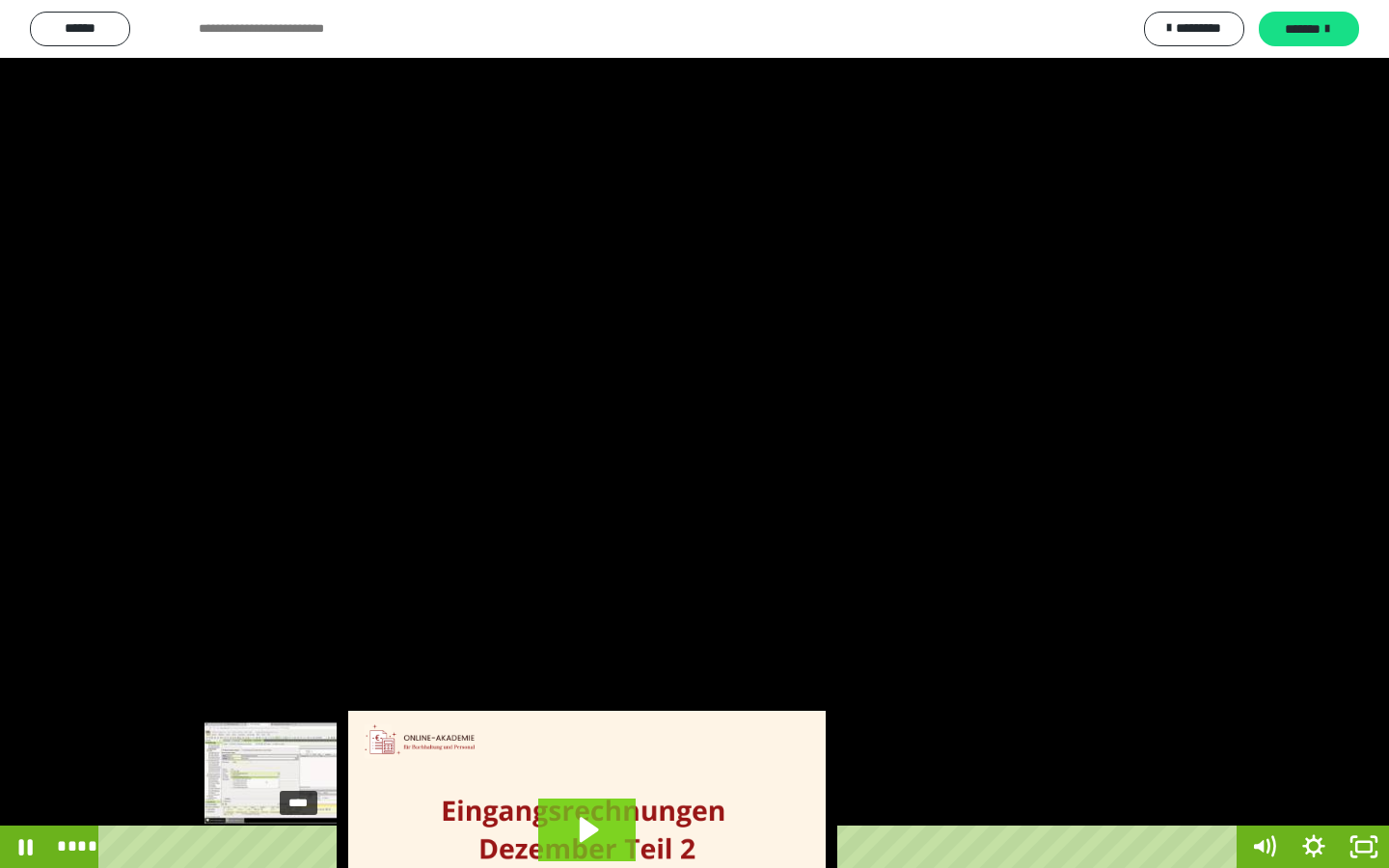 click on "****" at bounding box center (671, 847) 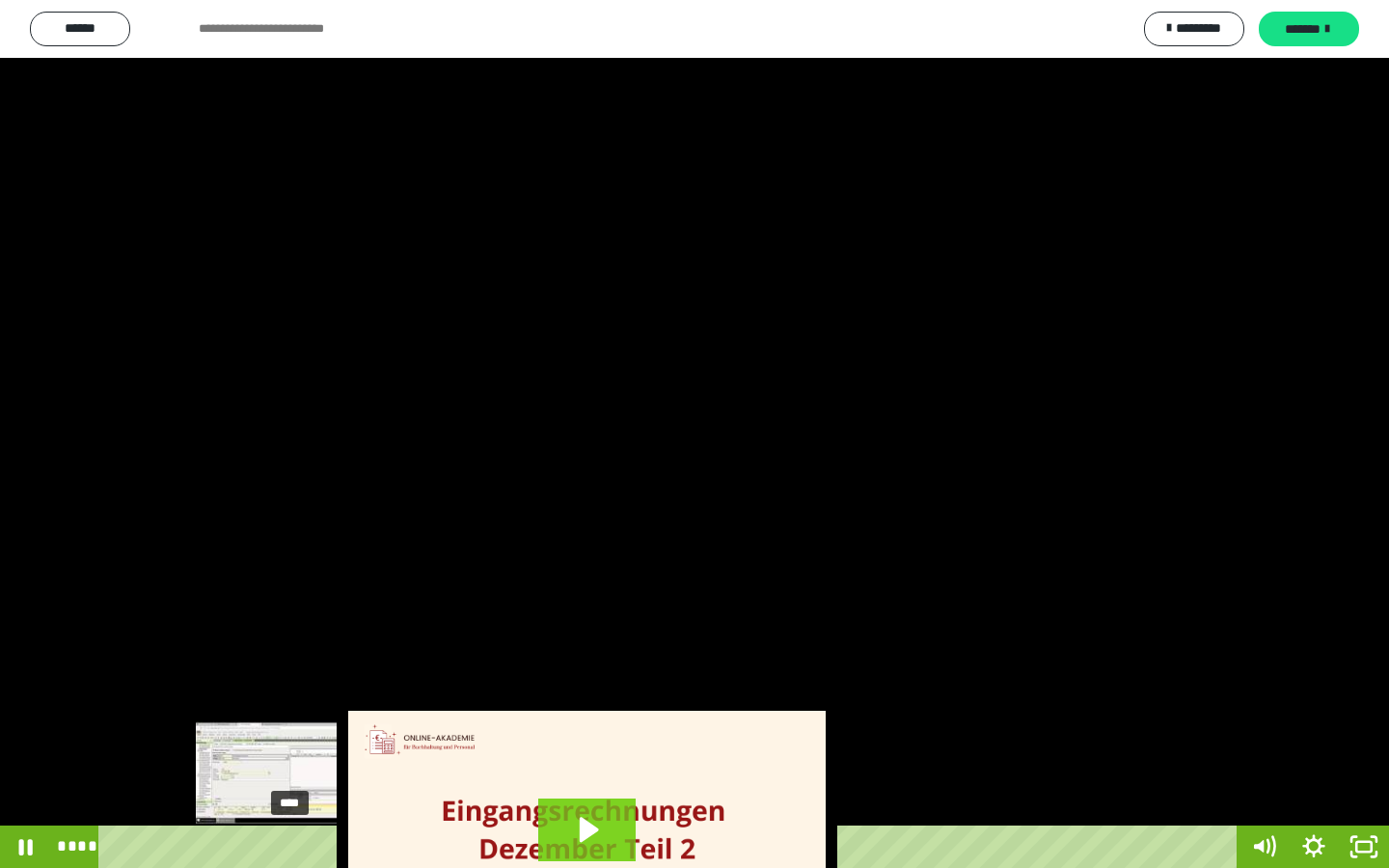 click on "****" at bounding box center (671, 847) 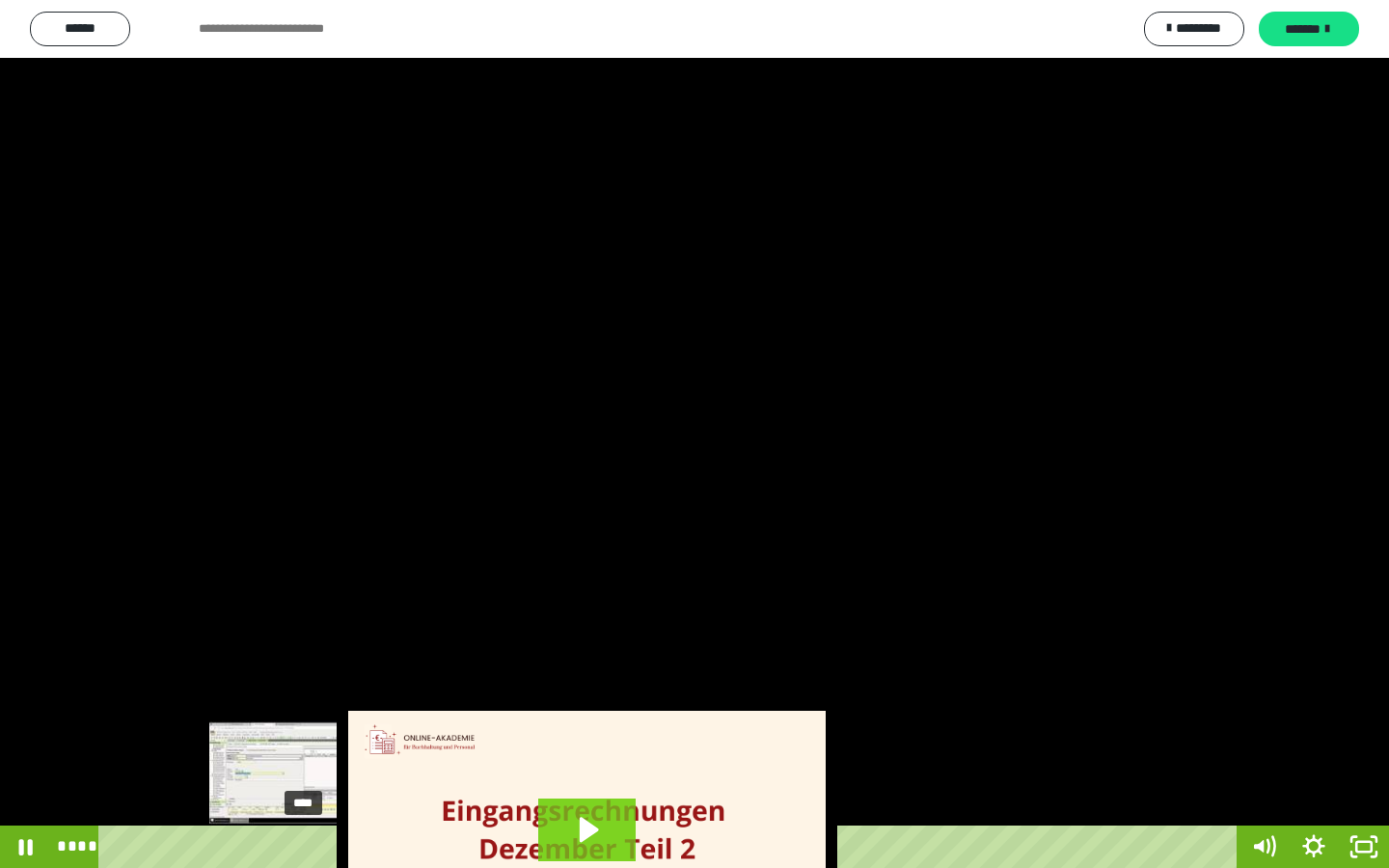 click at bounding box center [301, 847] 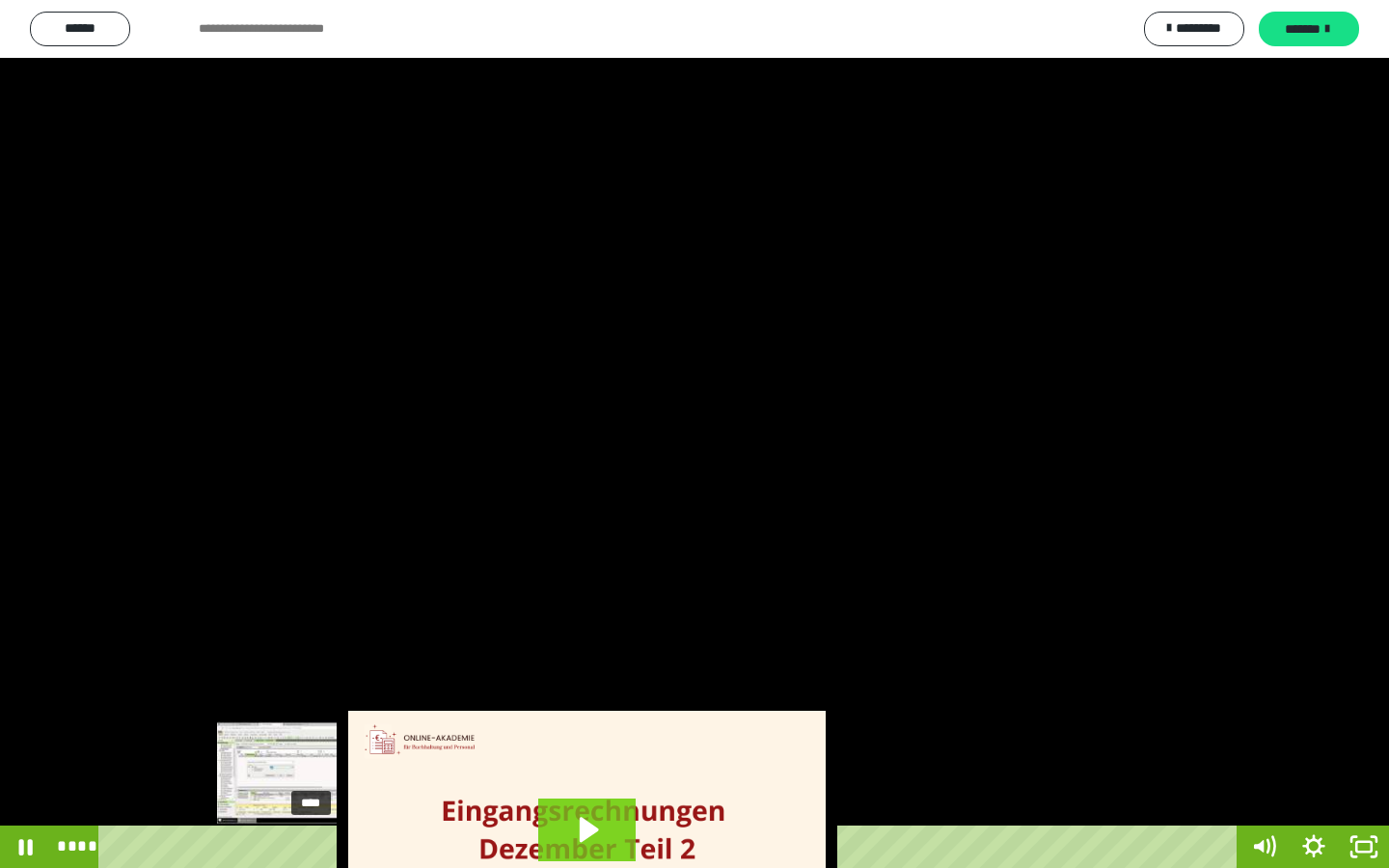 click on "****" at bounding box center (671, 847) 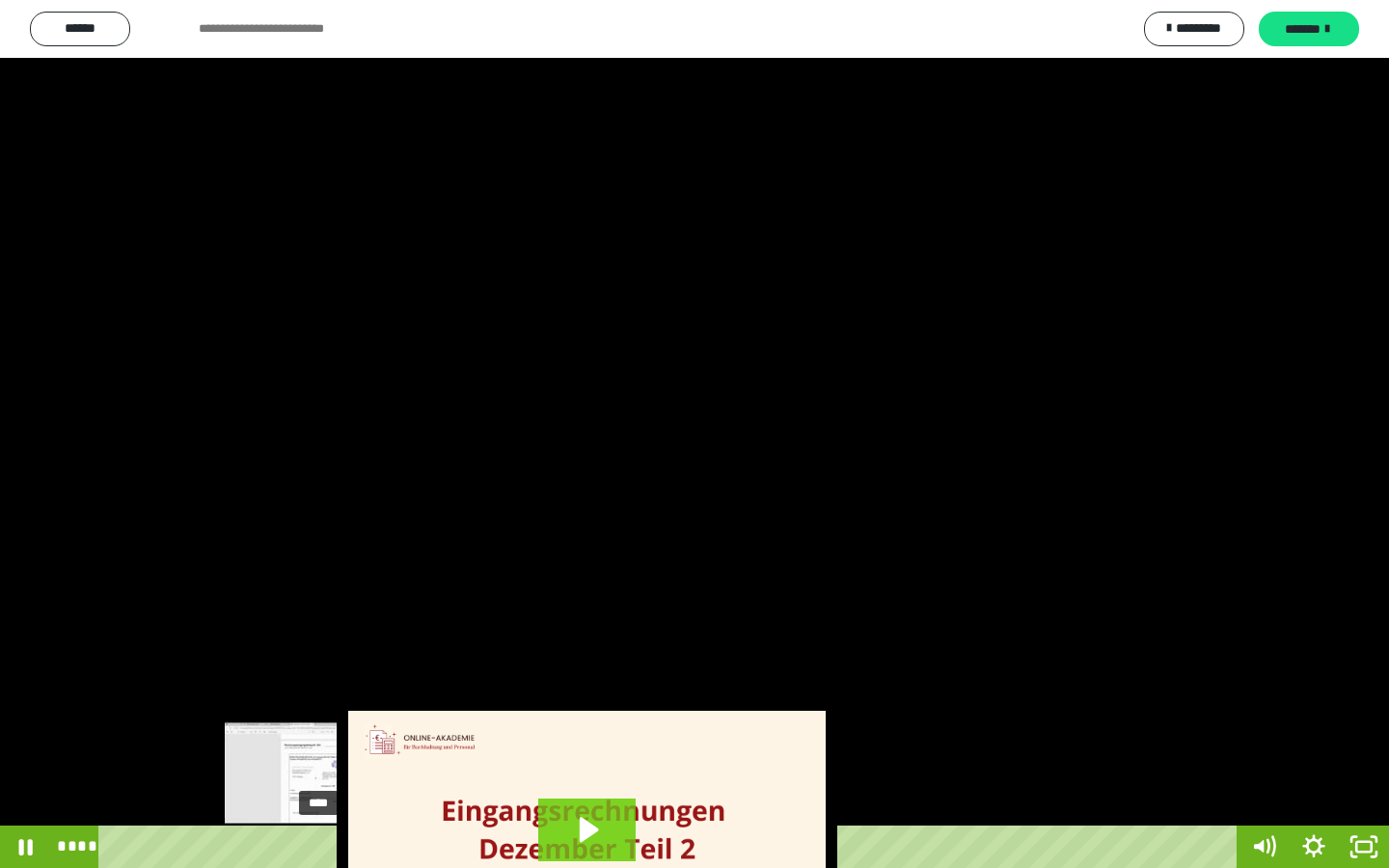 click on "****" at bounding box center [671, 847] 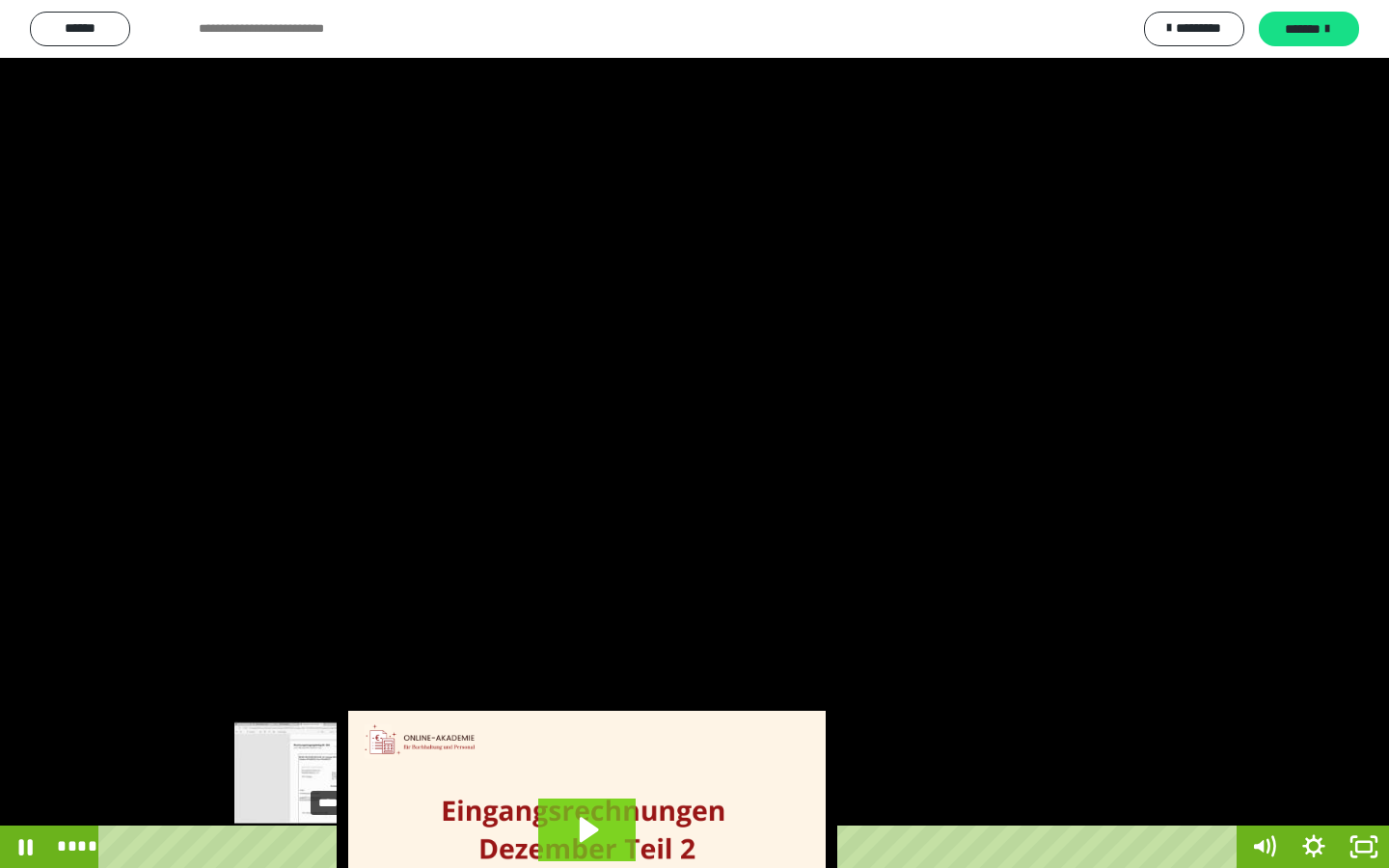 click on "****" at bounding box center [671, 847] 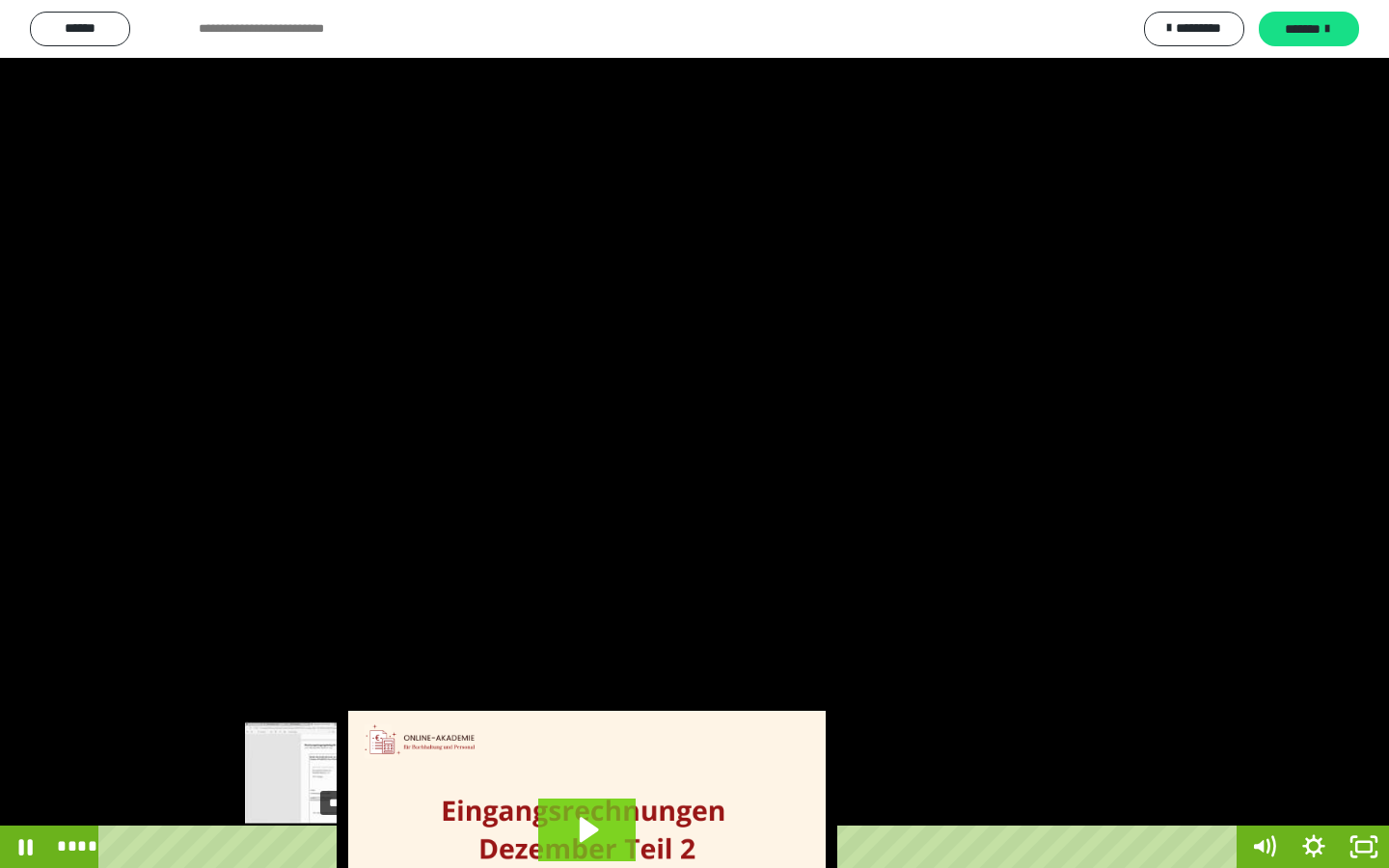 click on "****" at bounding box center (671, 847) 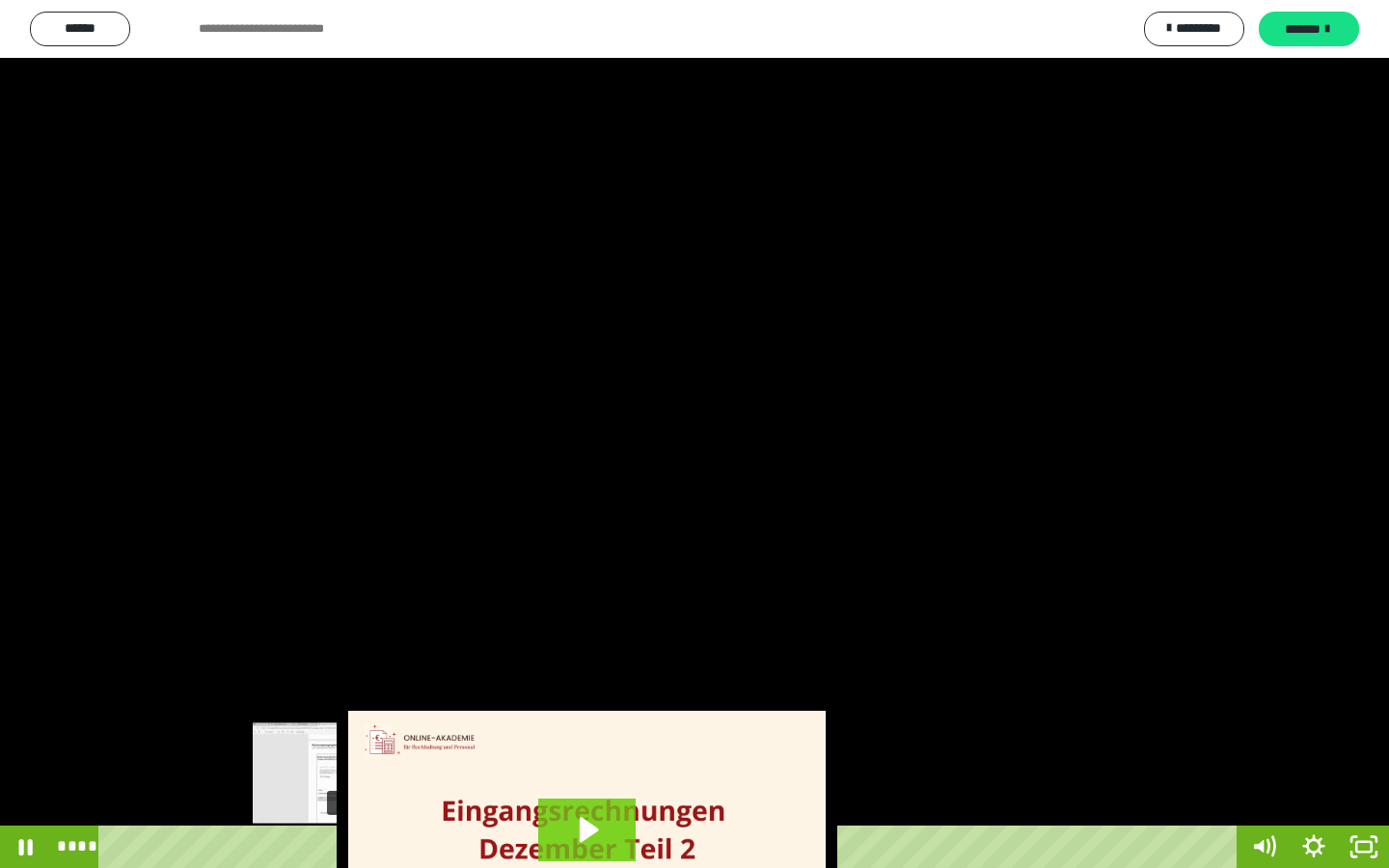 click on "****" at bounding box center (671, 847) 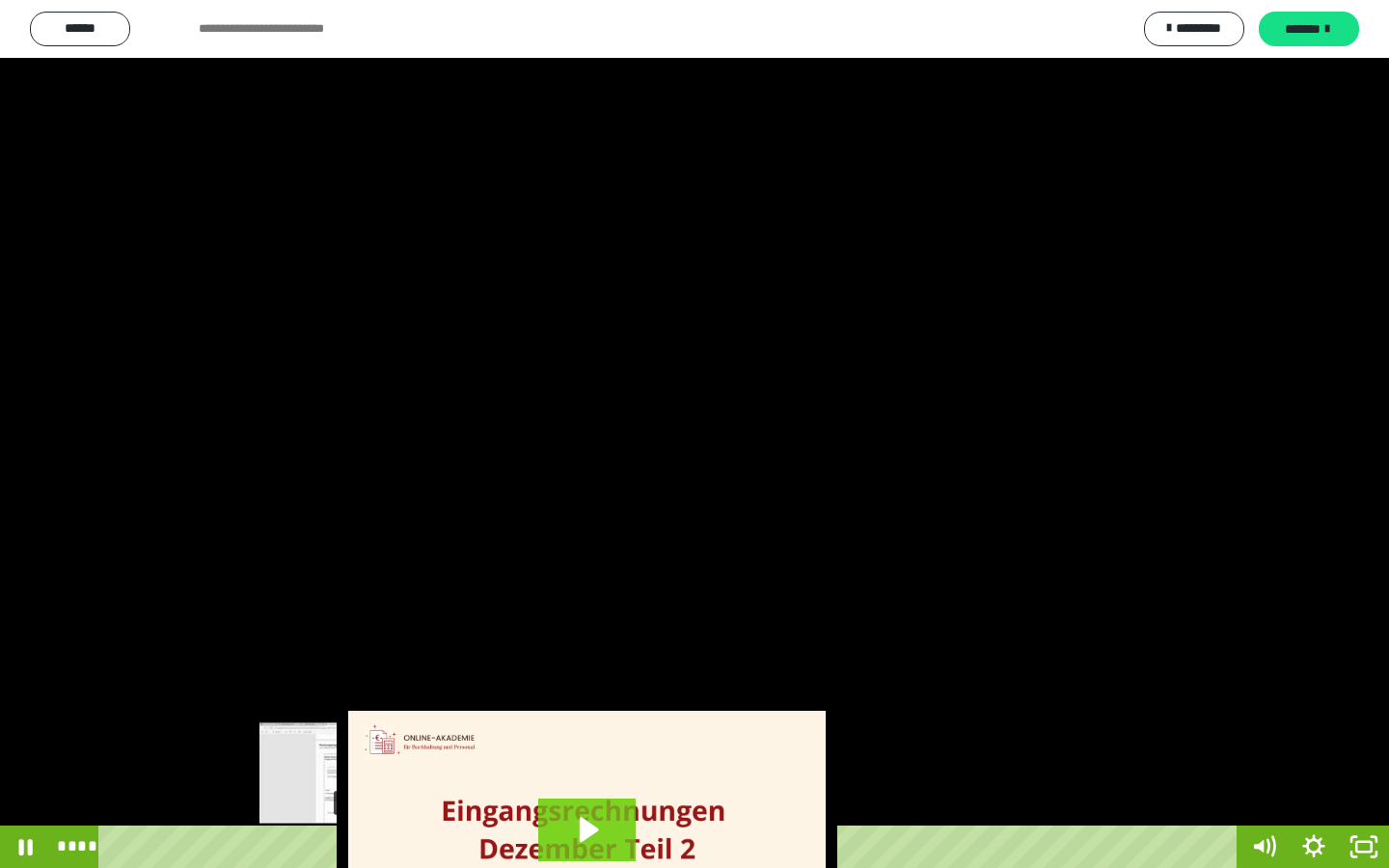 click at bounding box center (347, 847) 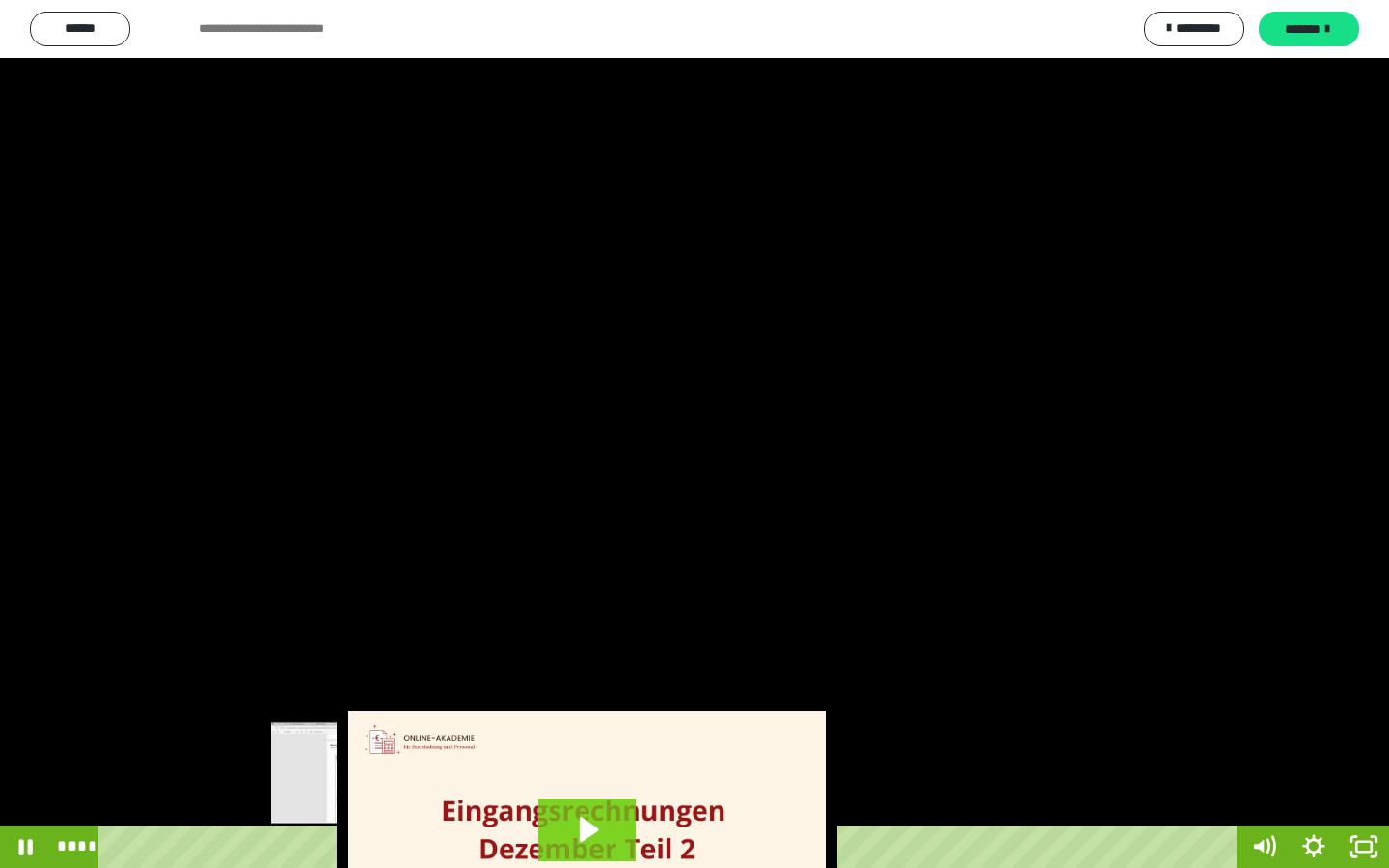 click on "****" at bounding box center [671, 847] 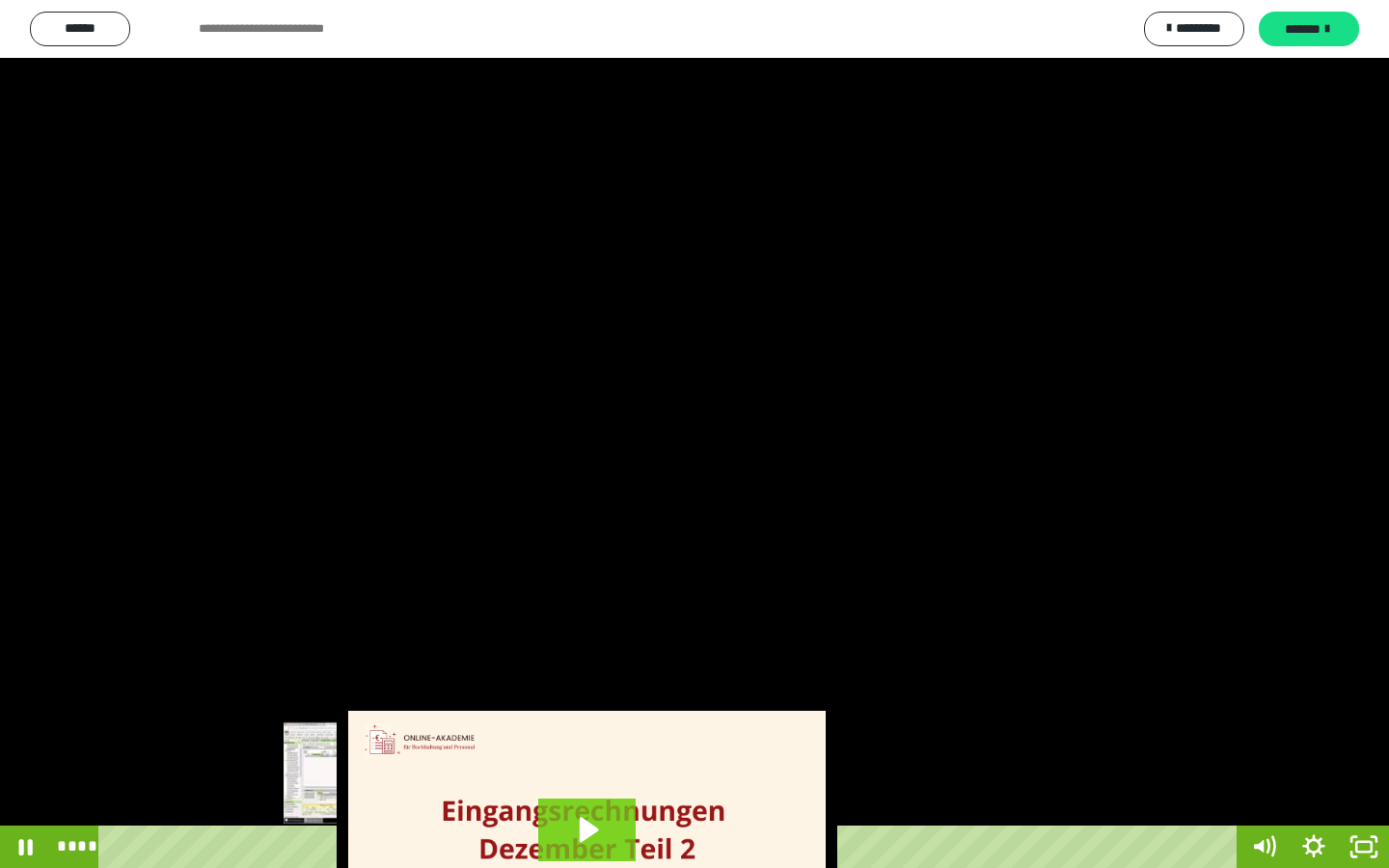 click on "****" at bounding box center (671, 847) 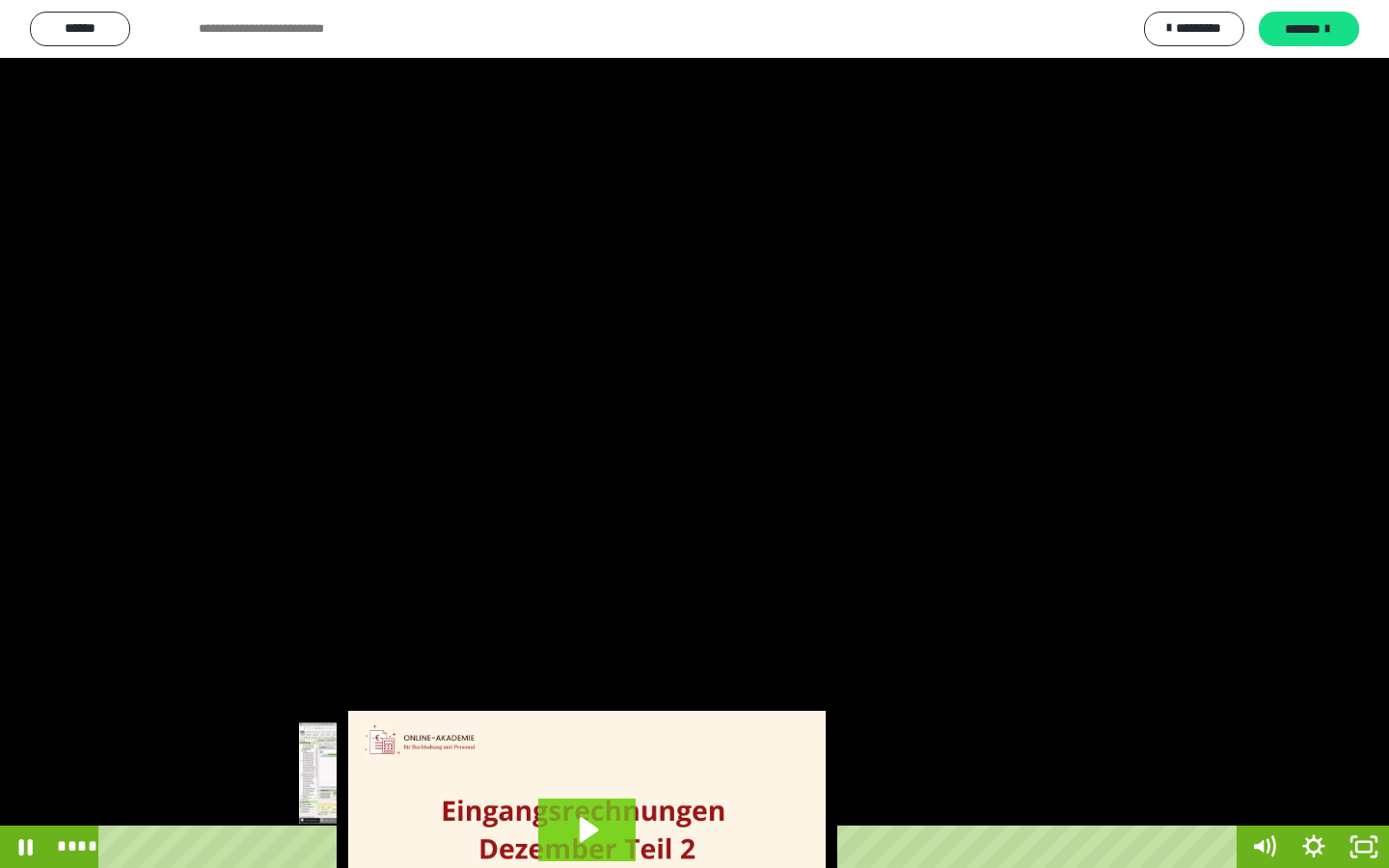 click on "****" at bounding box center (671, 847) 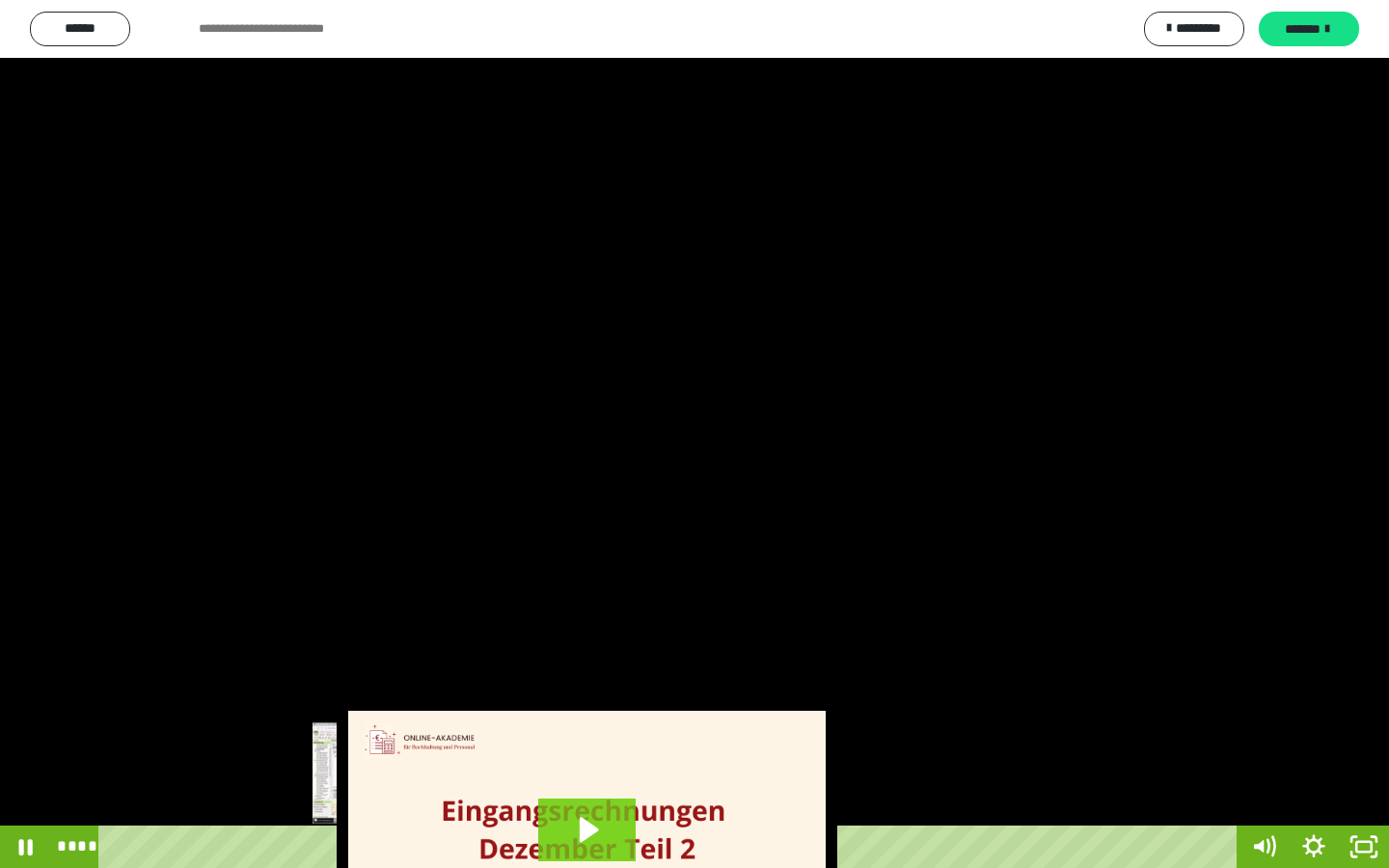 click on "****" at bounding box center [671, 847] 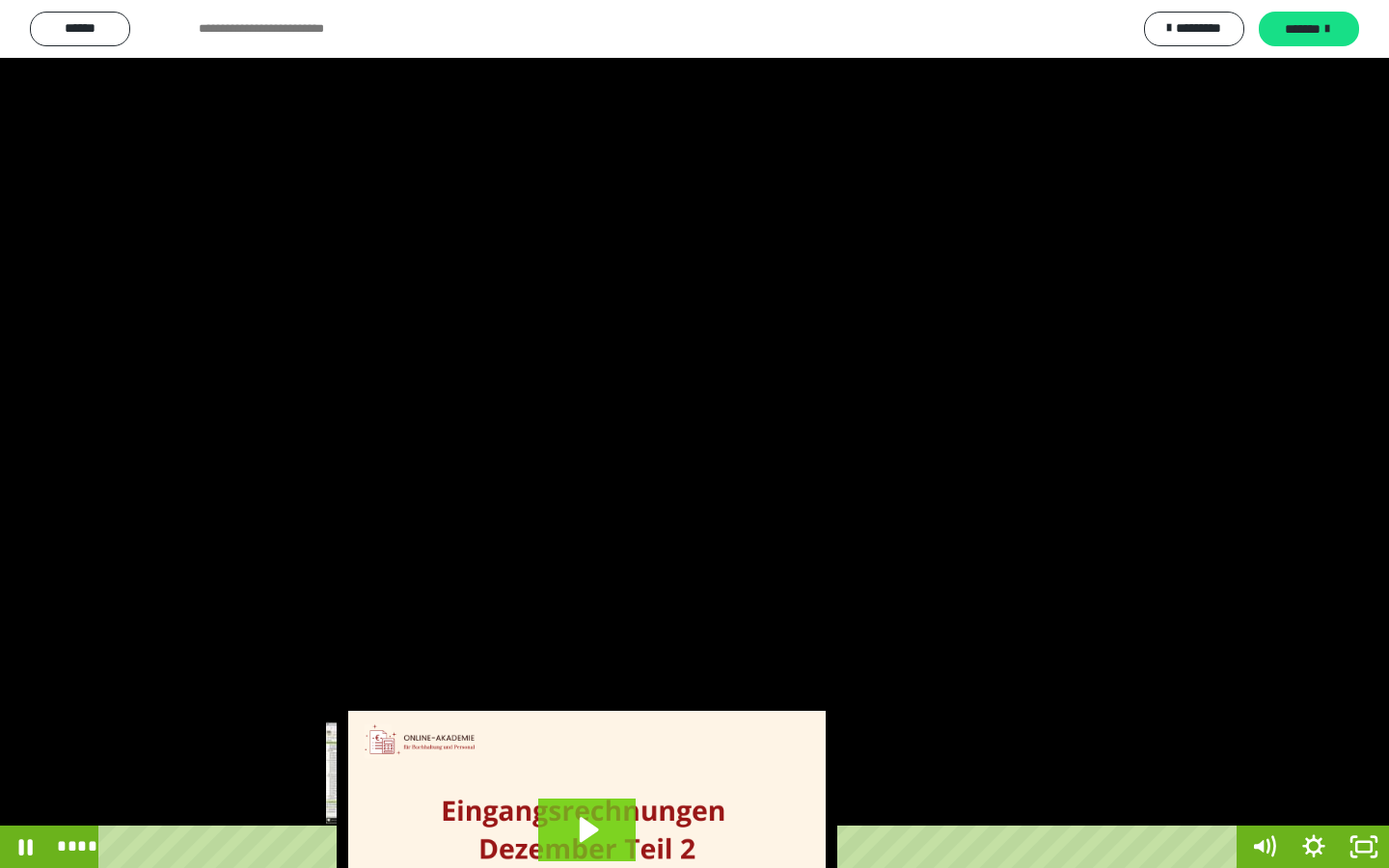 click on "****" at bounding box center [671, 847] 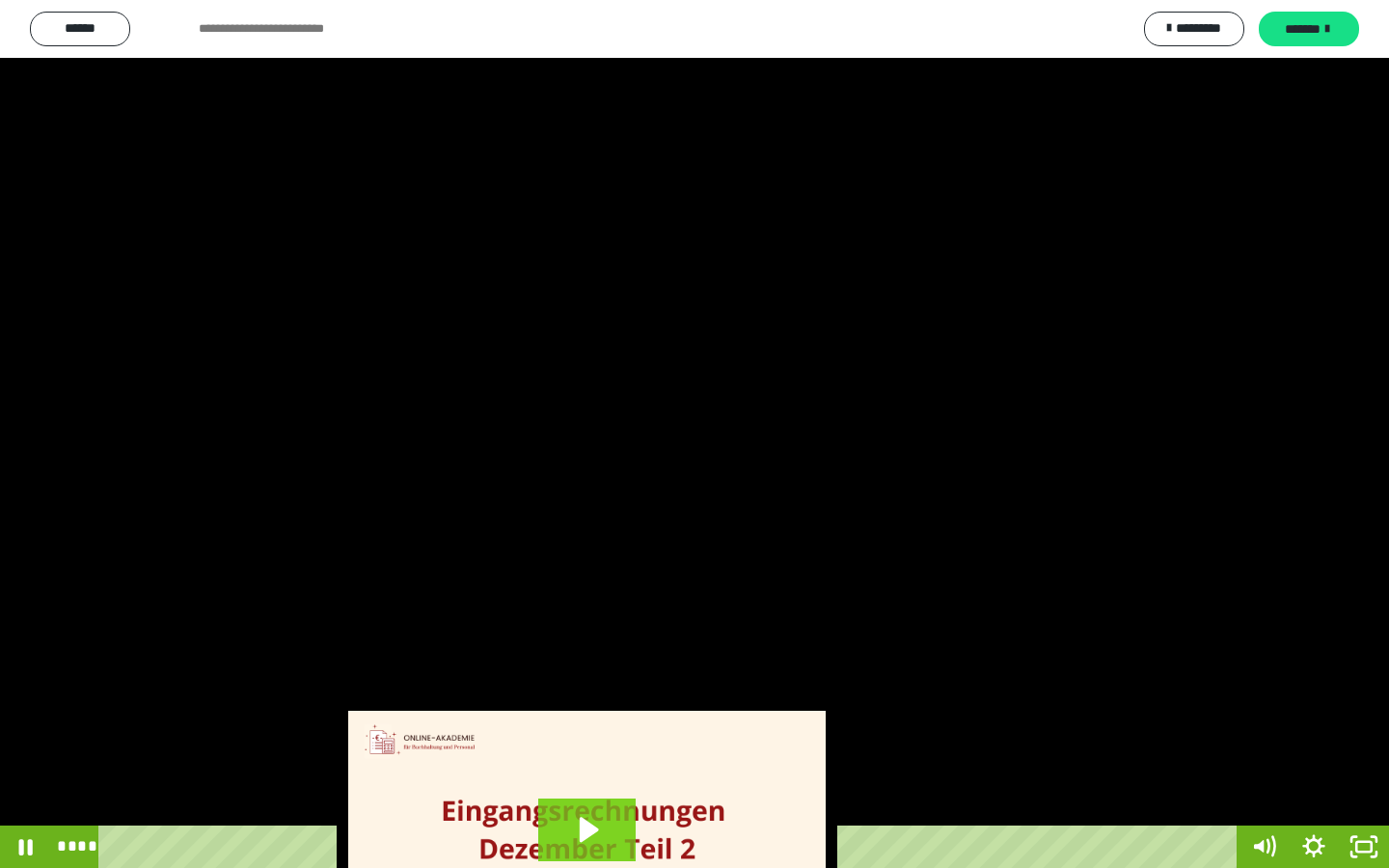 click on "****" at bounding box center [671, 847] 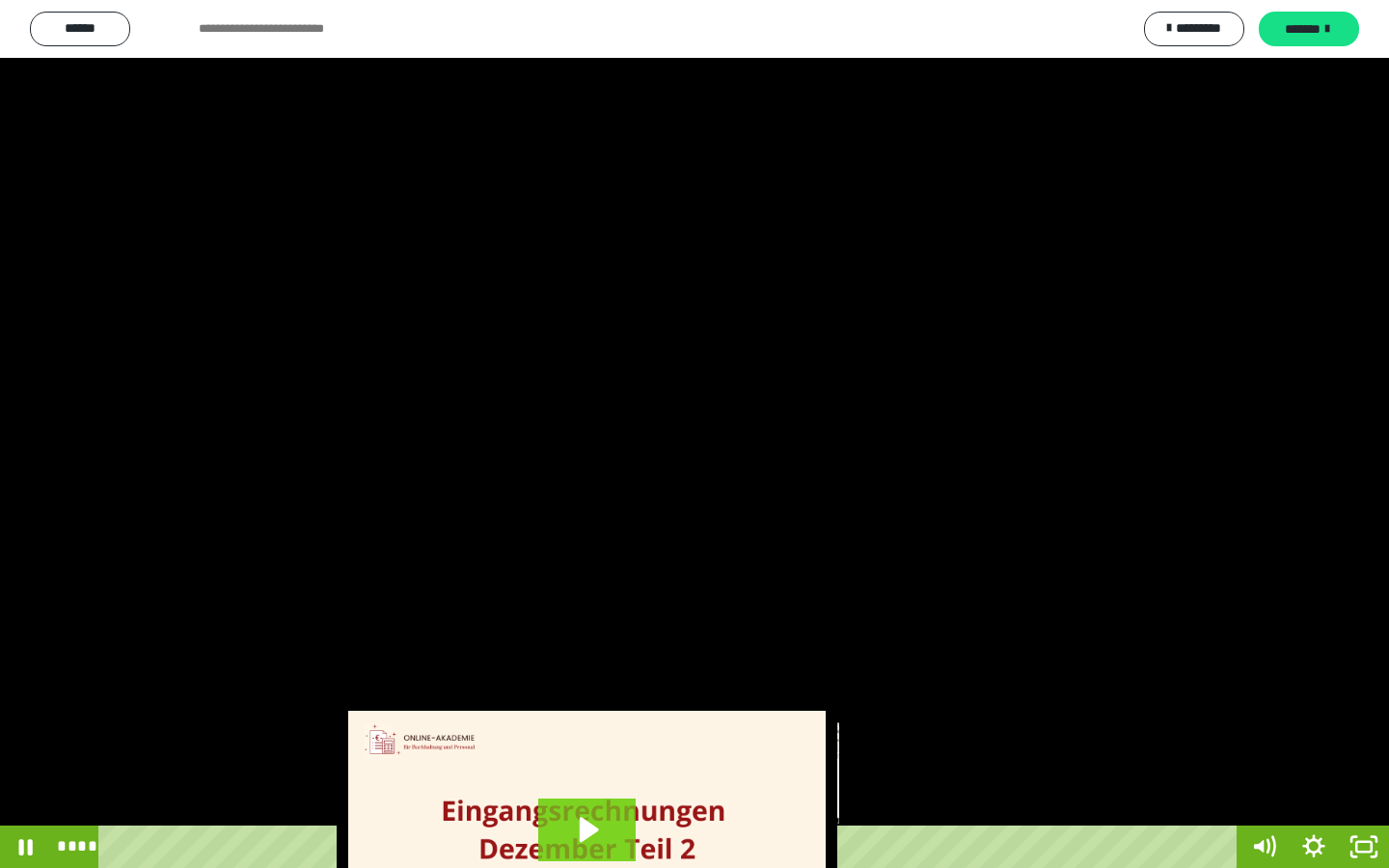 click on "****" at bounding box center [671, 847] 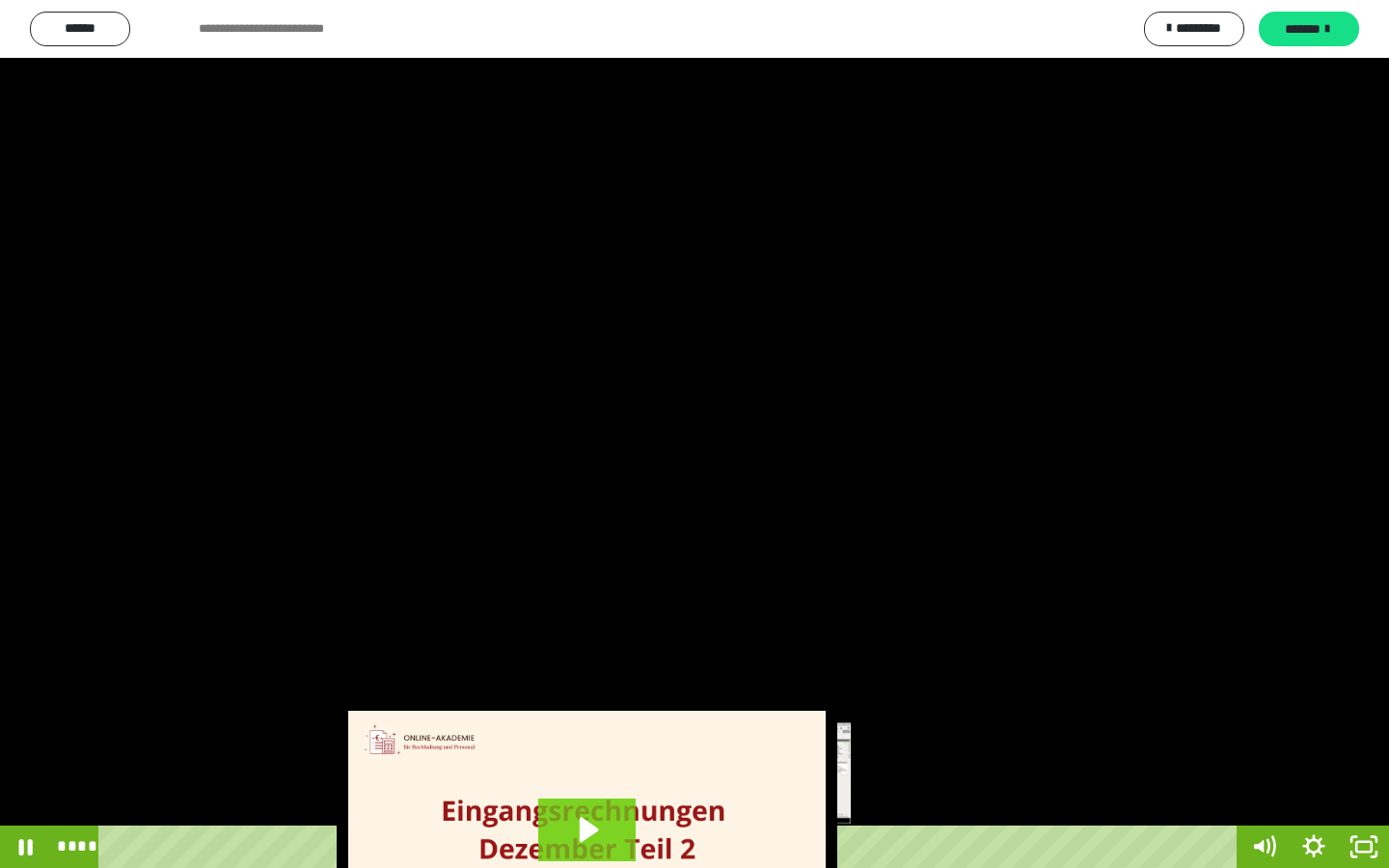 click on "****" at bounding box center [671, 847] 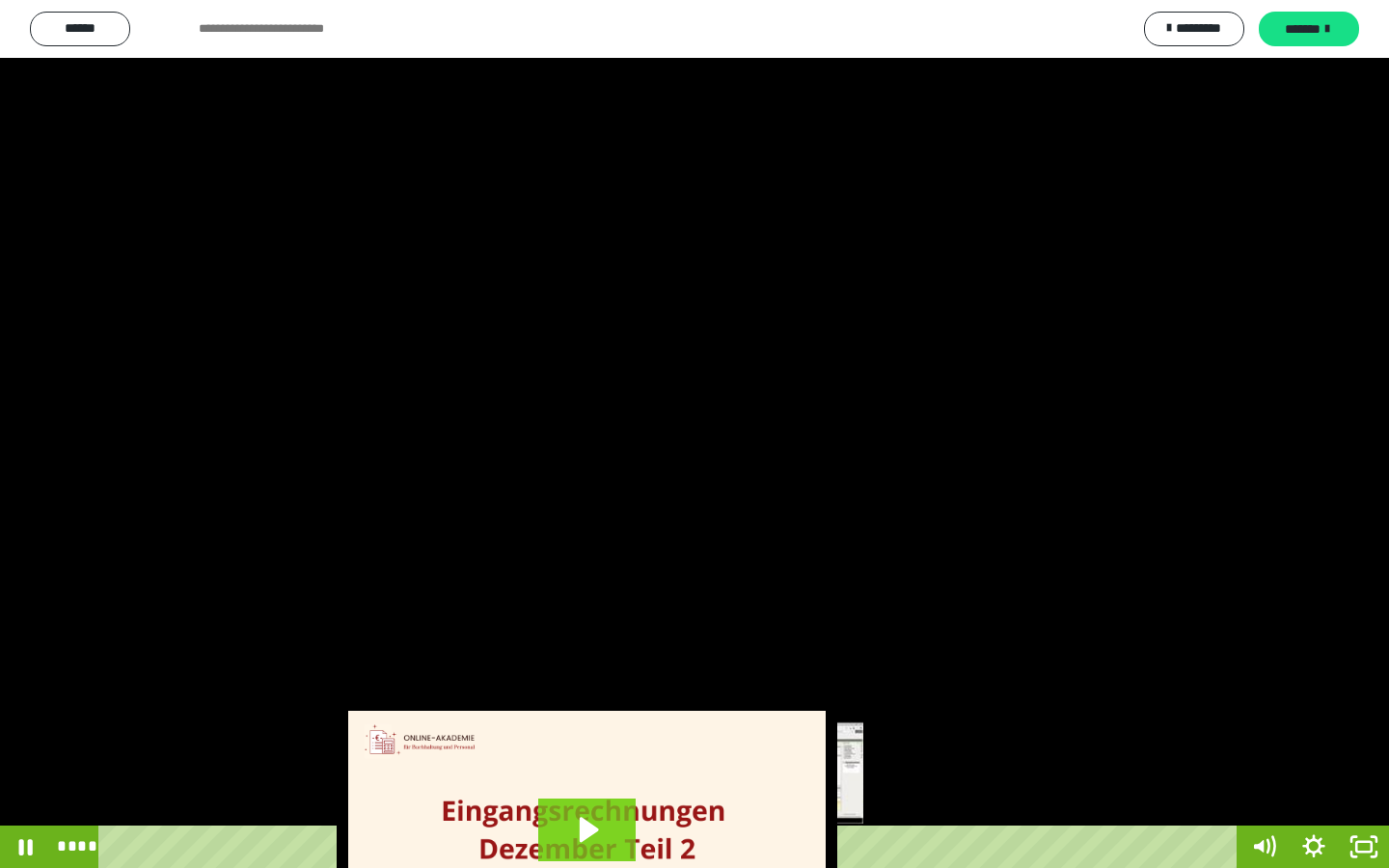 click on "****" at bounding box center (671, 847) 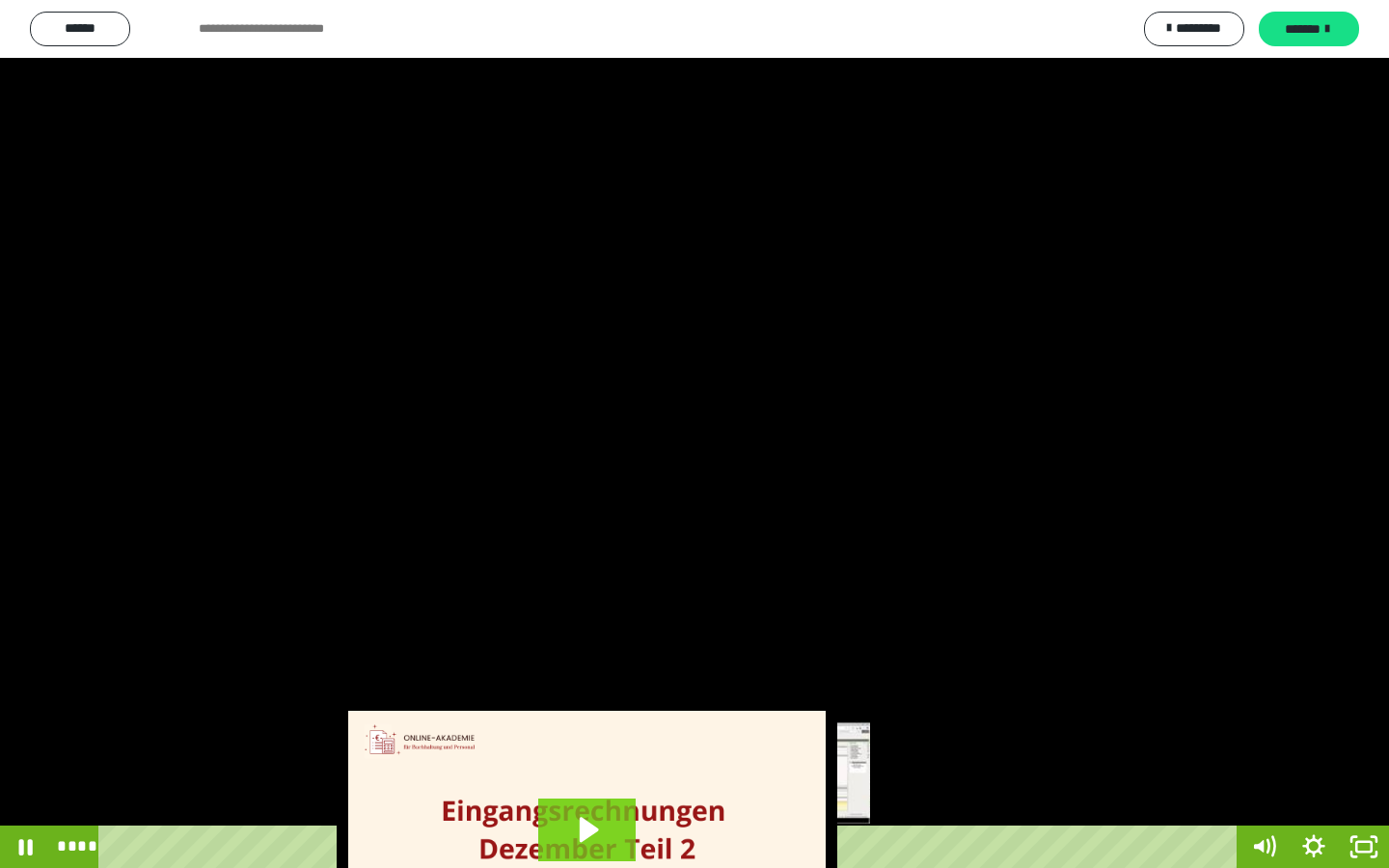 click on "****" at bounding box center [671, 847] 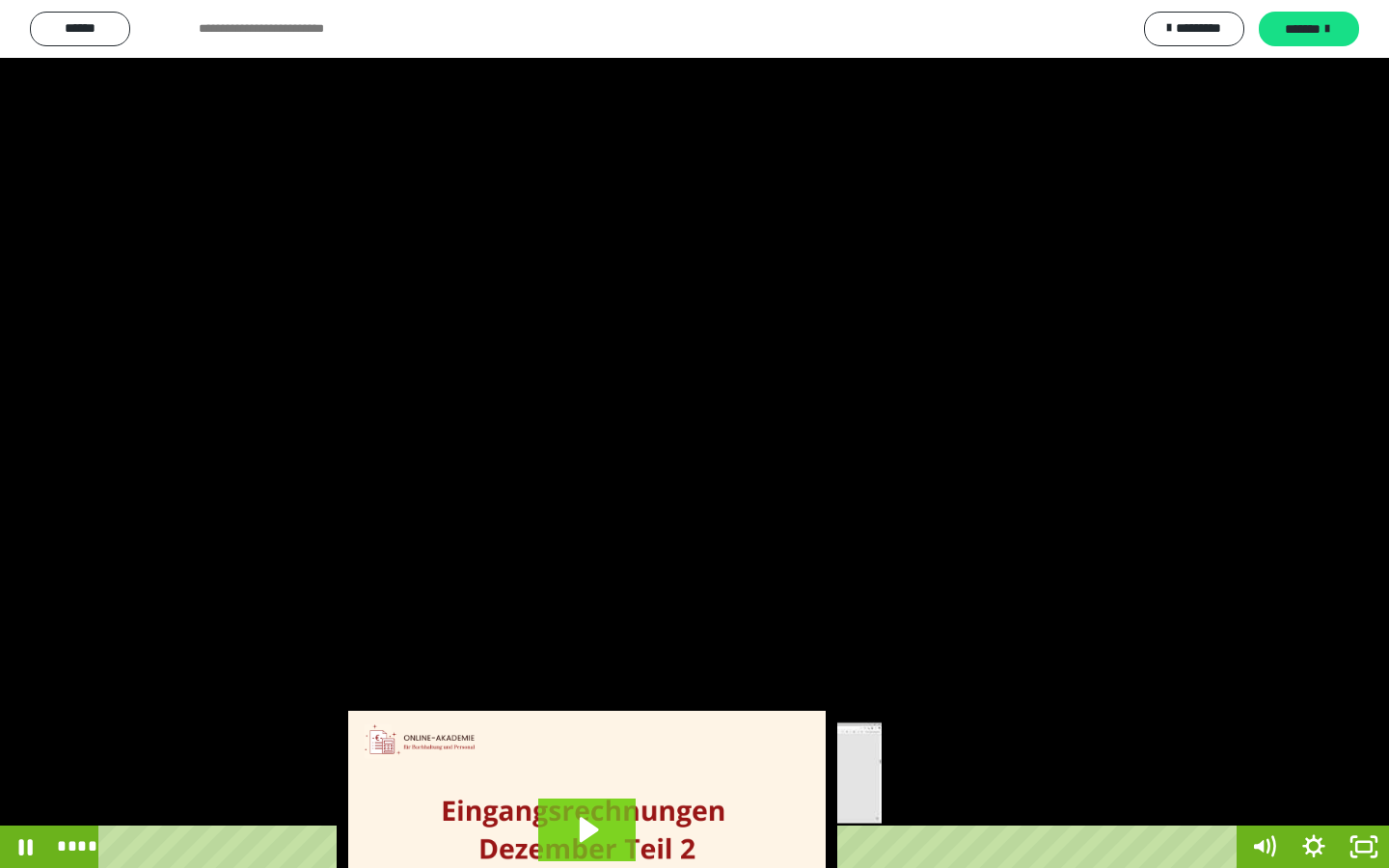 click on "****" at bounding box center (671, 847) 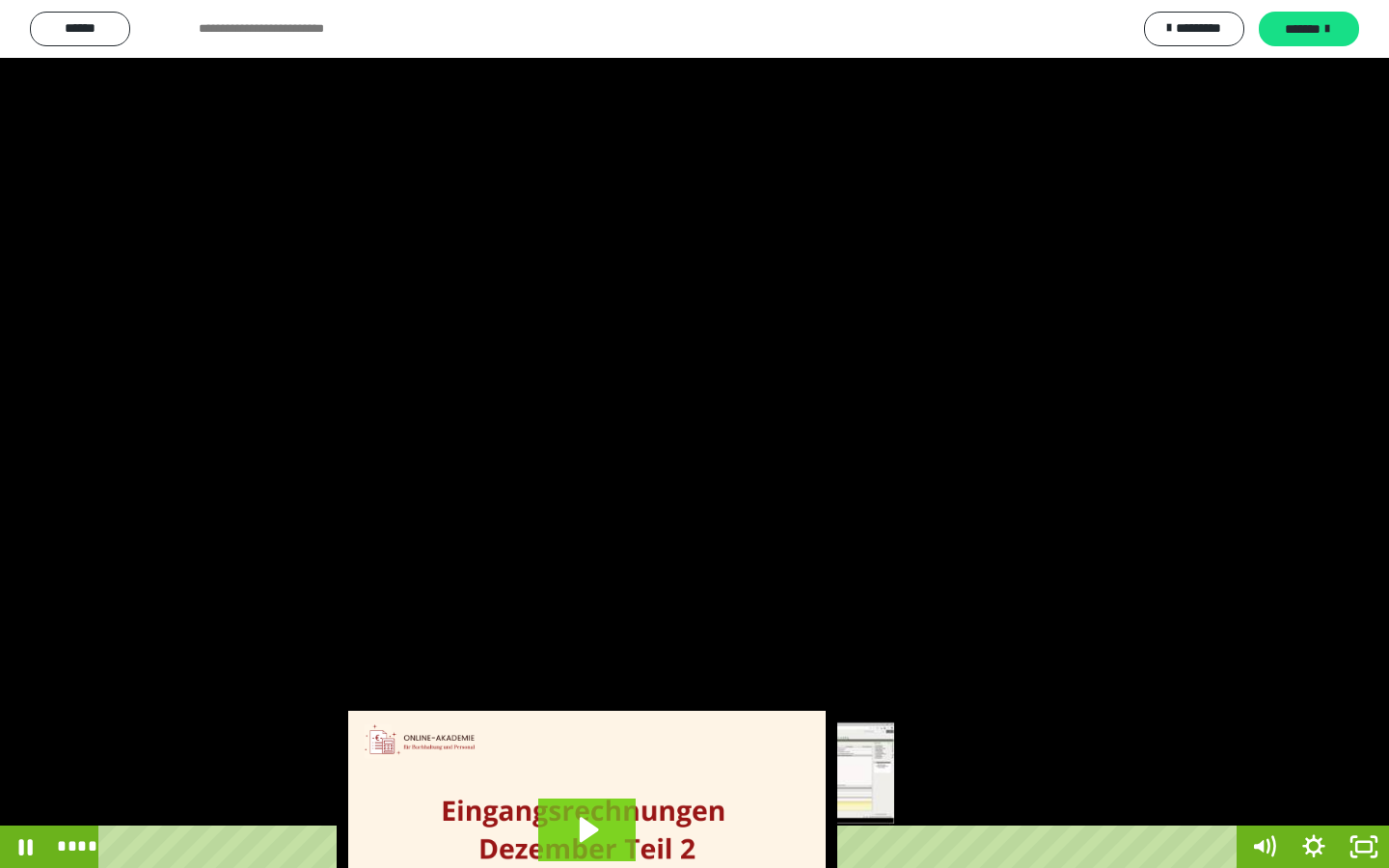 click on "****" at bounding box center [671, 847] 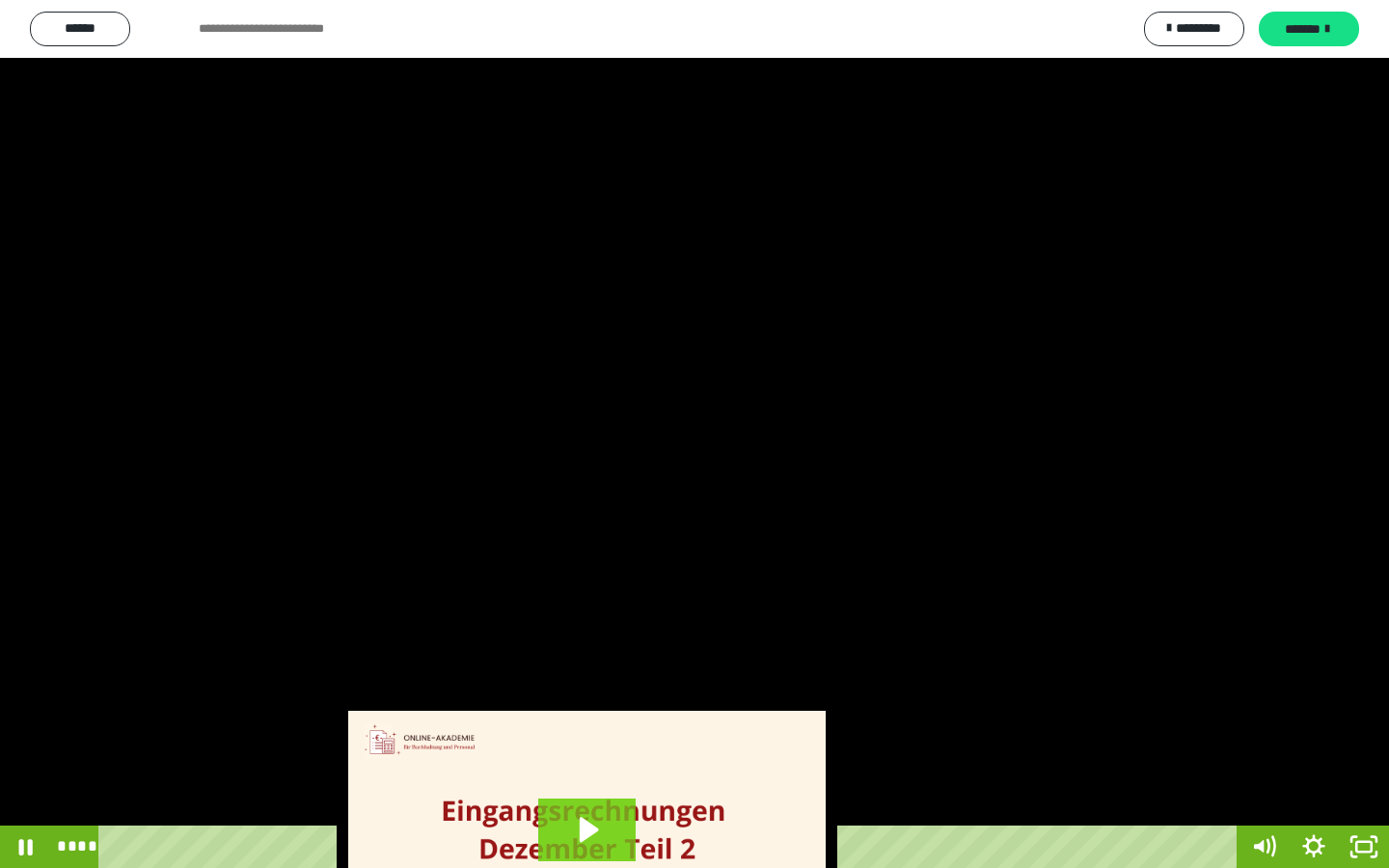 scroll, scrollTop: 3671, scrollLeft: 0, axis: vertical 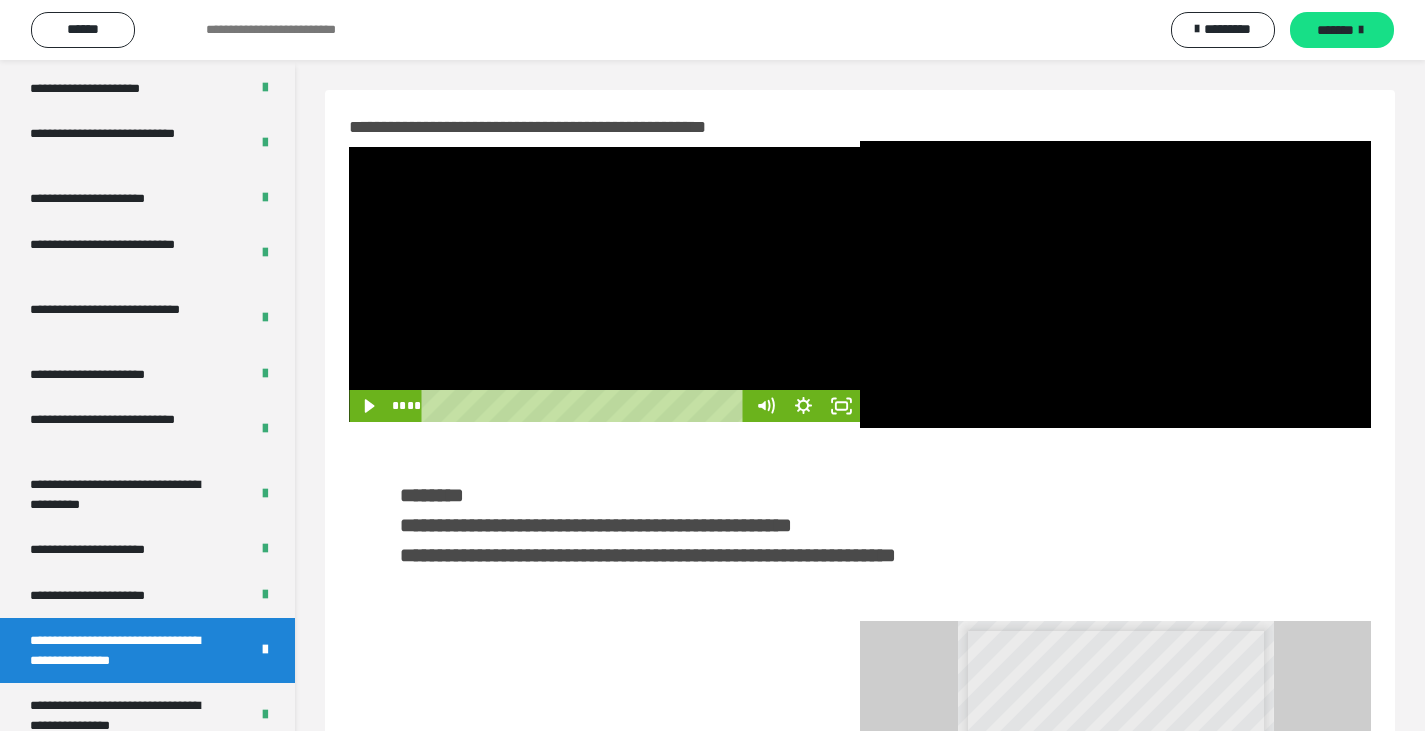click at bounding box center (604, 284) 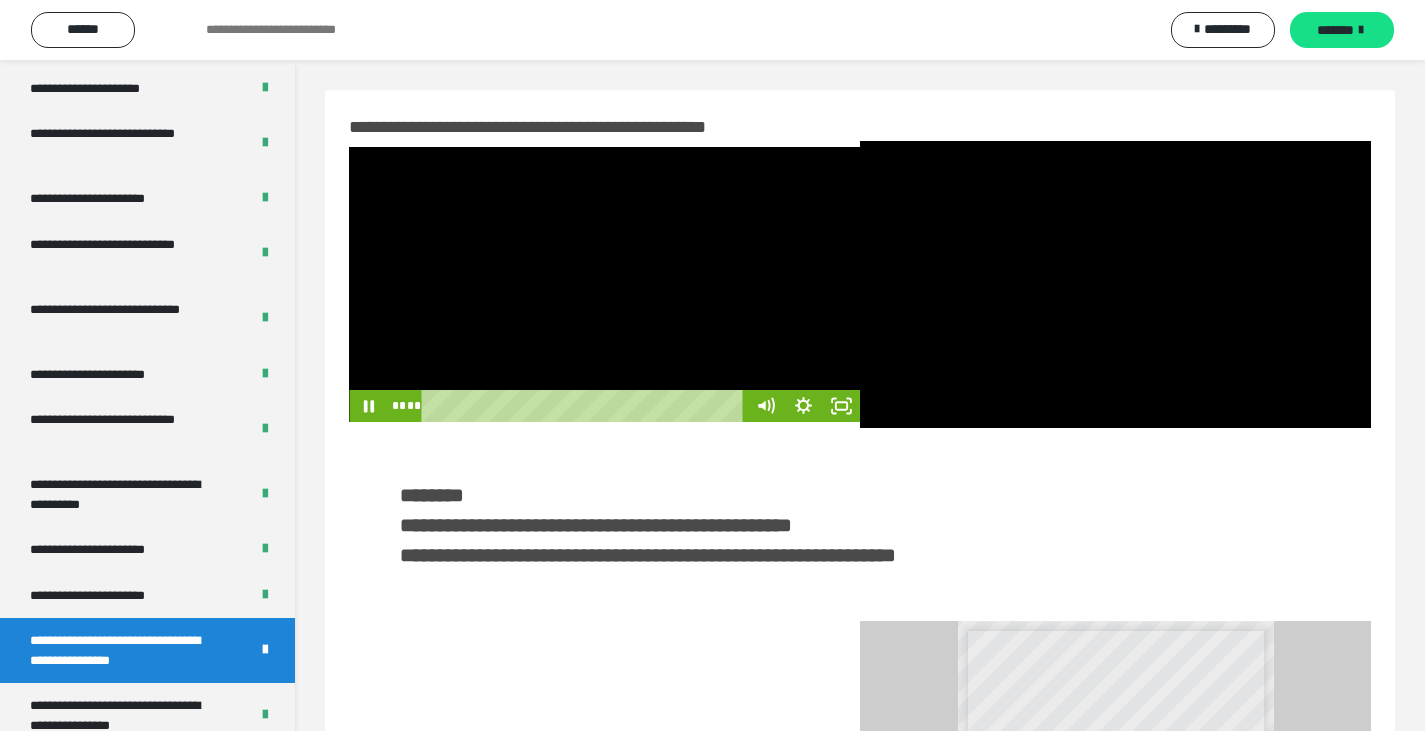 click at bounding box center (604, 284) 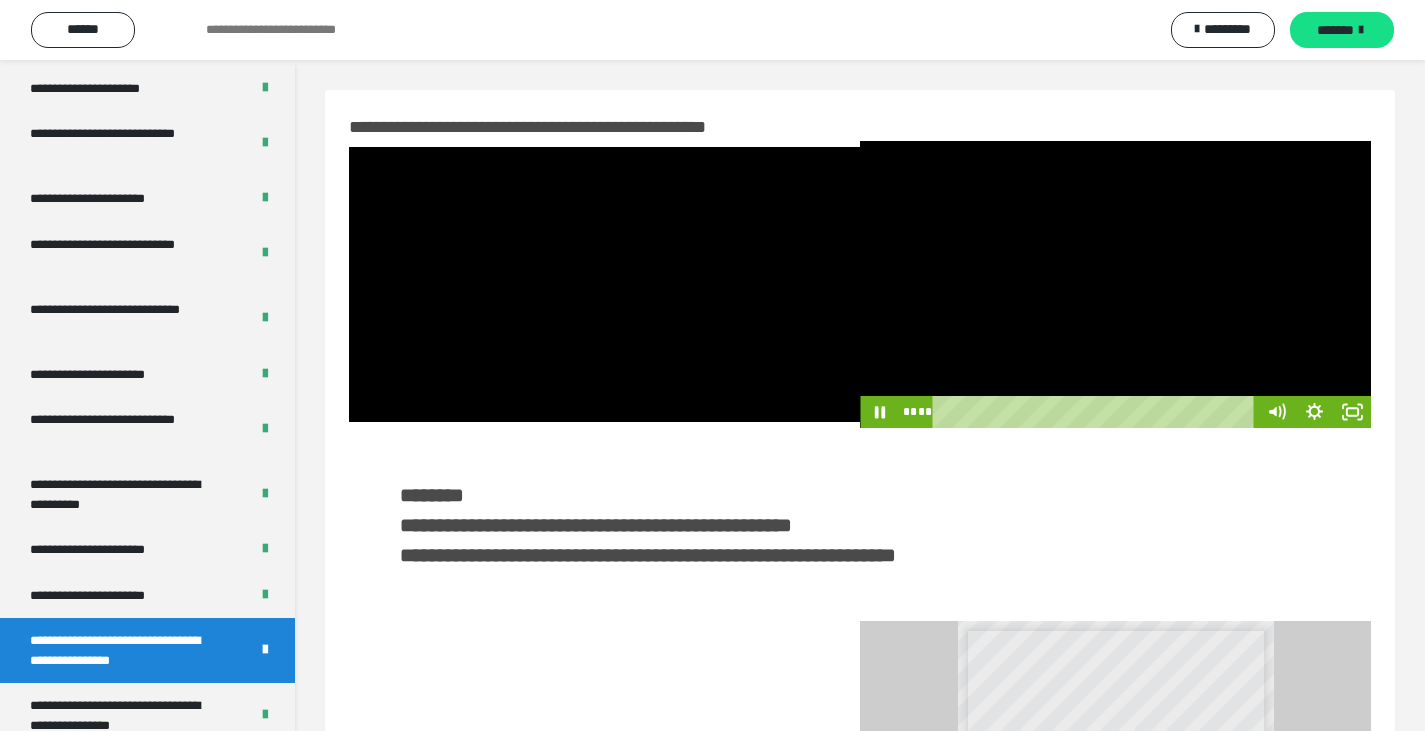 click at bounding box center [1115, 284] 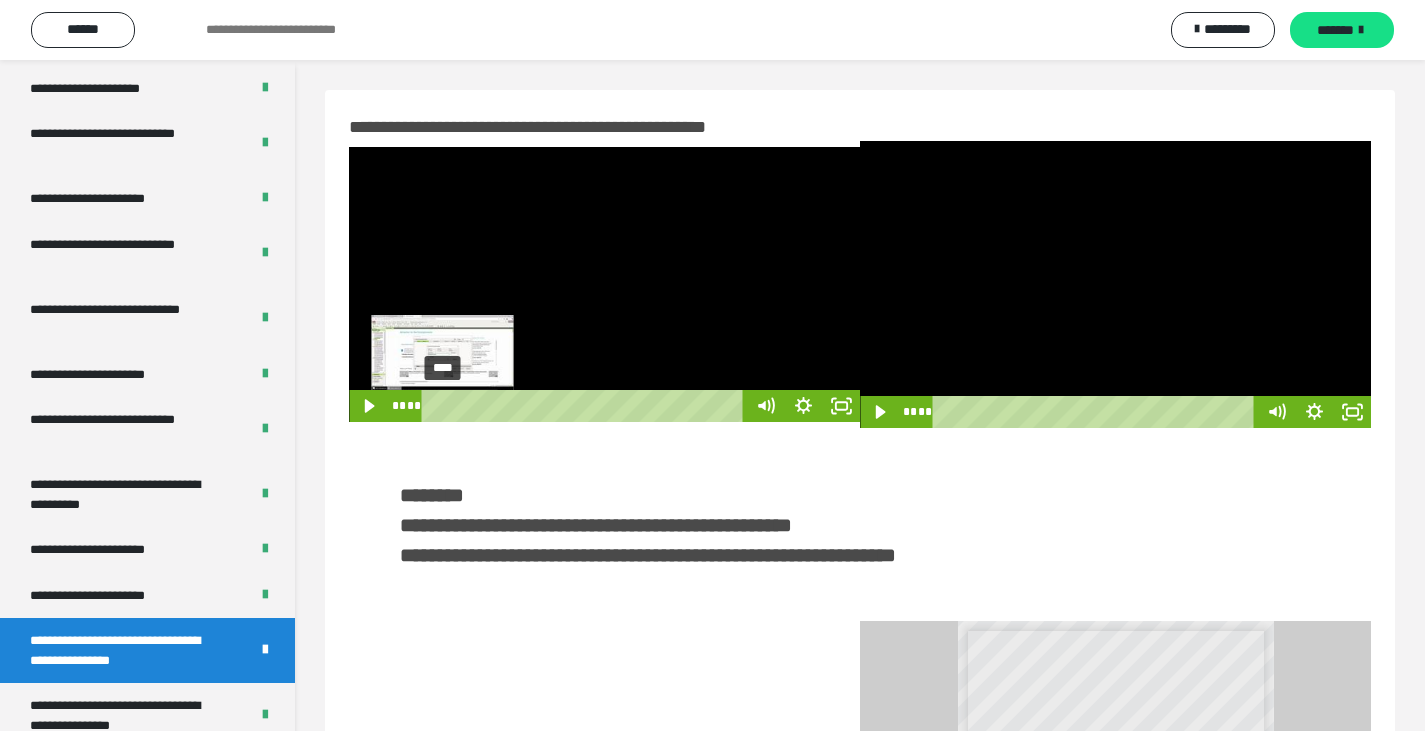 click on "****" at bounding box center (586, 406) 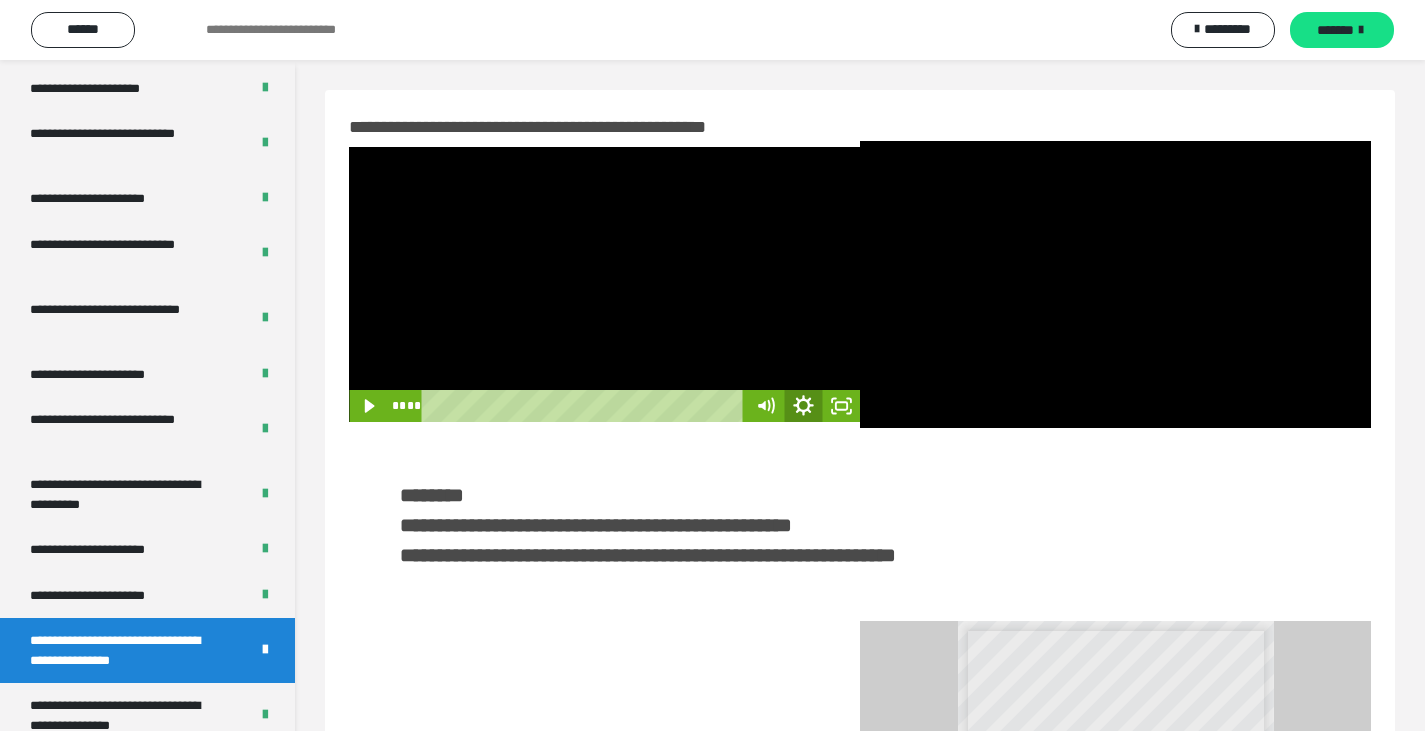click 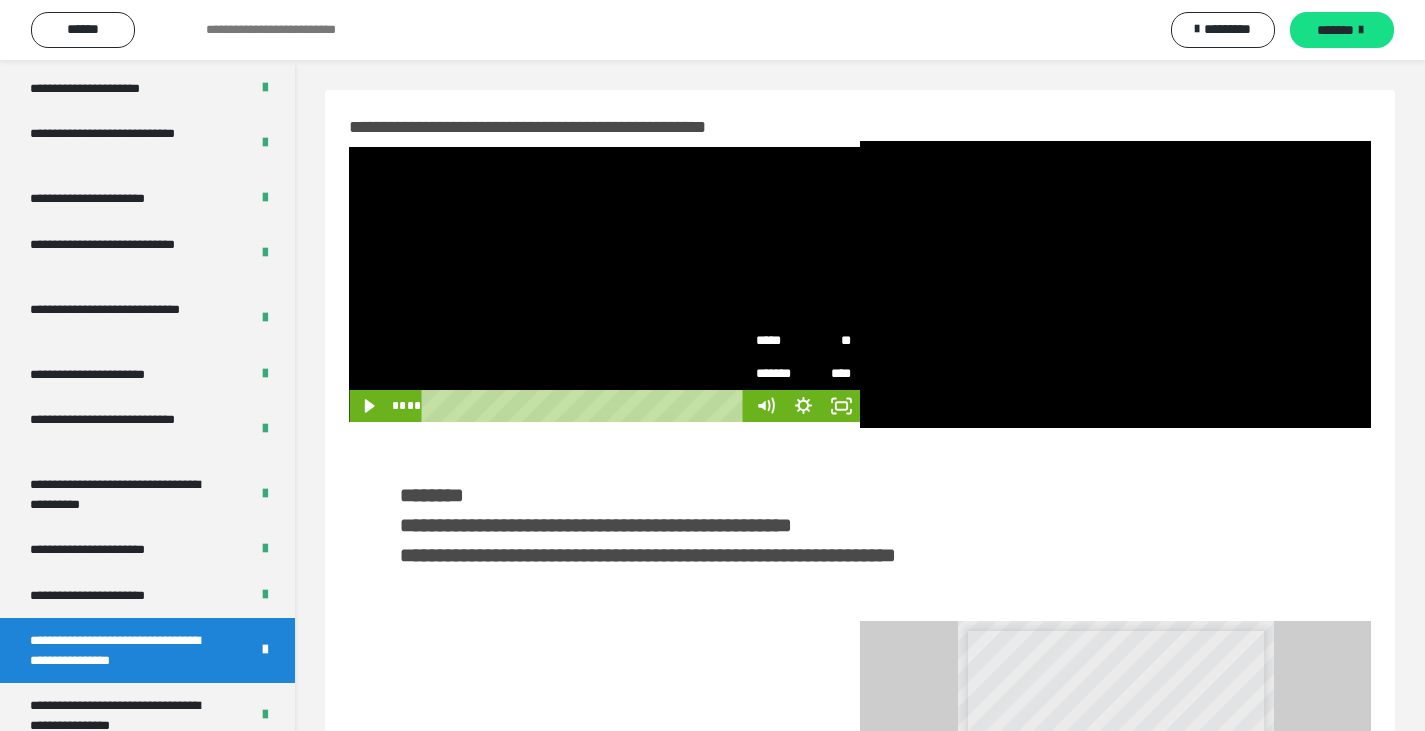 click on "*****" at bounding box center (780, 341) 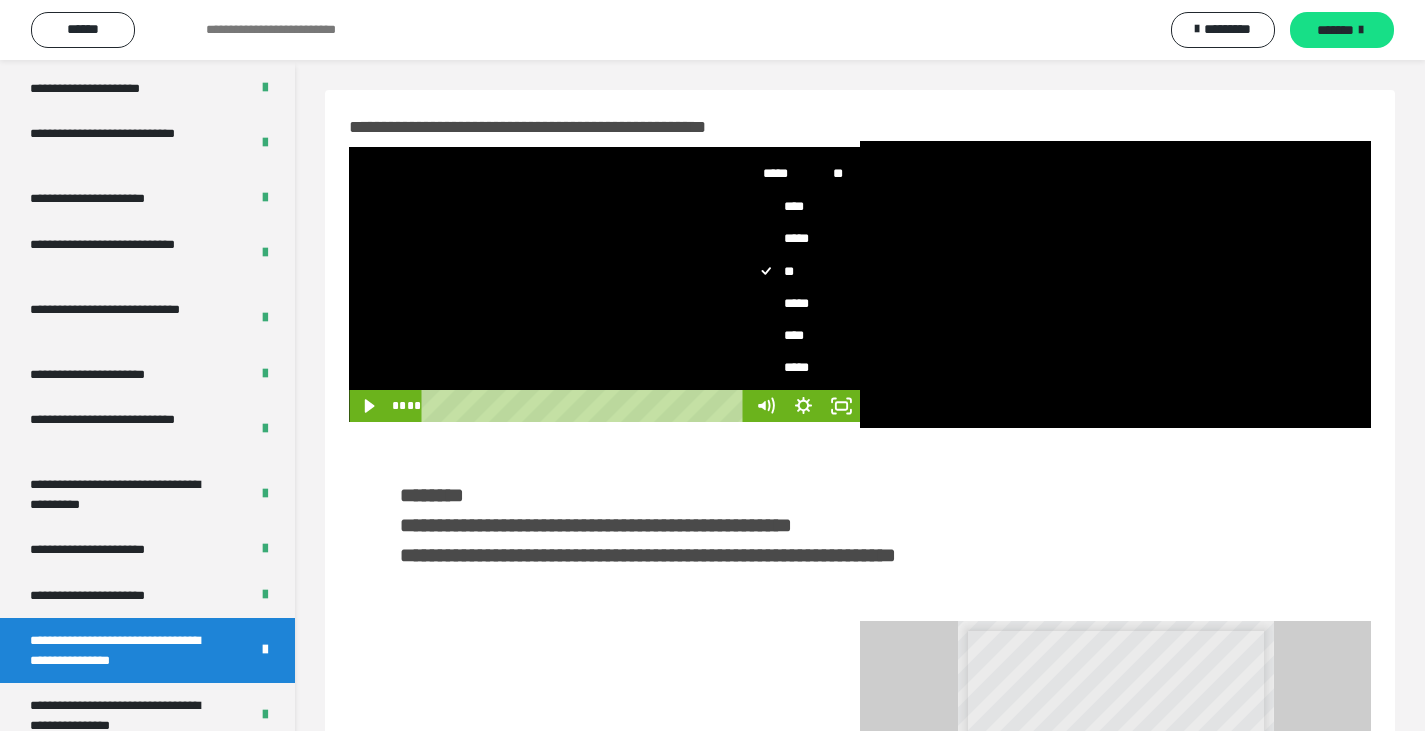 click on "*****" at bounding box center [795, 368] 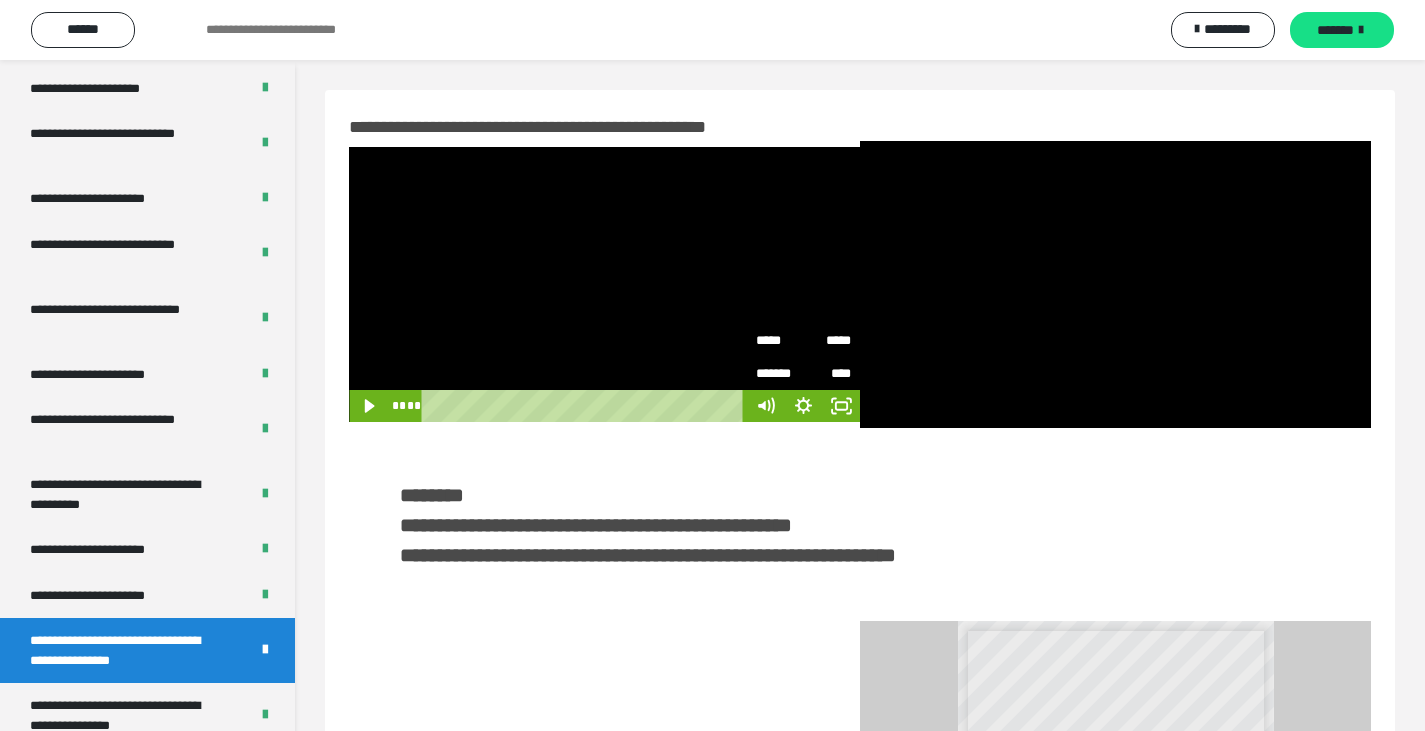 click at bounding box center [604, 284] 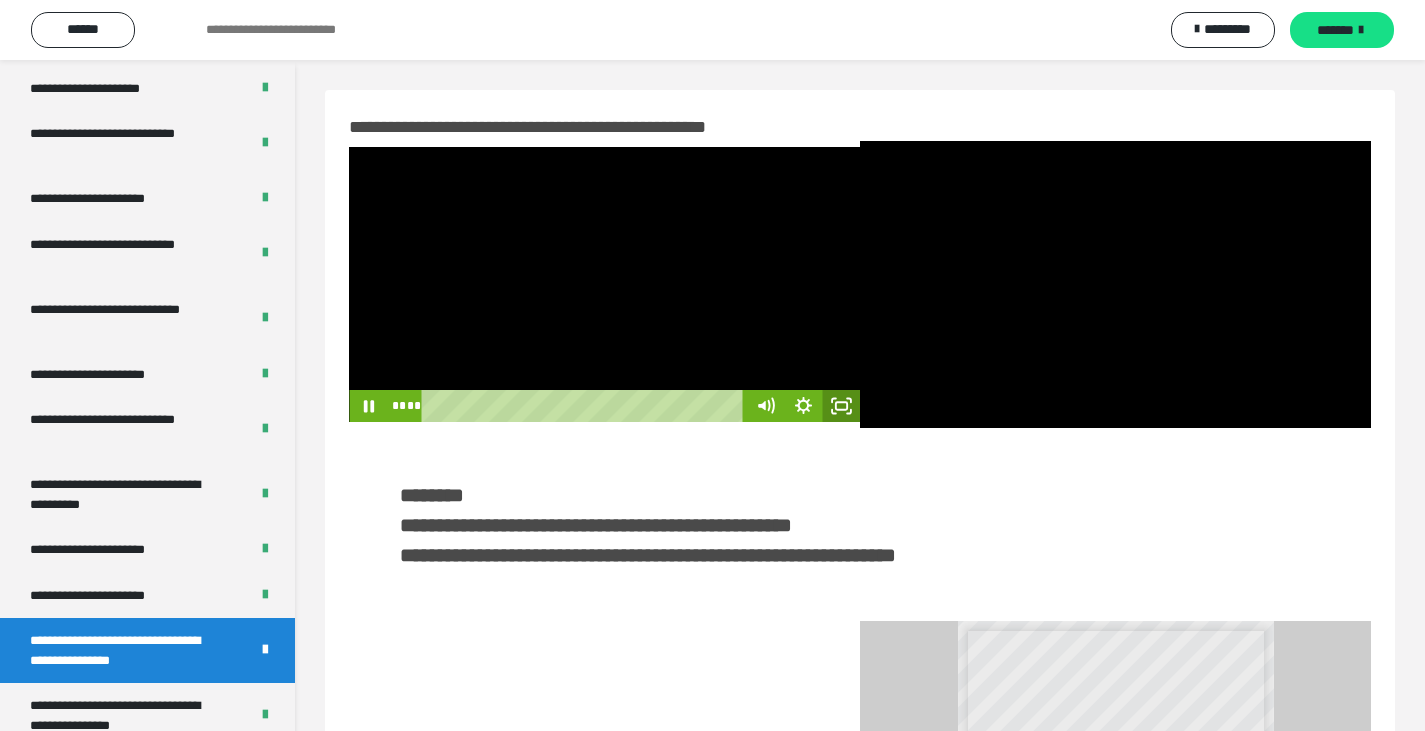 click 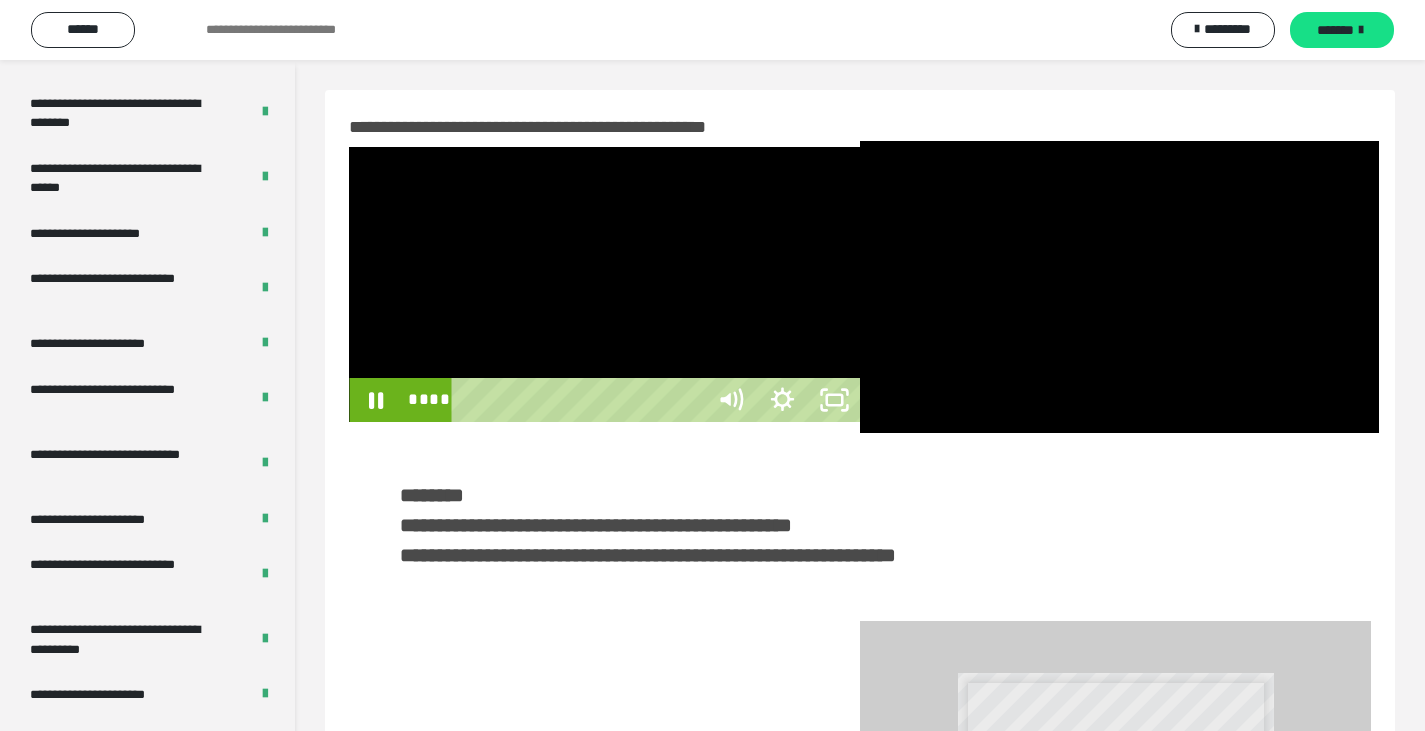 scroll, scrollTop: 3659, scrollLeft: 0, axis: vertical 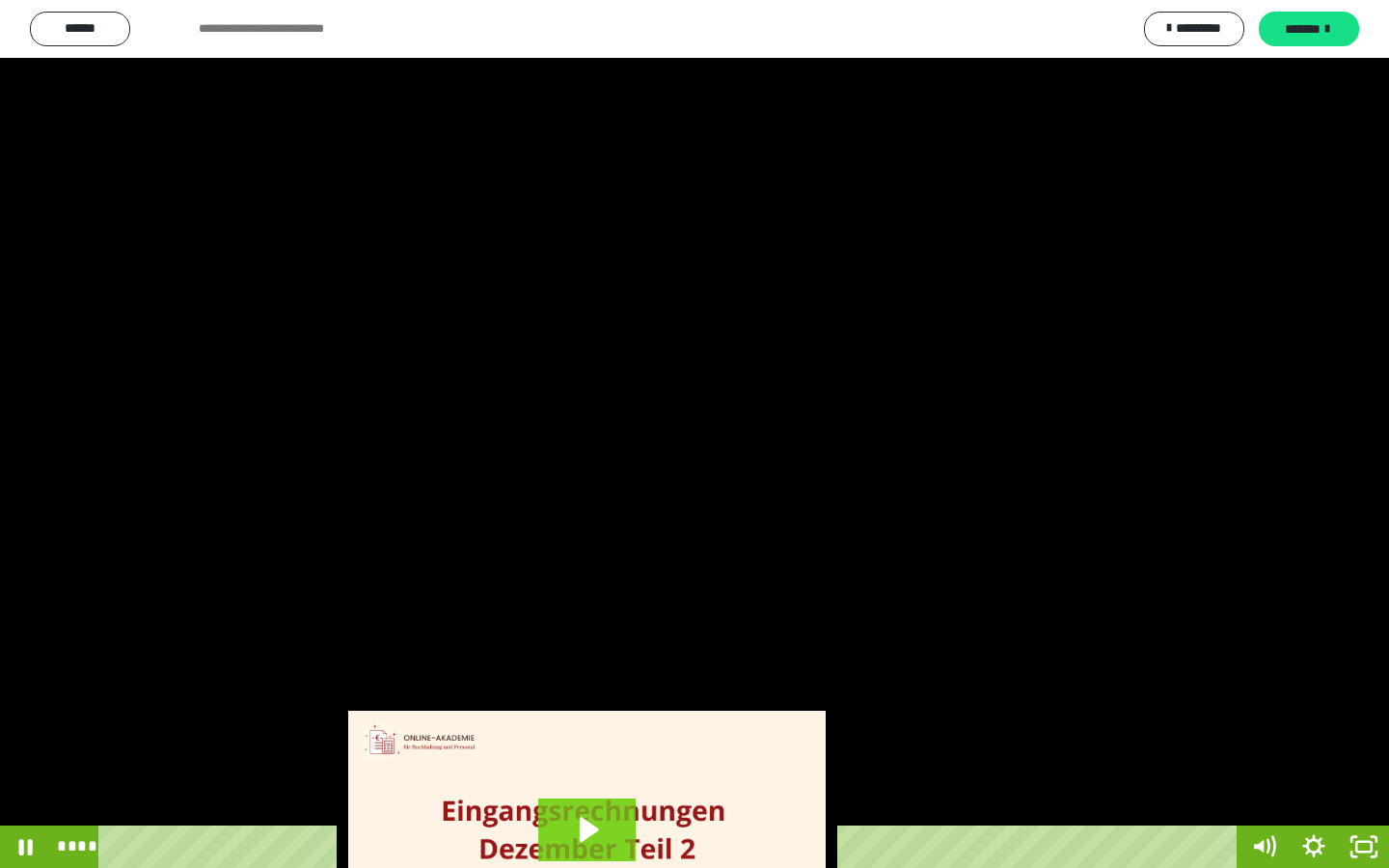 click at bounding box center [694, 434] 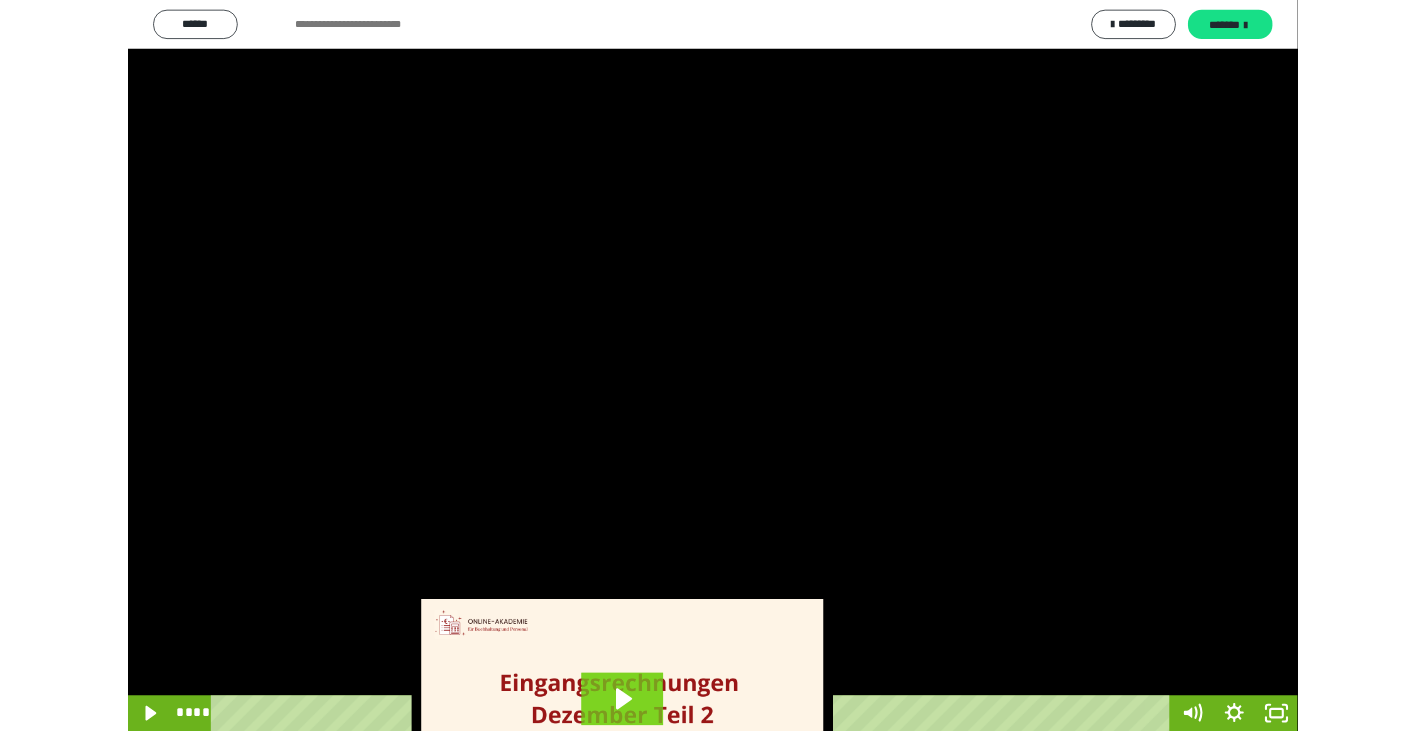 scroll, scrollTop: 3806, scrollLeft: 0, axis: vertical 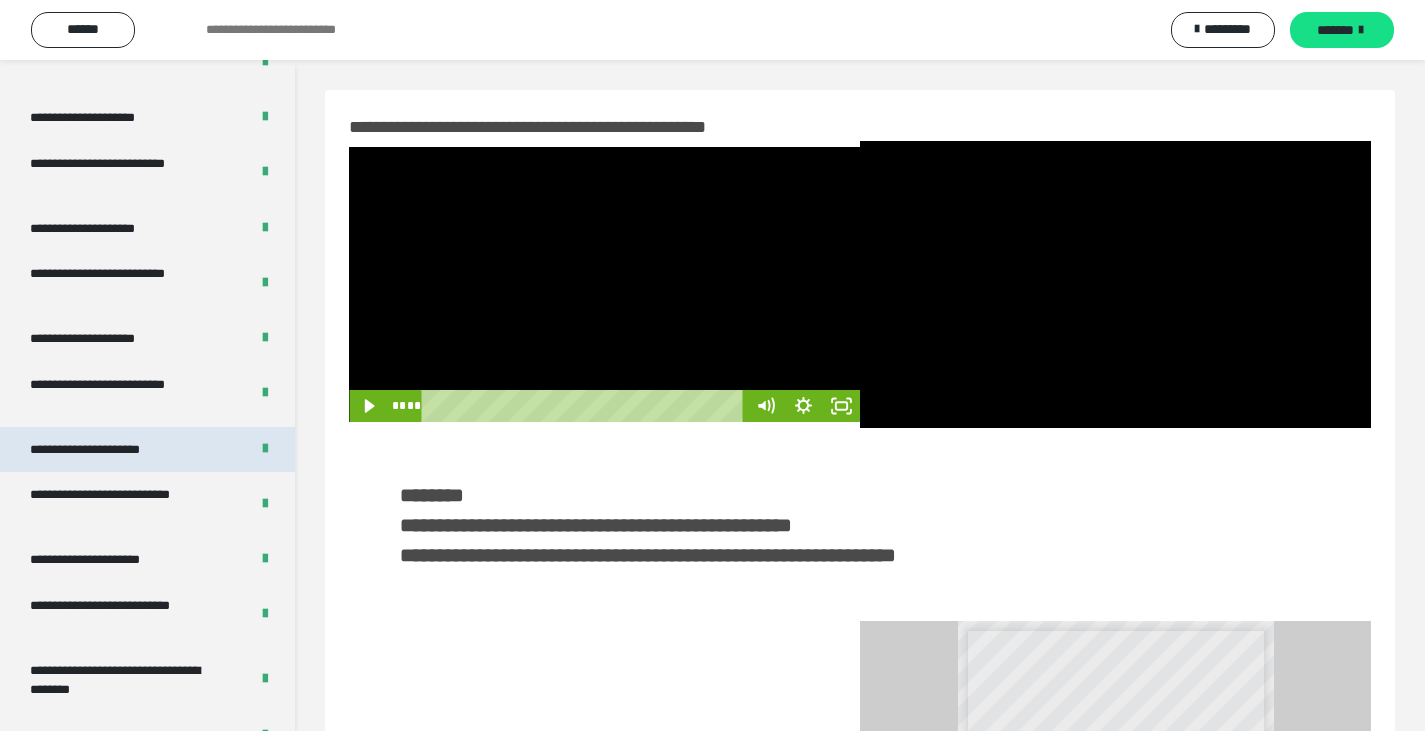 click on "**********" at bounding box center [109, 450] 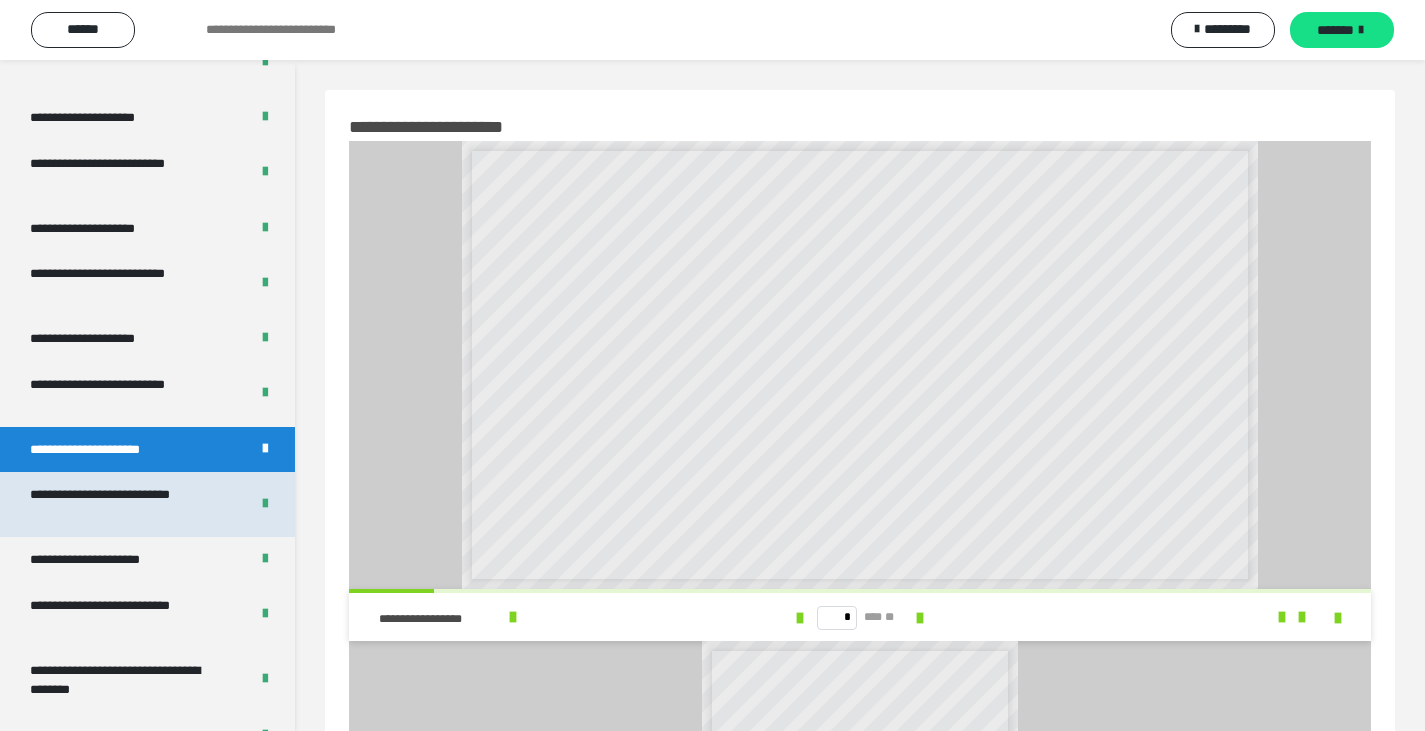 click on "**********" at bounding box center (124, 504) 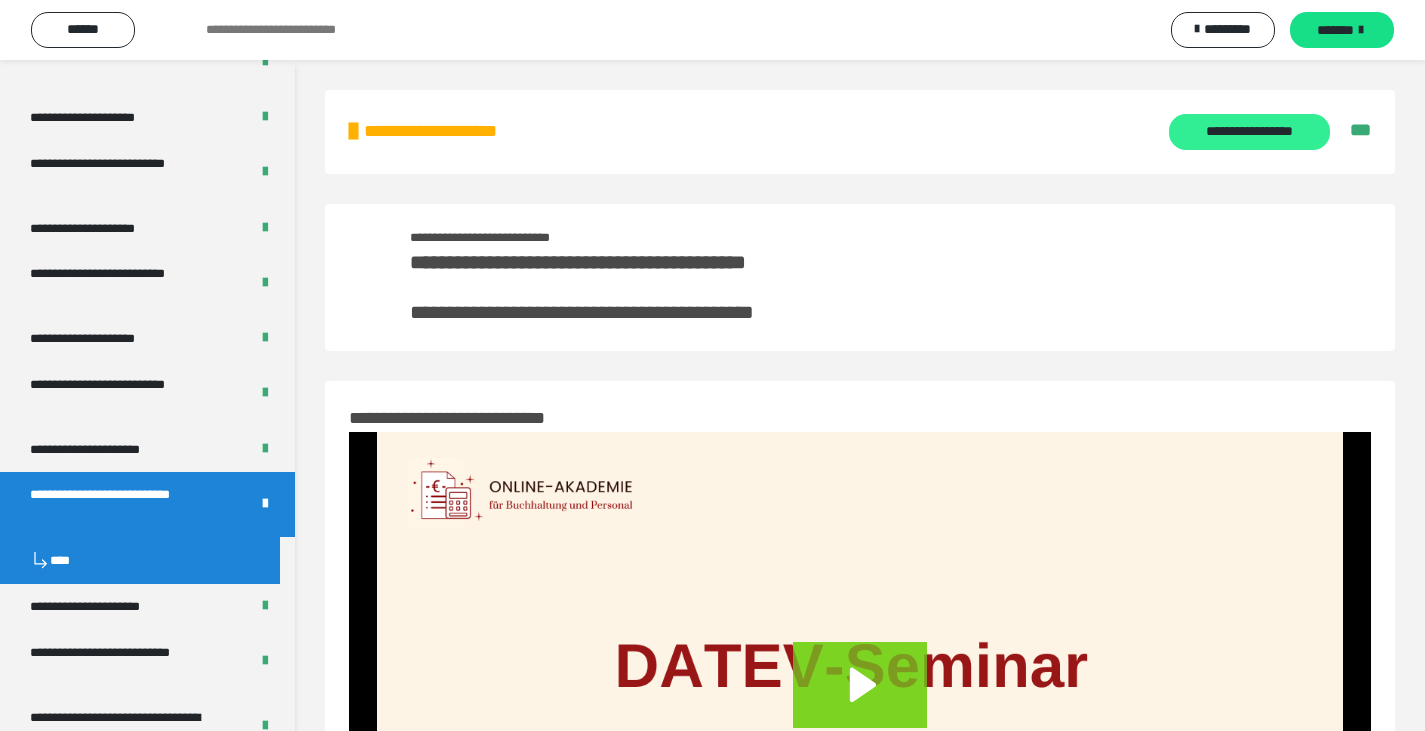 click on "**********" at bounding box center [1249, 132] 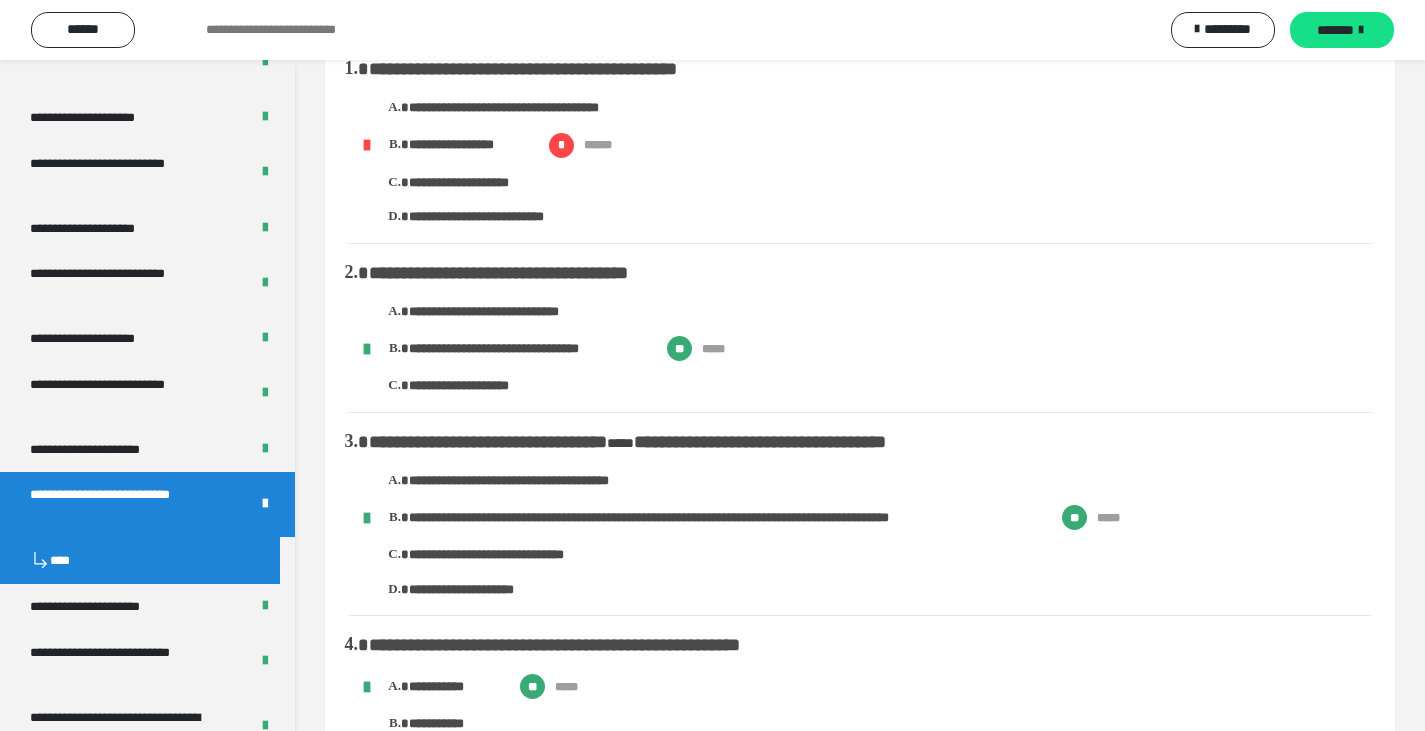 scroll, scrollTop: 0, scrollLeft: 0, axis: both 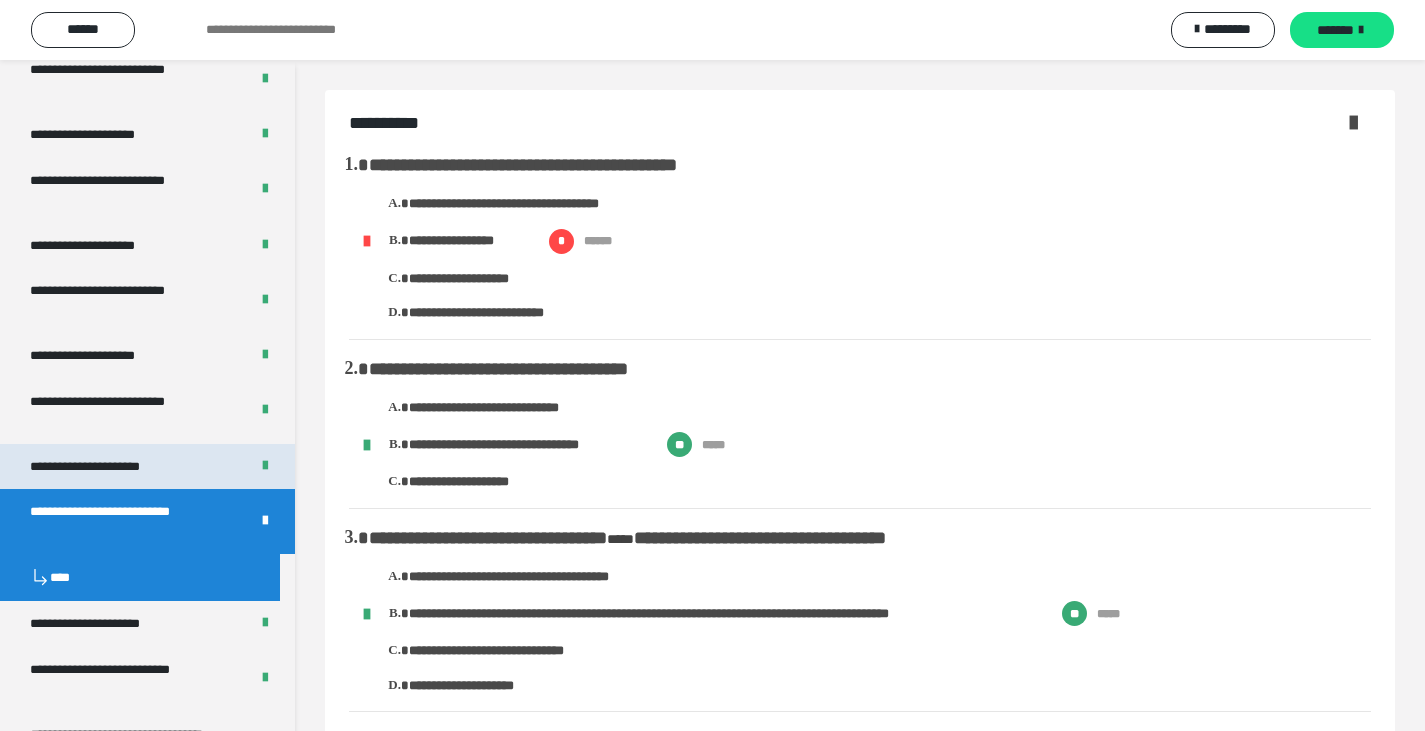 click on "**********" at bounding box center (109, 467) 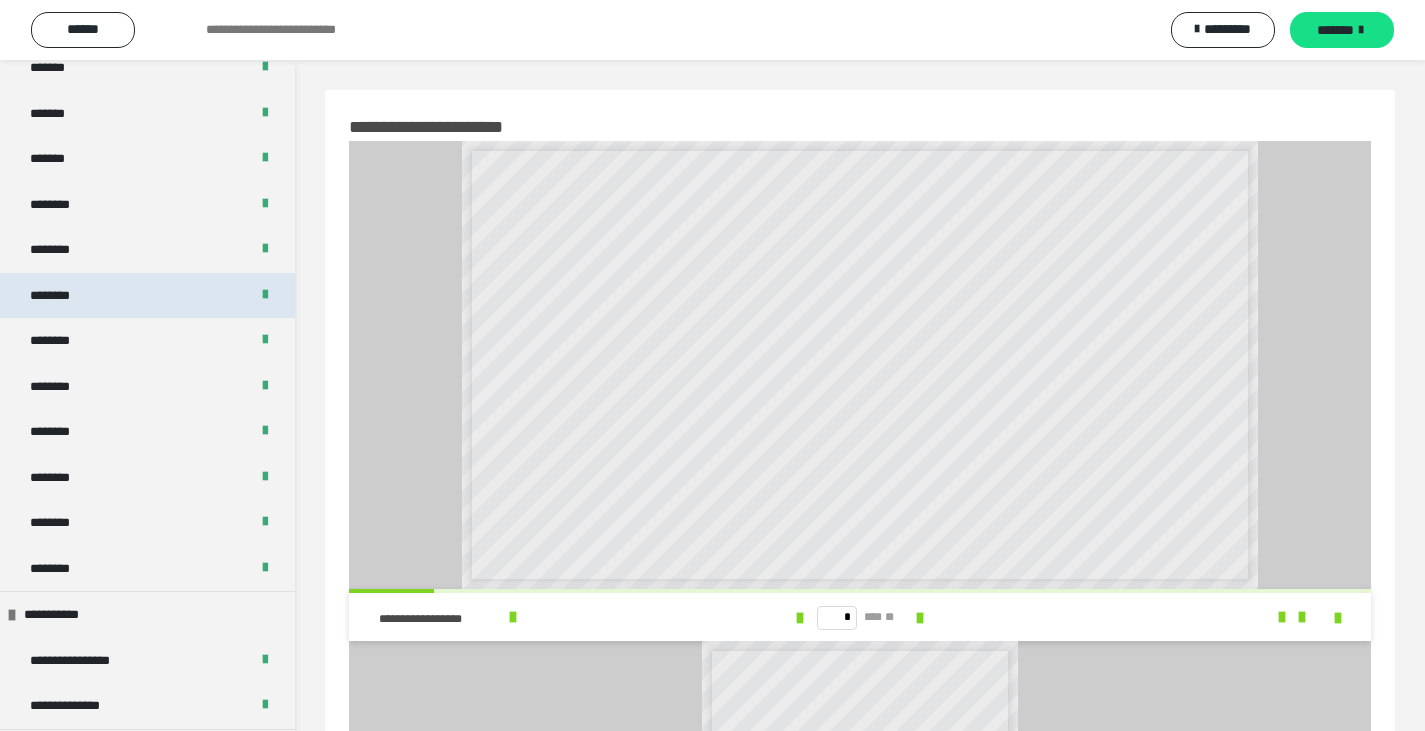 scroll, scrollTop: 993, scrollLeft: 0, axis: vertical 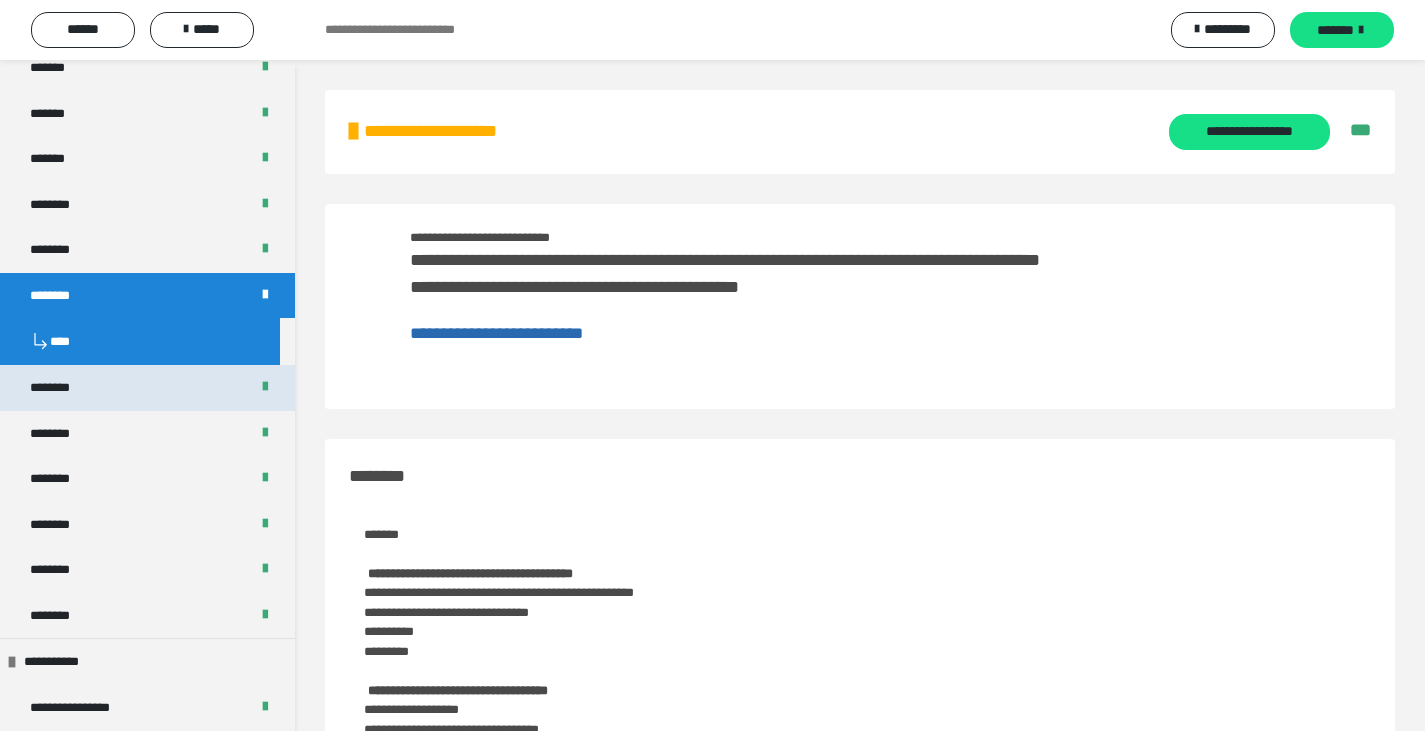 click on "********" at bounding box center (147, 388) 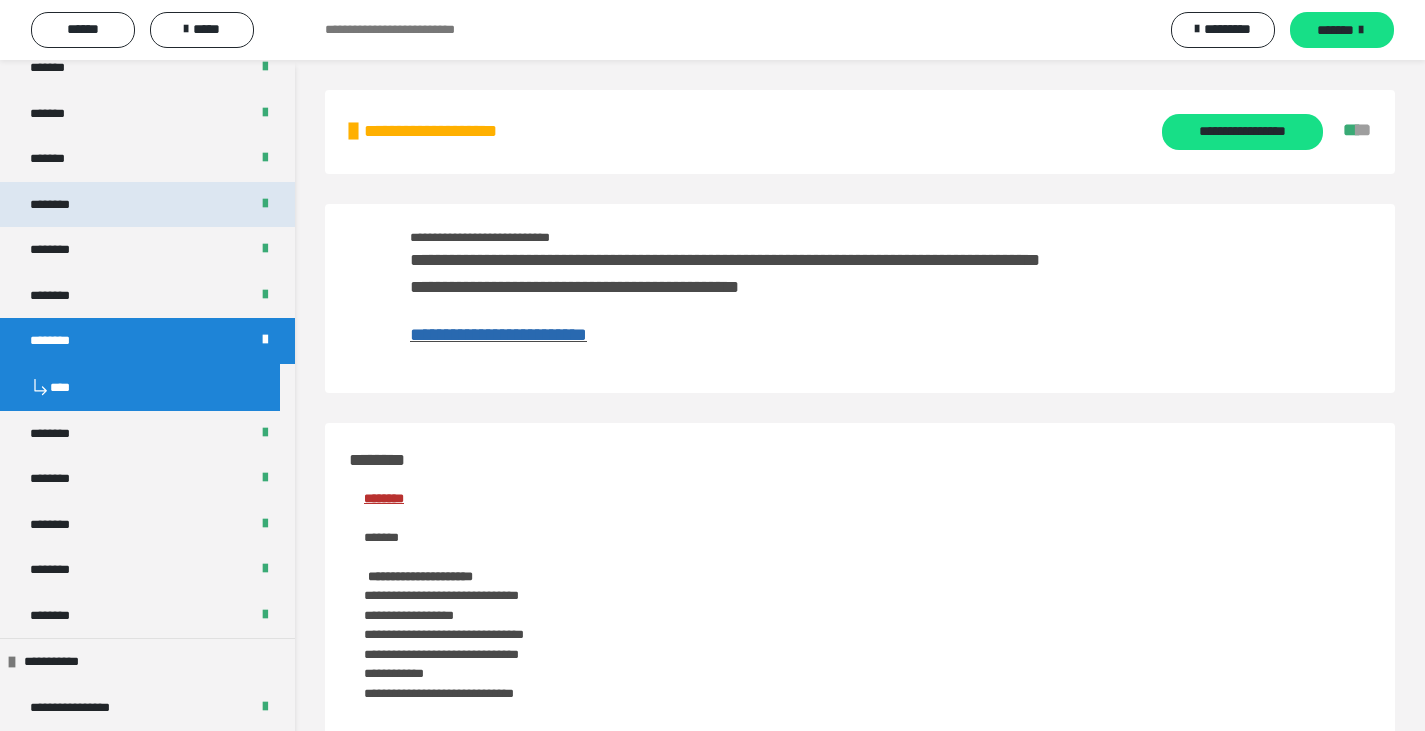 click on "********" at bounding box center [147, 205] 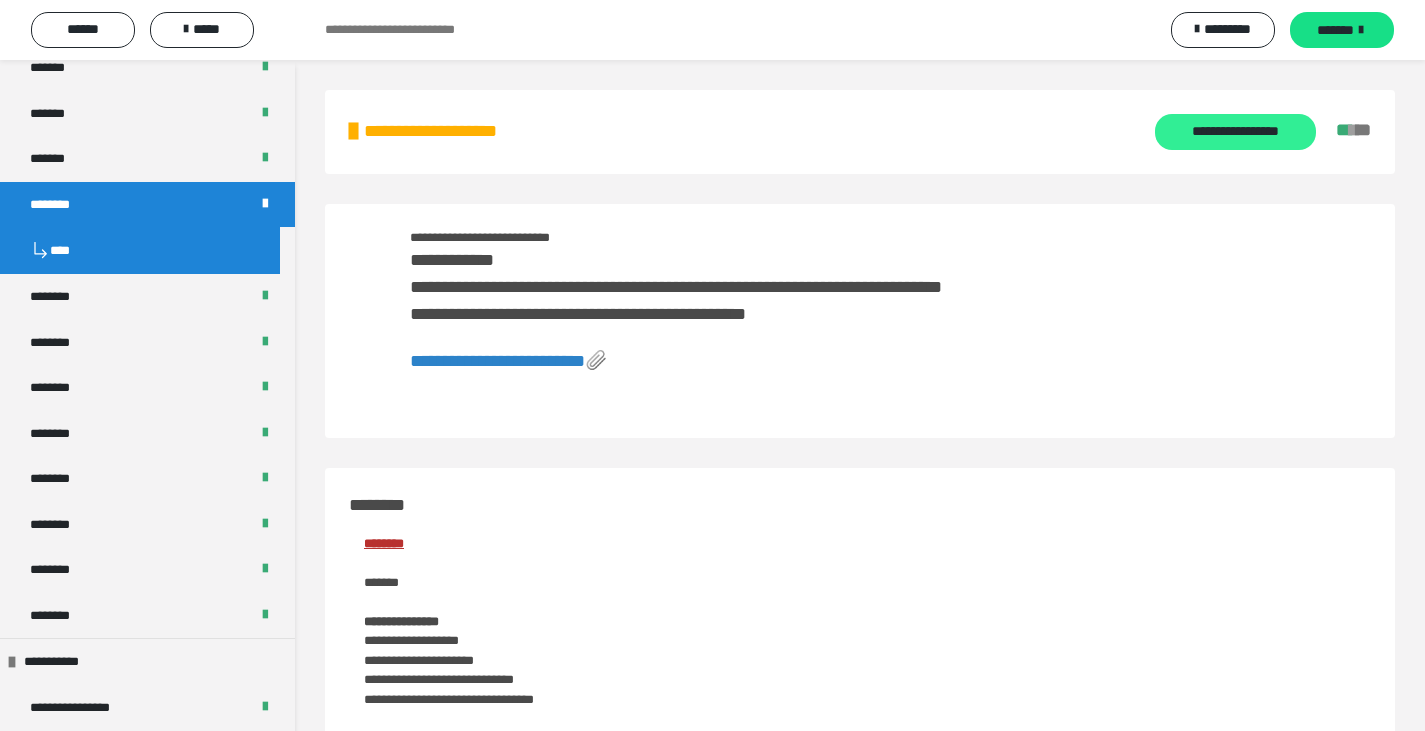 click on "**********" at bounding box center (1235, 132) 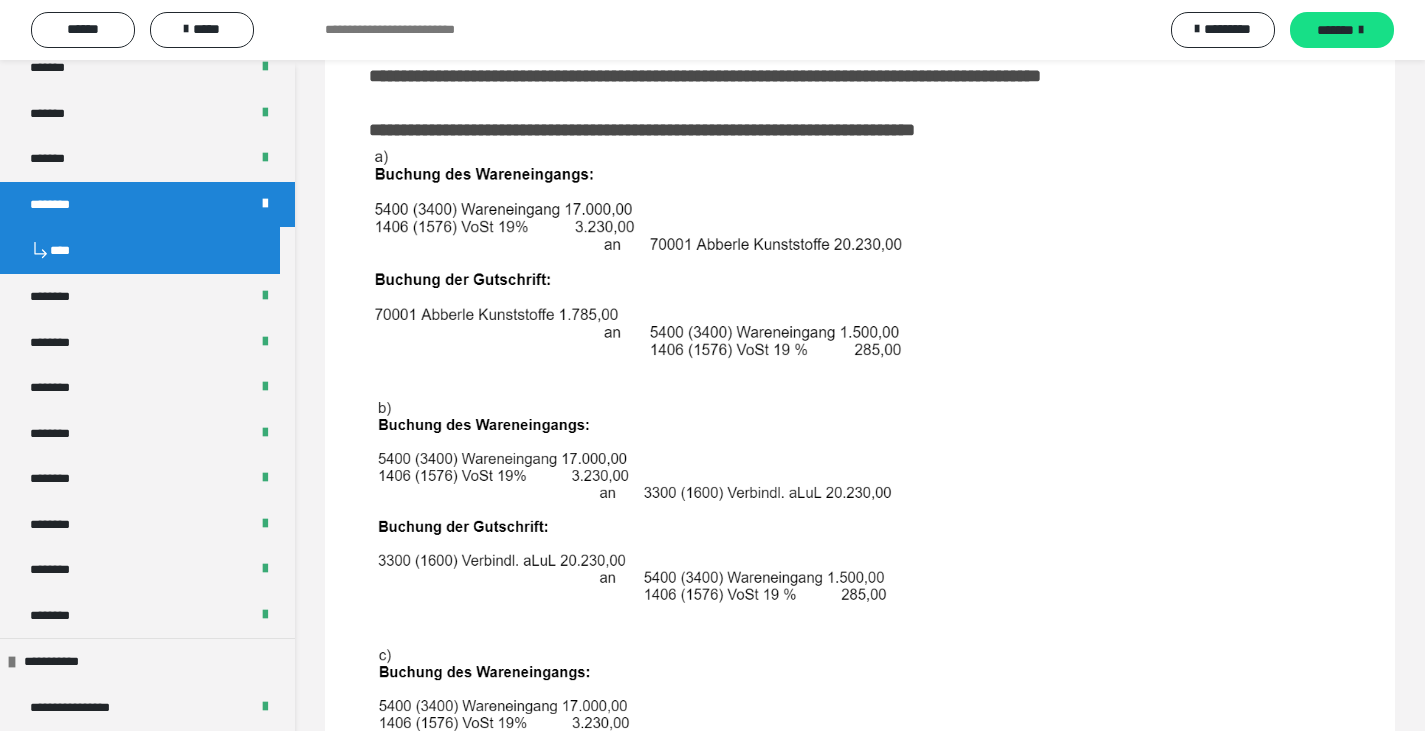 scroll, scrollTop: 0, scrollLeft: 0, axis: both 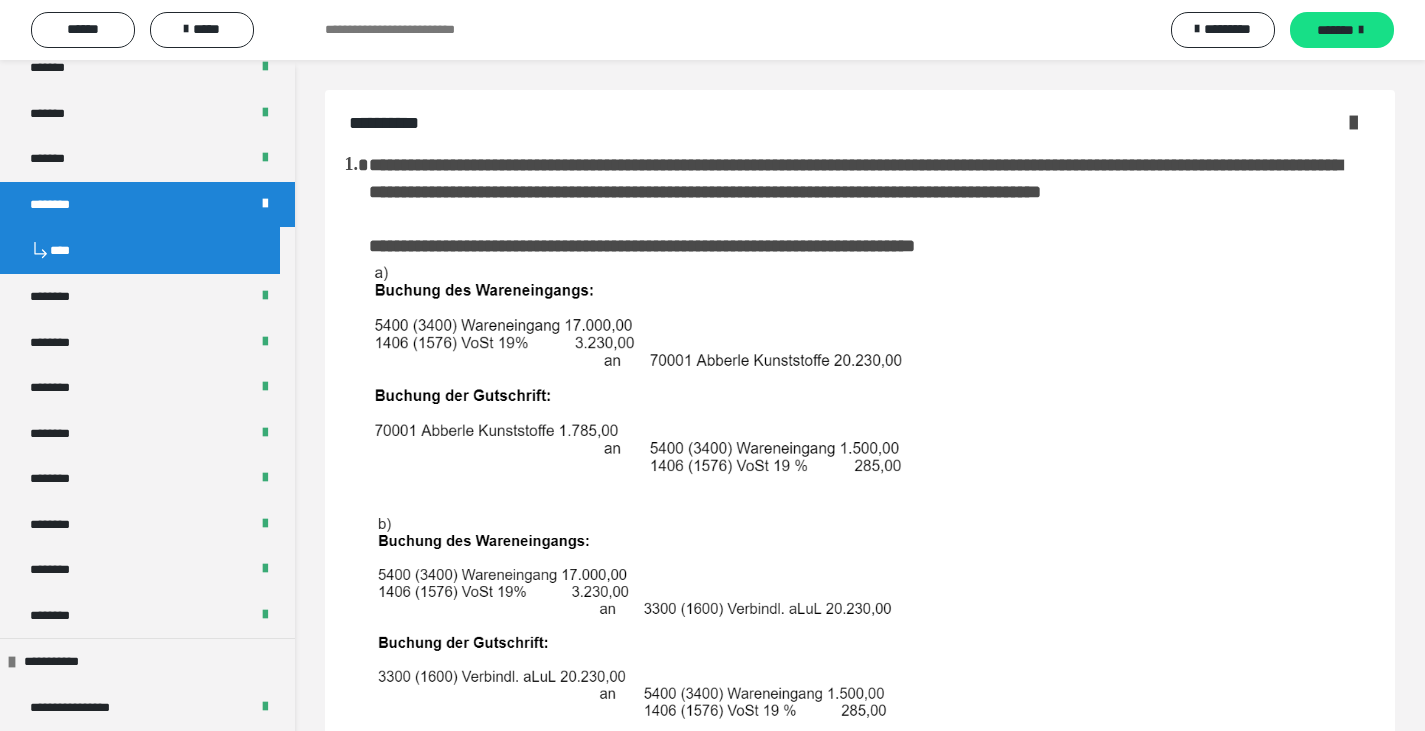 click at bounding box center [1353, 122] 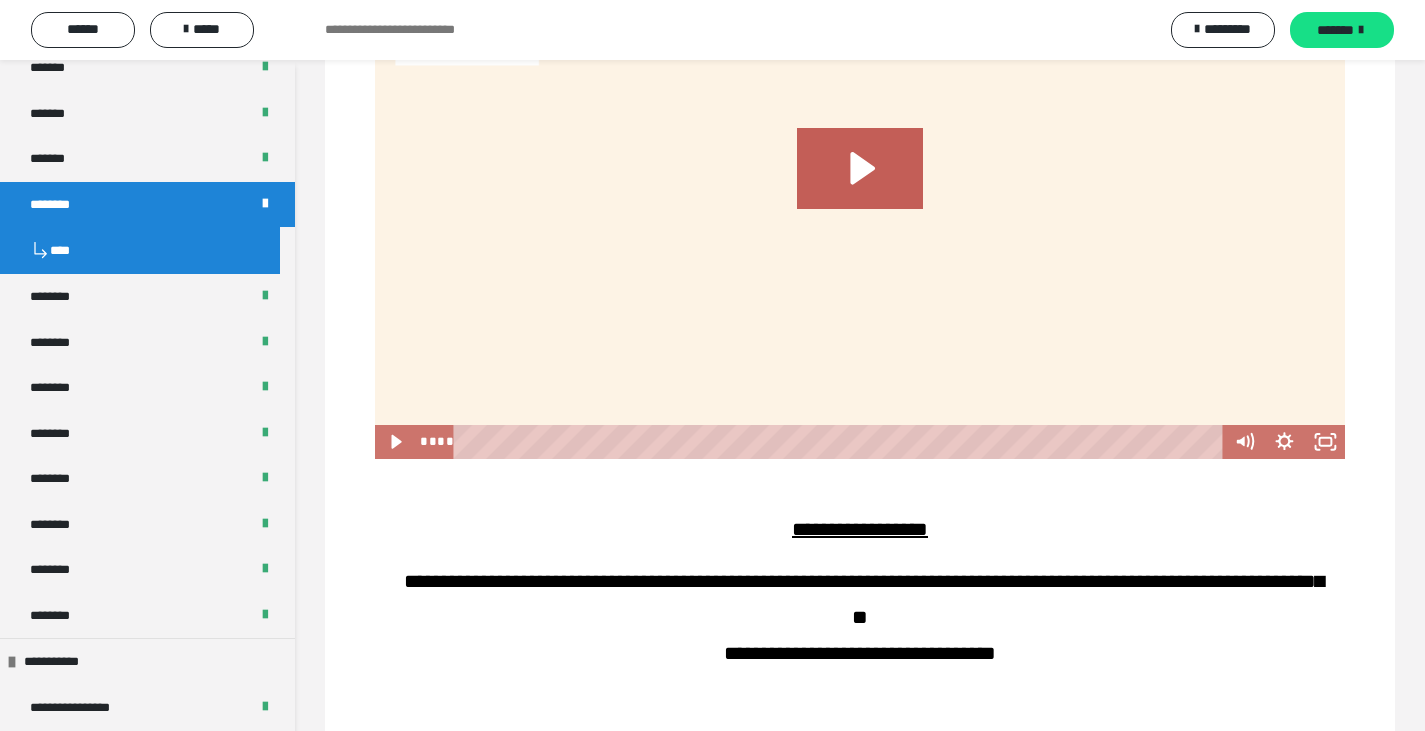 scroll, scrollTop: 1199, scrollLeft: 0, axis: vertical 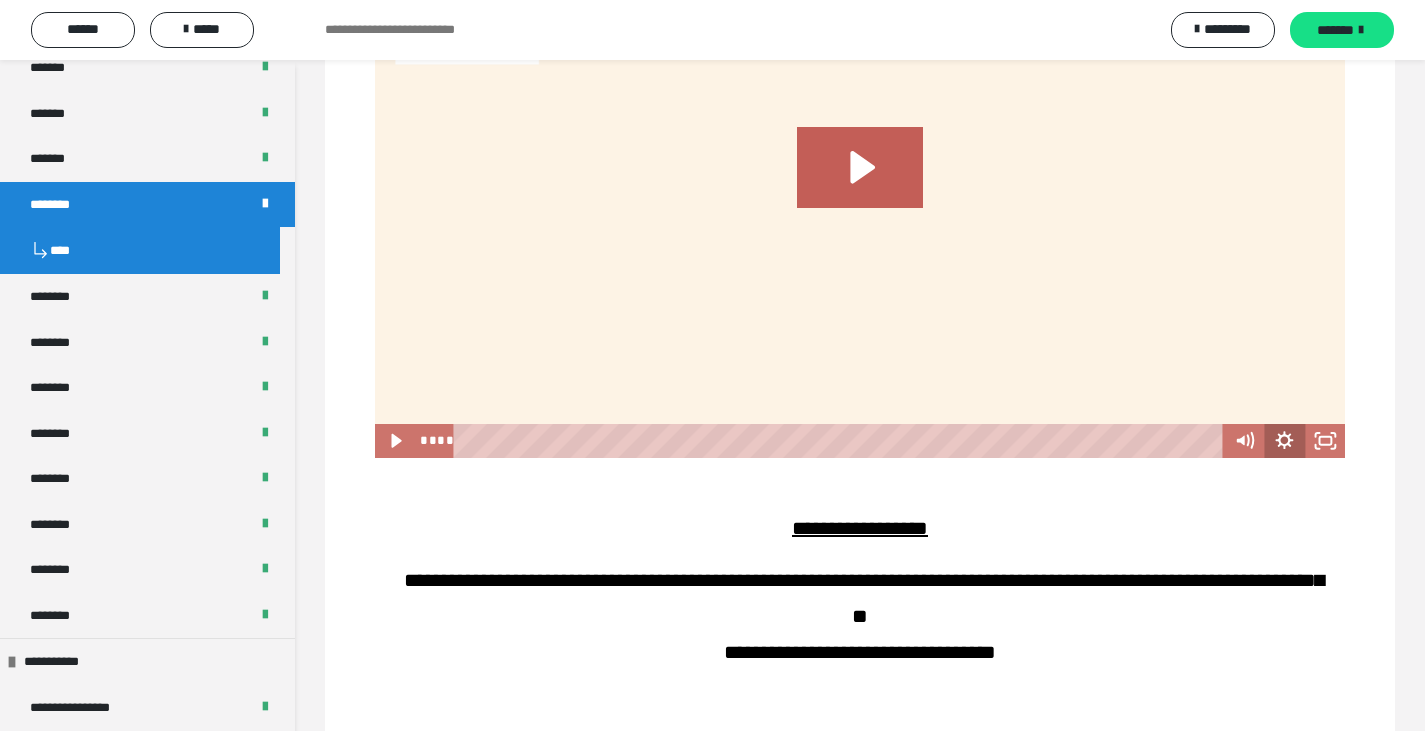 click 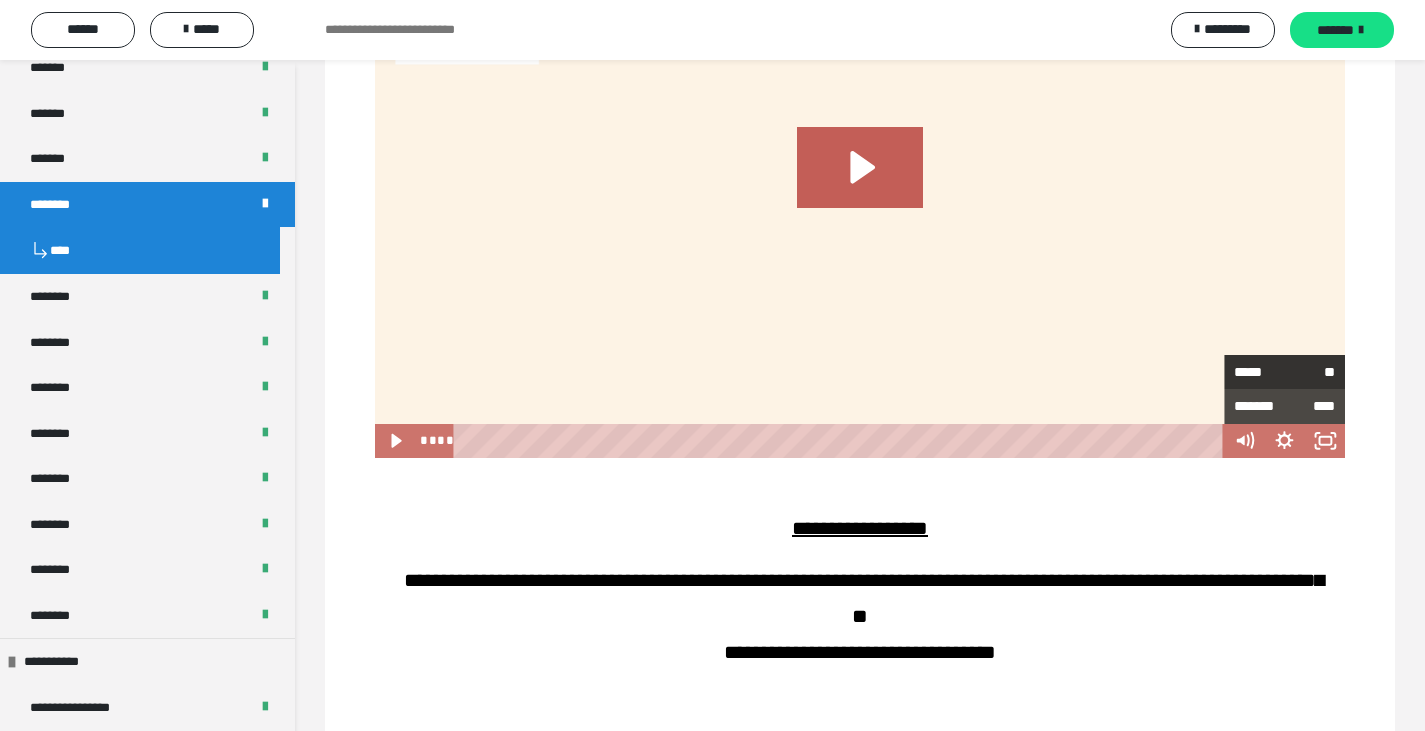 click on "*****" at bounding box center [1259, 372] 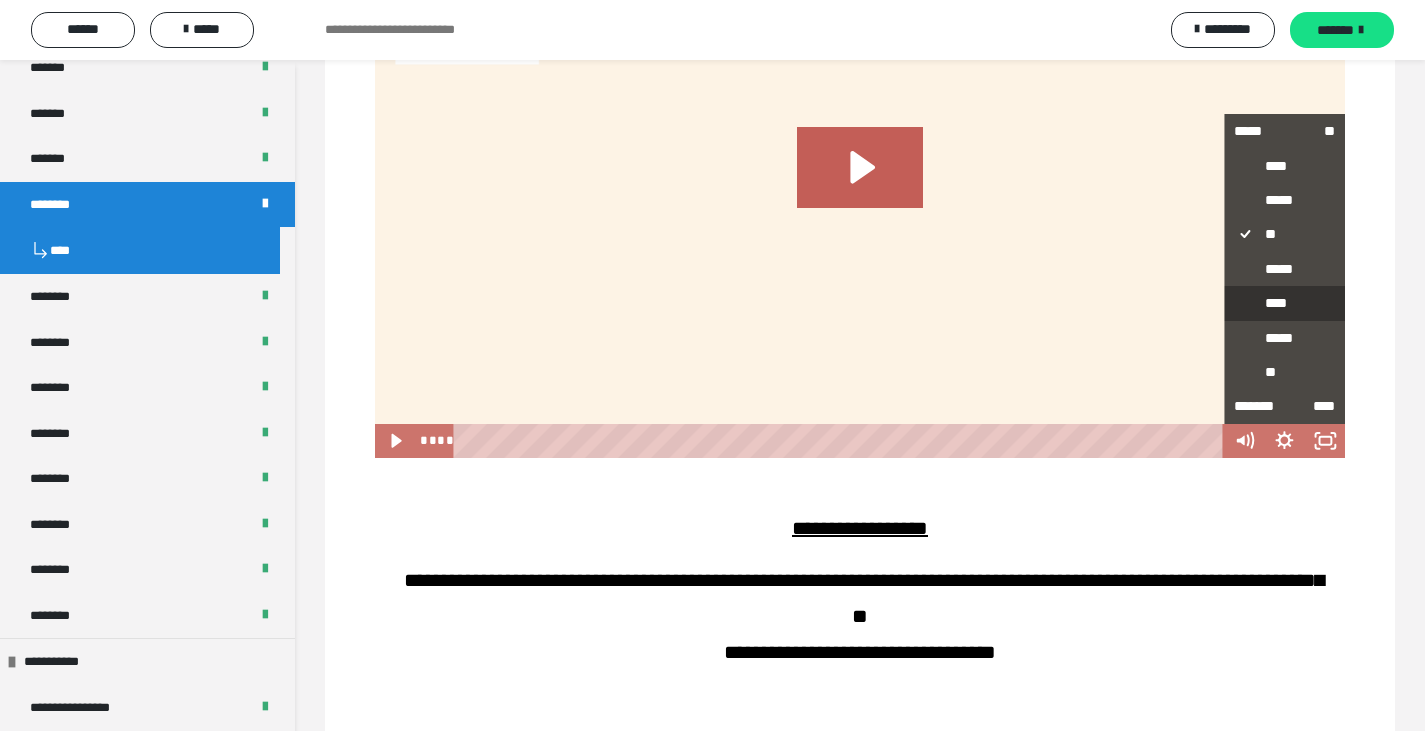 click on "****" at bounding box center [1284, 303] 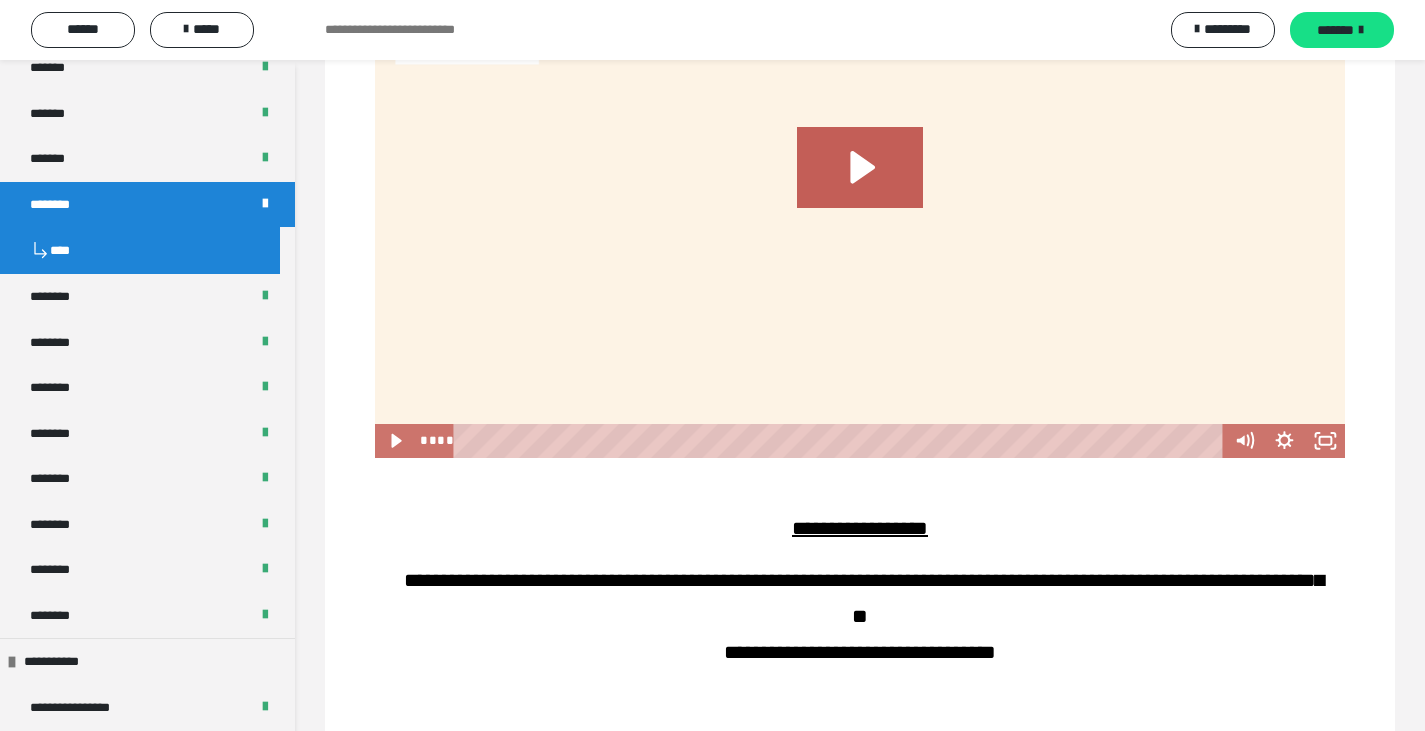 click at bounding box center [860, 185] 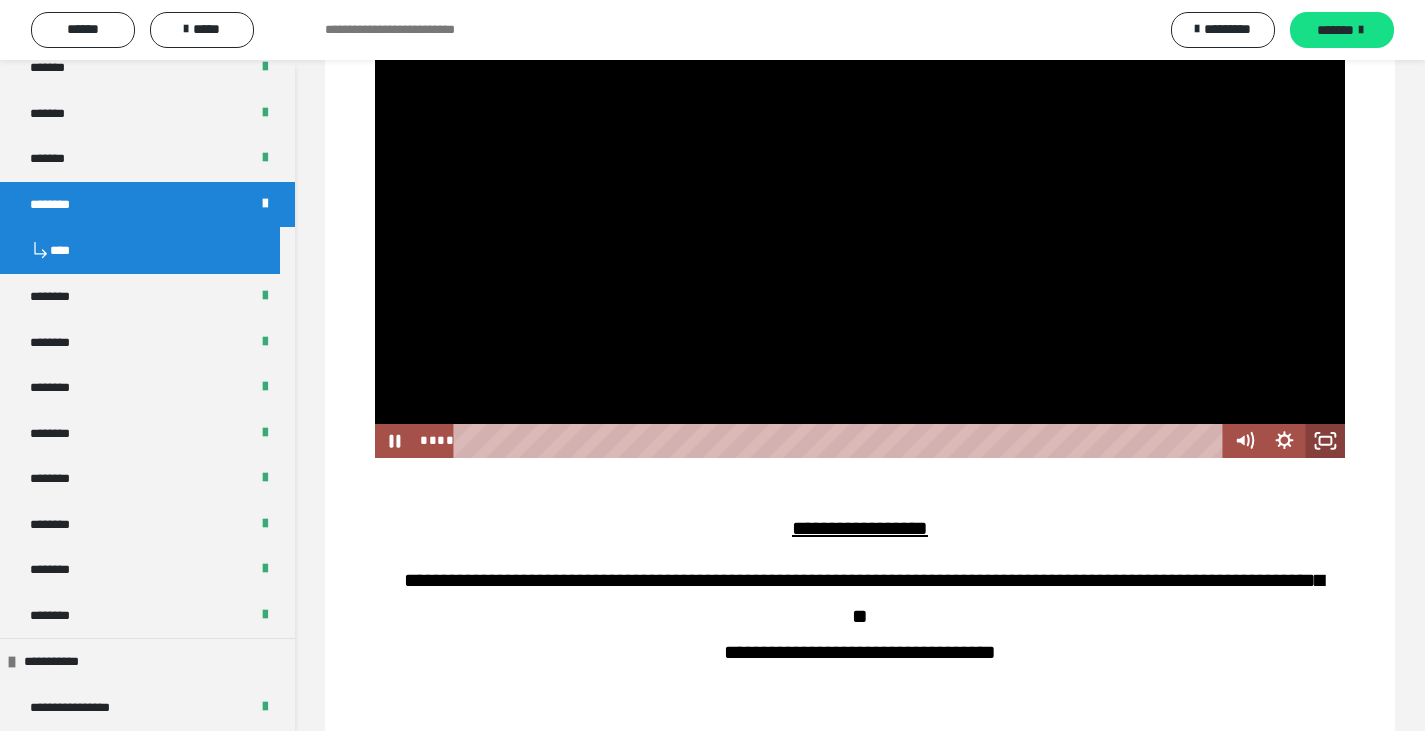 click 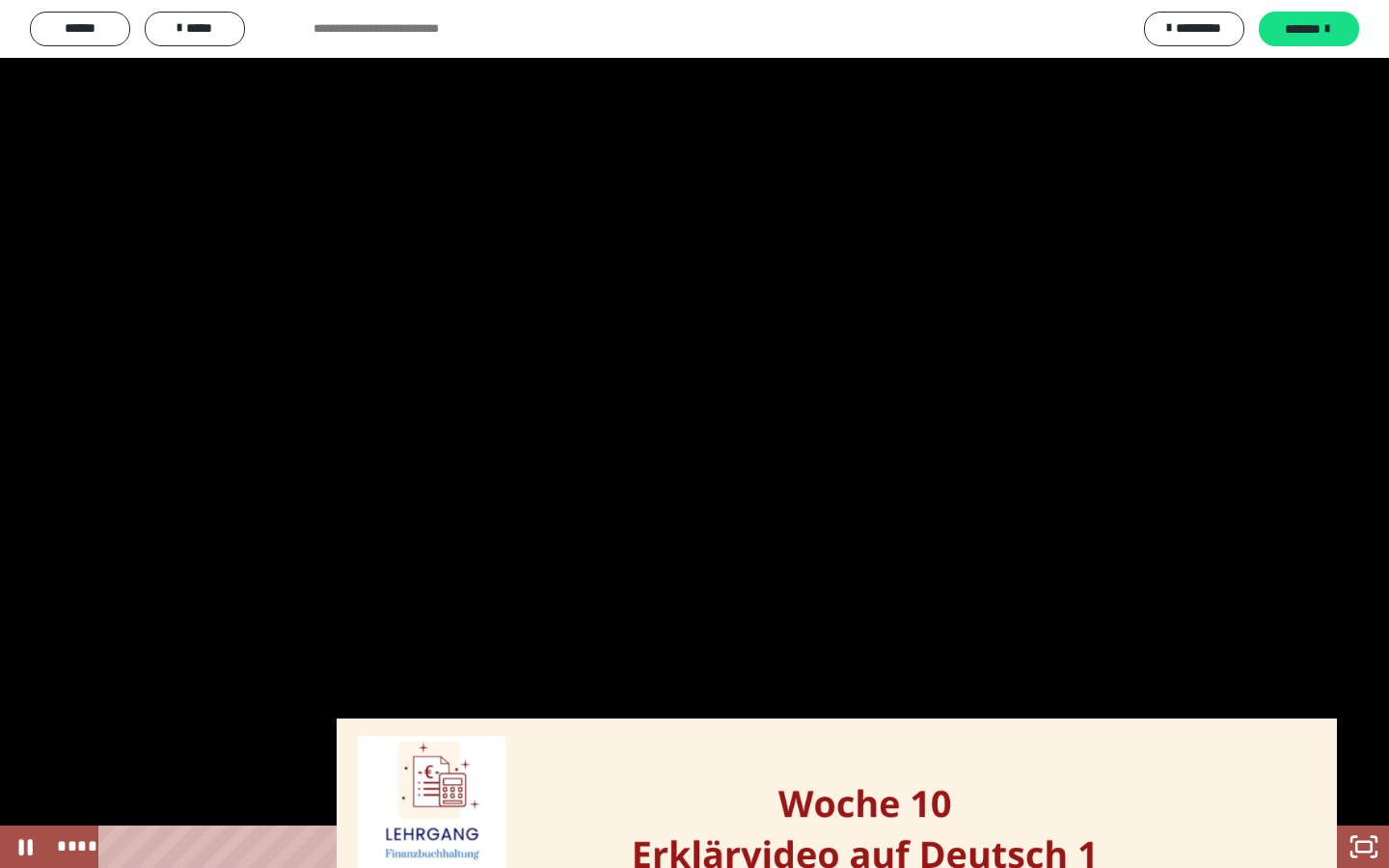 click at bounding box center [694, 434] 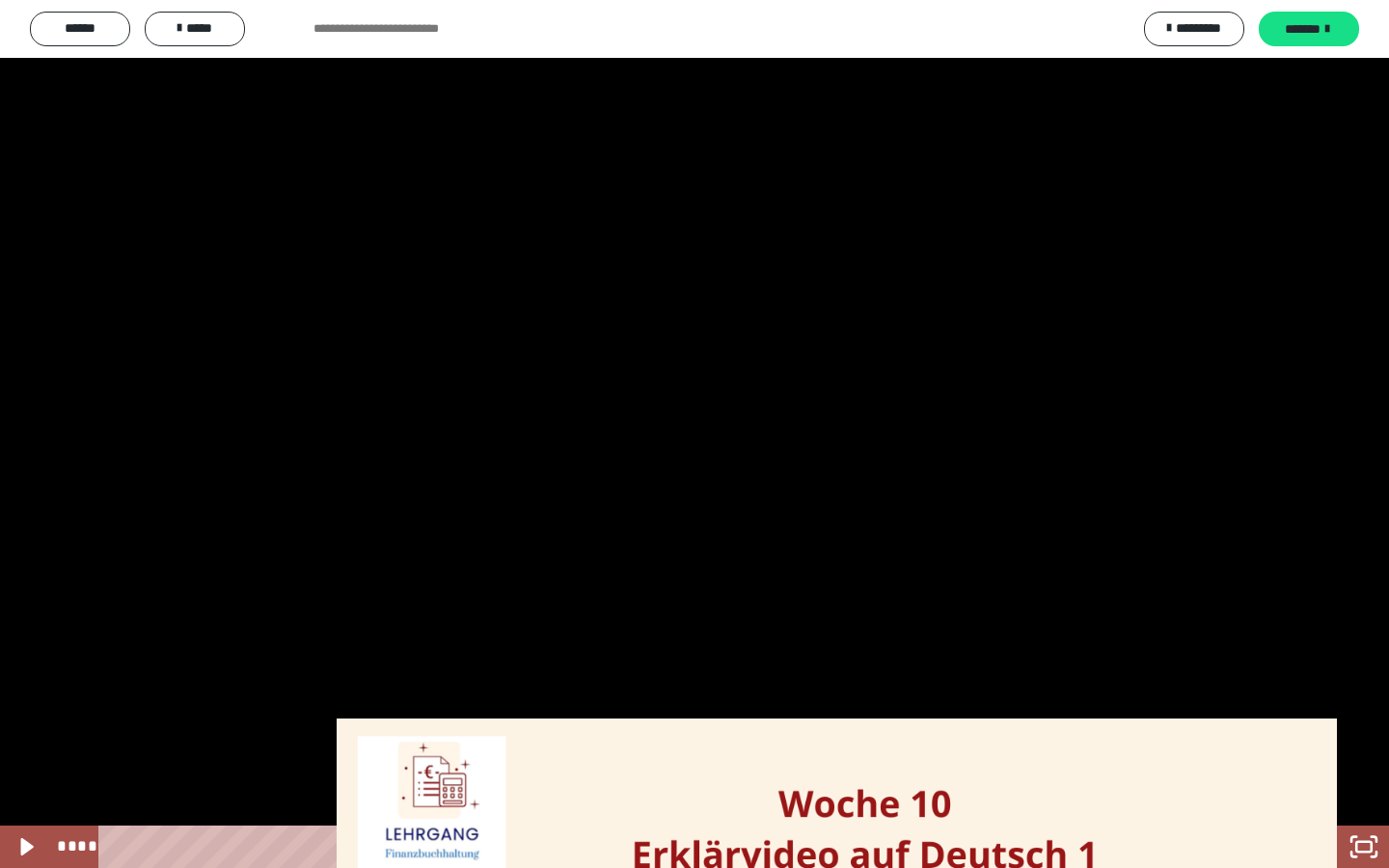 click at bounding box center [694, 434] 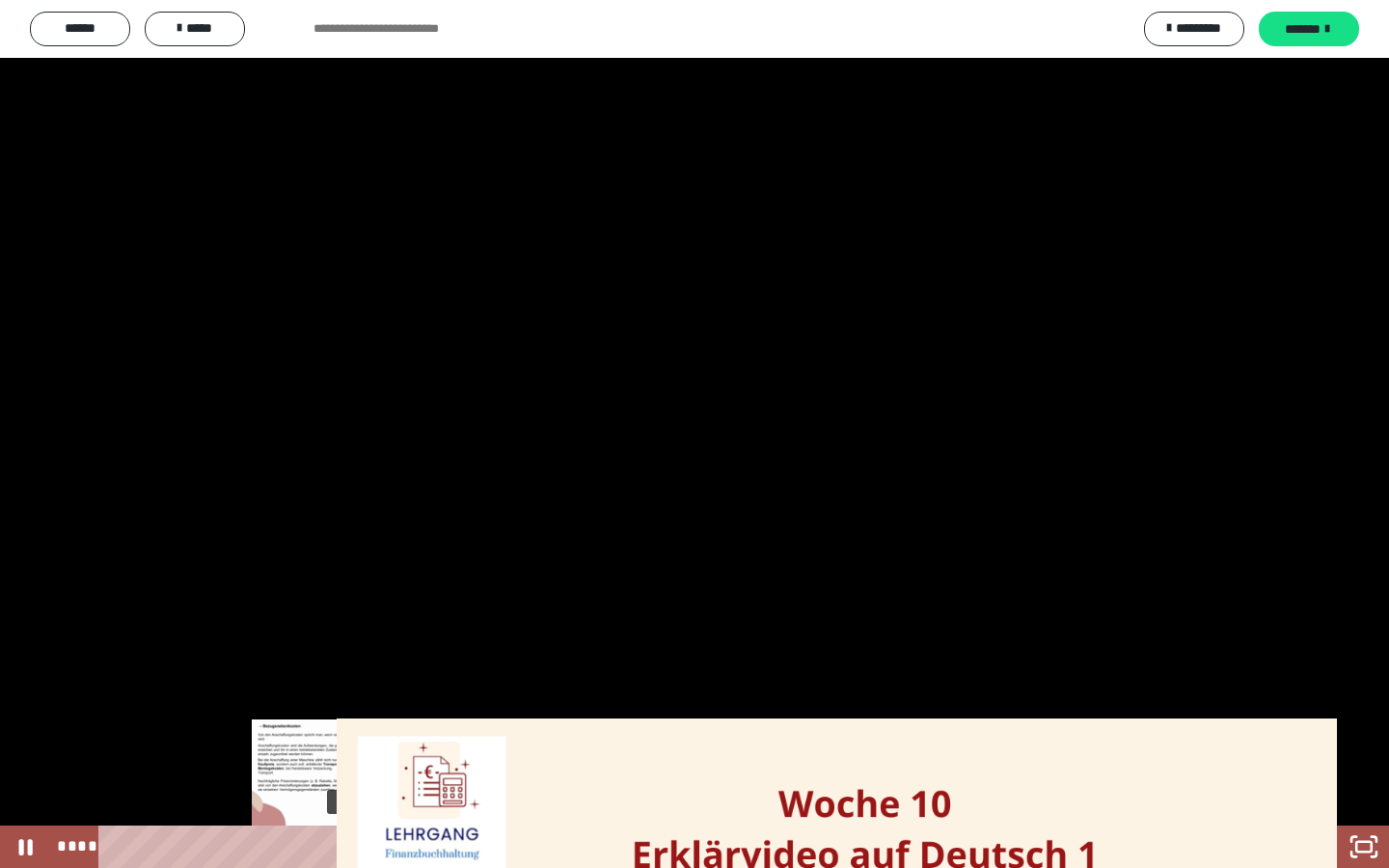 click on "****" at bounding box center [671, 847] 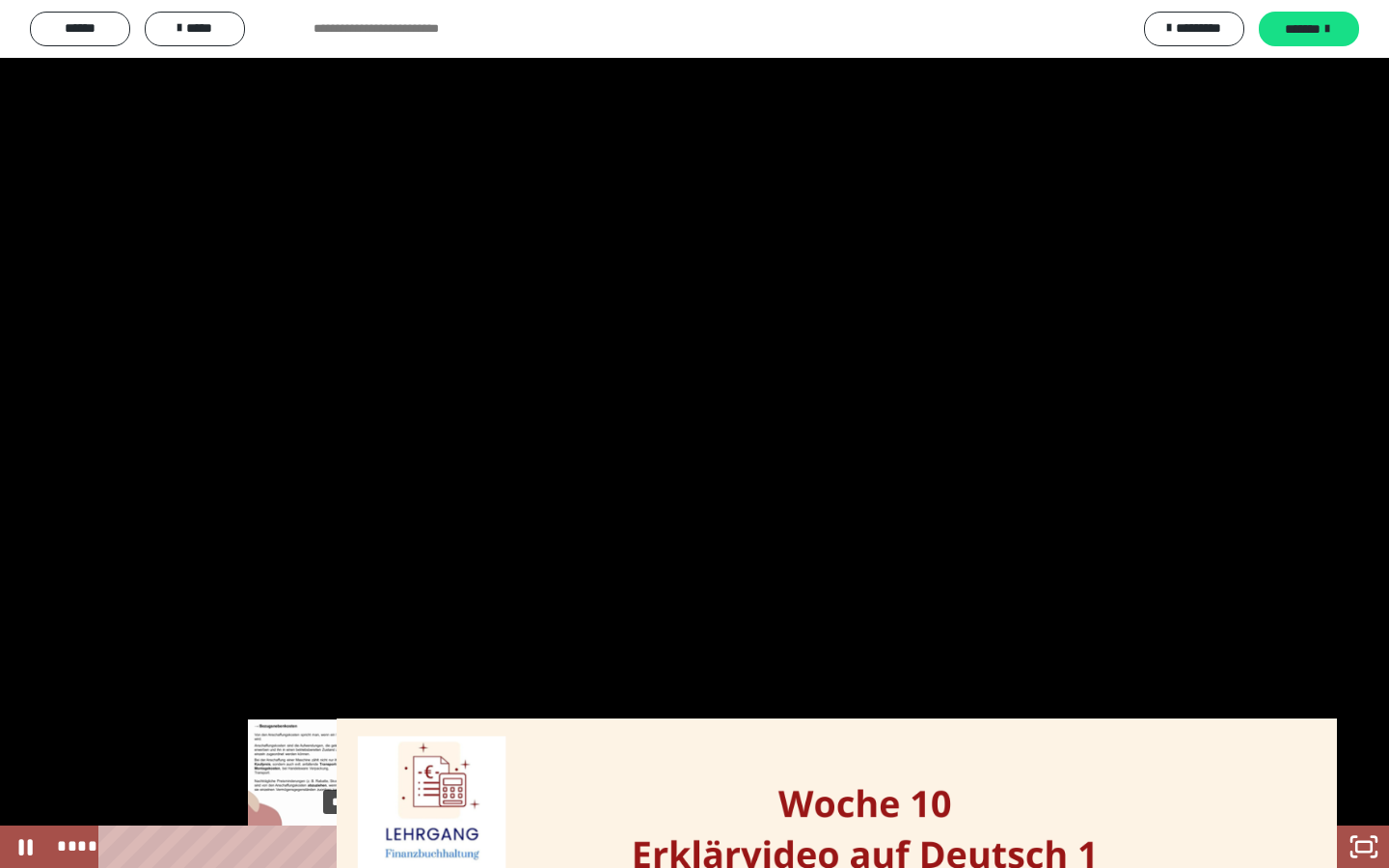 click on "****" at bounding box center [671, 847] 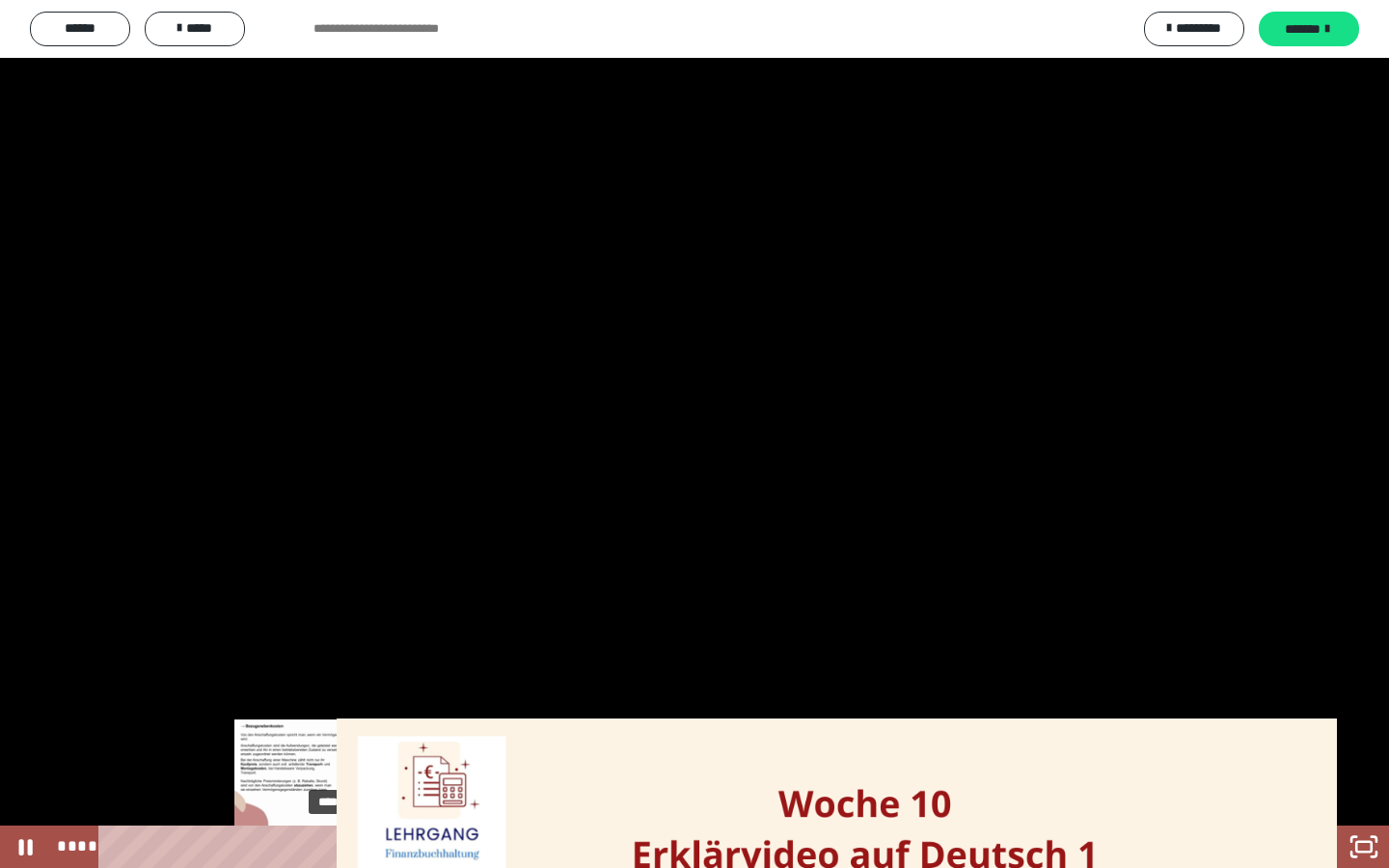 click on "****" at bounding box center [671, 847] 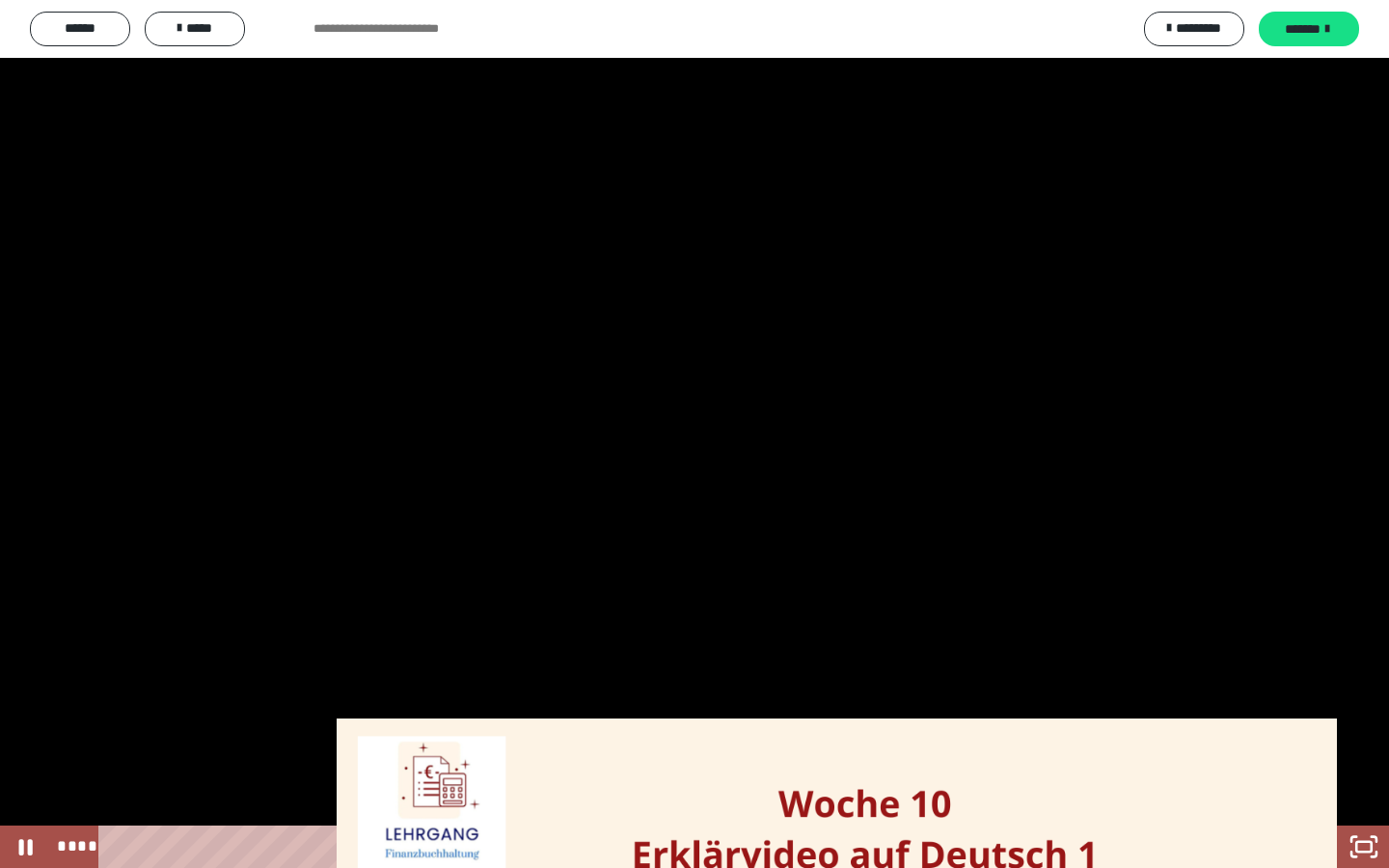 click at bounding box center (694, 434) 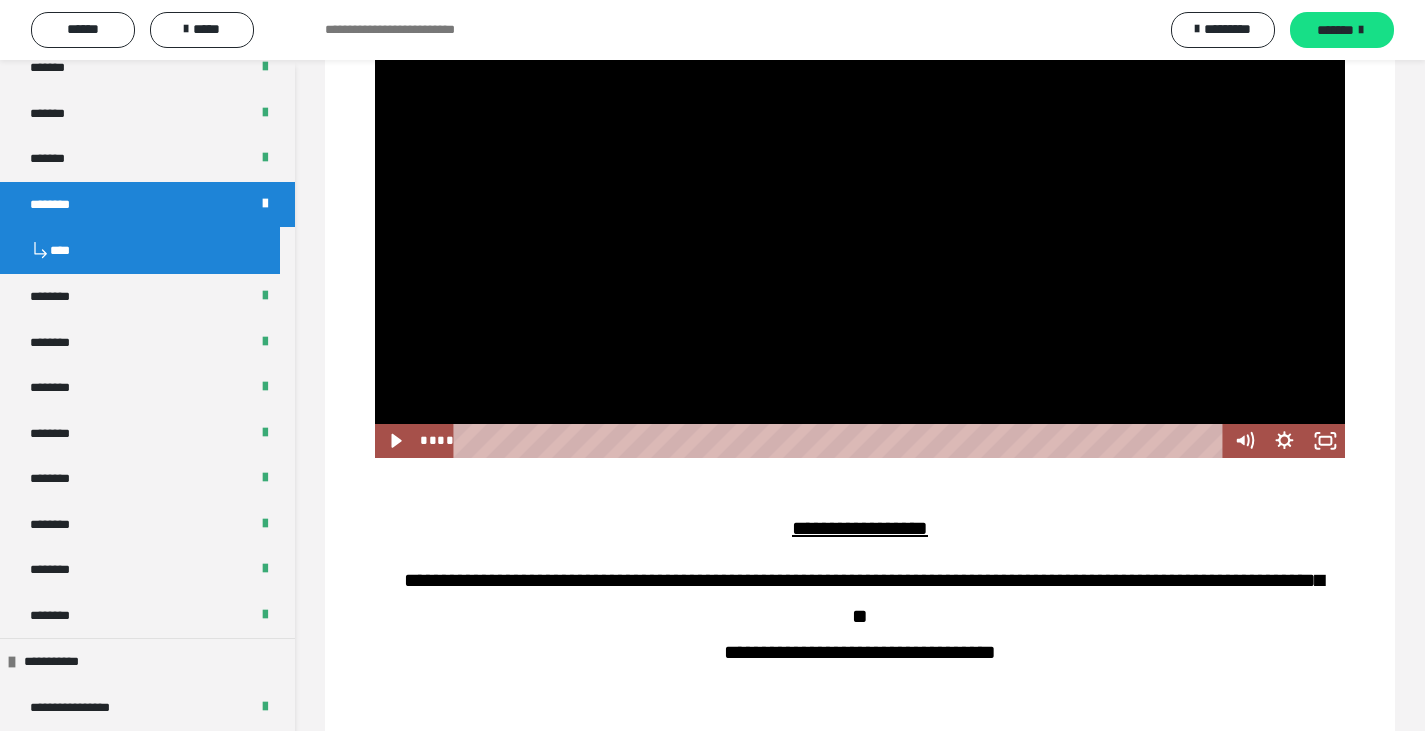 click at bounding box center [860, 185] 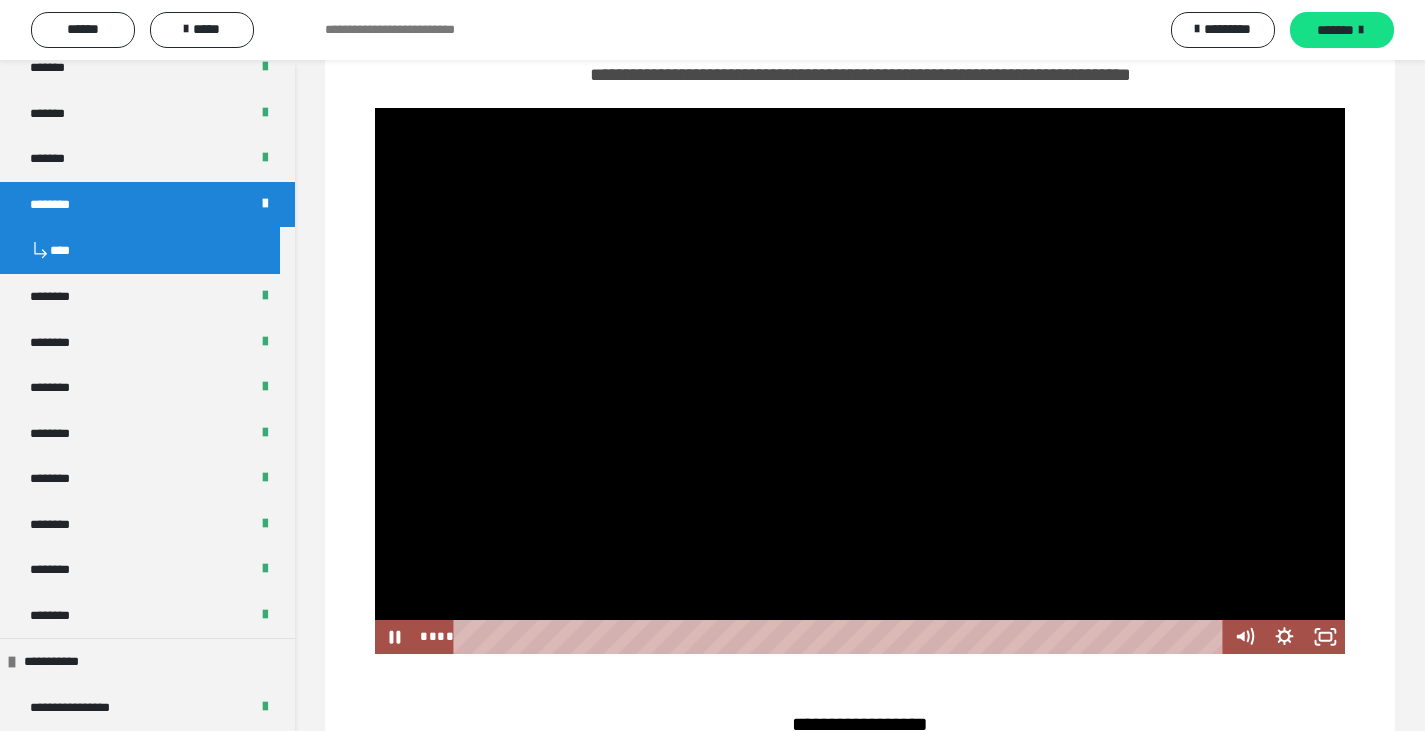 scroll, scrollTop: 1001, scrollLeft: 0, axis: vertical 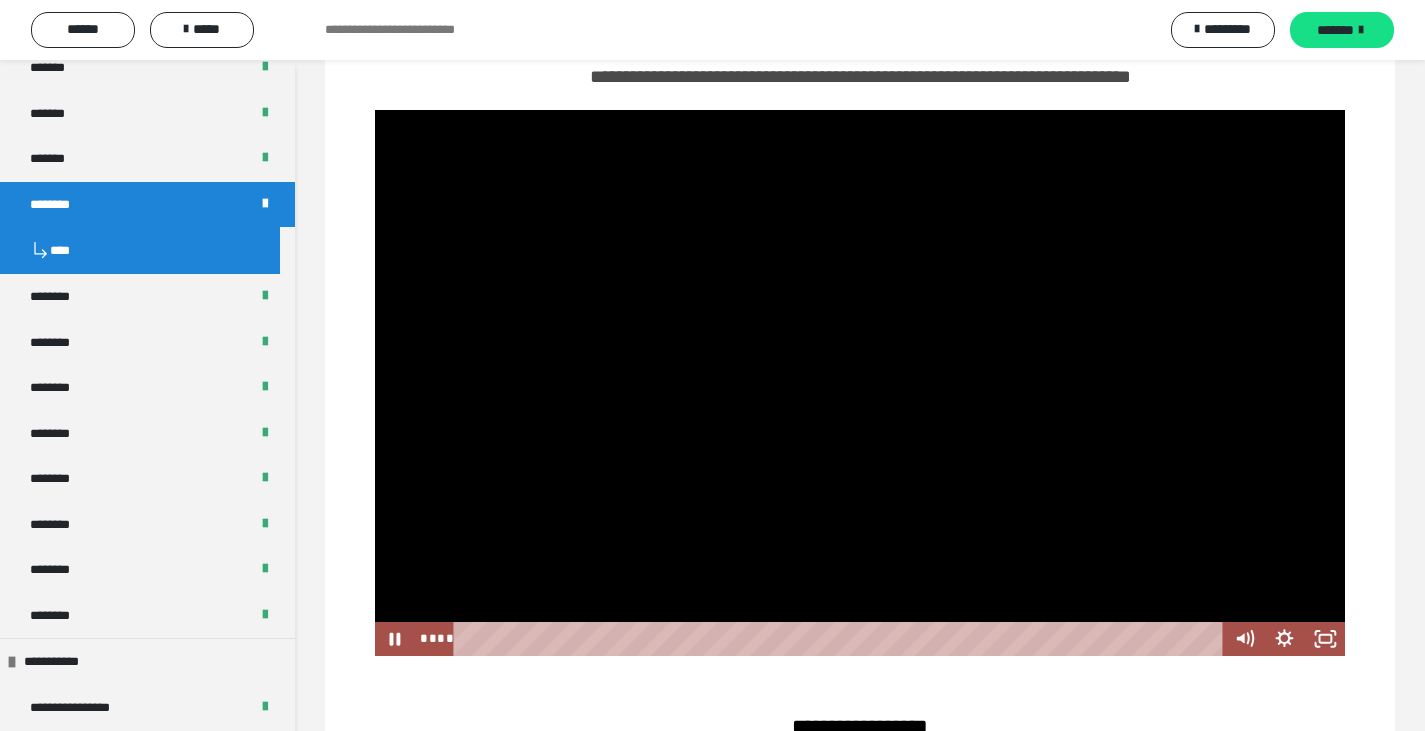 click at bounding box center [860, 383] 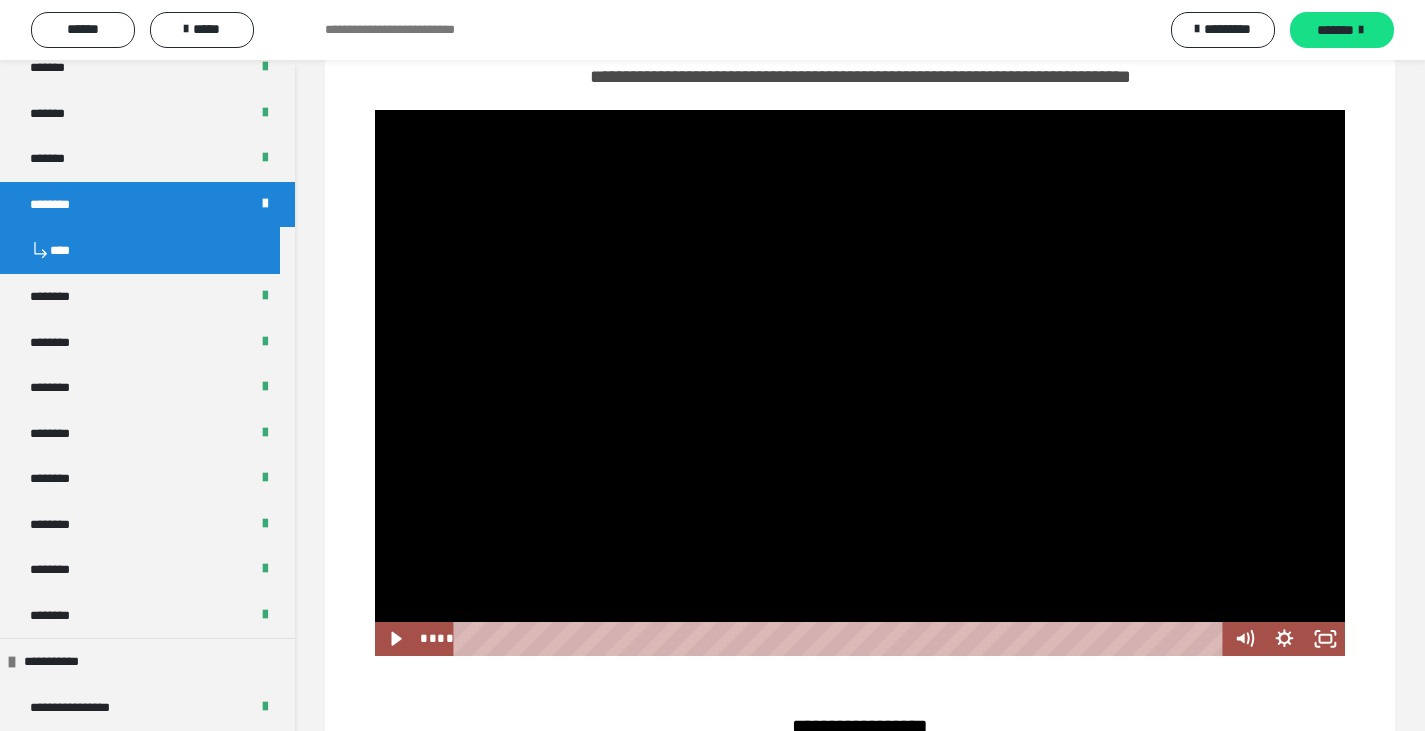 click at bounding box center [860, 383] 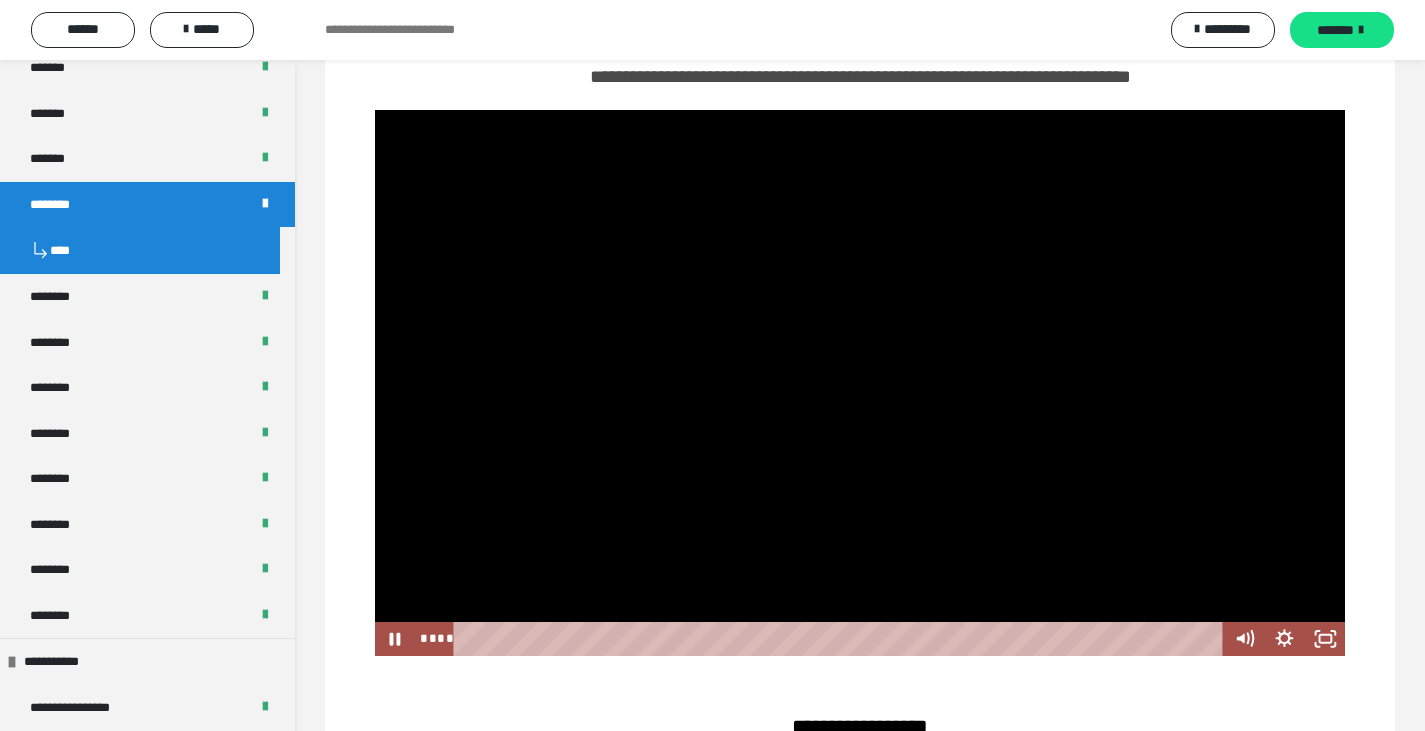 click at bounding box center [860, 383] 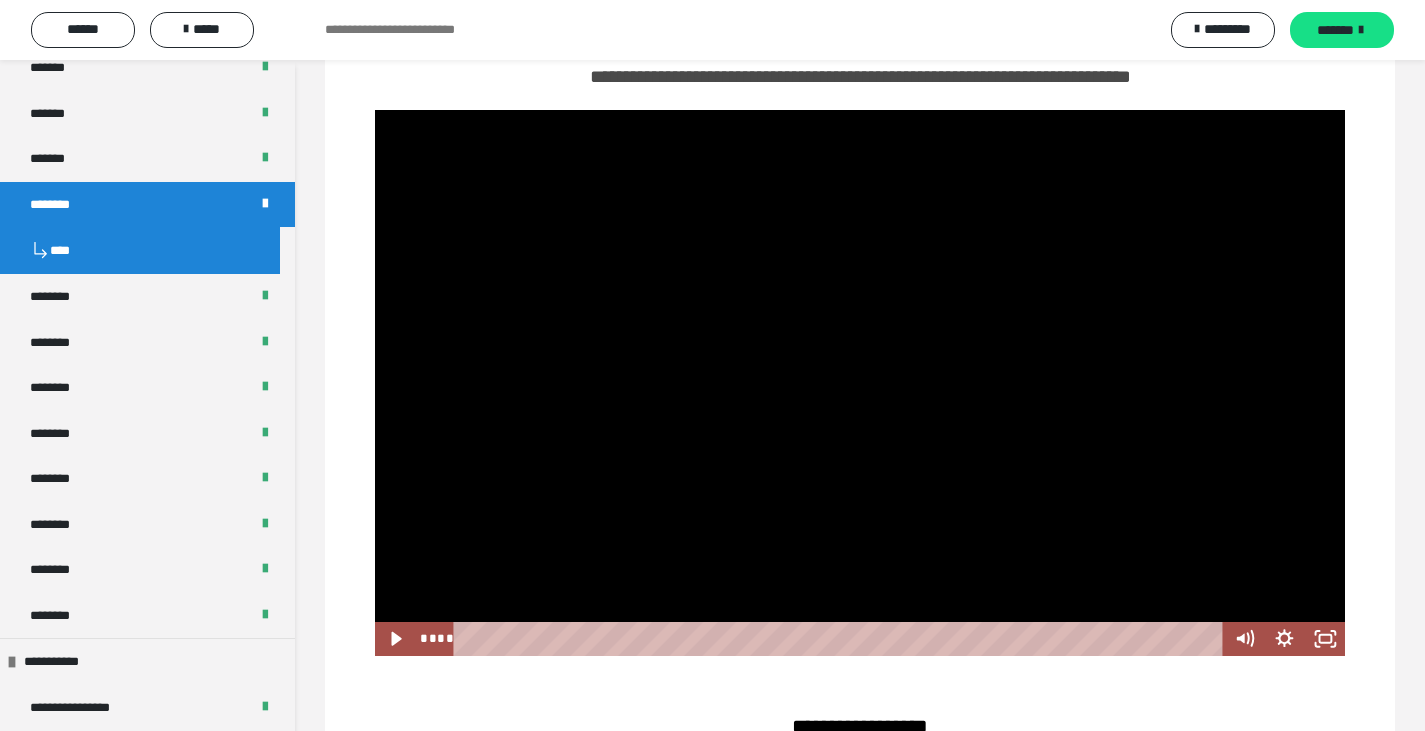 click at bounding box center (860, 383) 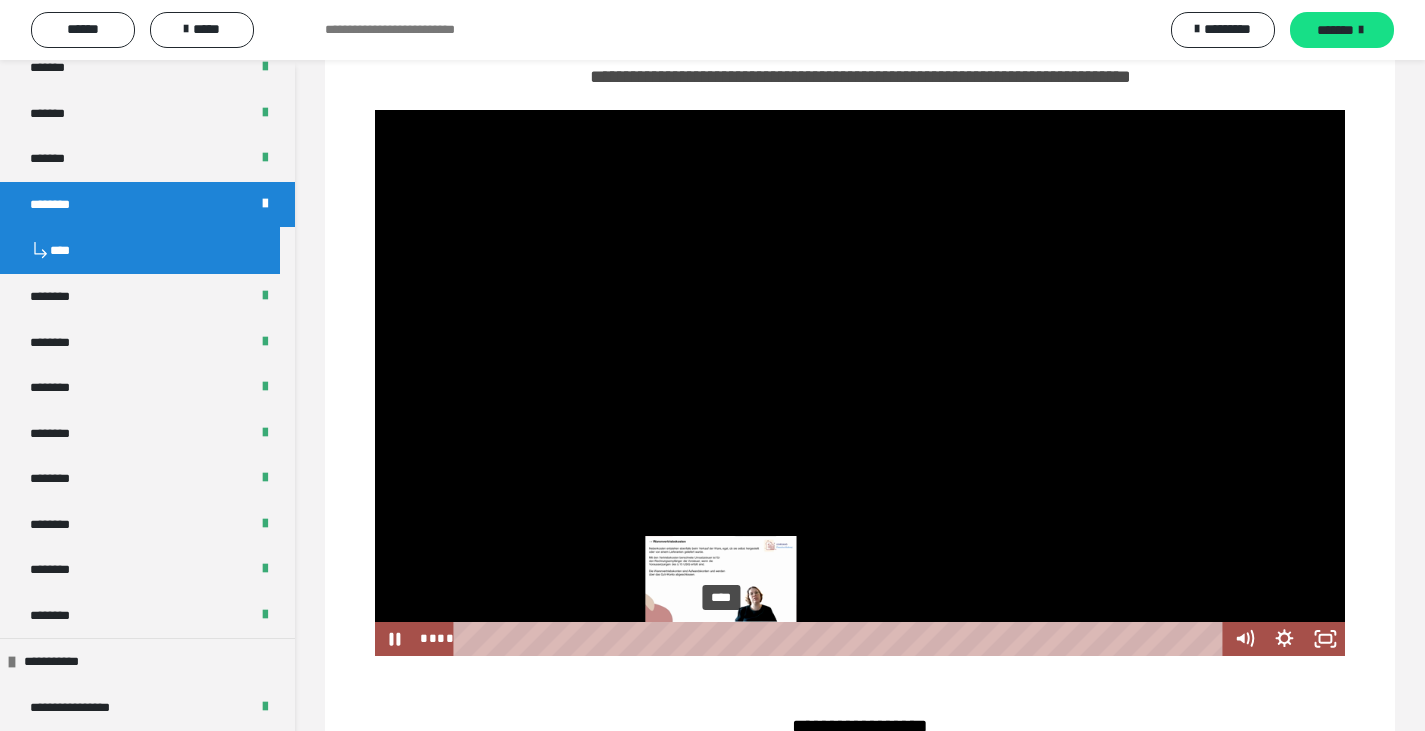 click on "****" at bounding box center [841, 639] 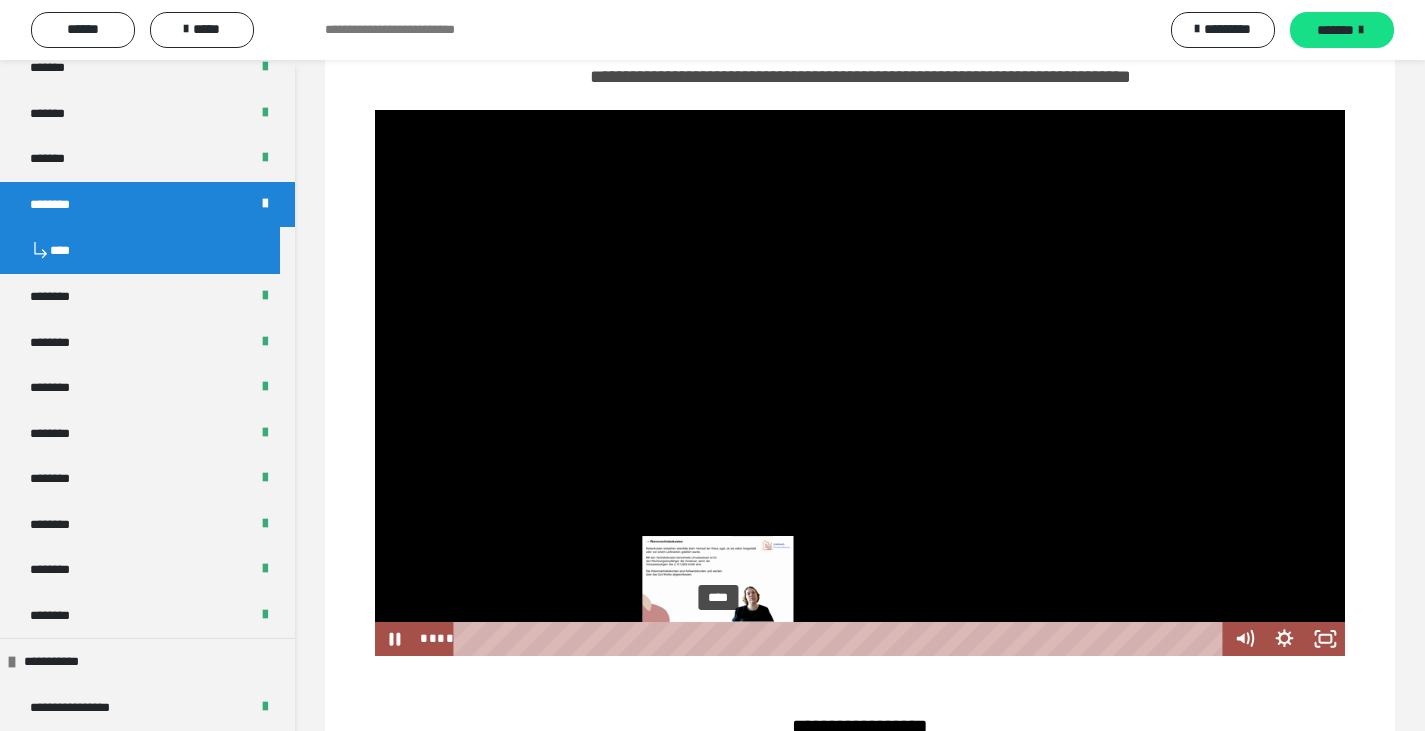 click at bounding box center [722, 638] 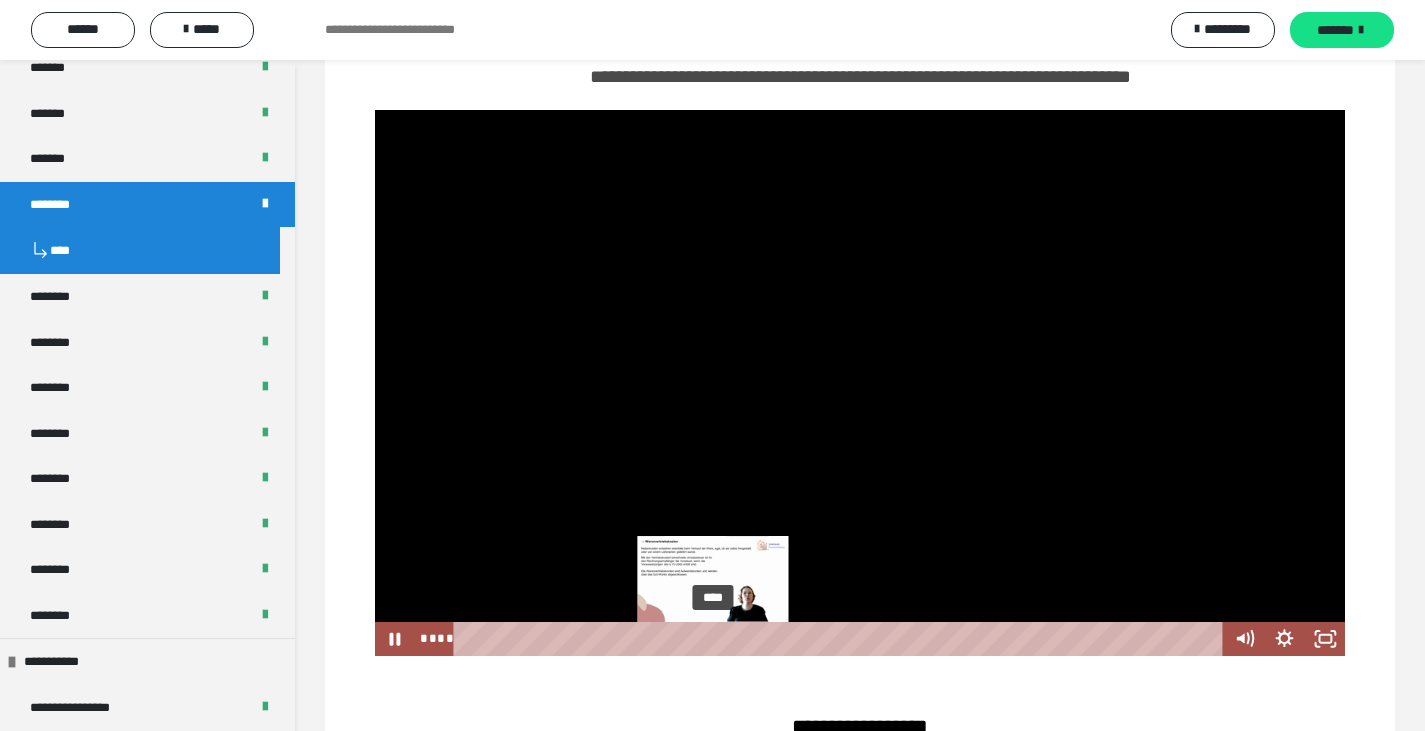 click at bounding box center [718, 638] 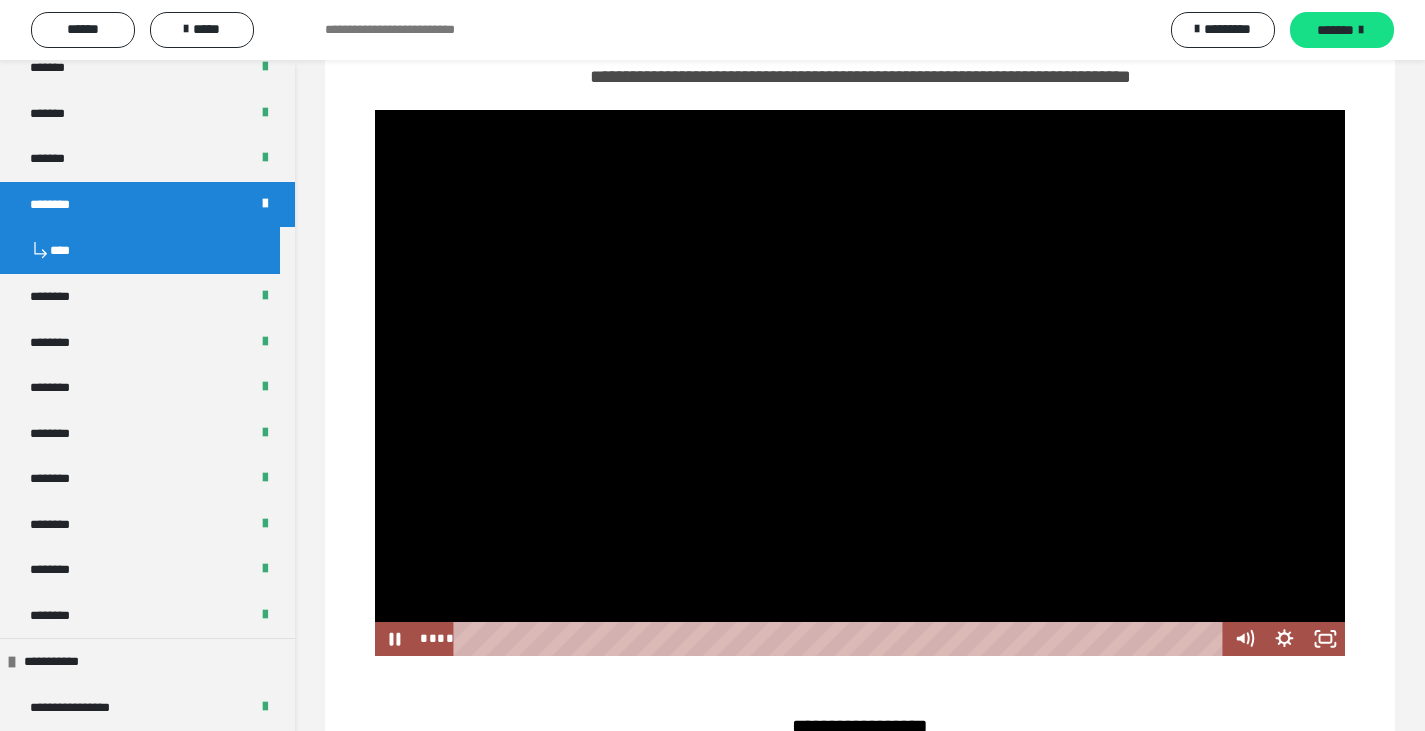click at bounding box center [860, 383] 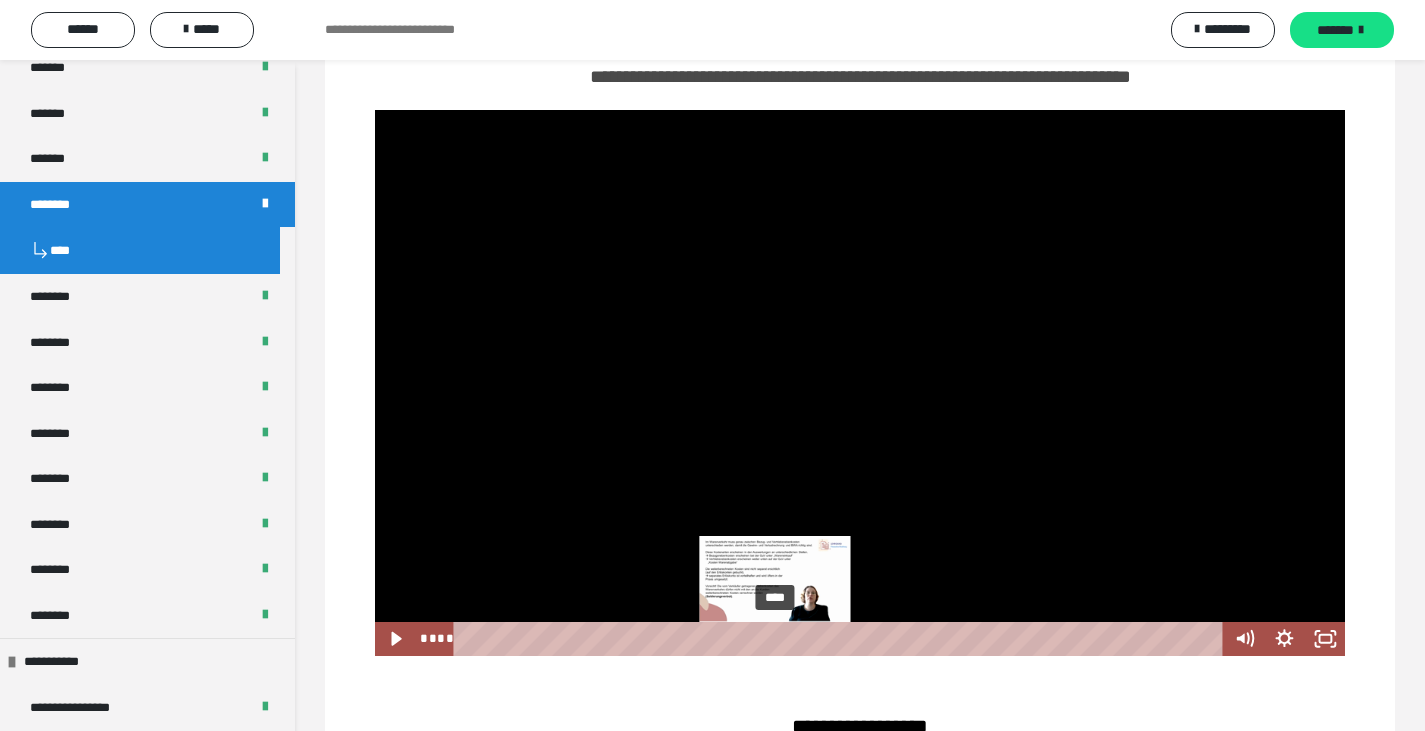 click on "****" at bounding box center [841, 639] 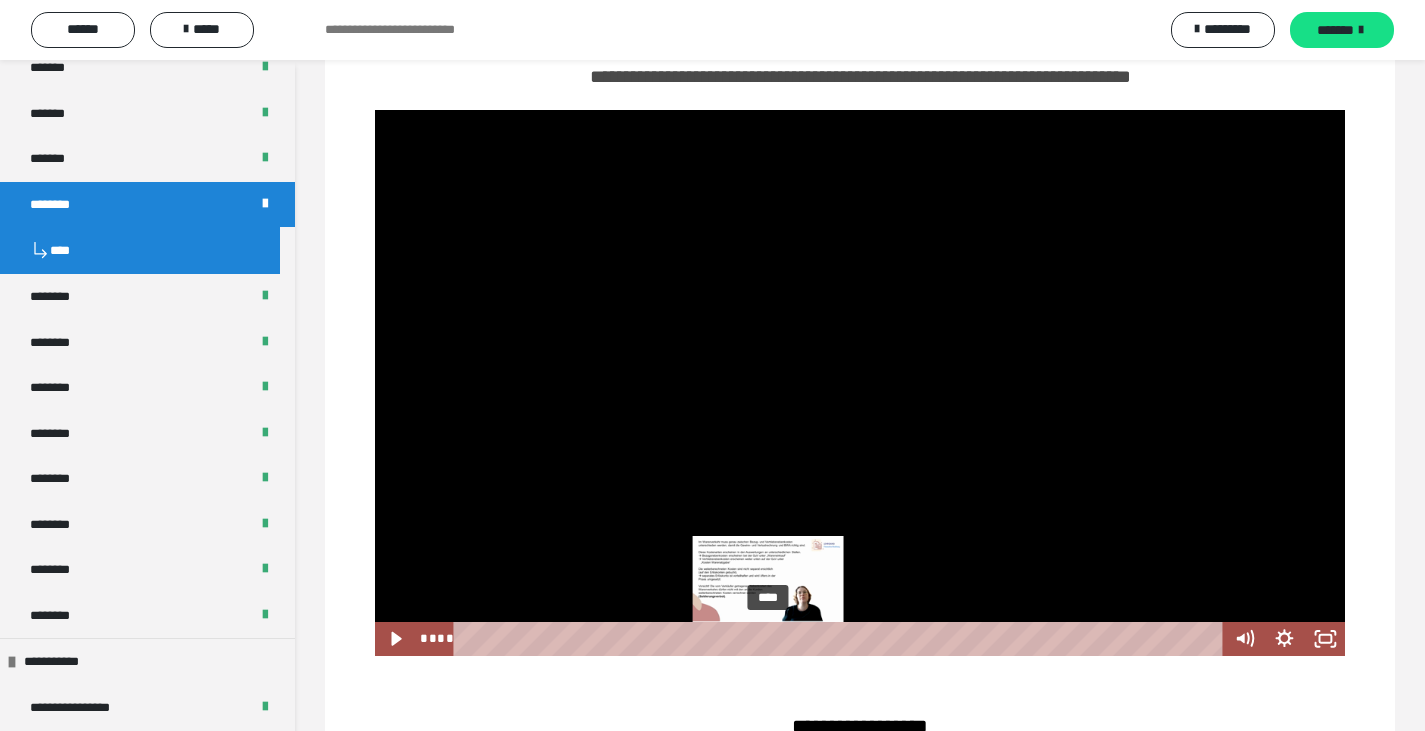 click at bounding box center [775, 638] 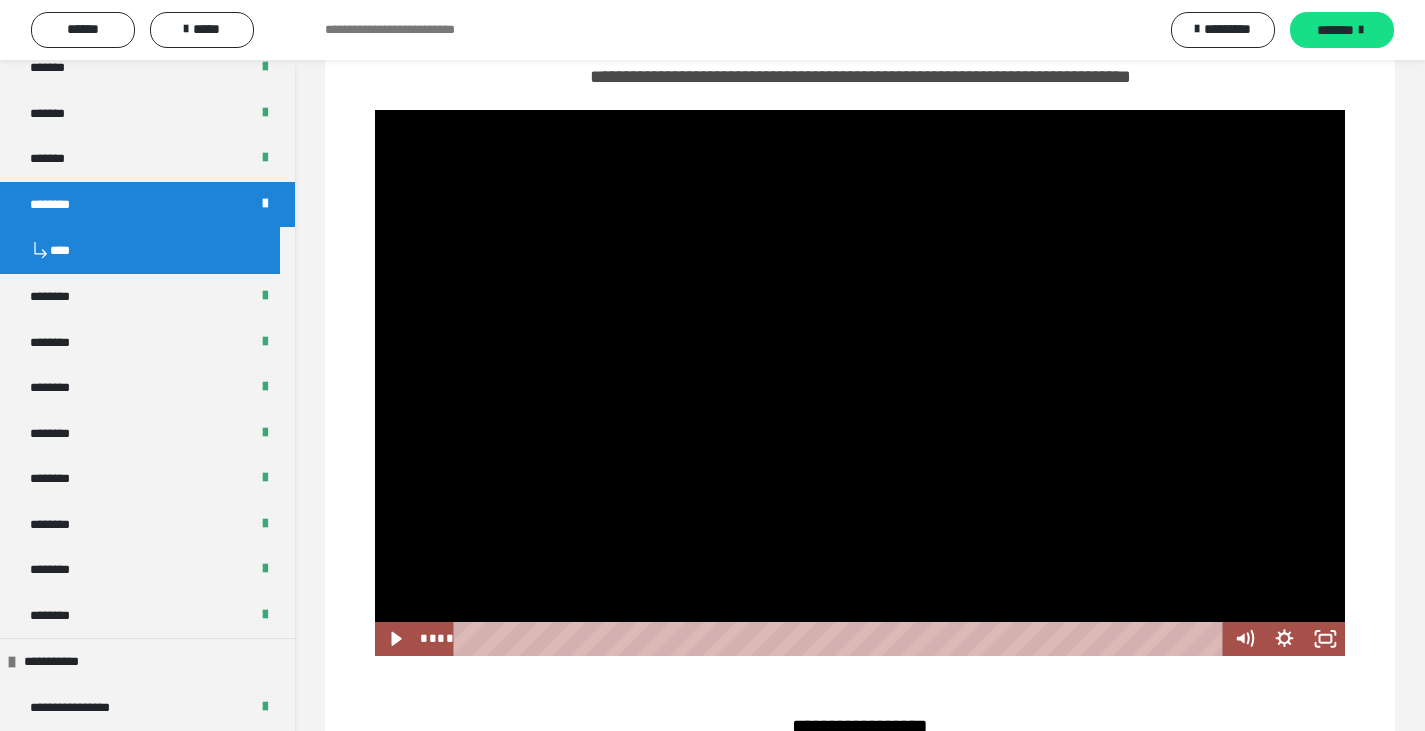click at bounding box center (860, 383) 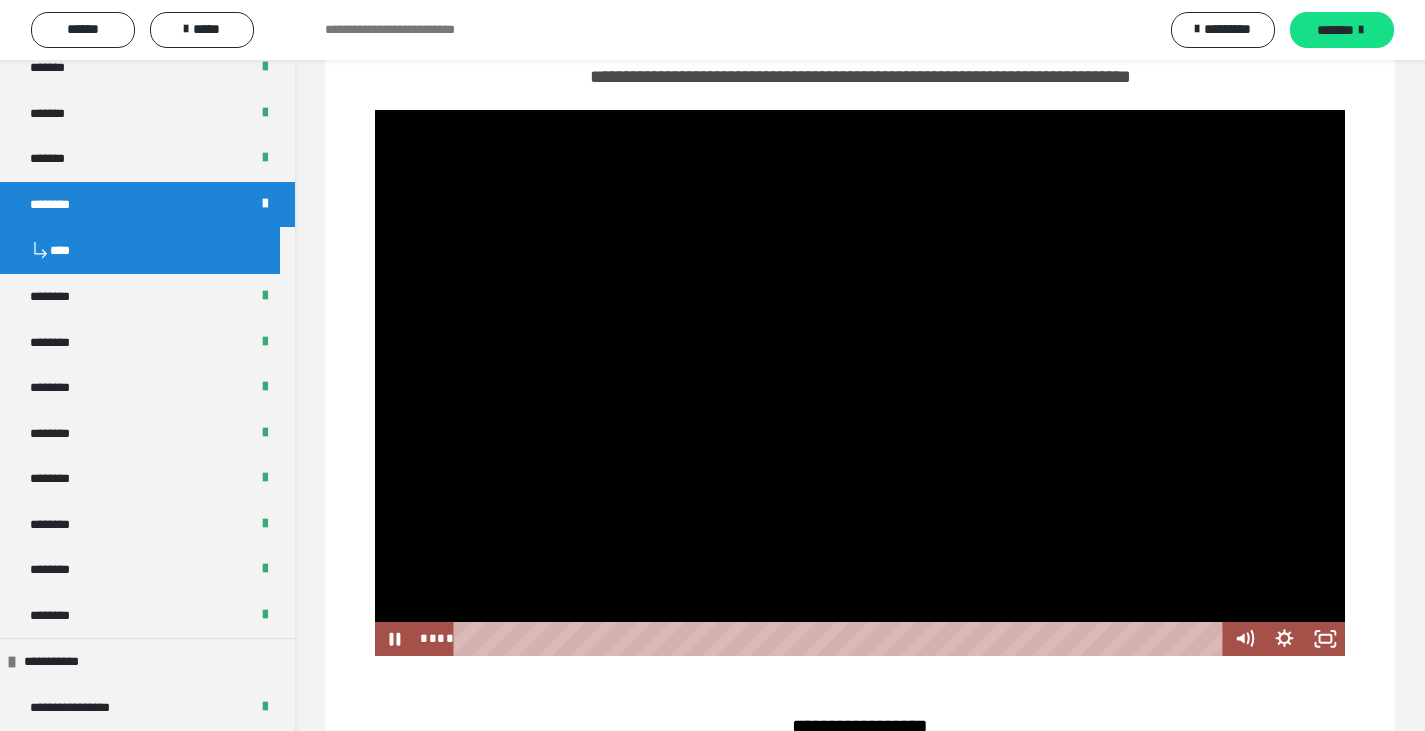 click at bounding box center [860, 383] 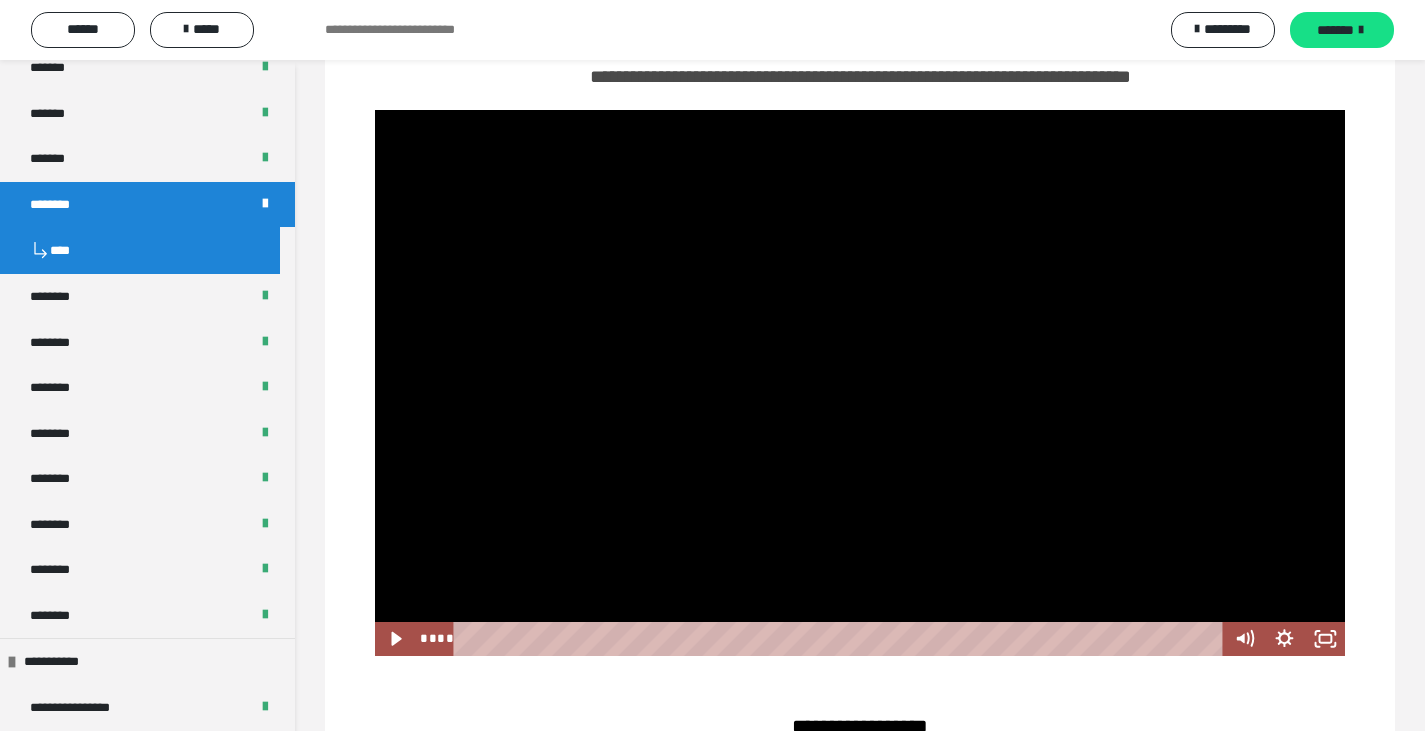 click at bounding box center (860, 383) 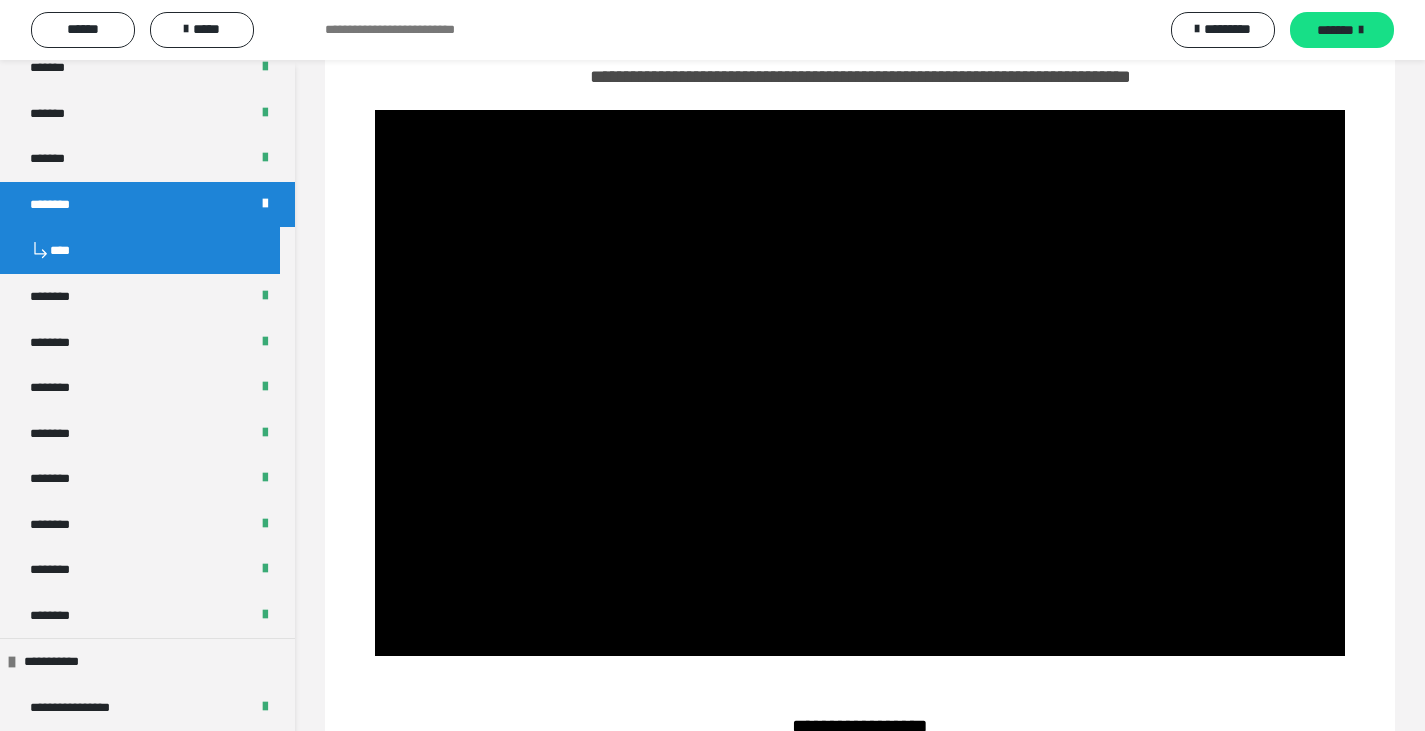 click at bounding box center [860, 383] 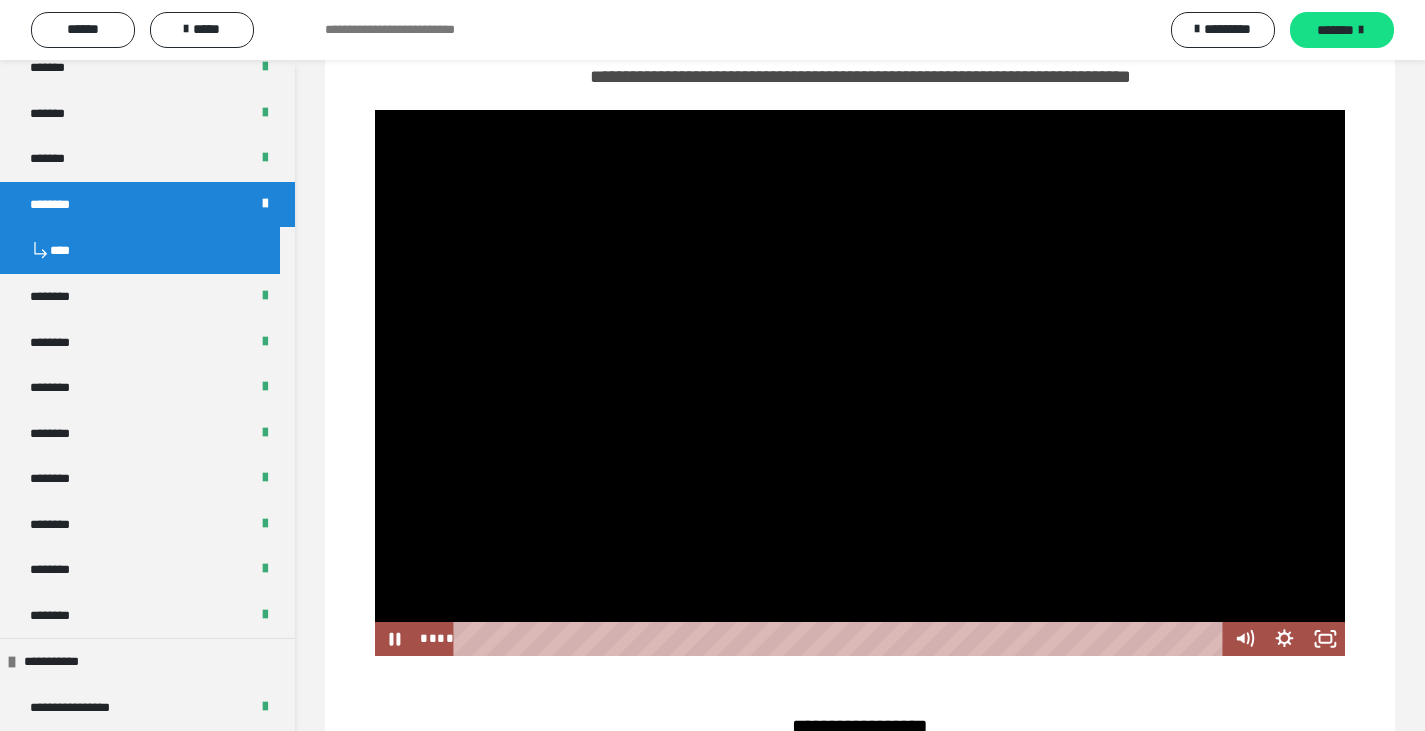 click at bounding box center (860, 383) 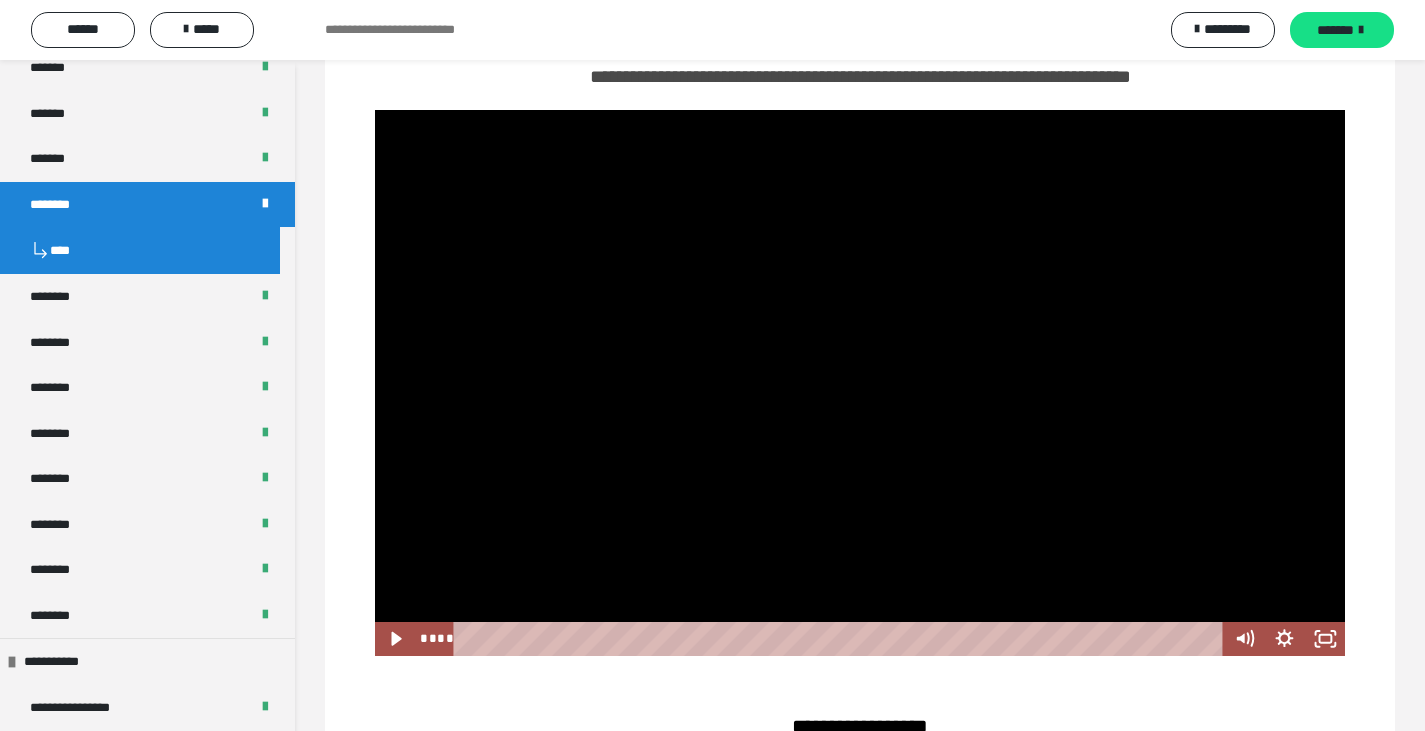 click at bounding box center (860, 383) 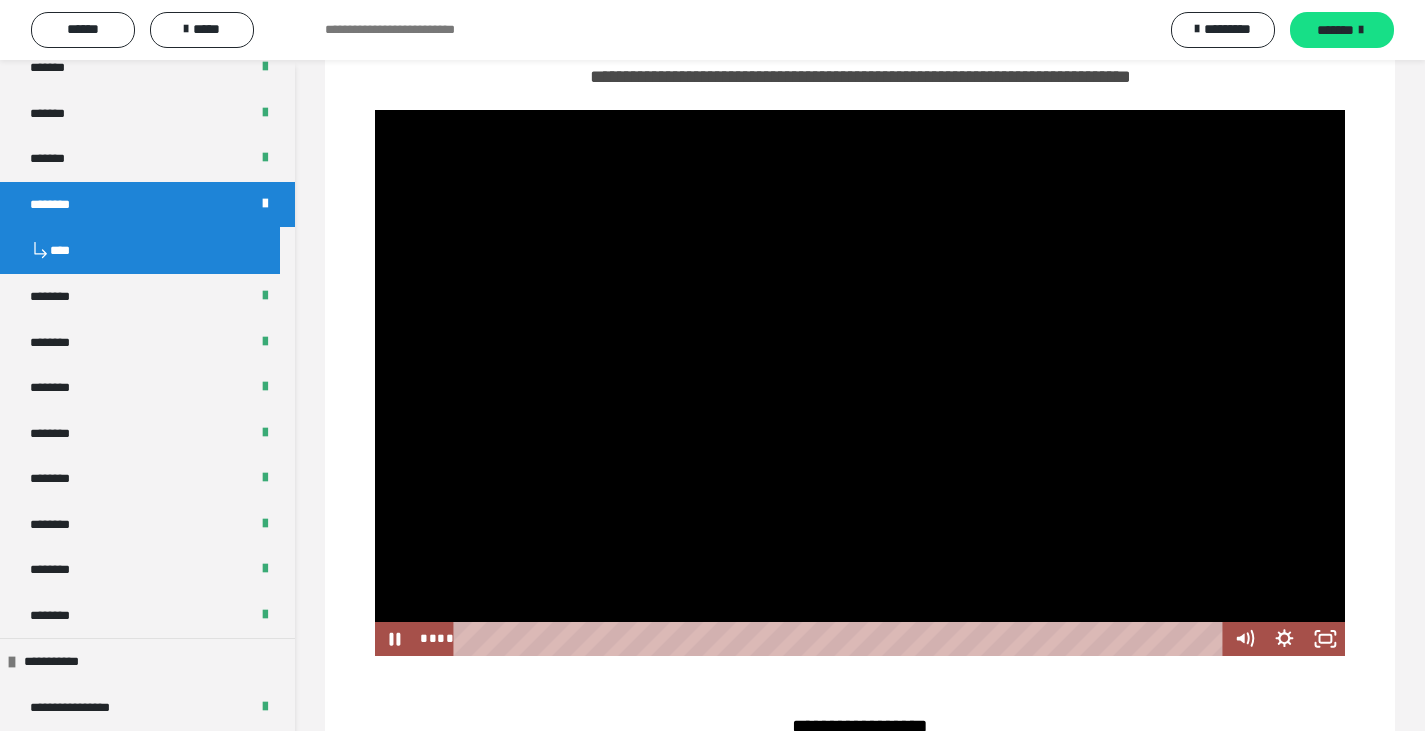 click at bounding box center (860, 383) 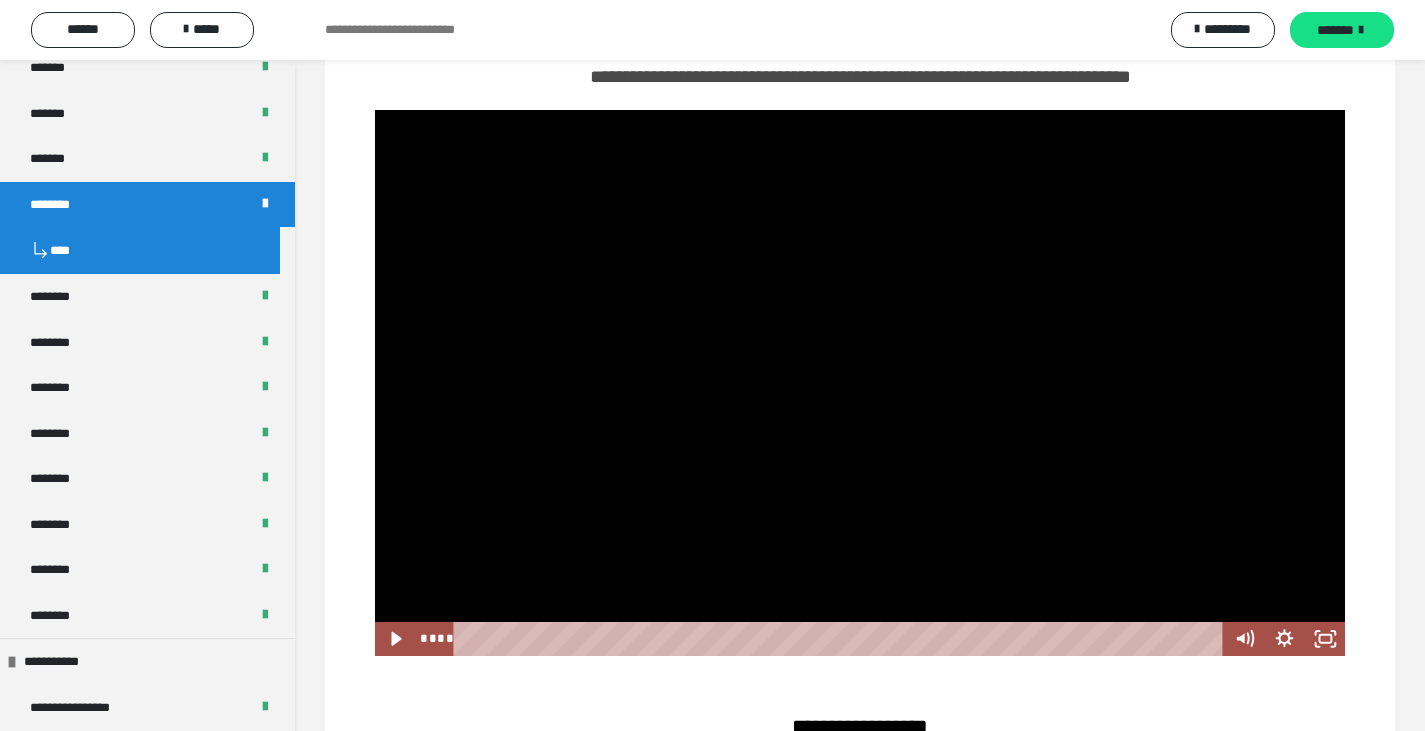 click at bounding box center (860, 383) 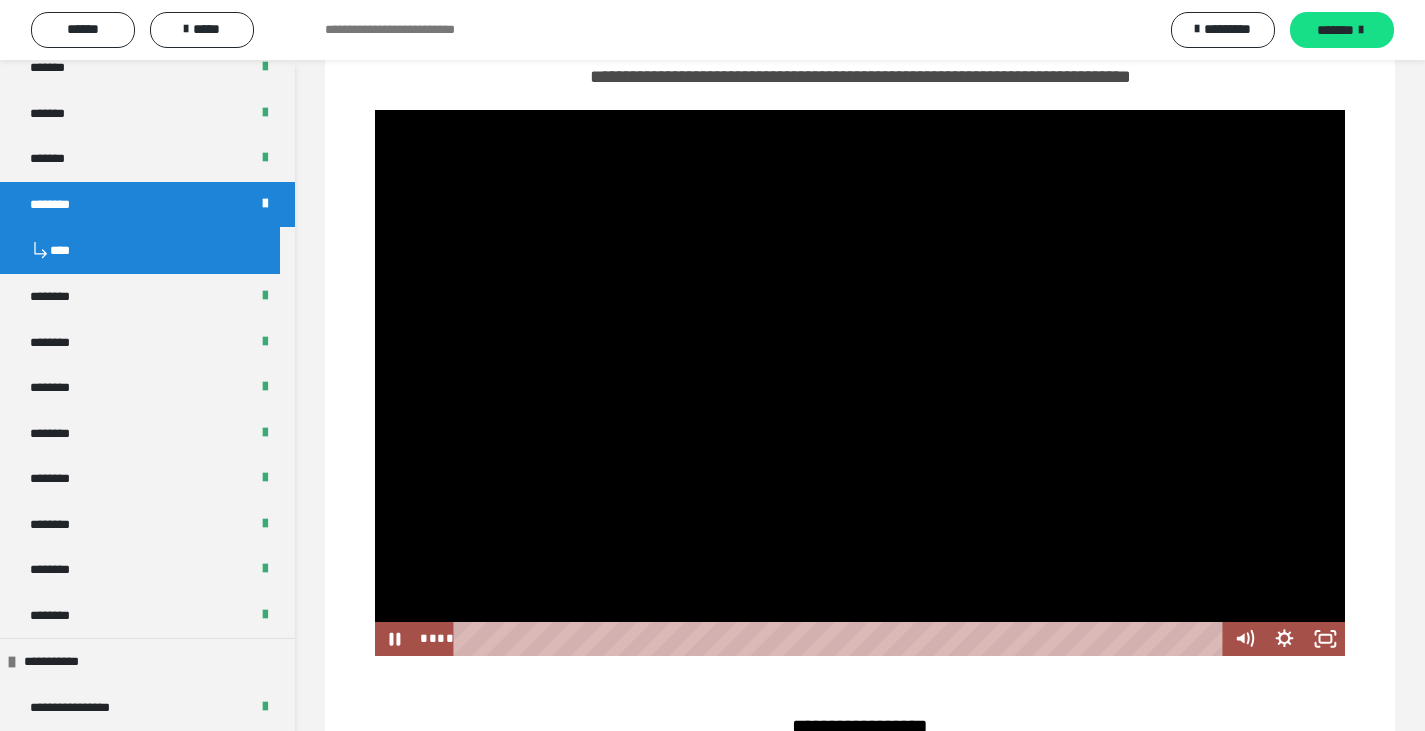 click at bounding box center [860, 383] 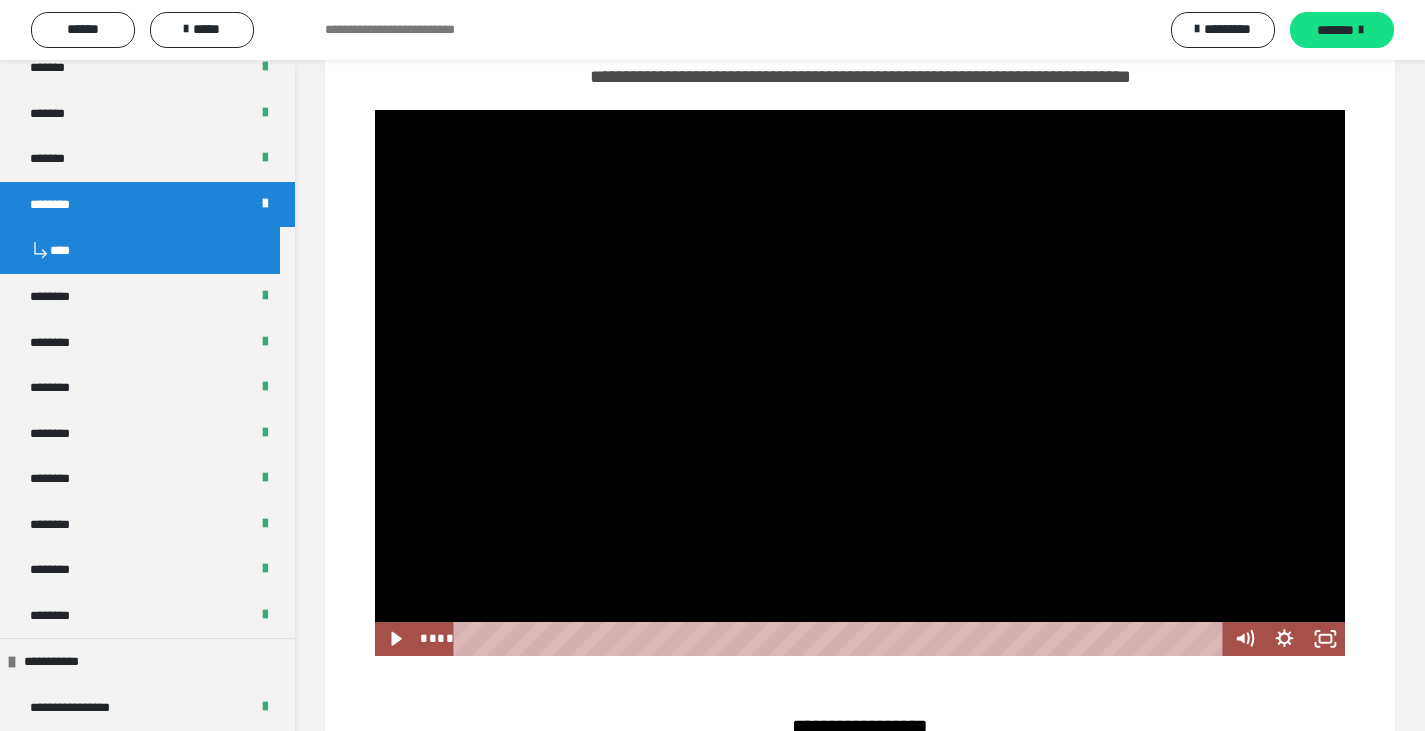 click at bounding box center [860, 383] 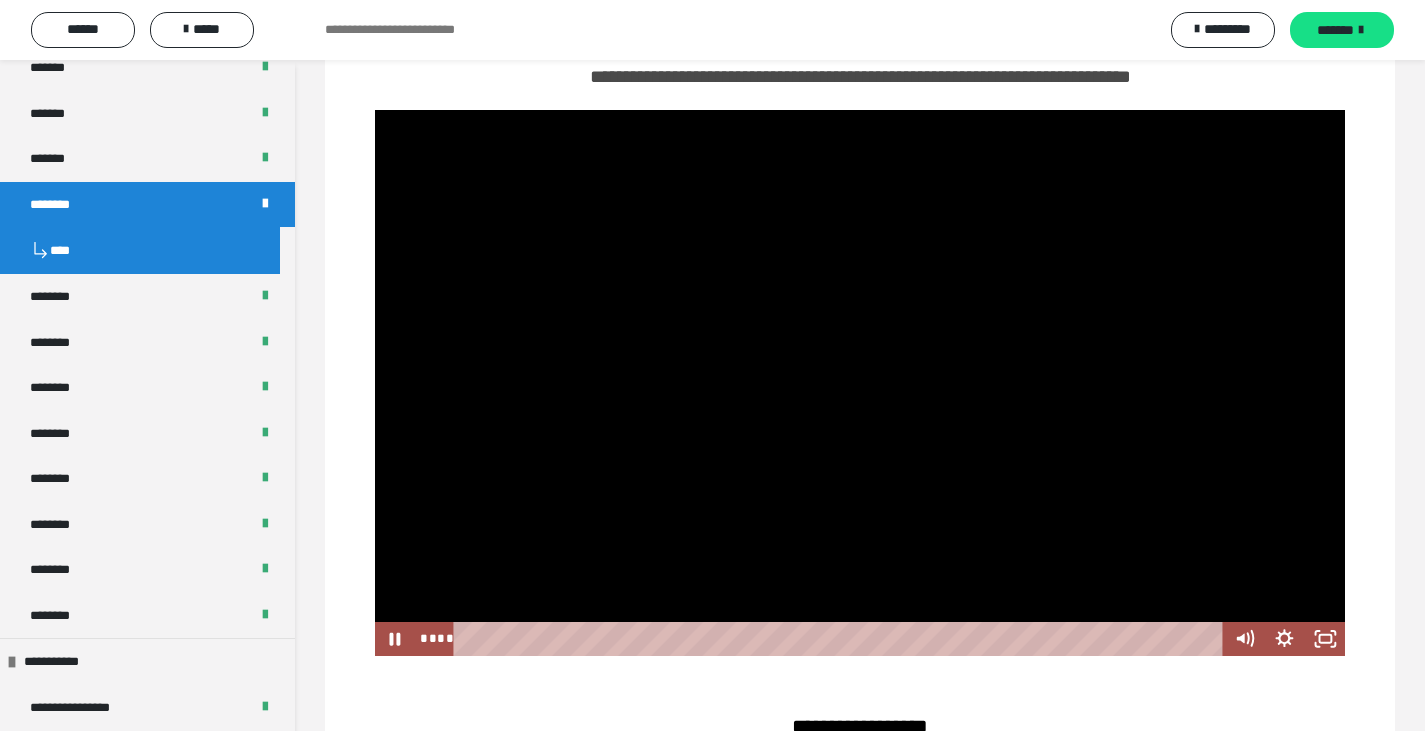 click at bounding box center (860, 383) 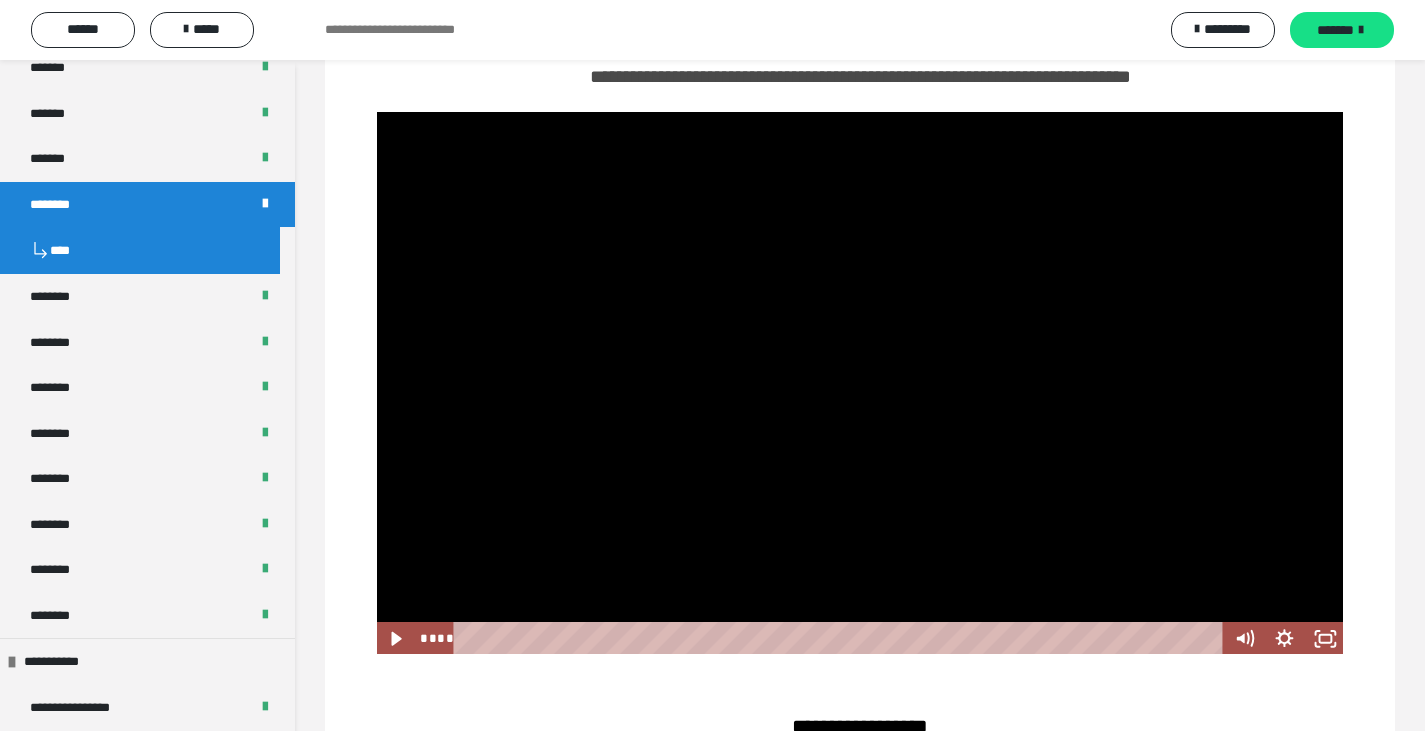 click at bounding box center [860, 383] 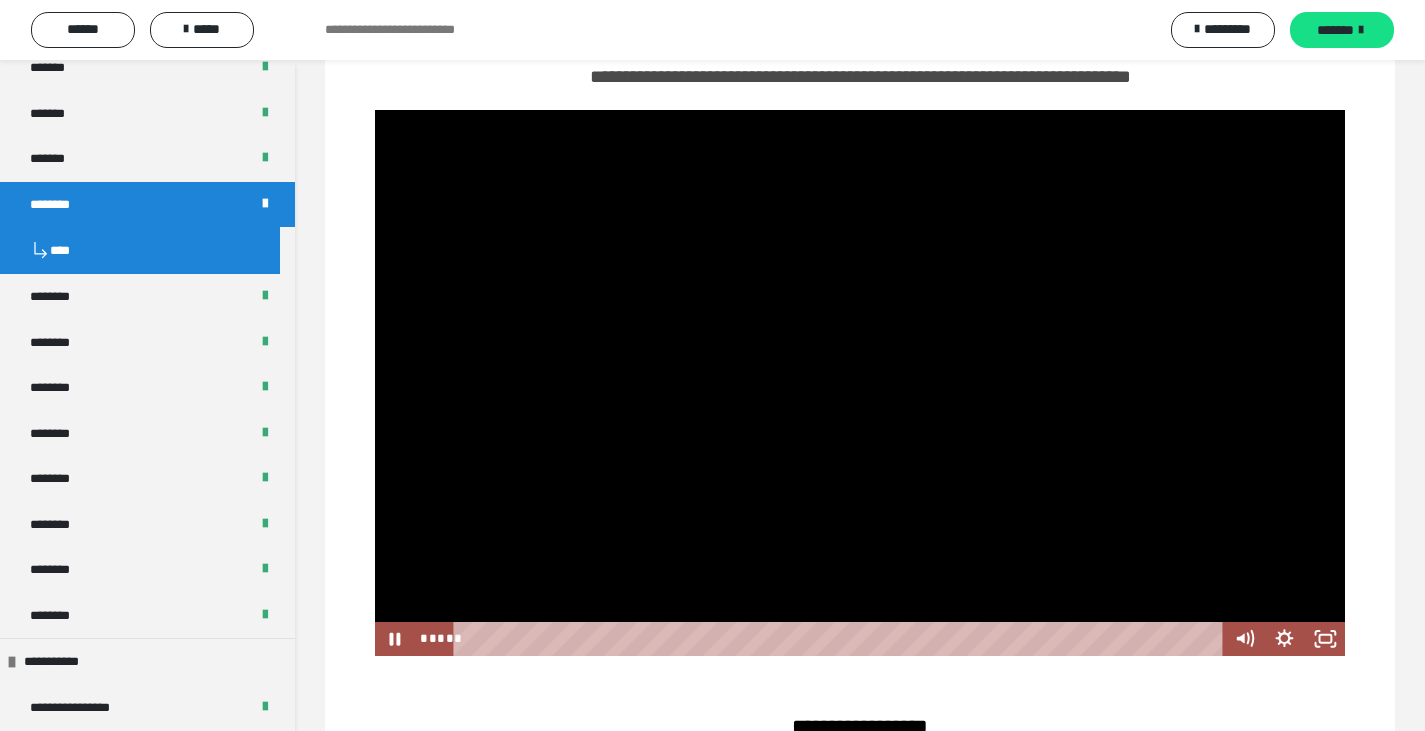 click at bounding box center [860, 383] 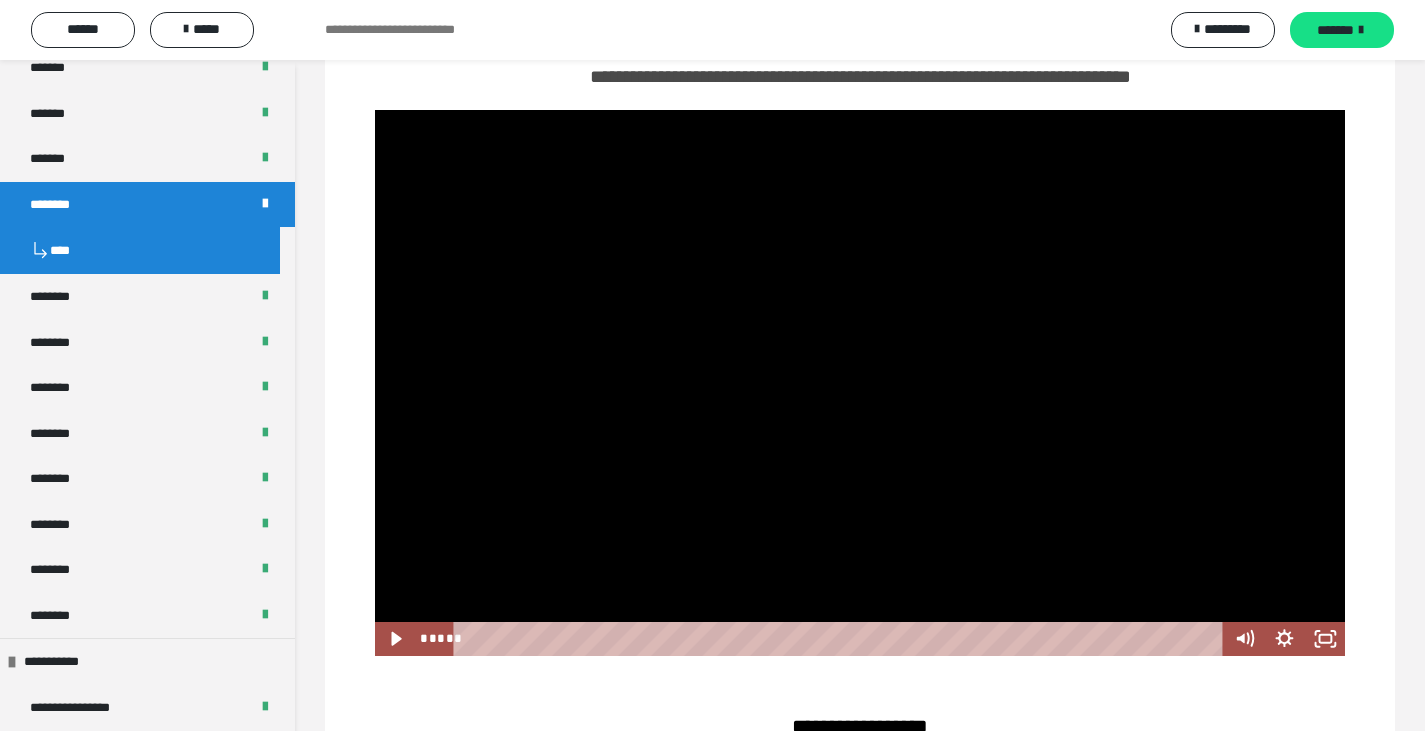 click at bounding box center [860, 383] 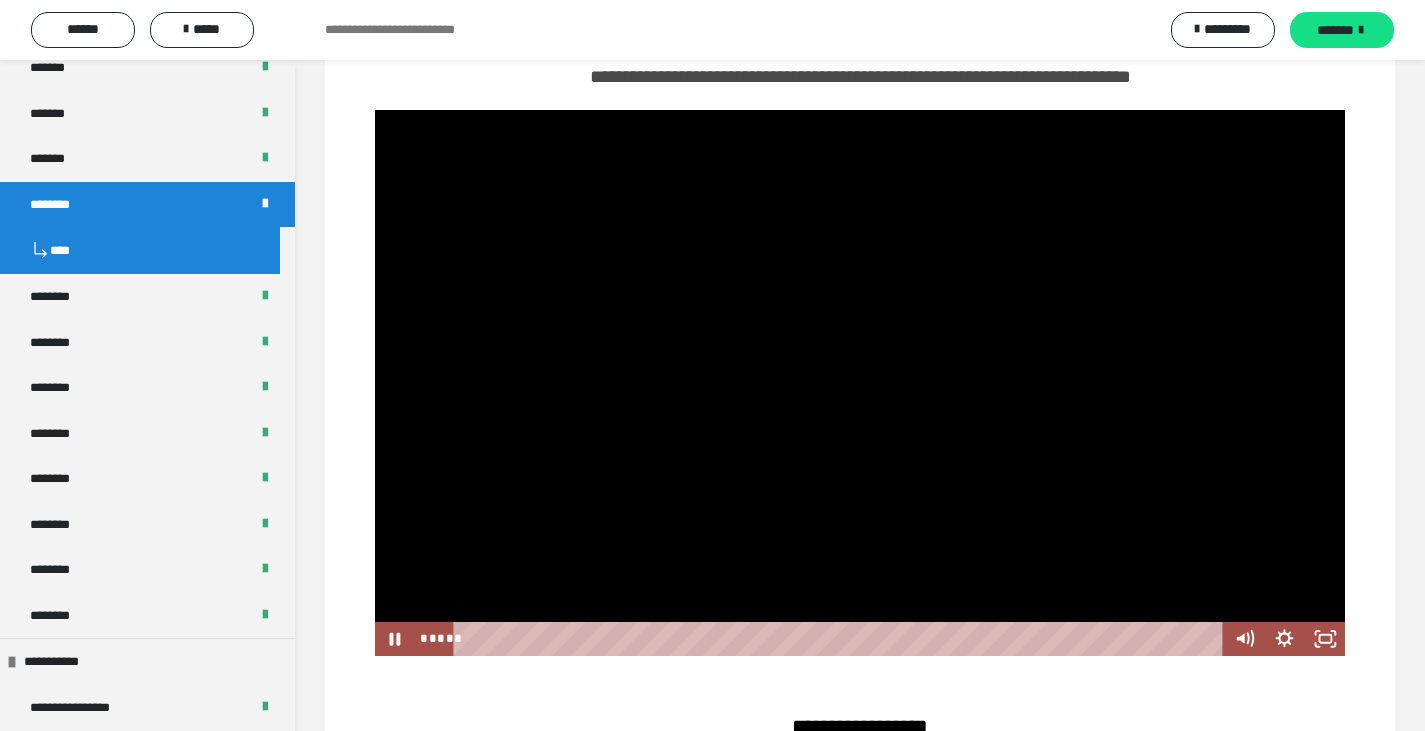 click at bounding box center (860, 383) 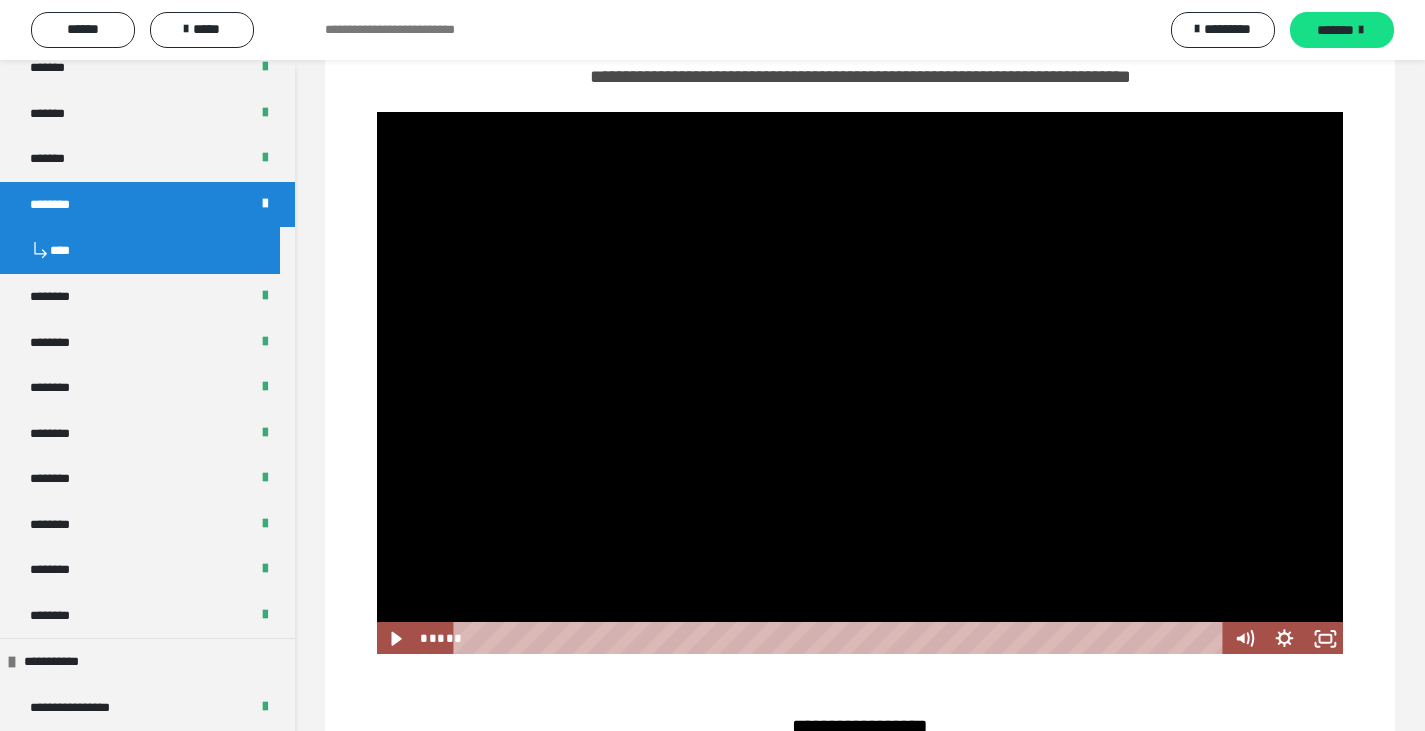 click at bounding box center (860, 383) 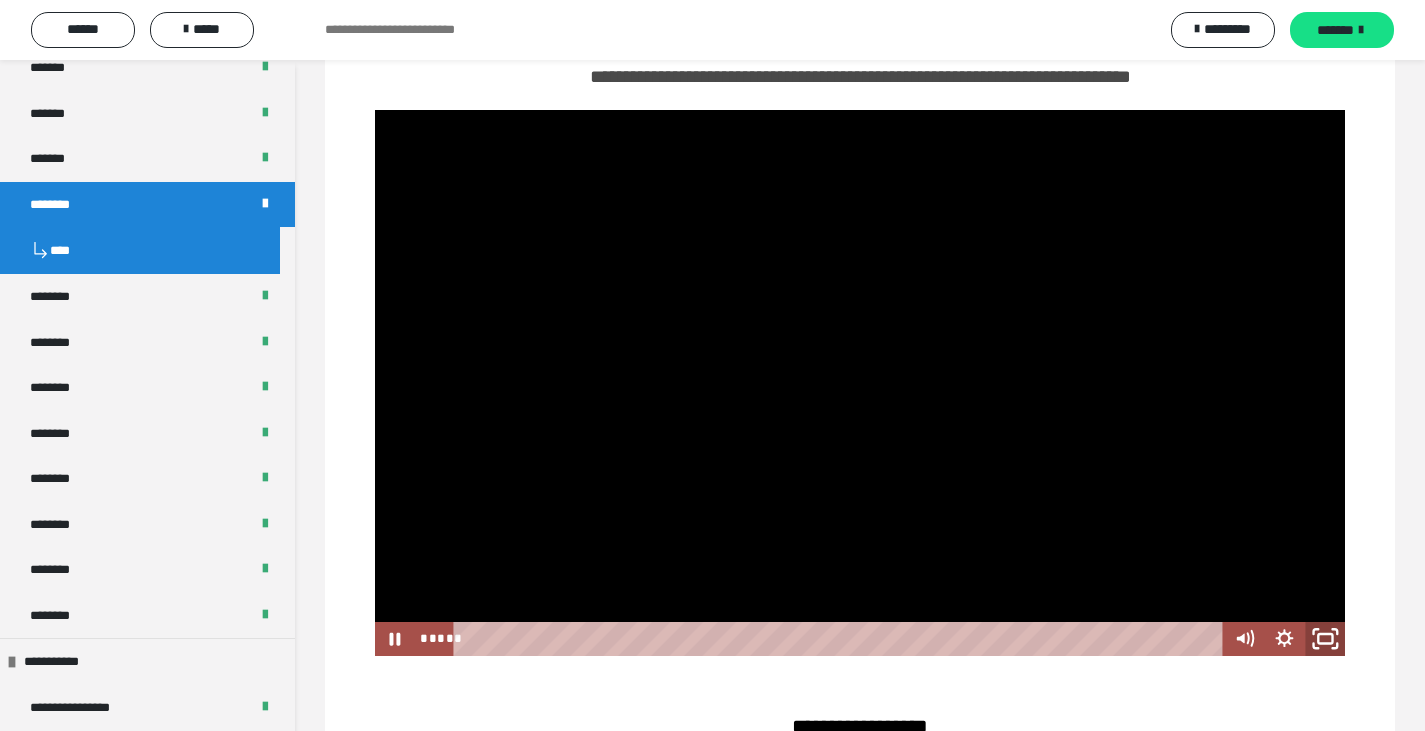 click 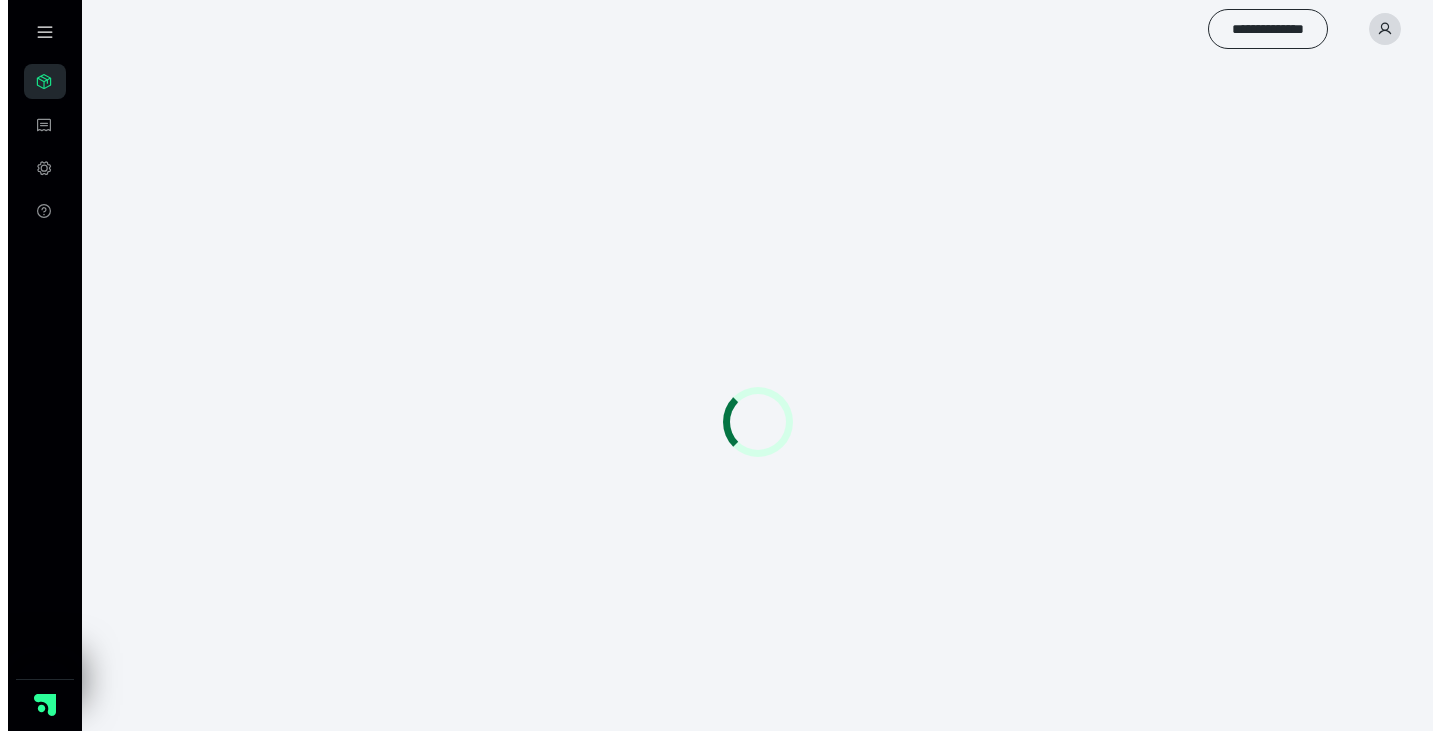 scroll, scrollTop: 0, scrollLeft: 0, axis: both 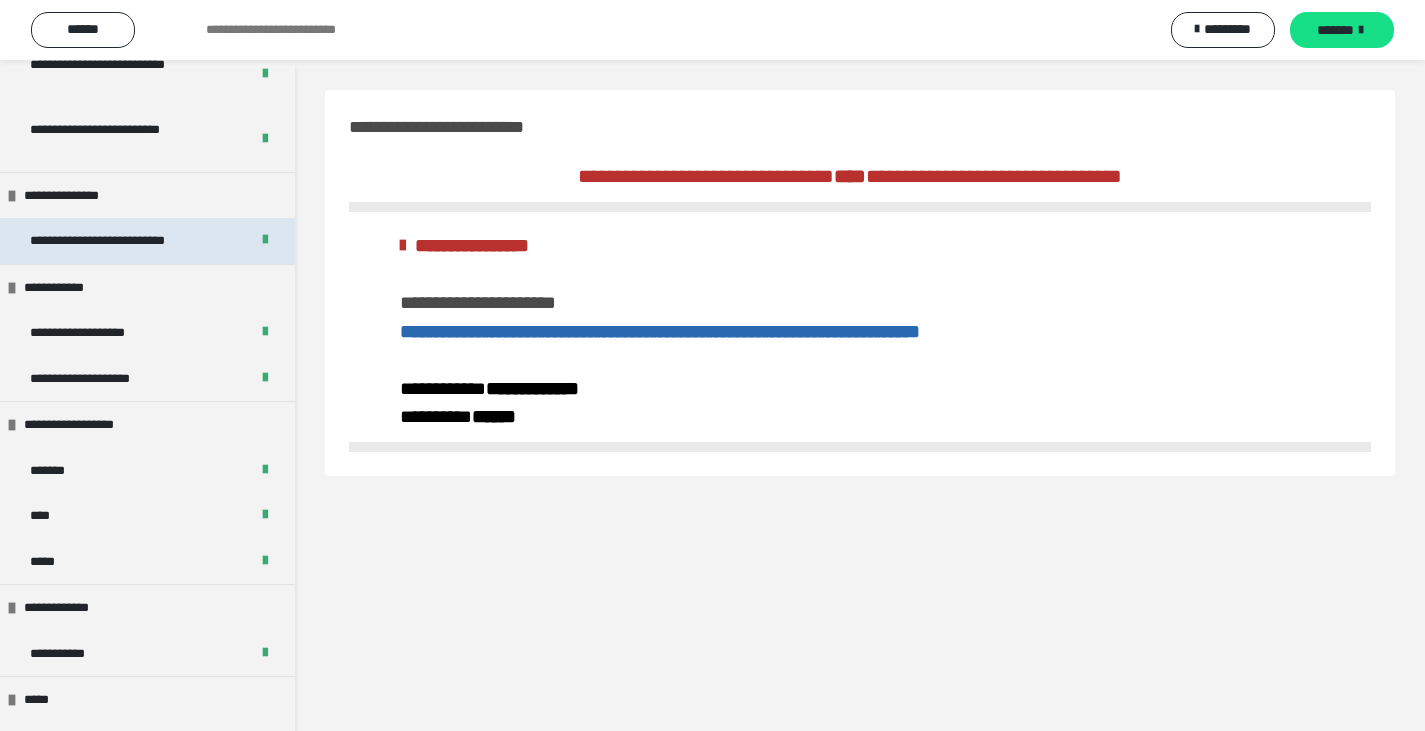 click on "**********" at bounding box center [122, 241] 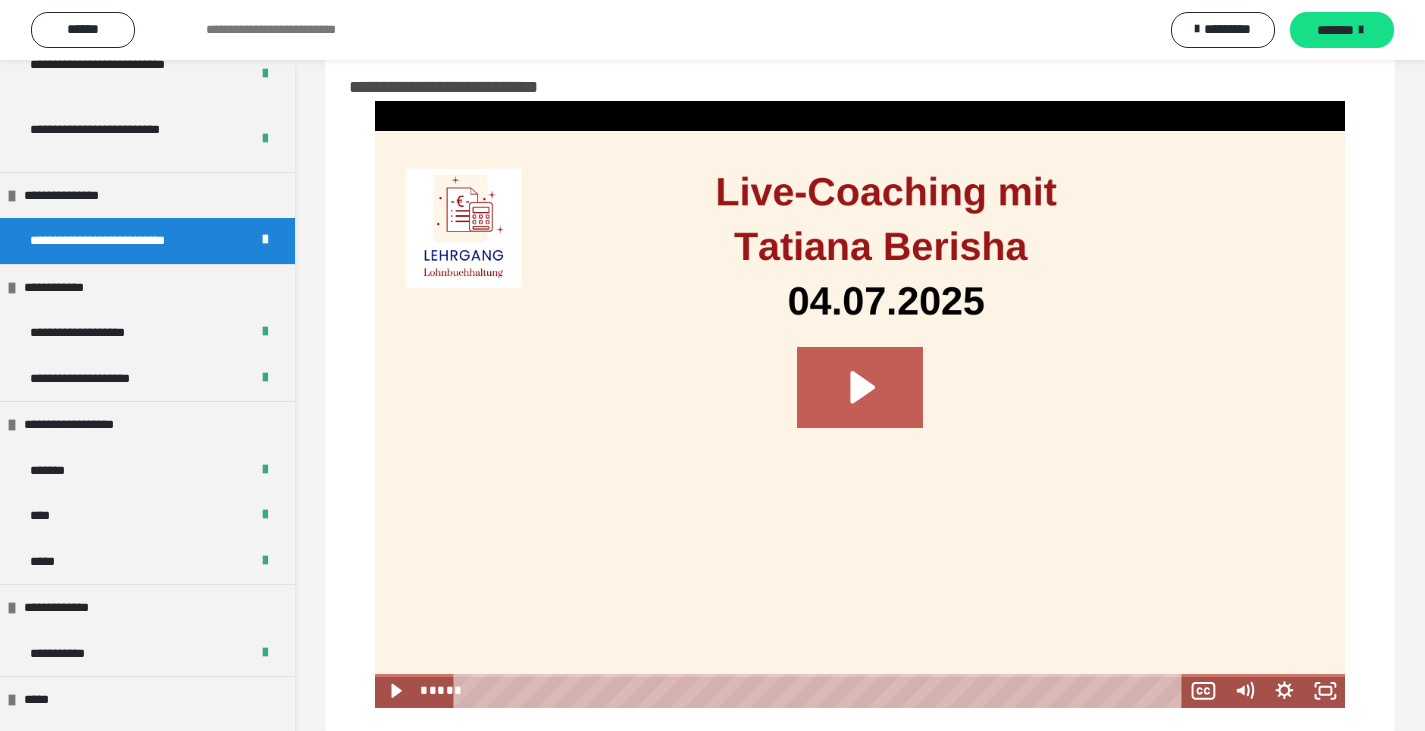 scroll, scrollTop: 71, scrollLeft: 0, axis: vertical 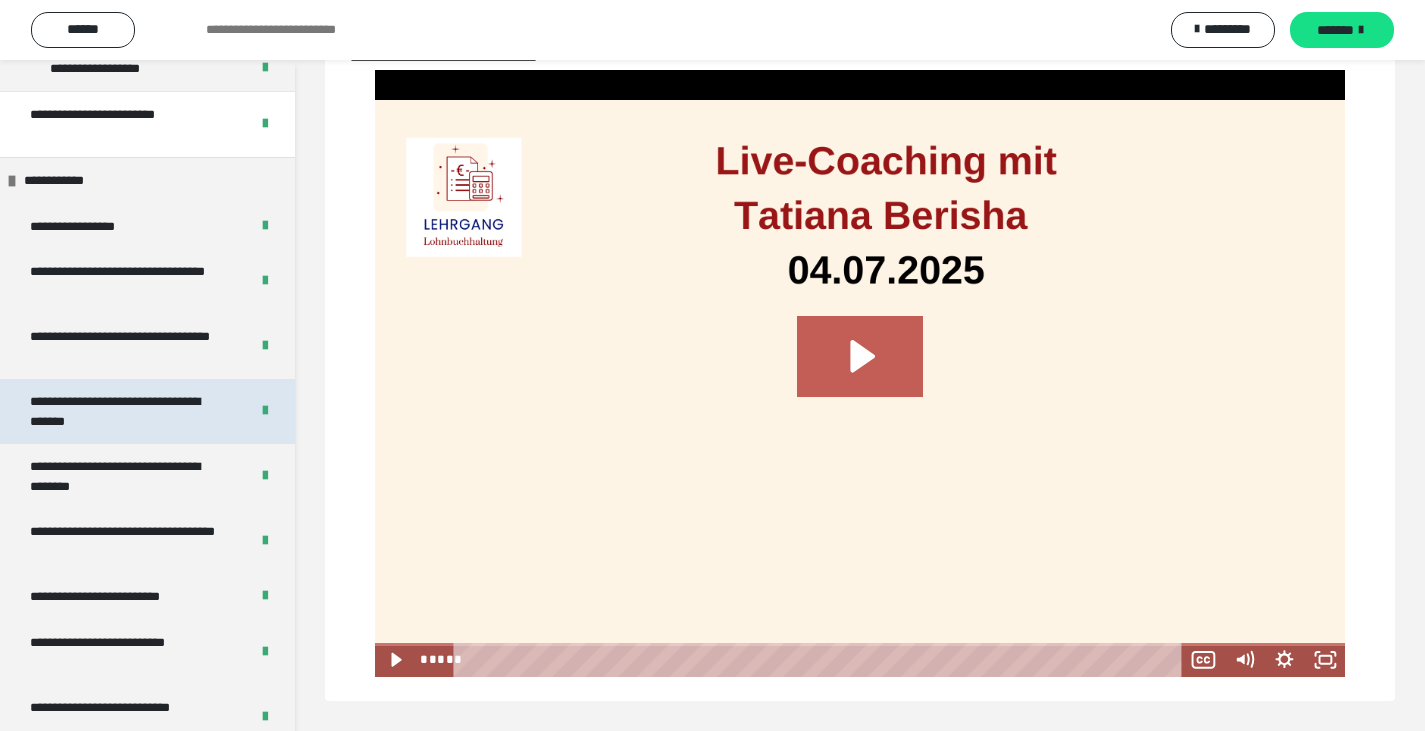 click on "**********" at bounding box center (124, 411) 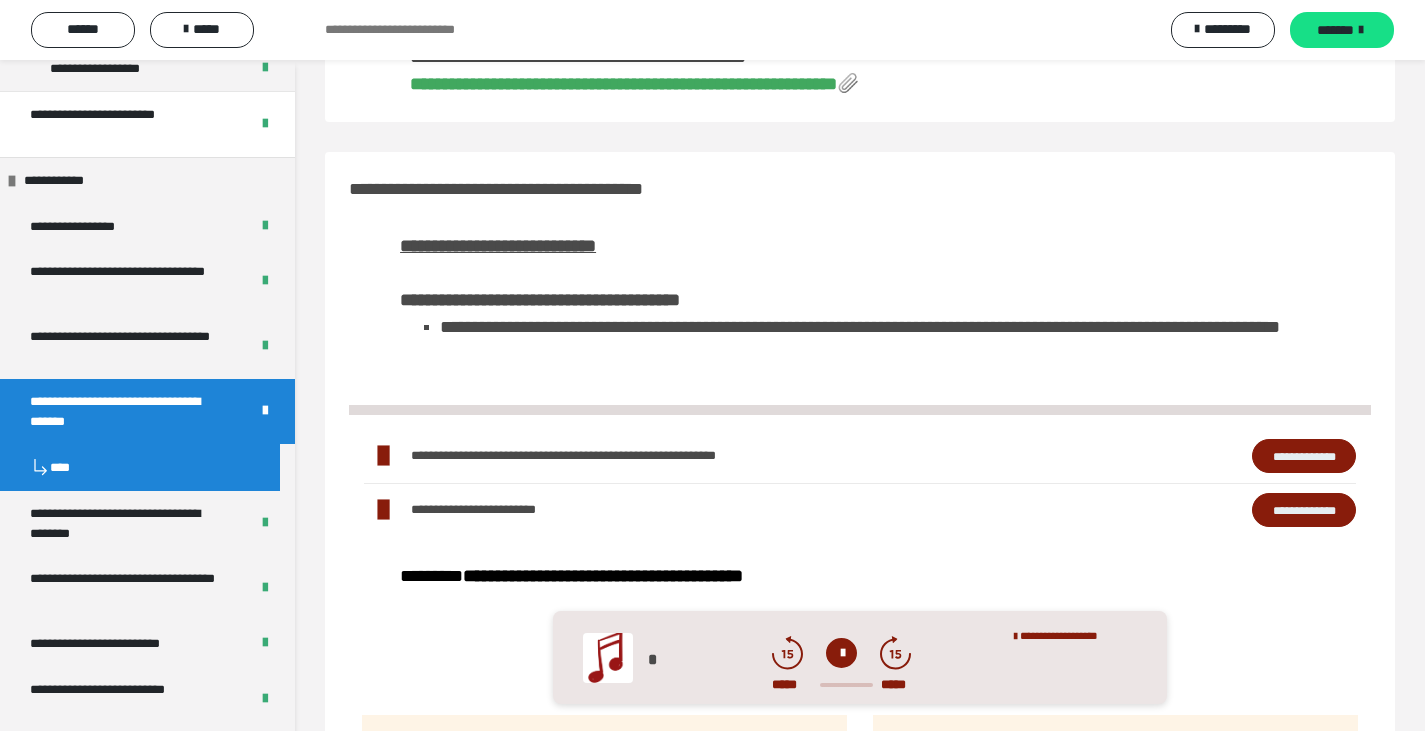scroll, scrollTop: 0, scrollLeft: 0, axis: both 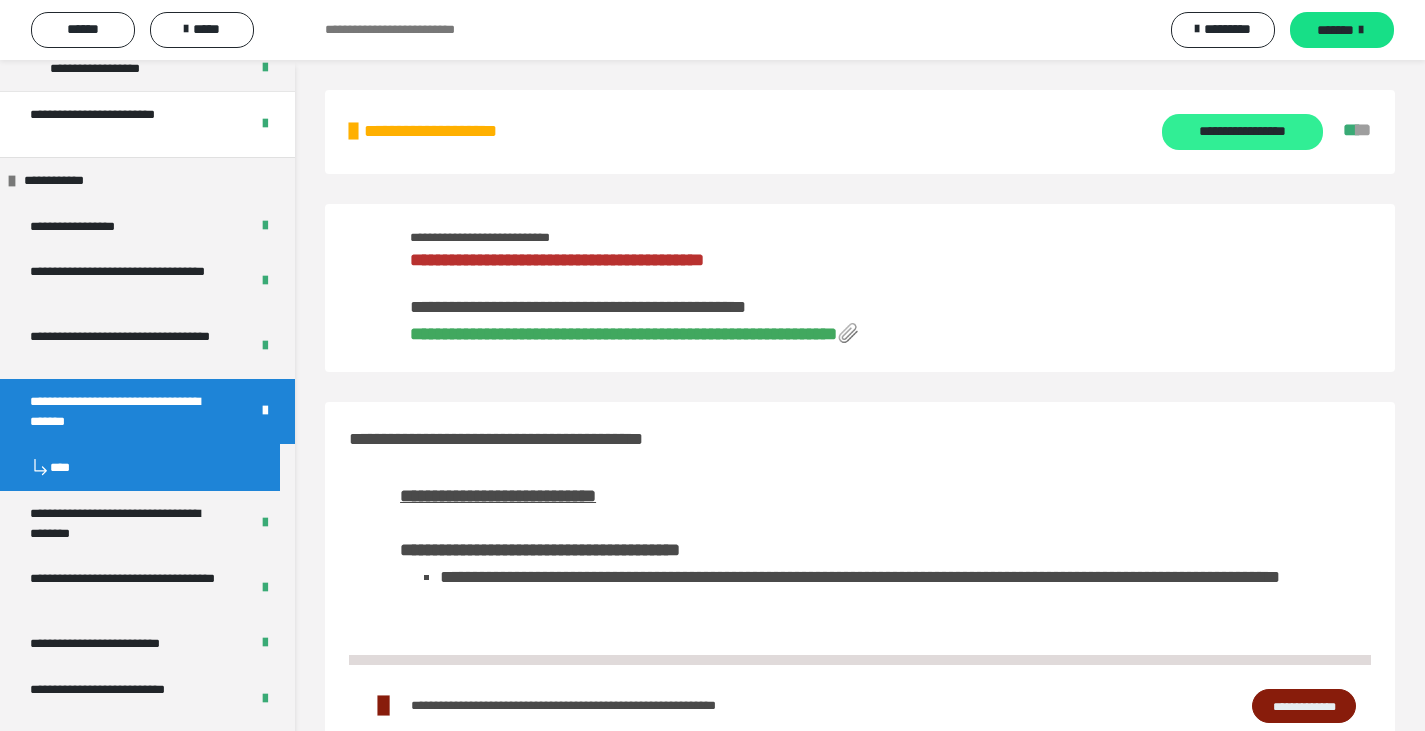 click on "**********" at bounding box center [1242, 132] 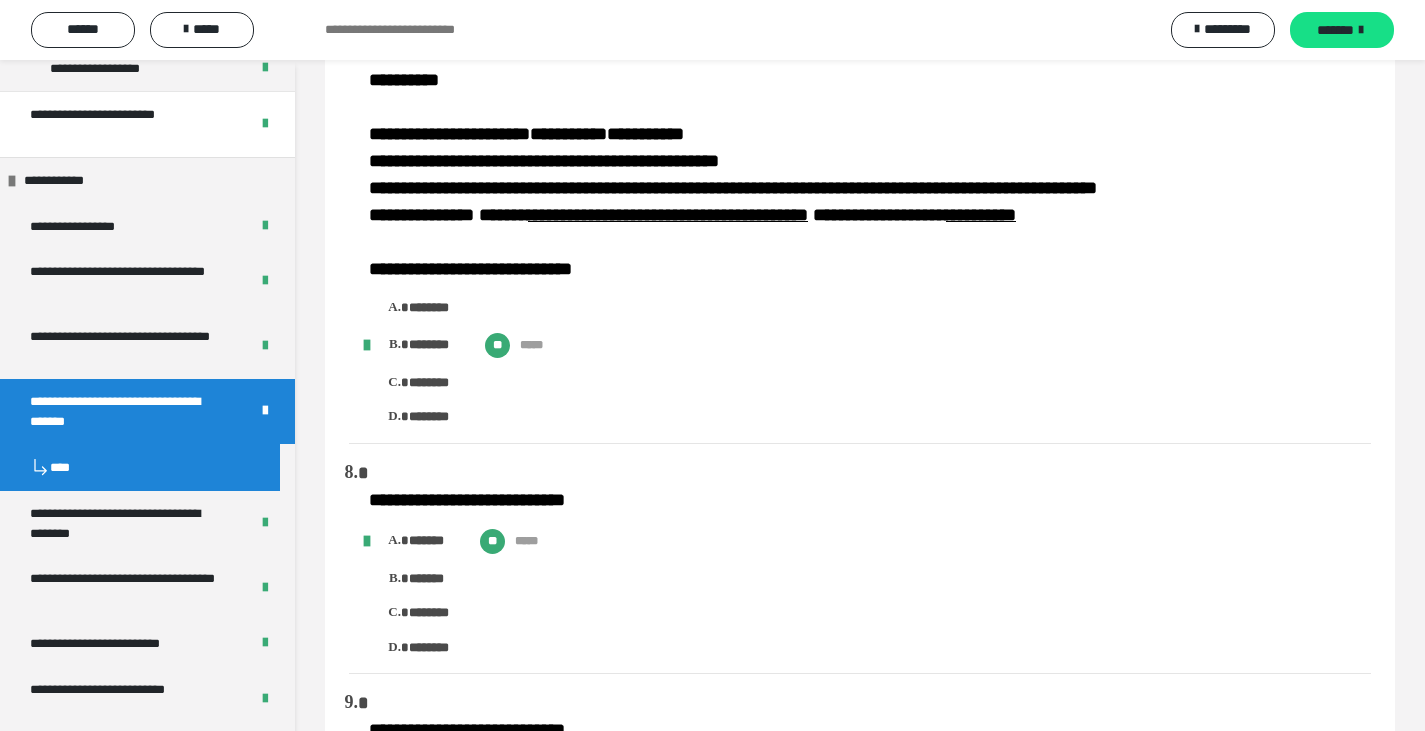 scroll, scrollTop: 1799, scrollLeft: 0, axis: vertical 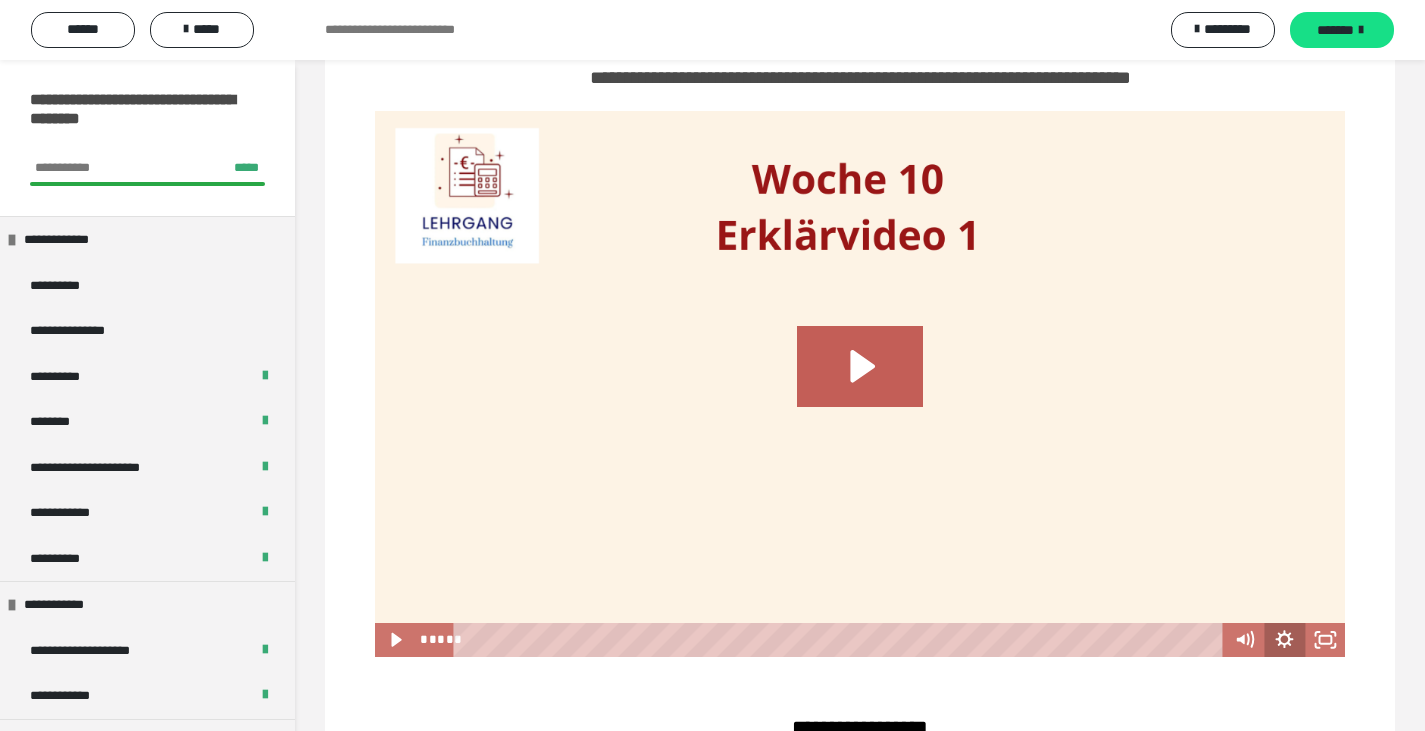 click 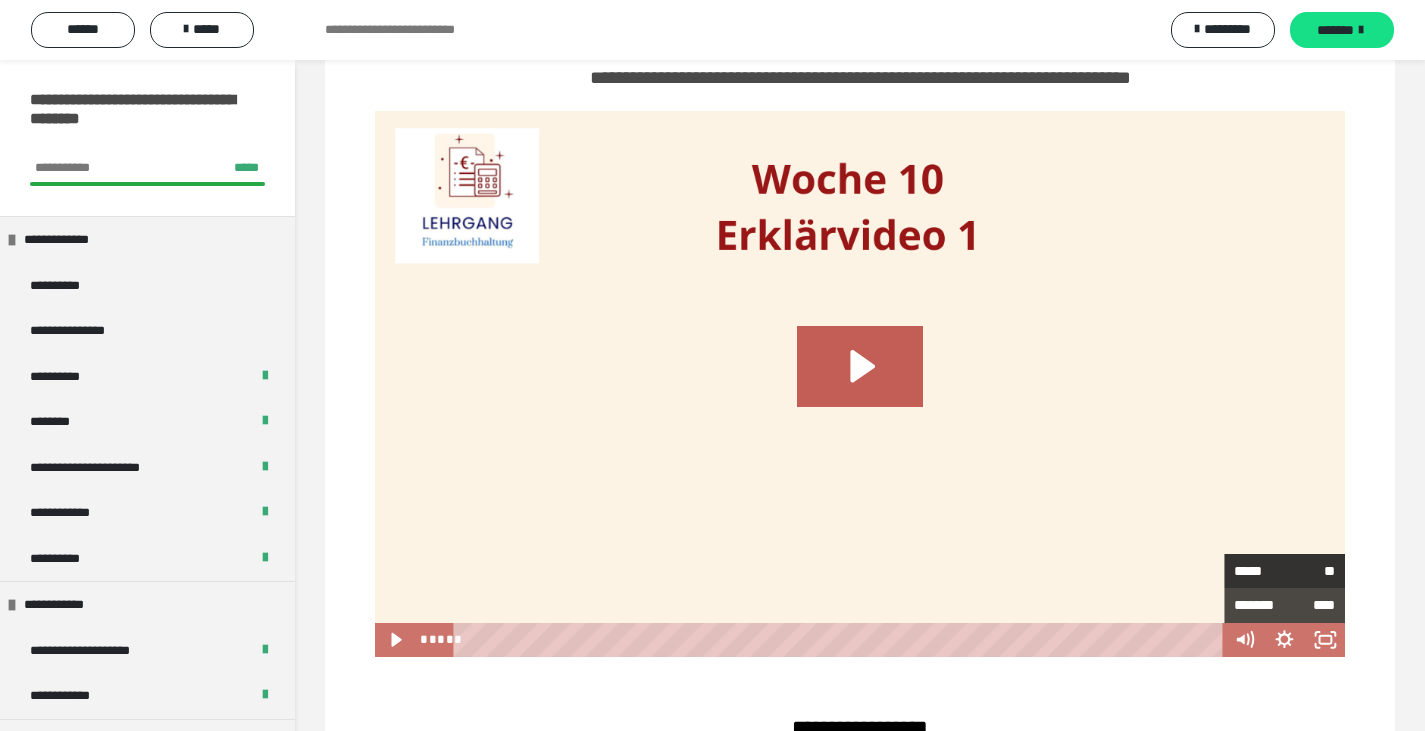 click on "*****" at bounding box center [1259, 567] 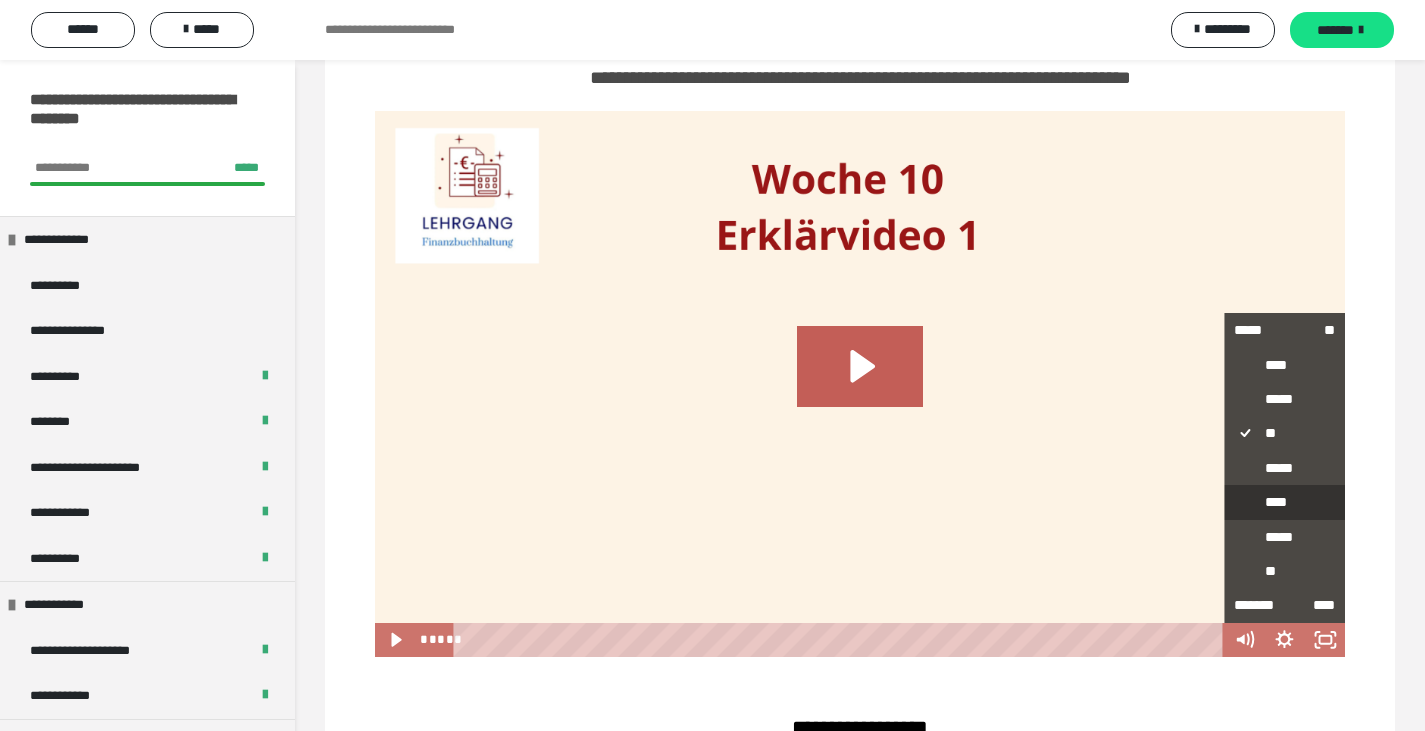 click on "****" at bounding box center [1284, 502] 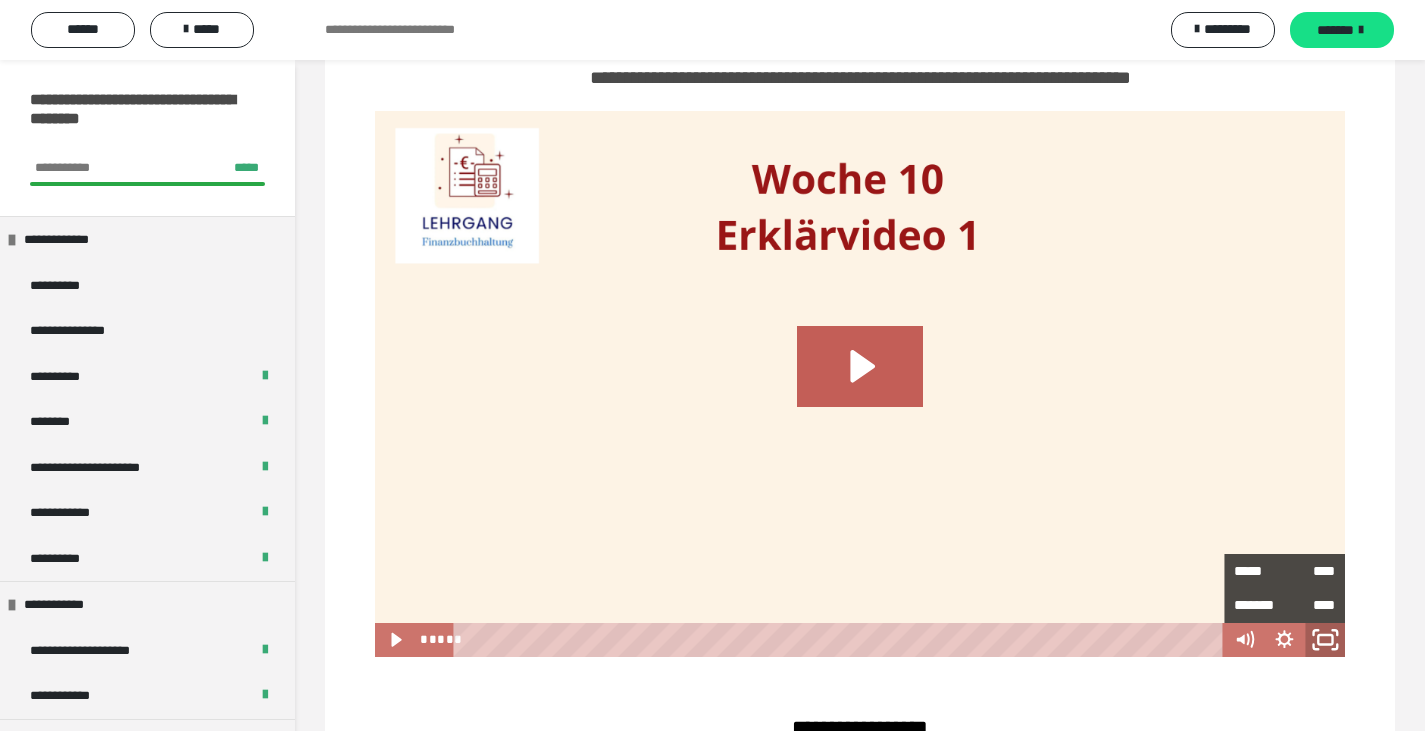 click 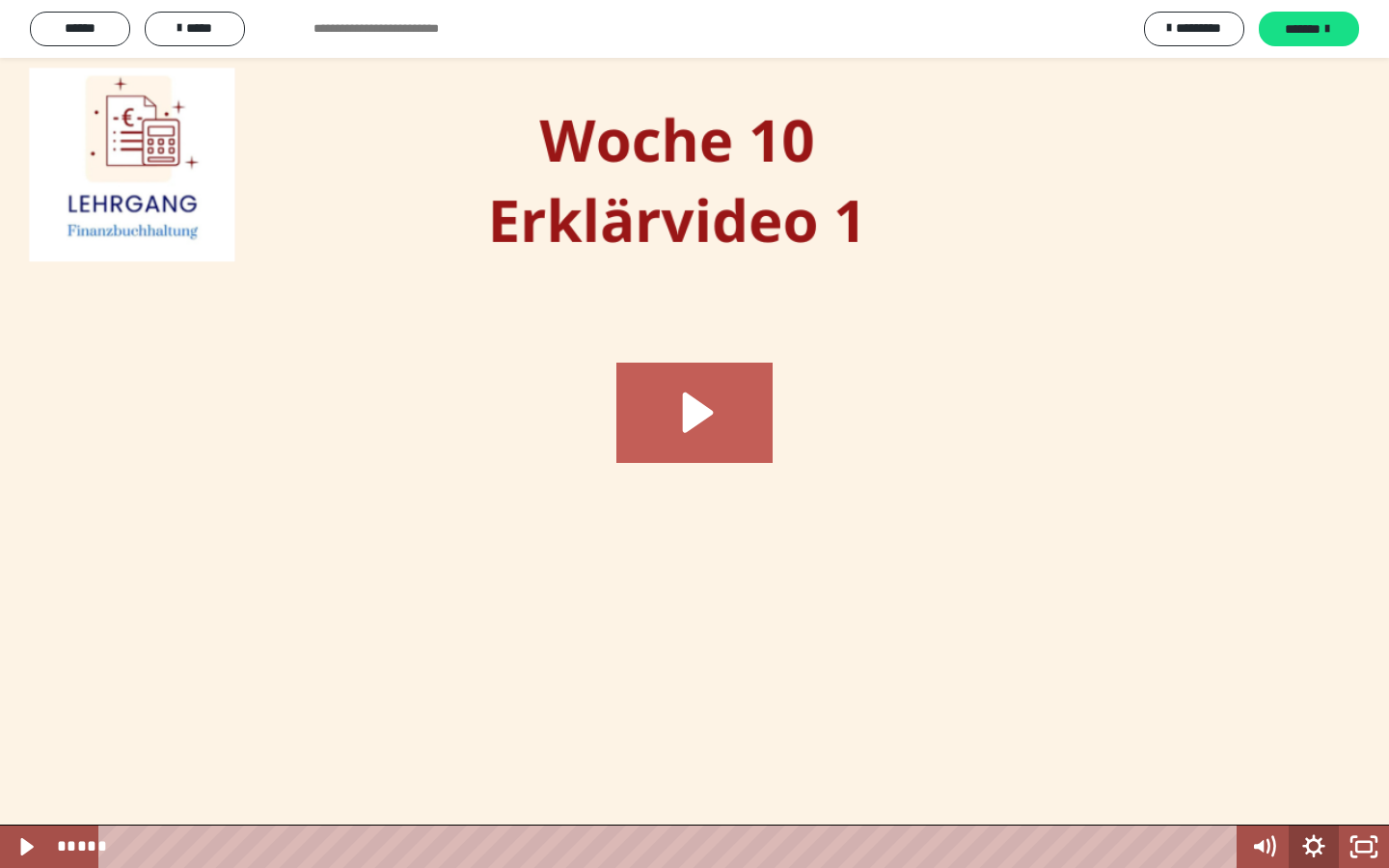 click 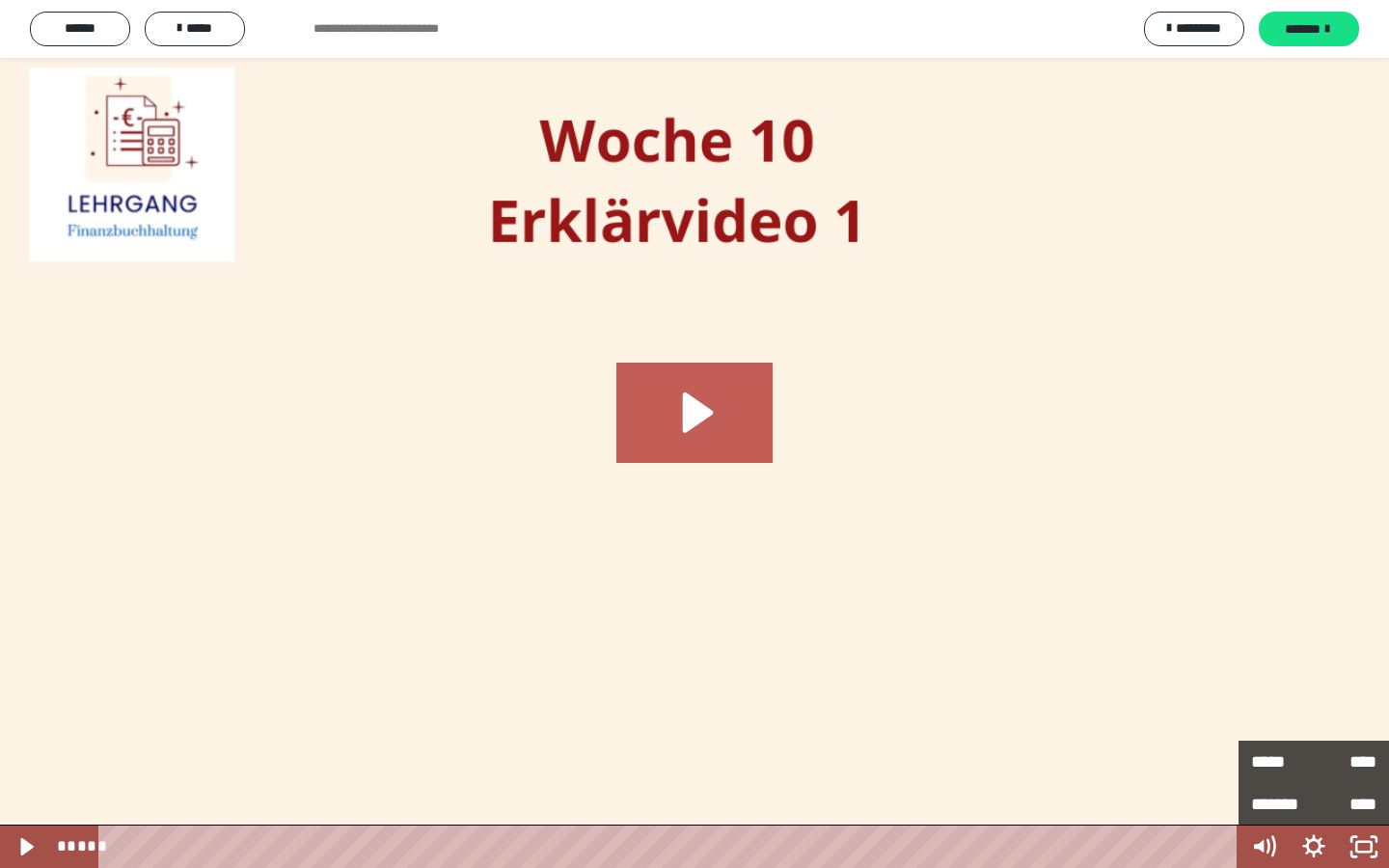 click at bounding box center (694, 434) 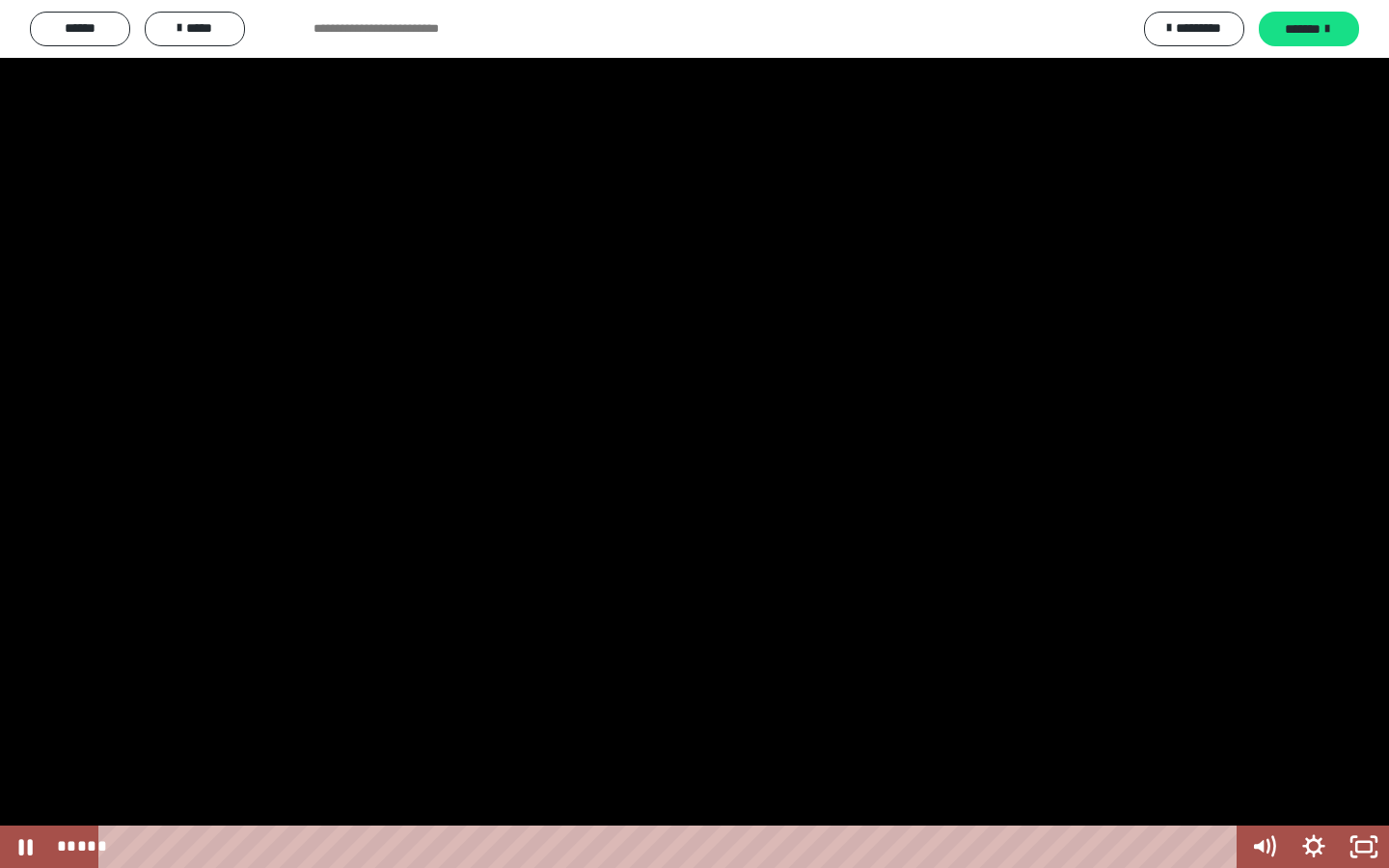 click at bounding box center [694, 434] 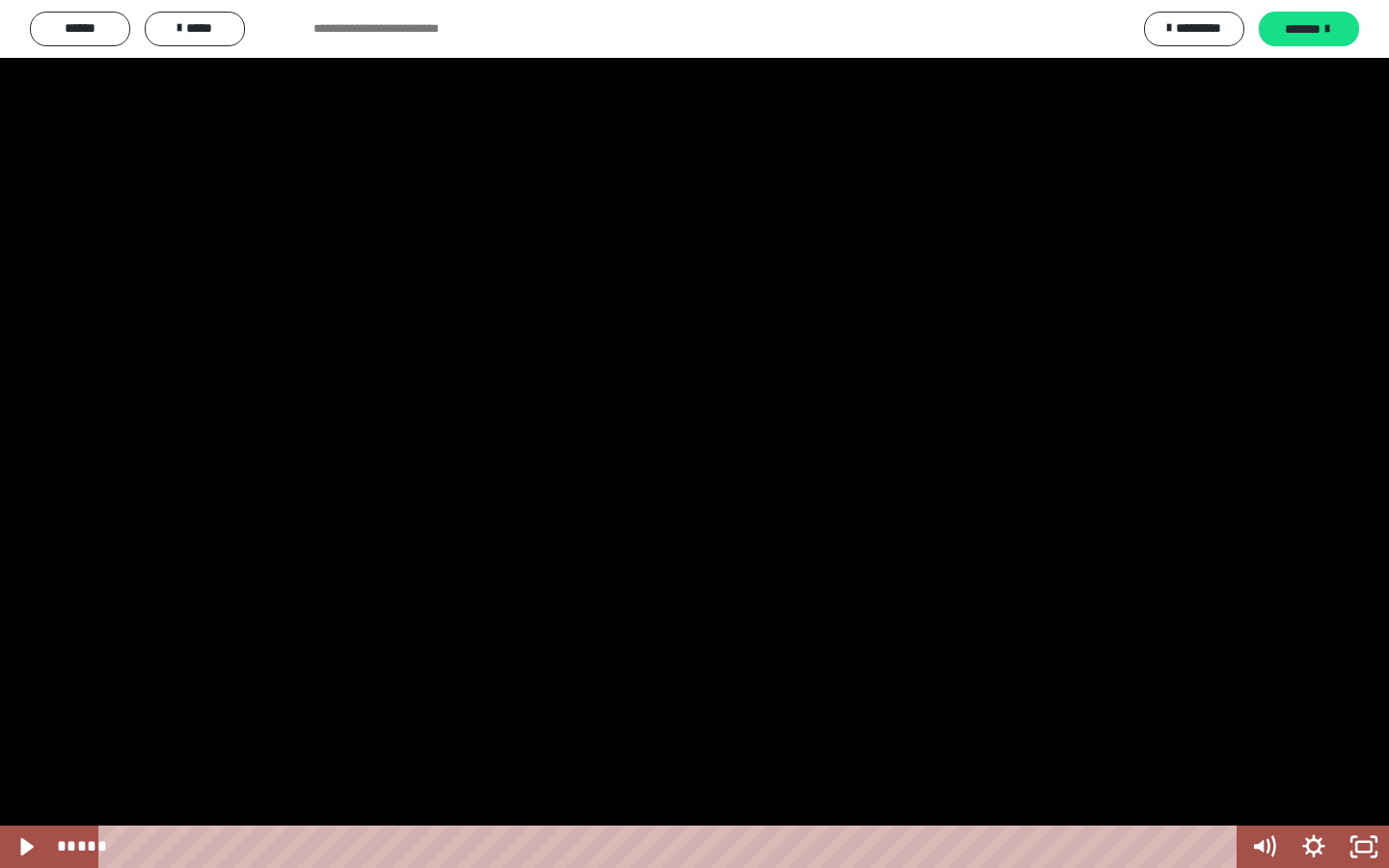 click at bounding box center (694, 434) 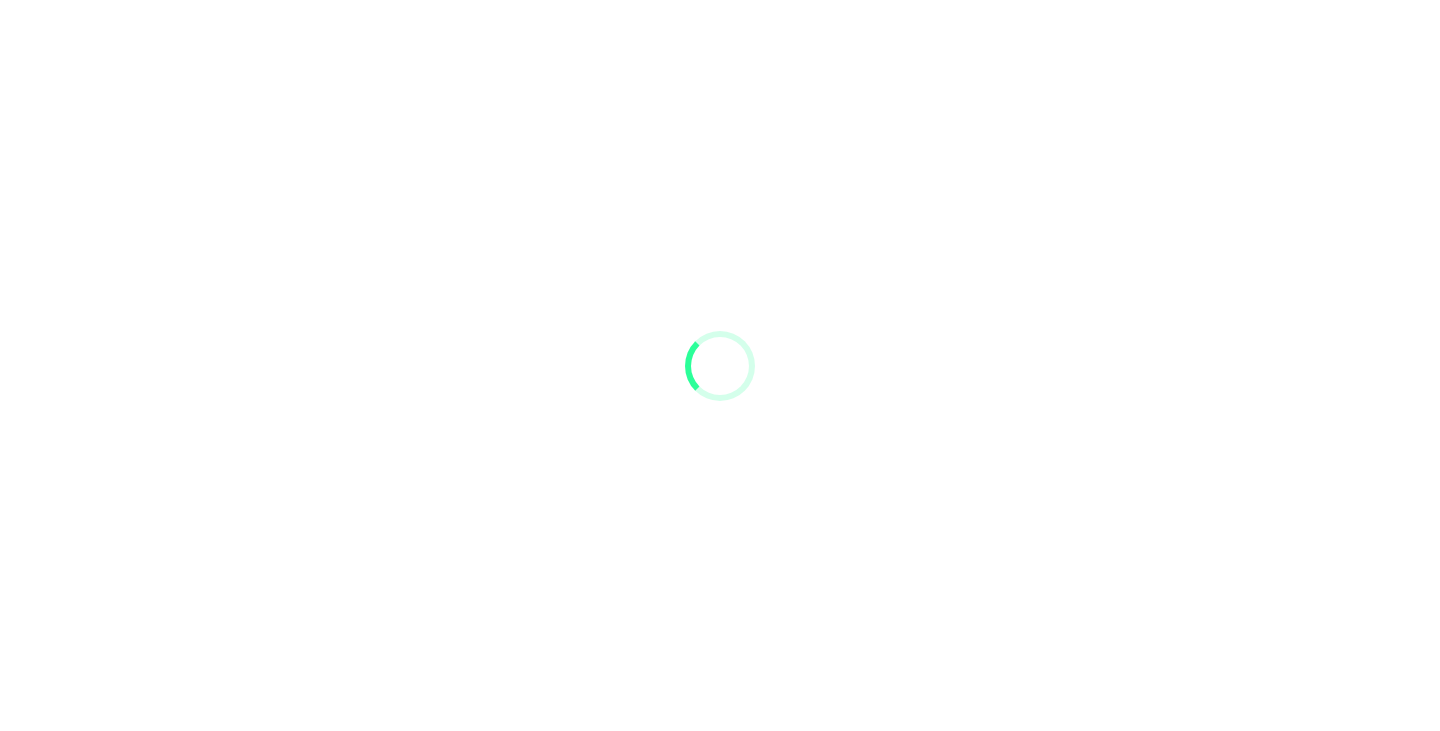scroll, scrollTop: 0, scrollLeft: 0, axis: both 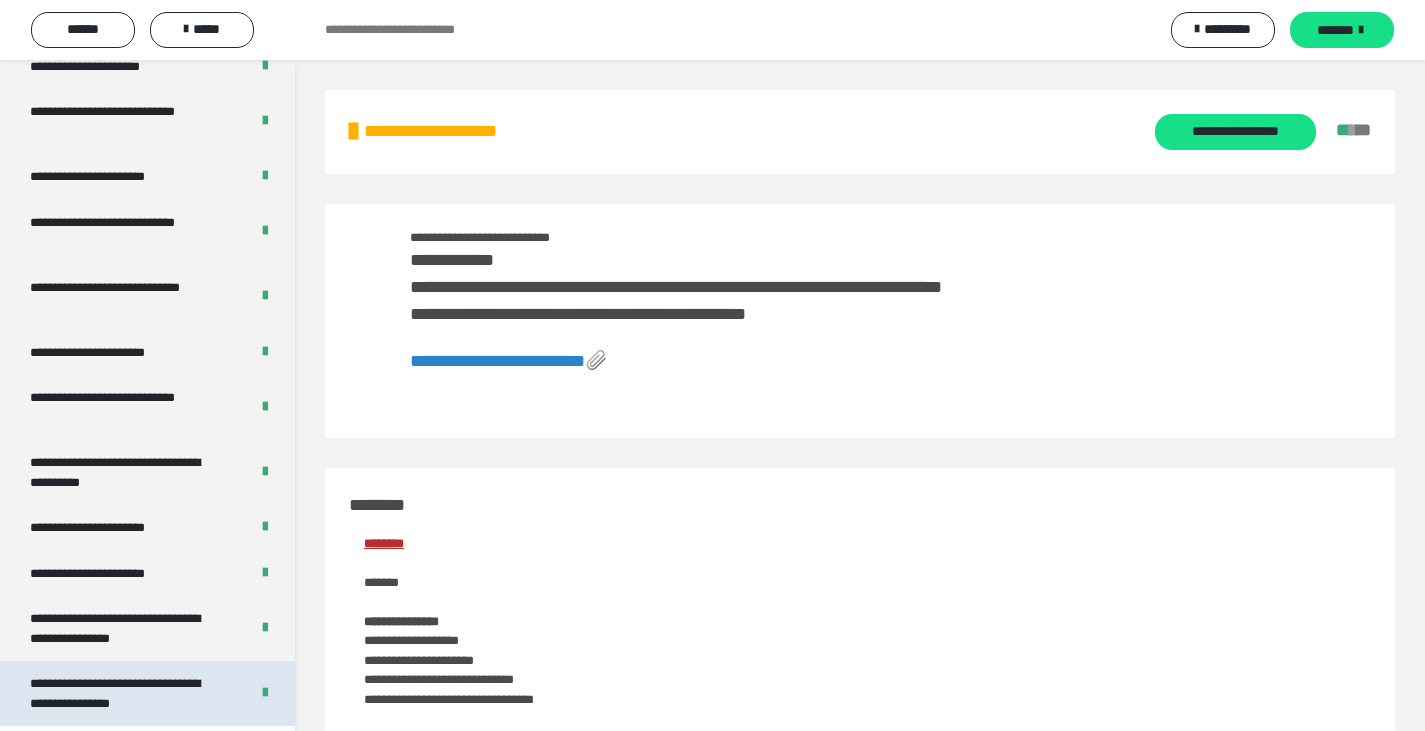 click on "**********" at bounding box center (124, 693) 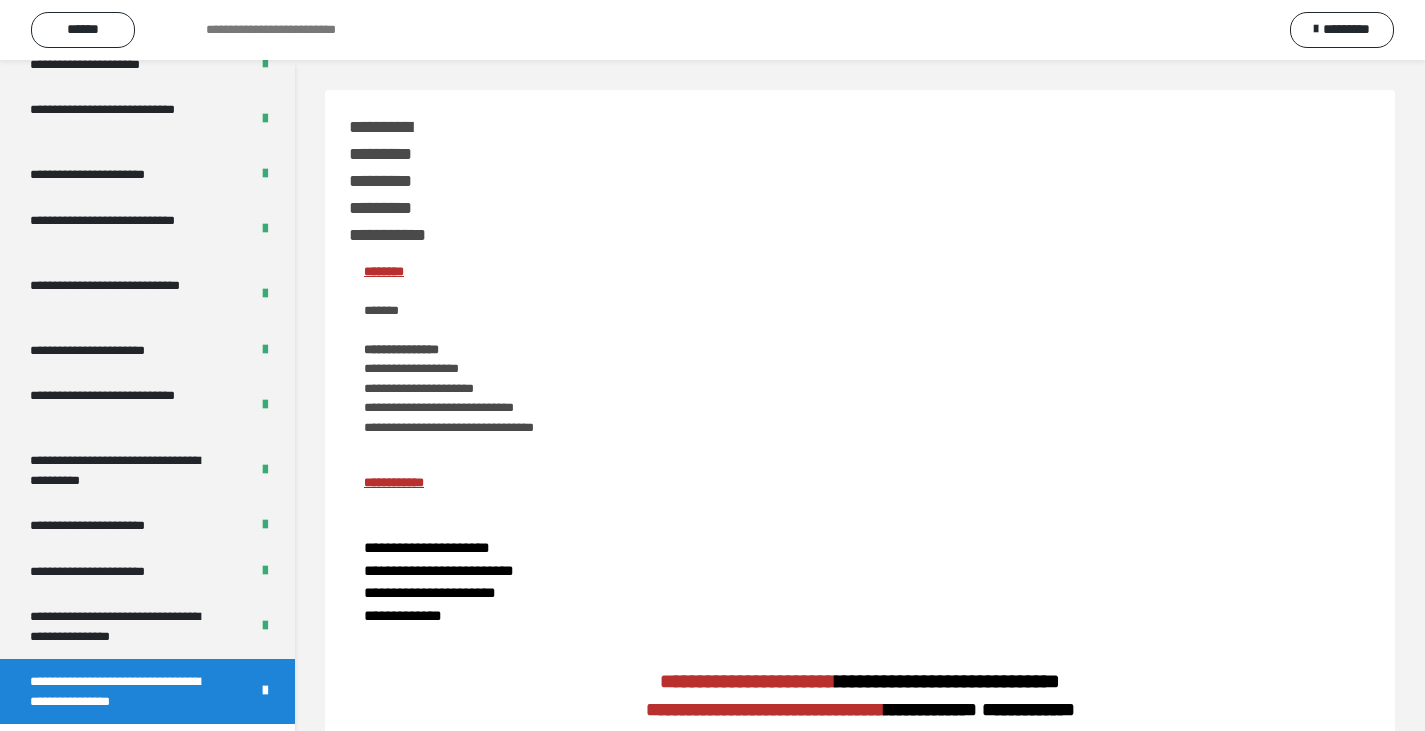 scroll, scrollTop: 3828, scrollLeft: 0, axis: vertical 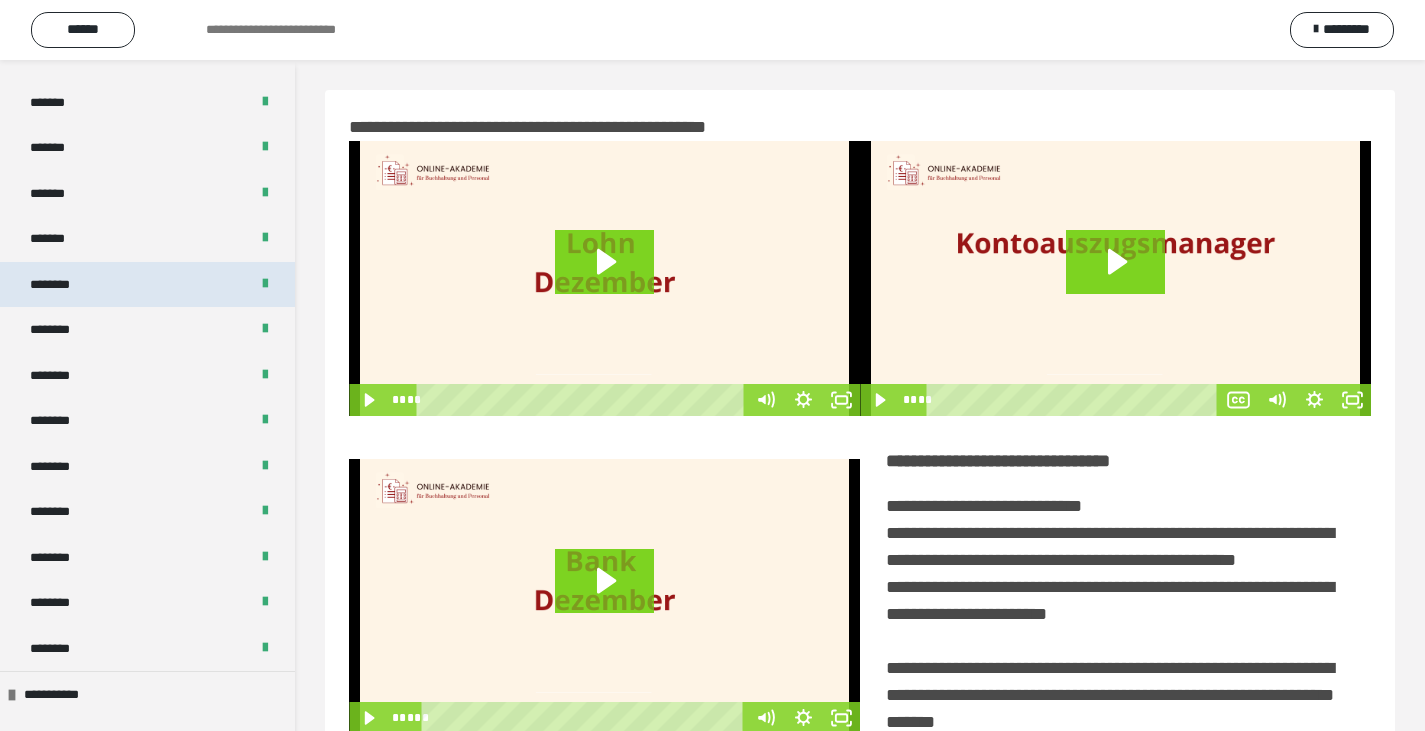 click on "********" at bounding box center [61, 285] 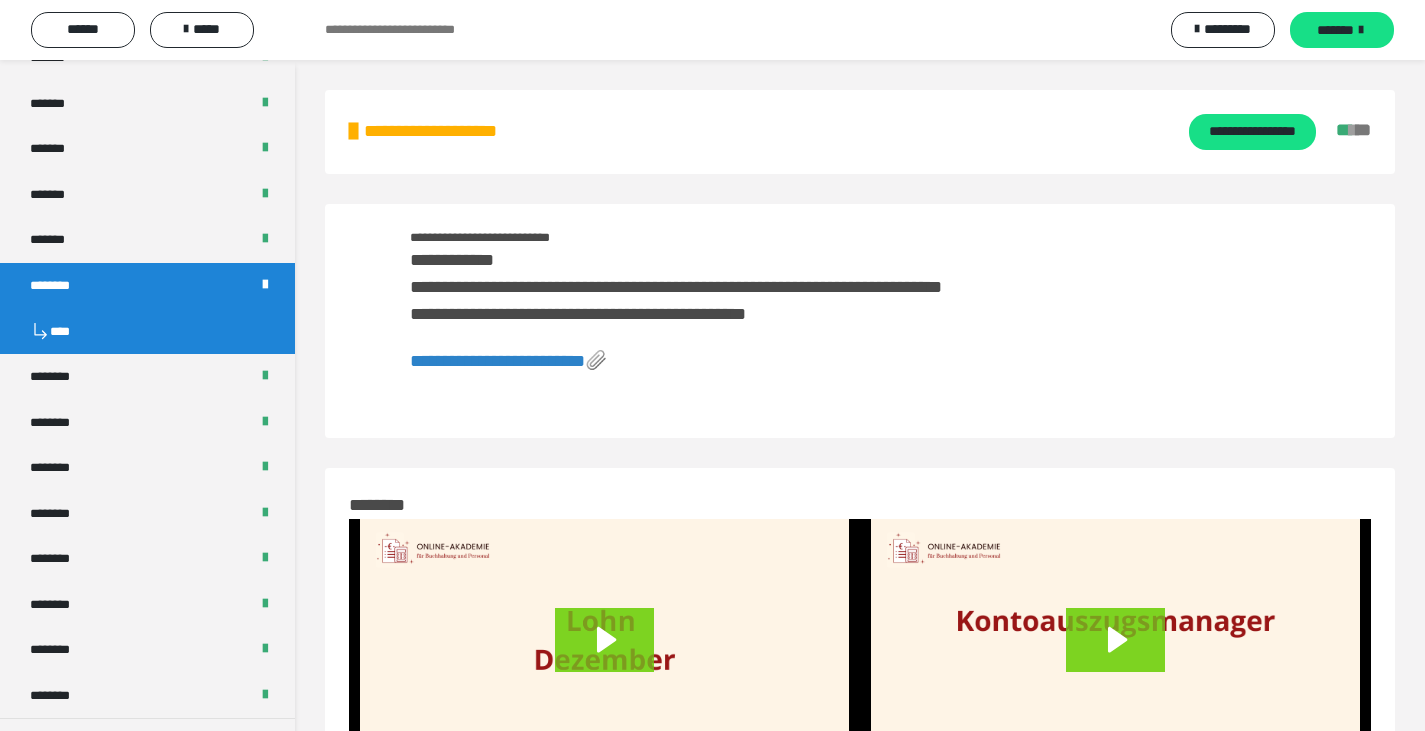 scroll, scrollTop: 911, scrollLeft: 0, axis: vertical 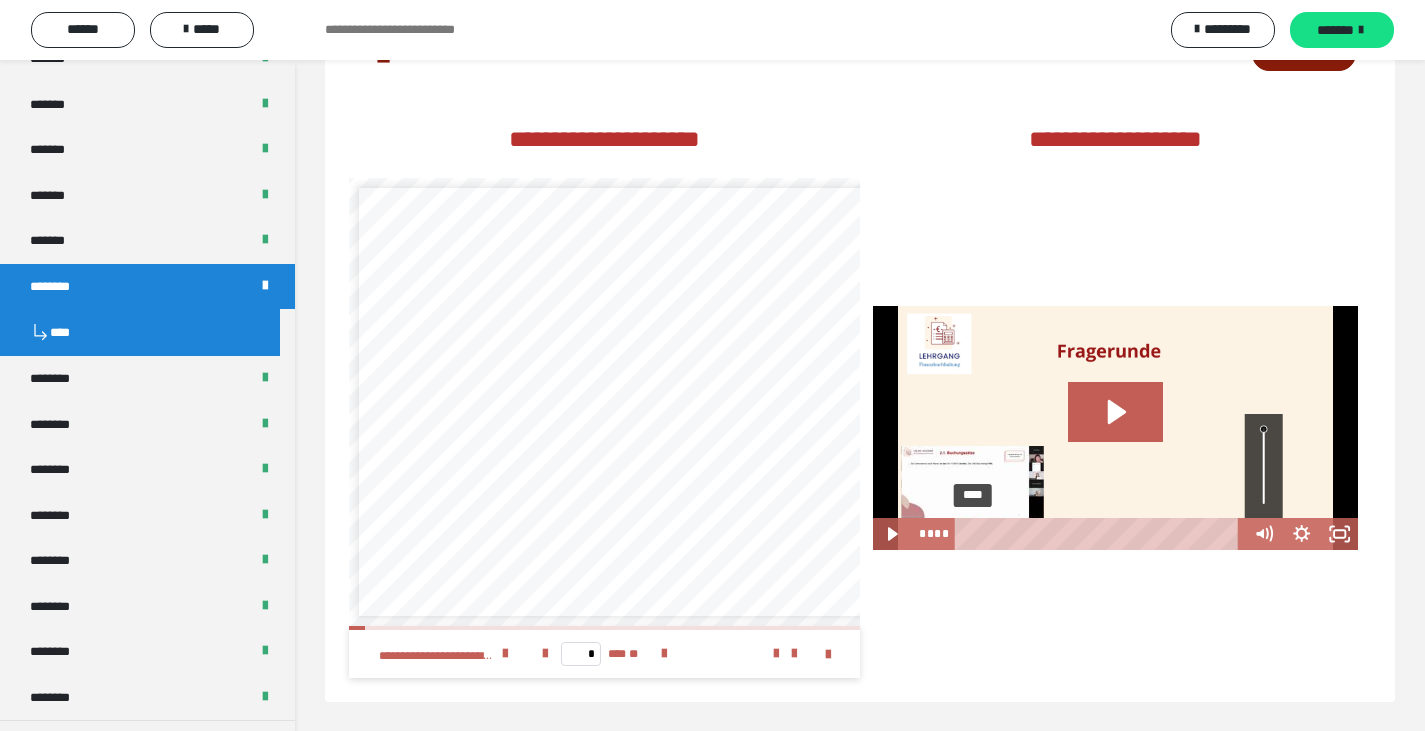click on "****" at bounding box center (1101, 534) 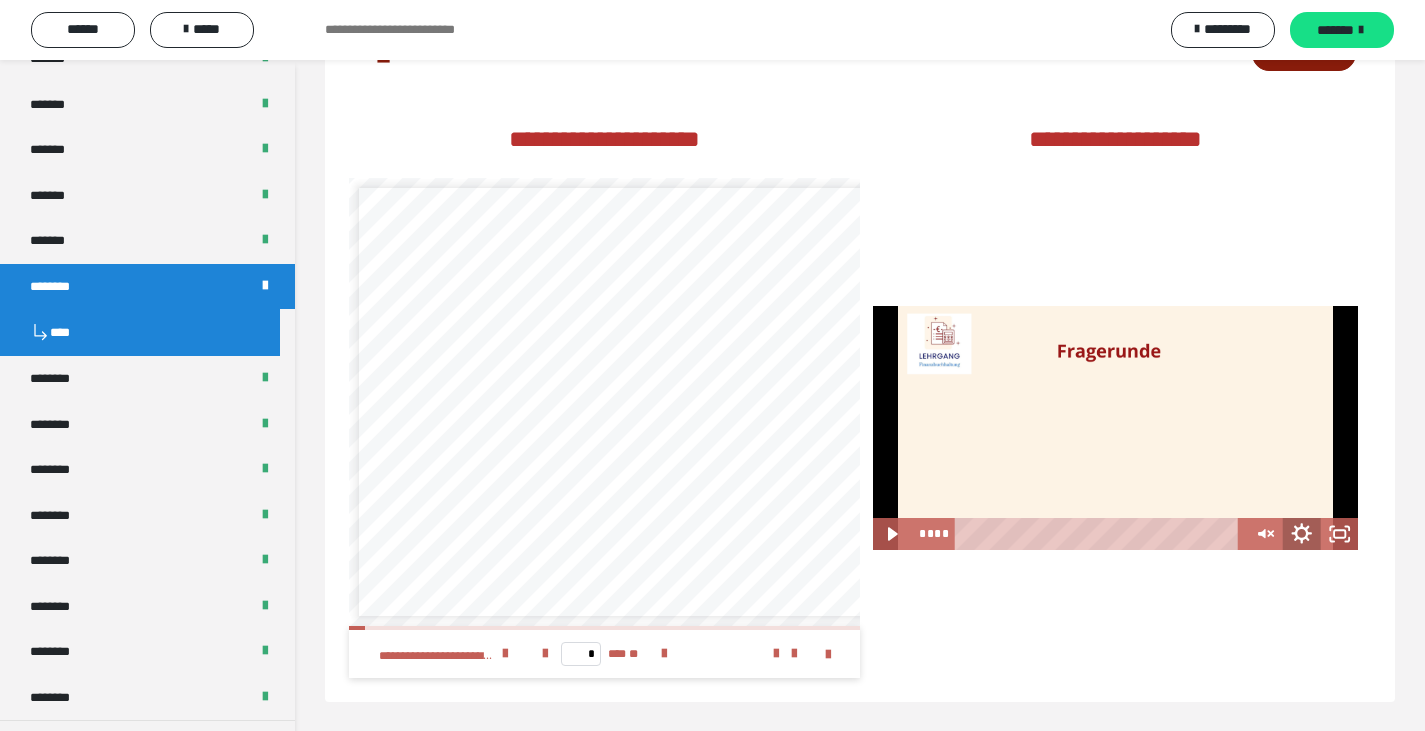 click 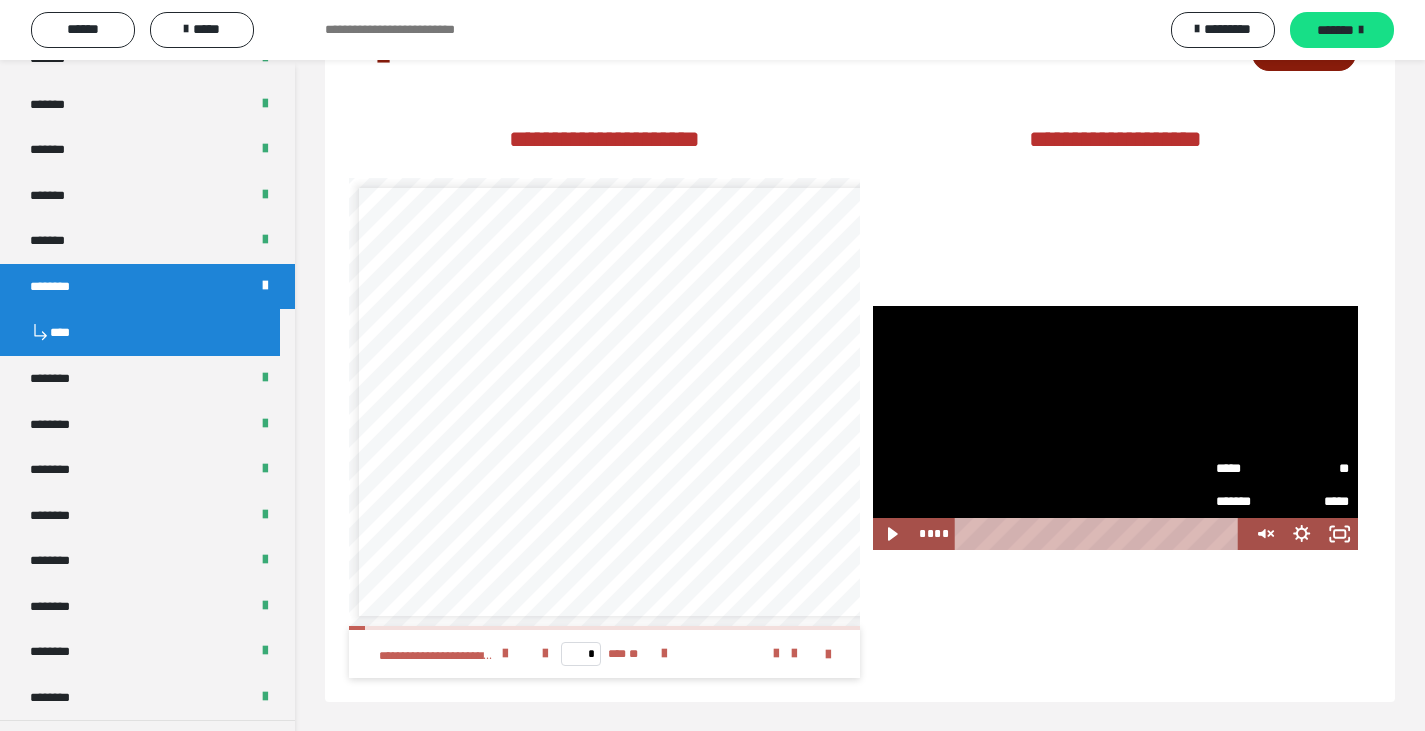 click on "*****" at bounding box center (1249, 469) 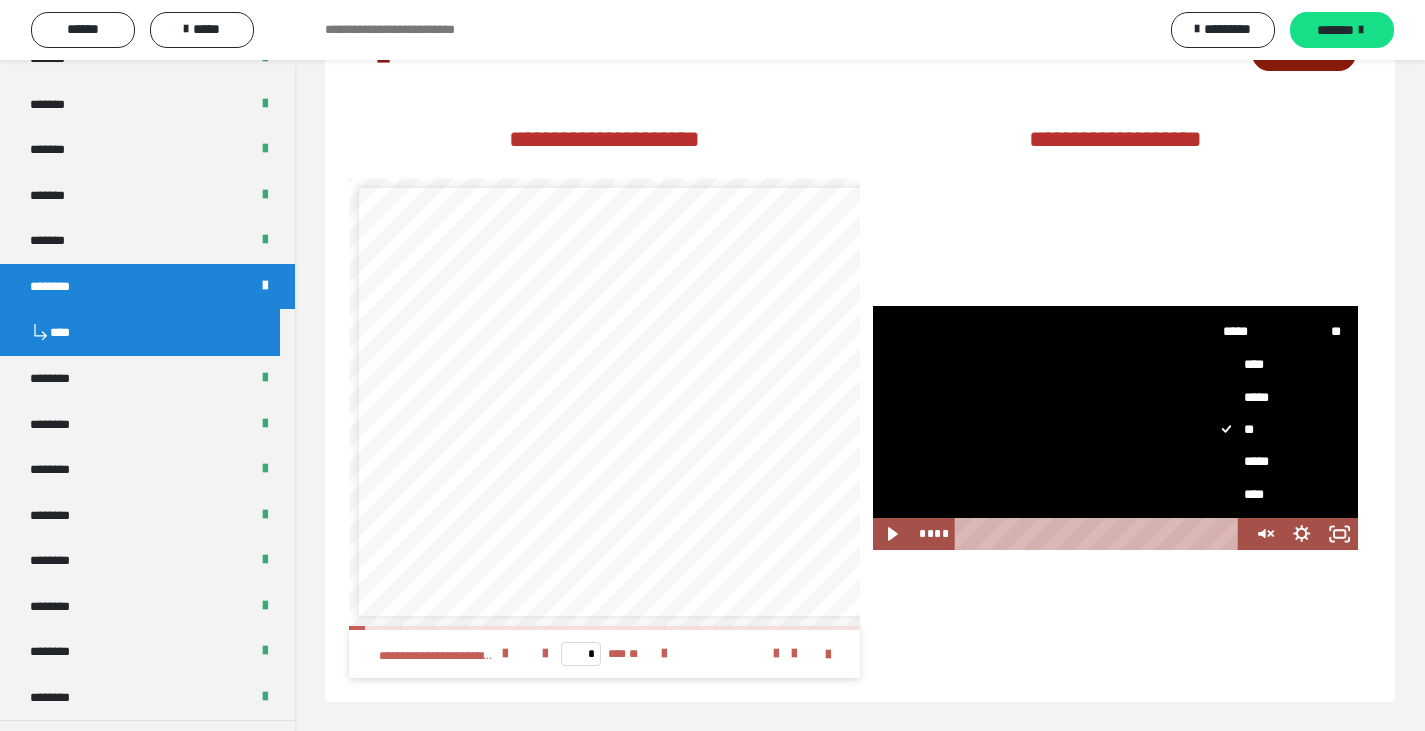 click on "****" at bounding box center (1274, 495) 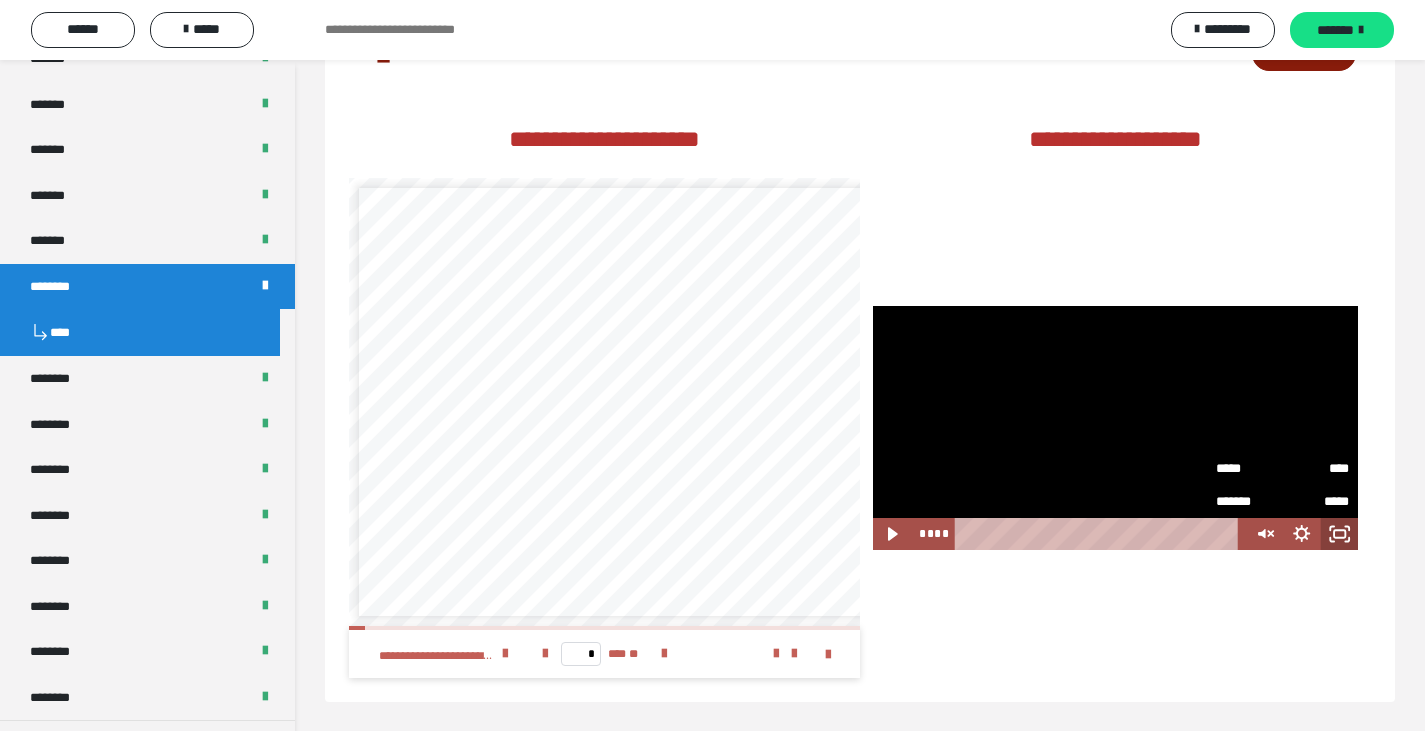 click 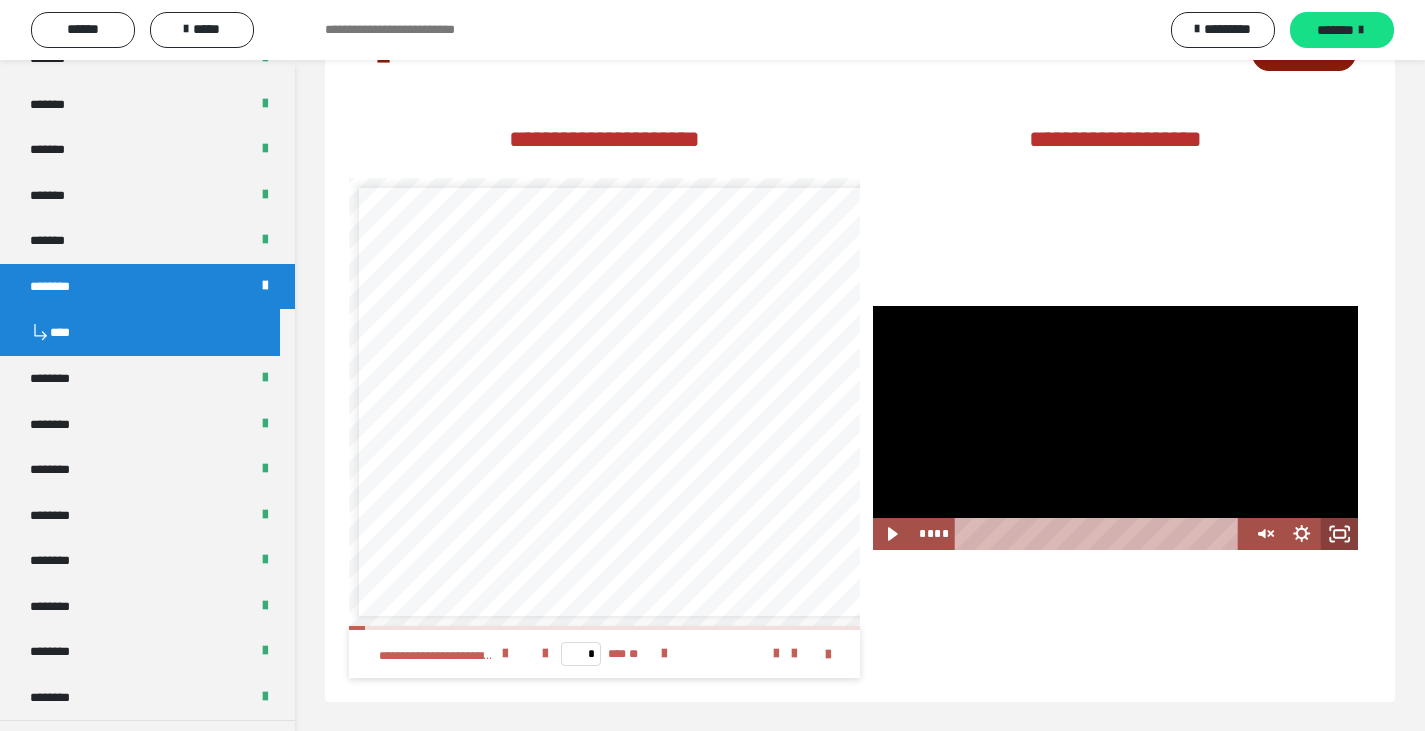 scroll, scrollTop: 2891, scrollLeft: 0, axis: vertical 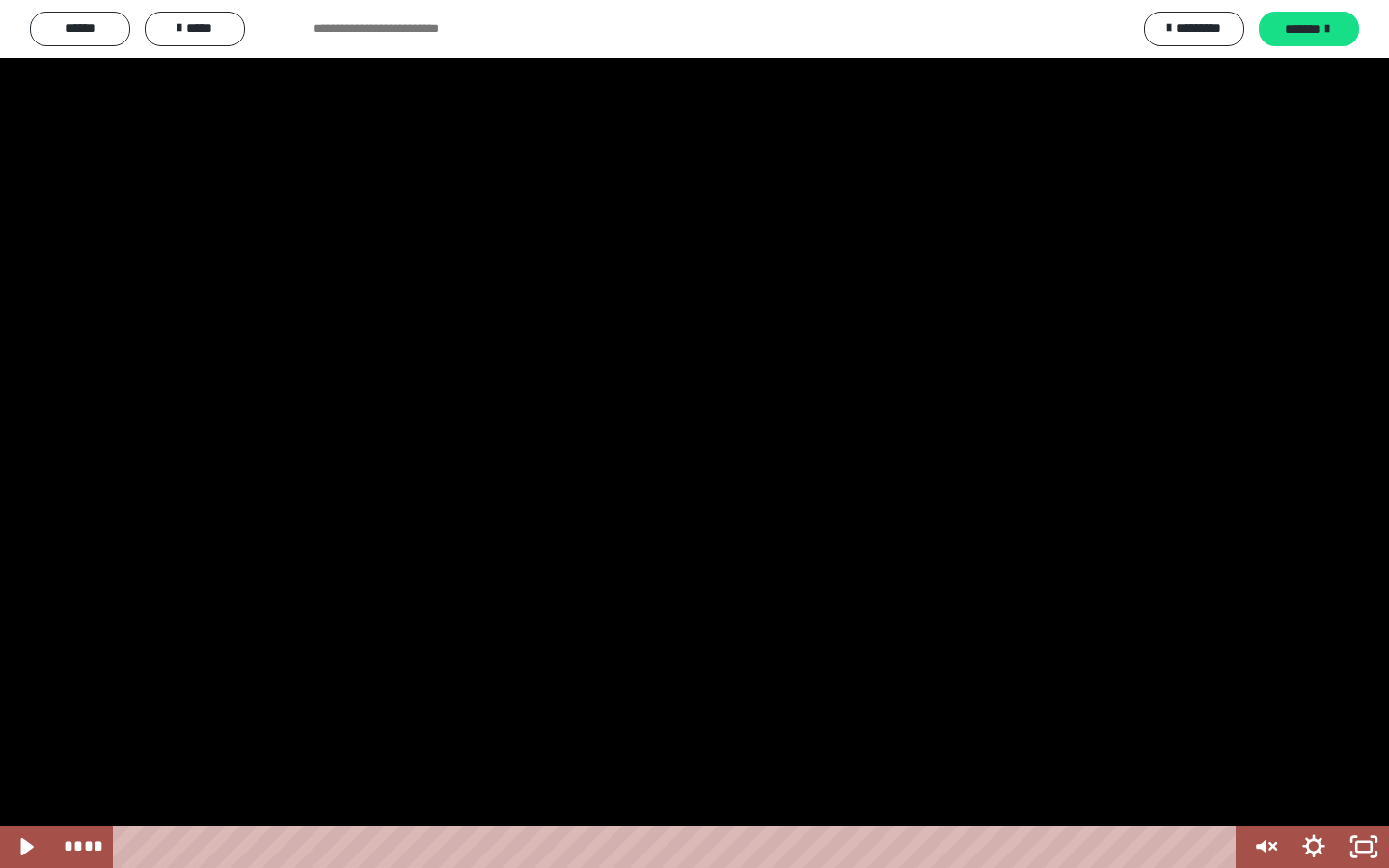 click at bounding box center (694, 434) 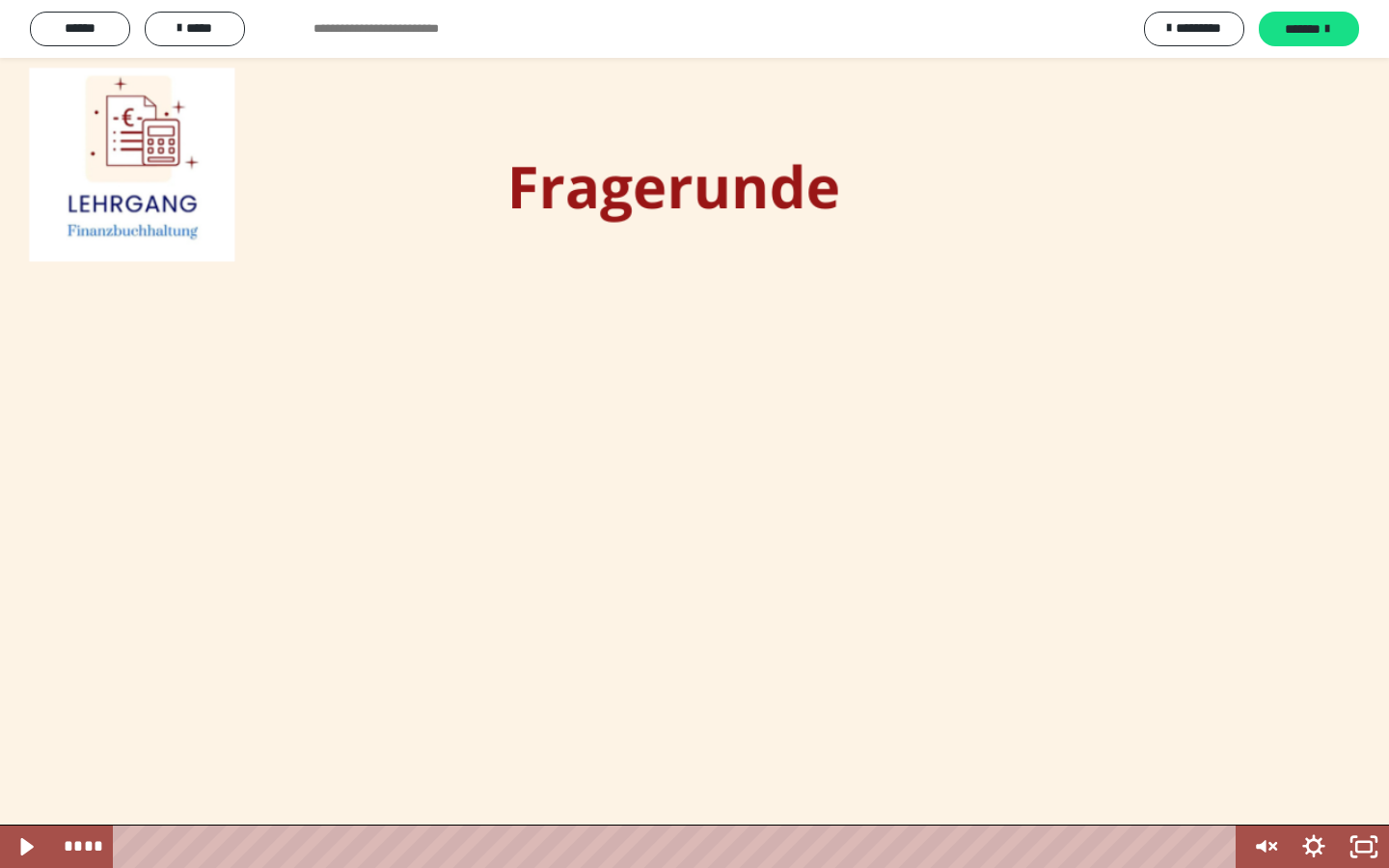 click at bounding box center [694, 434] 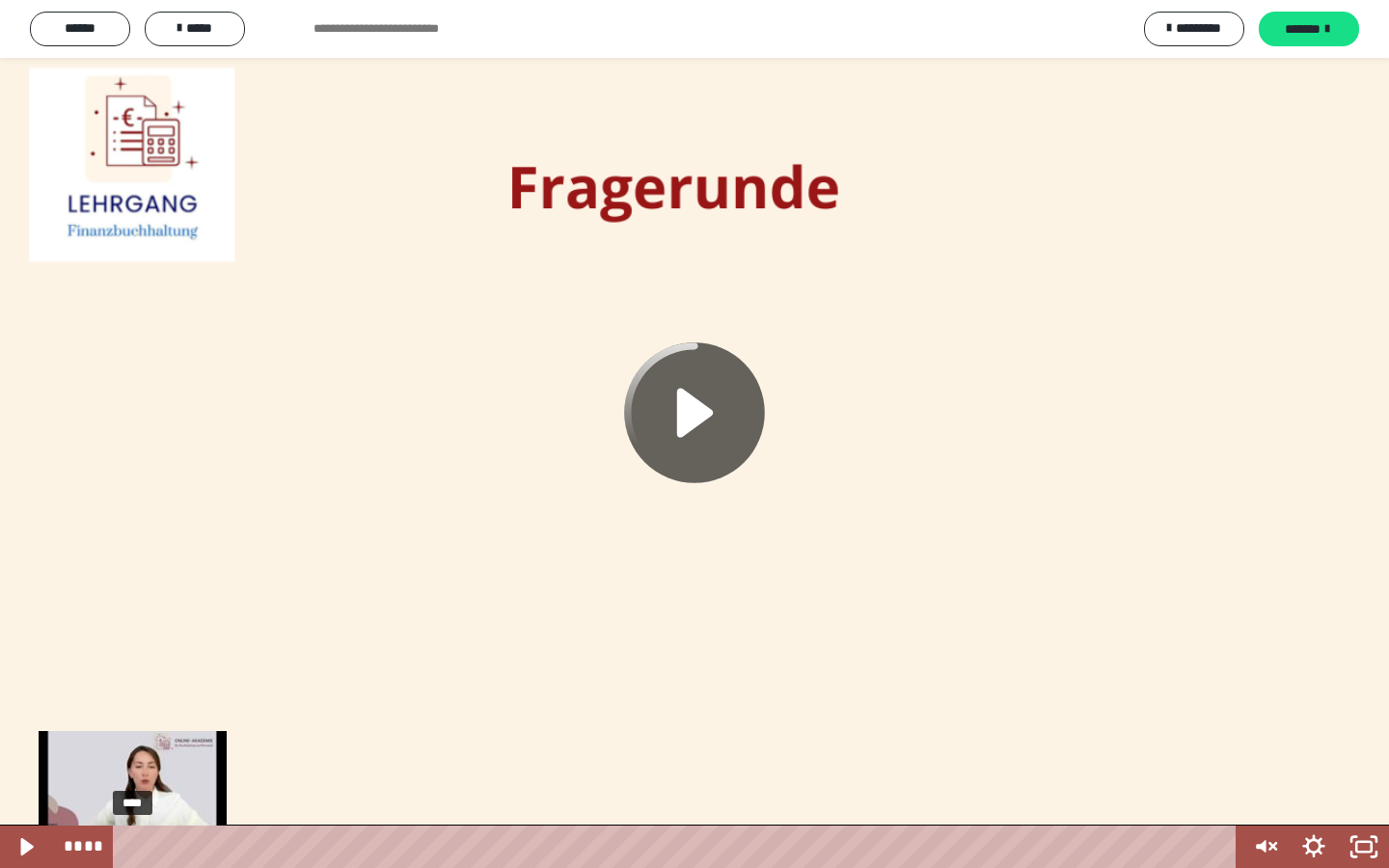 click on "****" at bounding box center [678, 847] 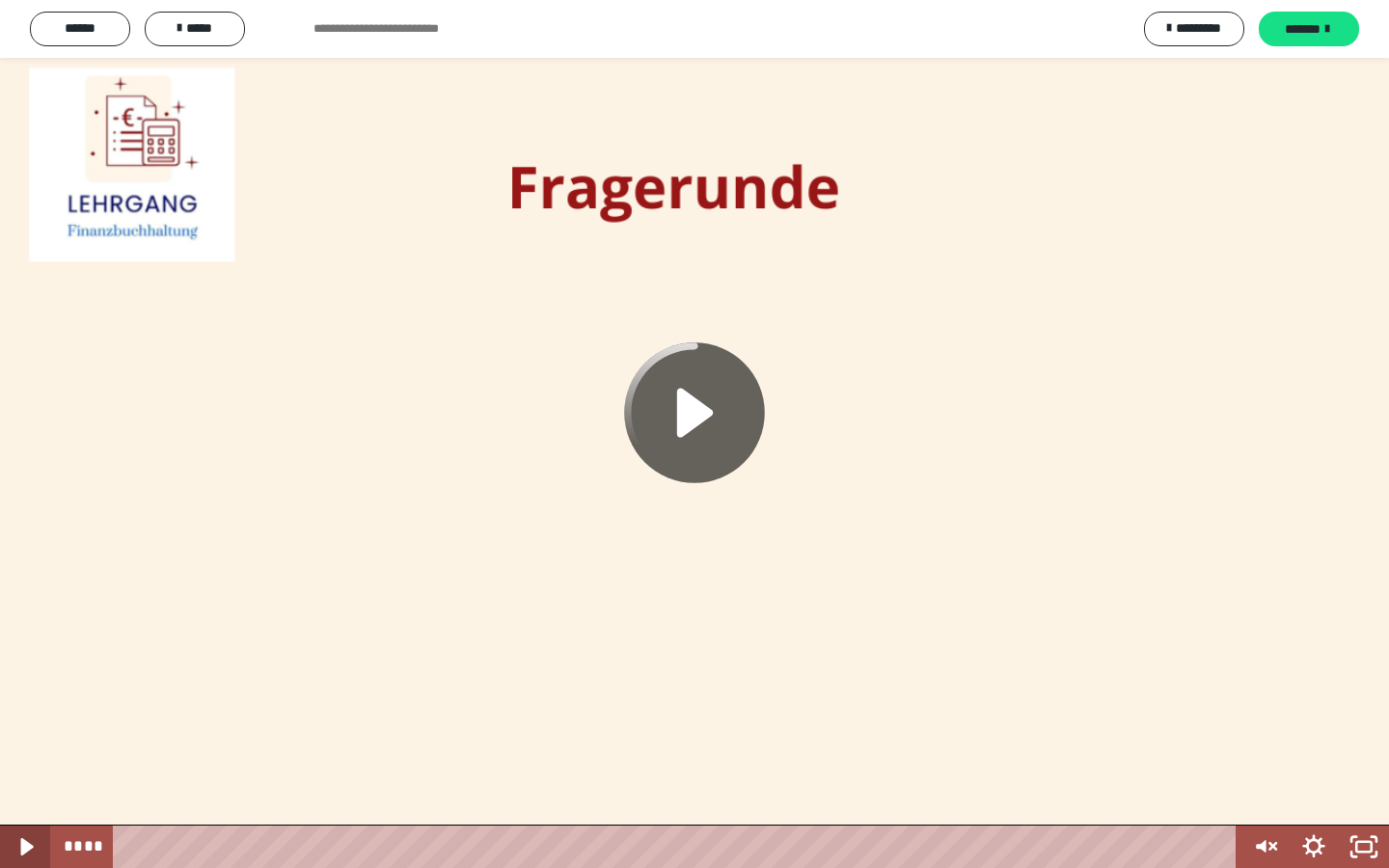 click 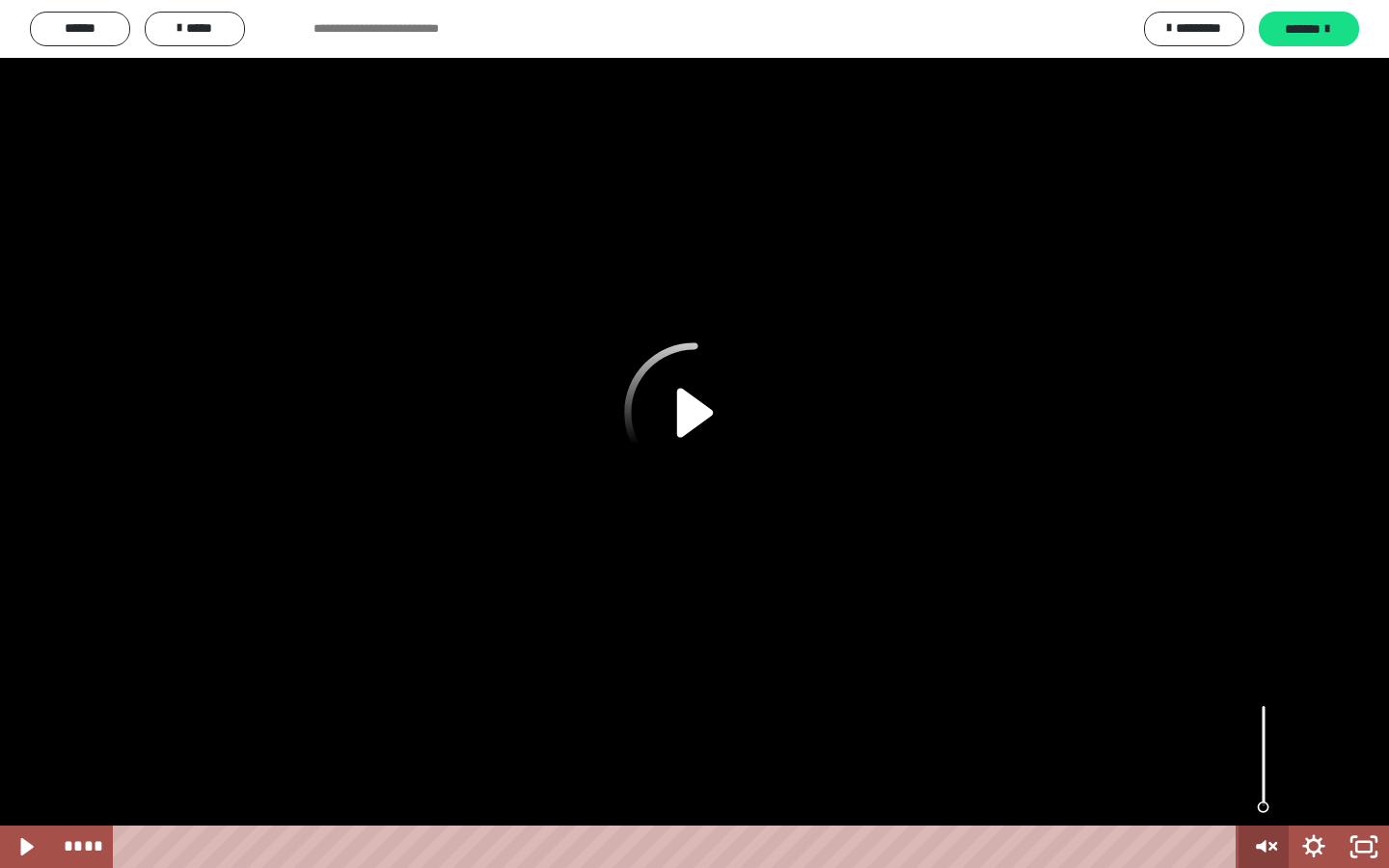 click 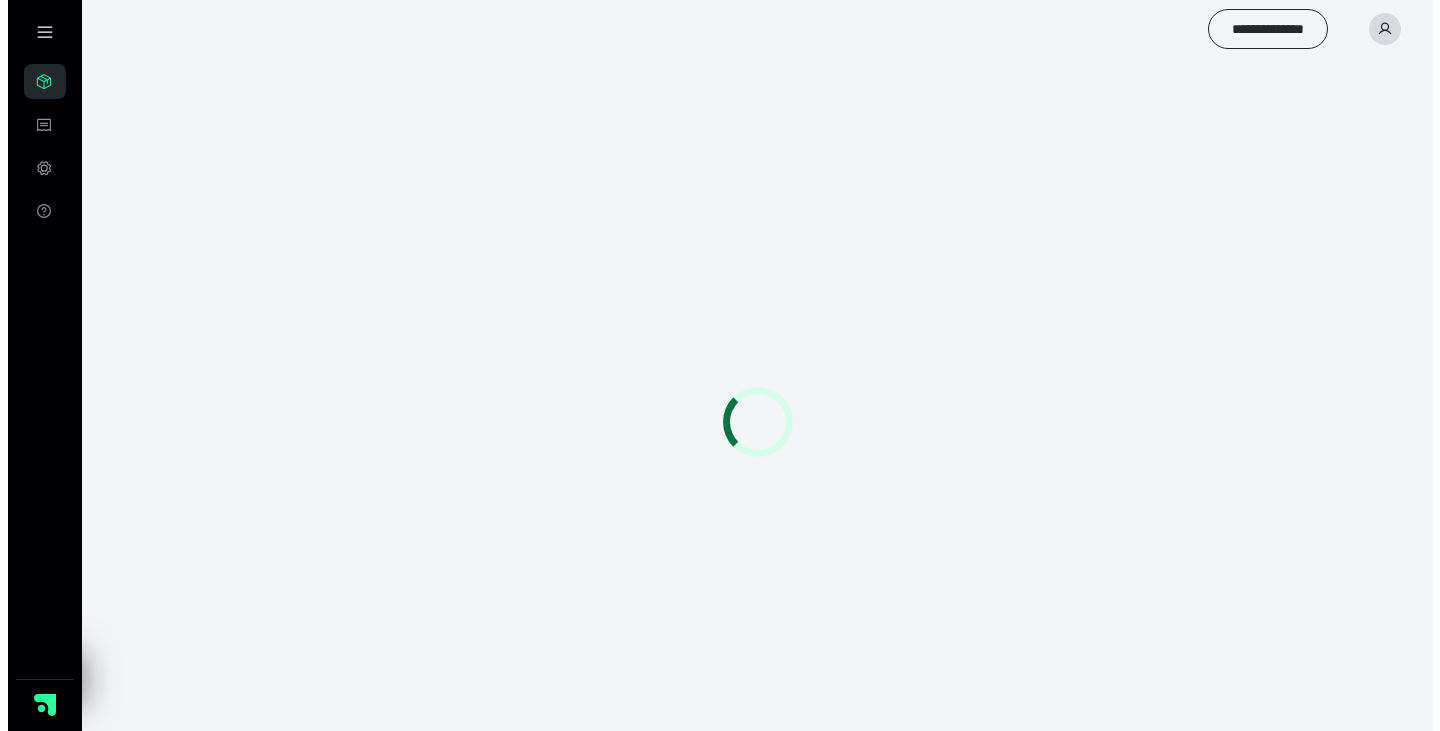 scroll, scrollTop: 0, scrollLeft: 0, axis: both 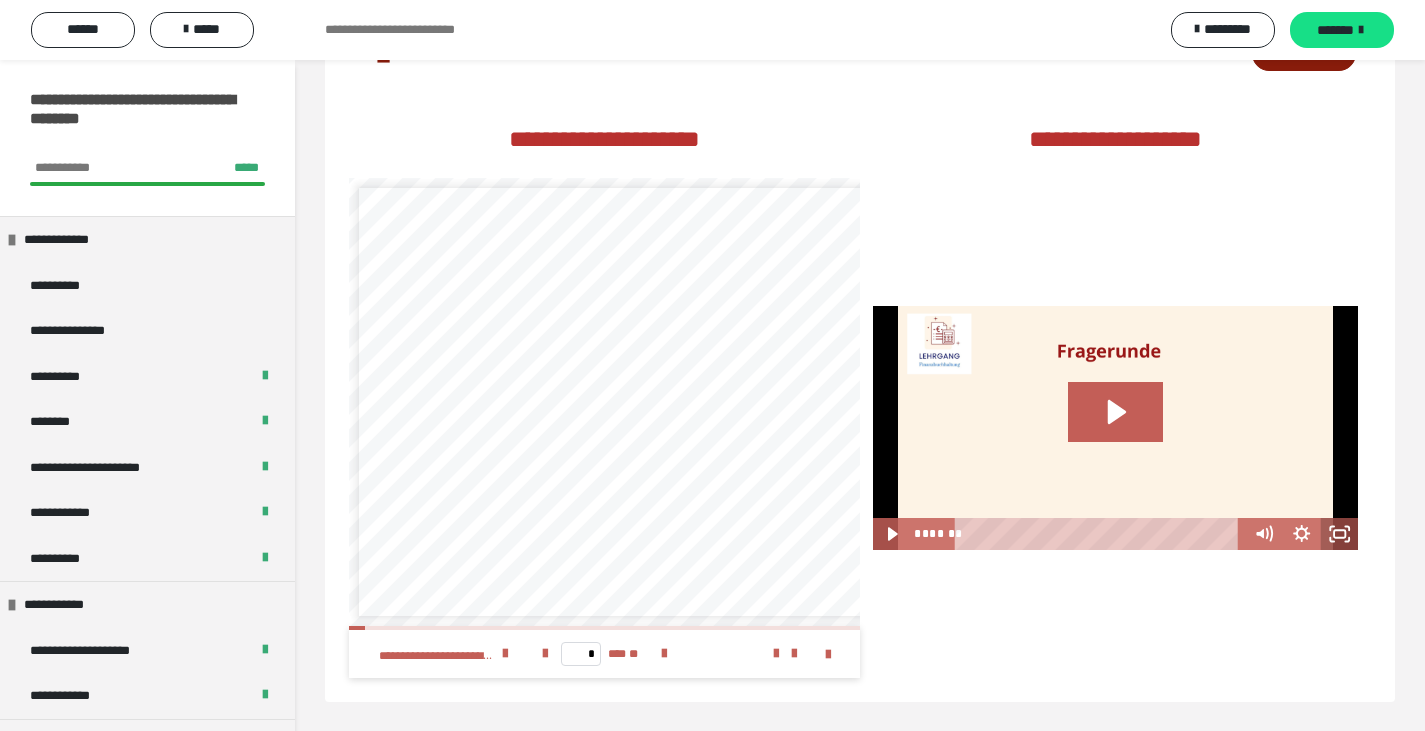 click 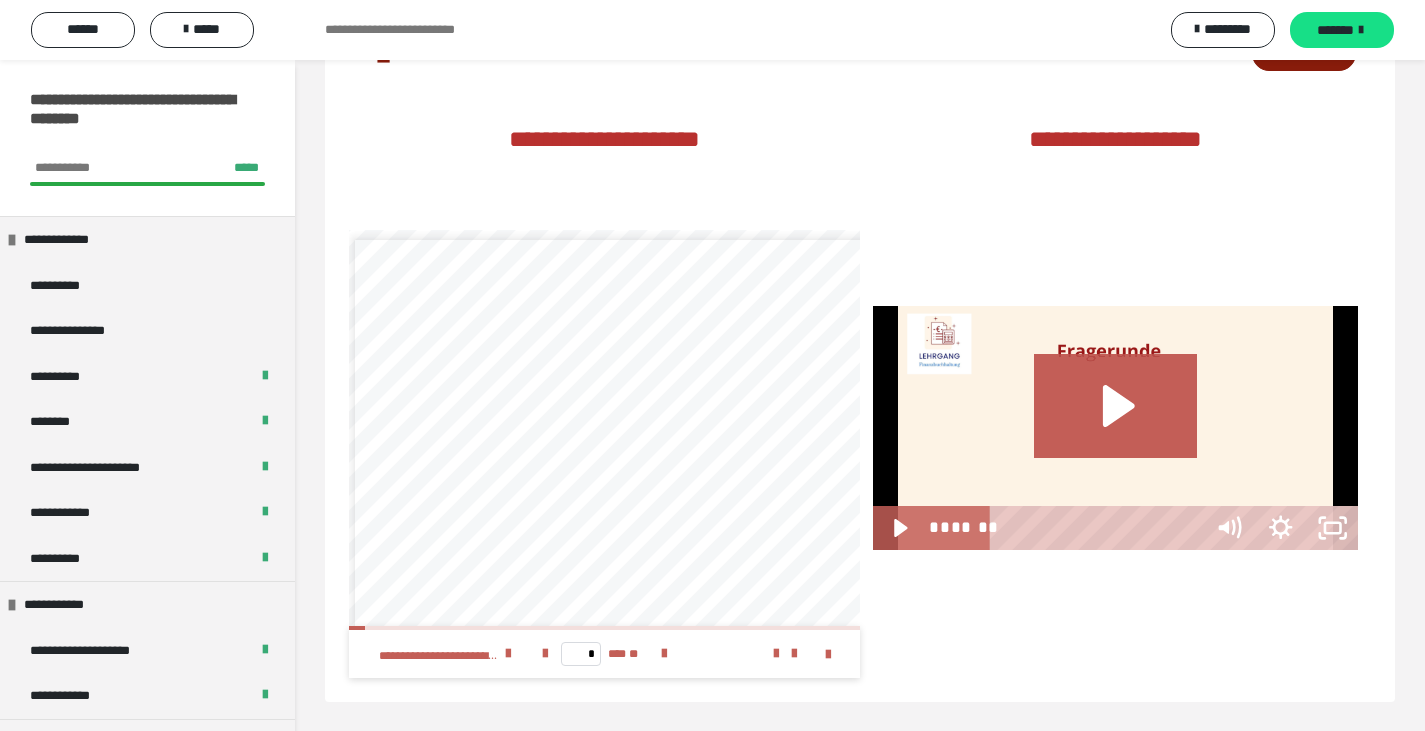 scroll, scrollTop: 2891, scrollLeft: 0, axis: vertical 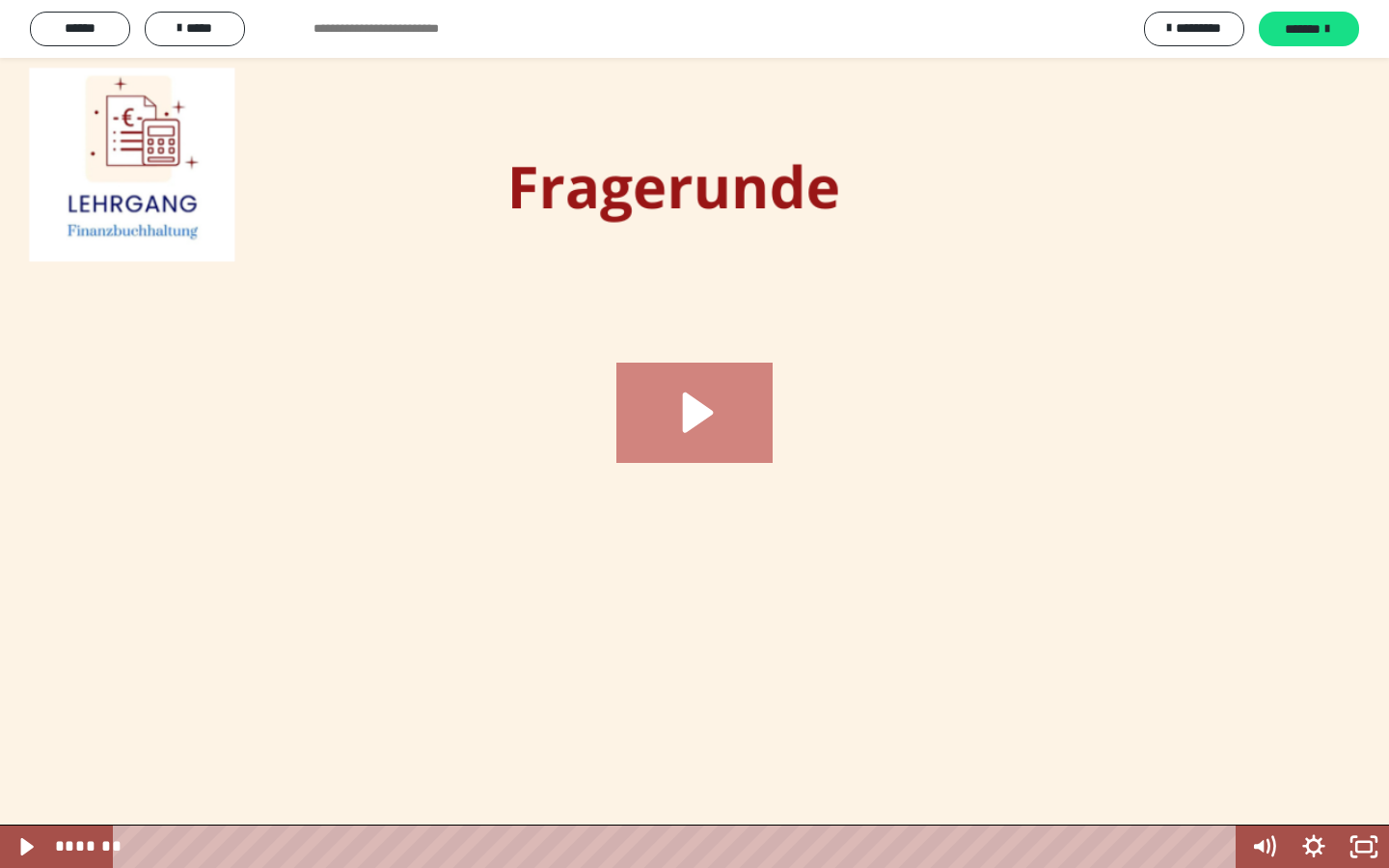 click 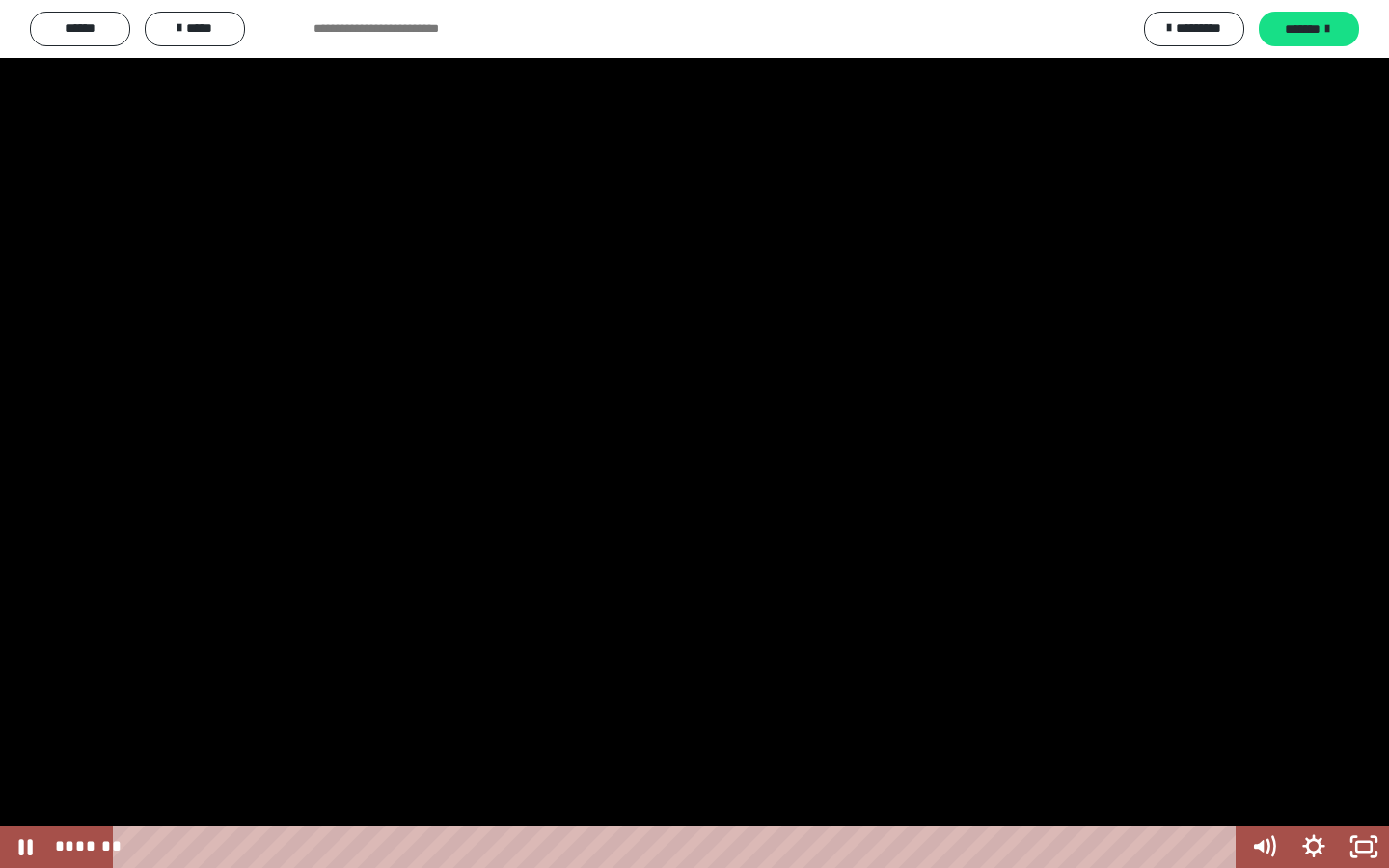 click at bounding box center [694, 434] 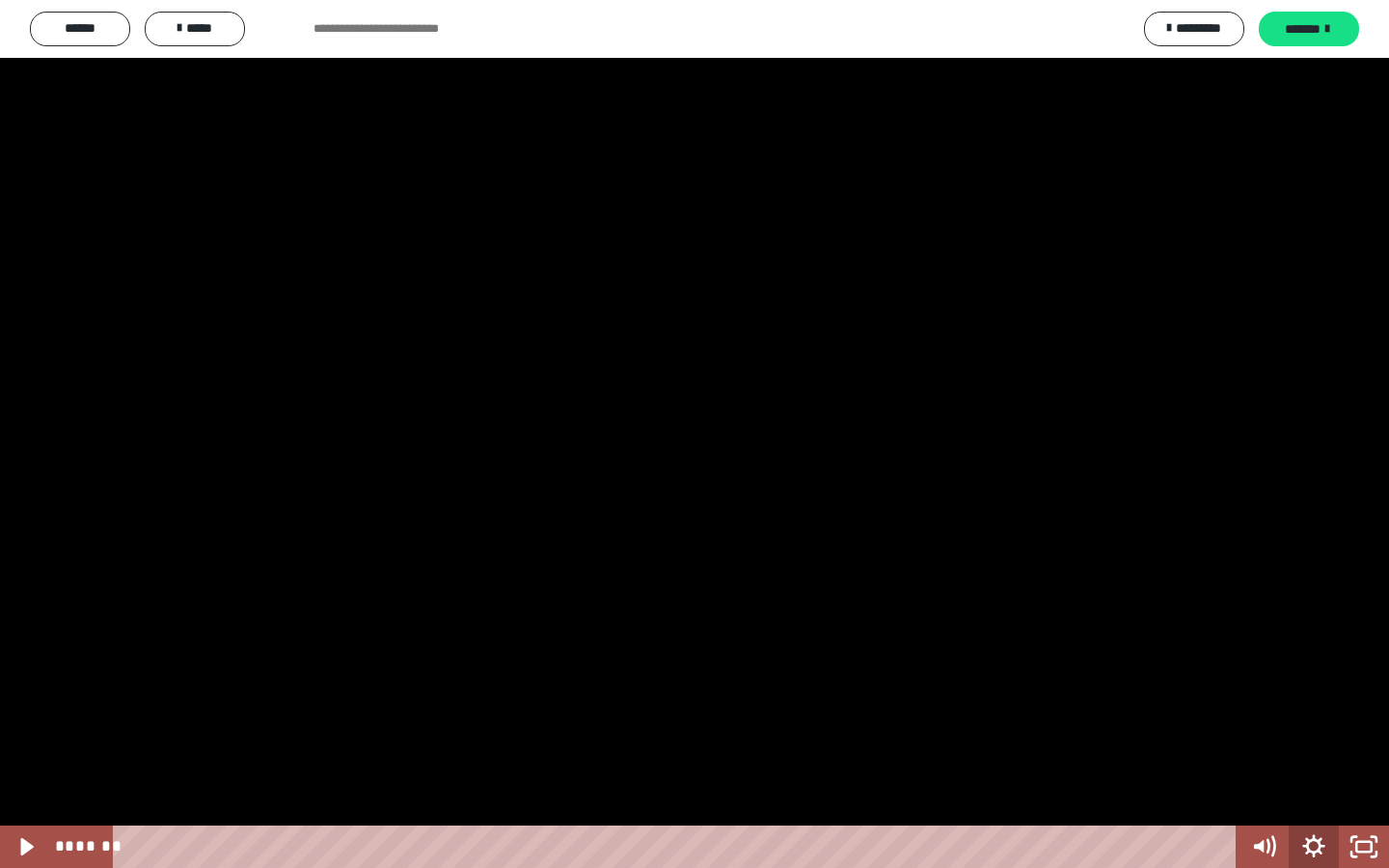 click 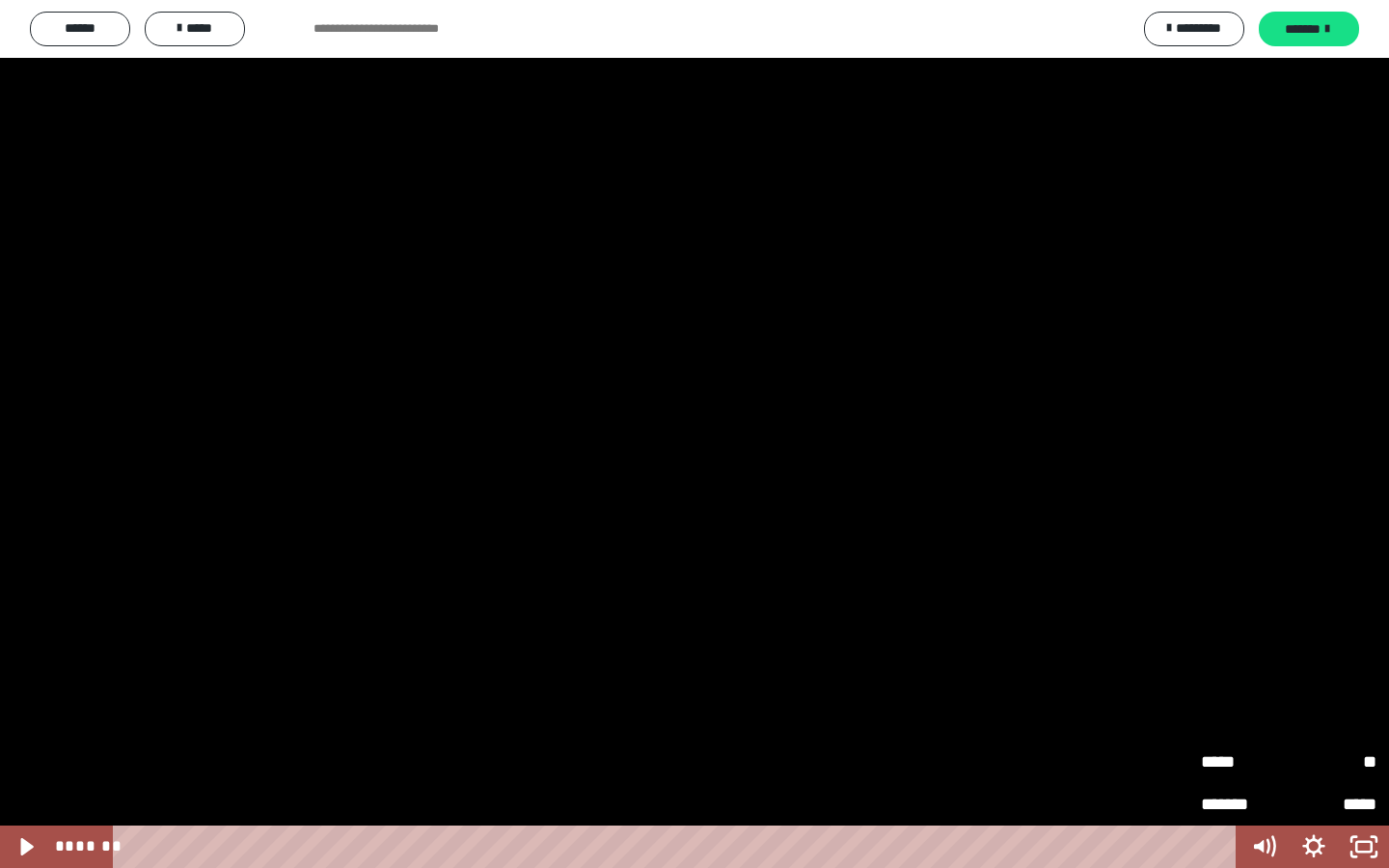 click on "*****" at bounding box center (1244, 759) 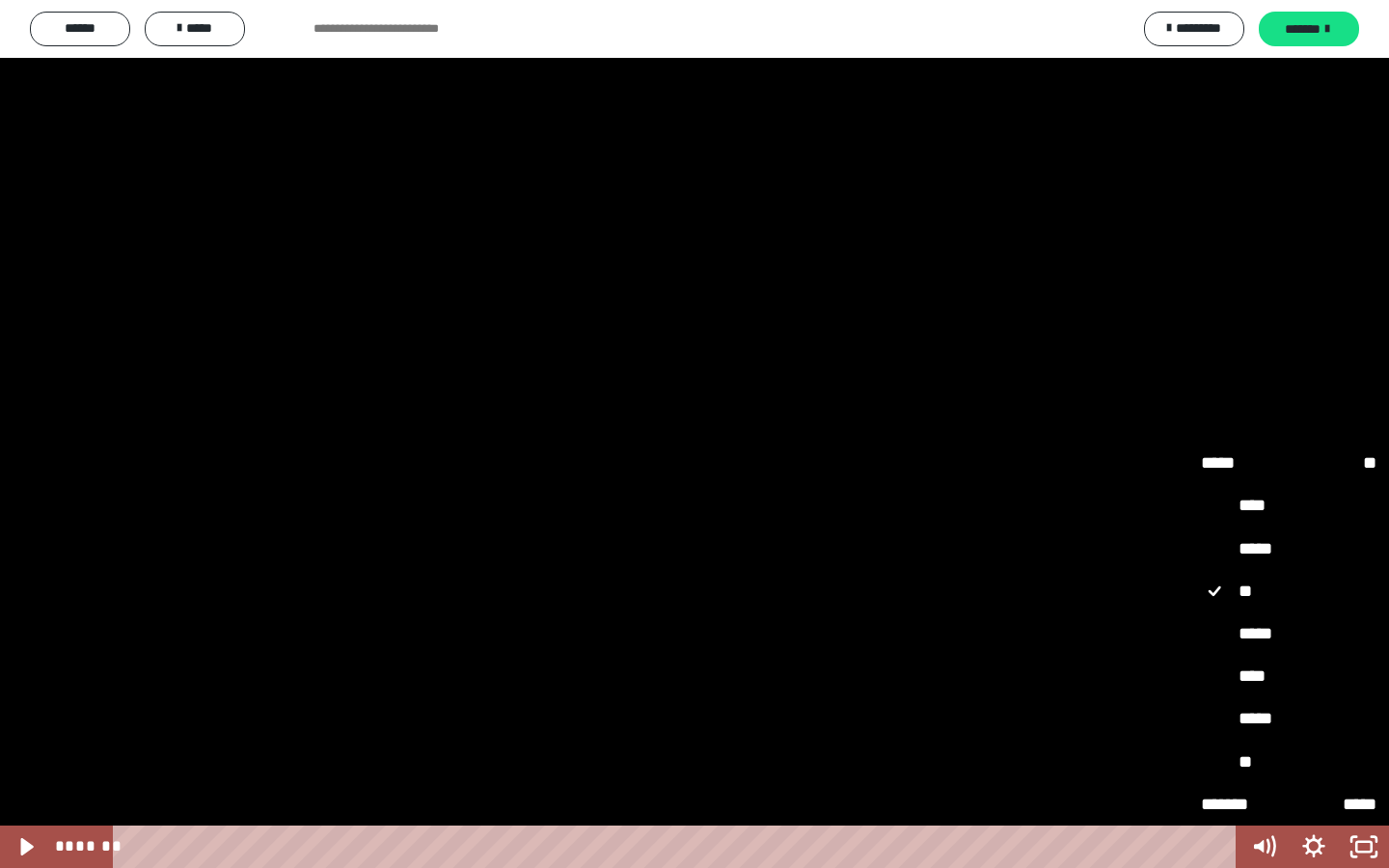 click on "****" at bounding box center [1289, 677] 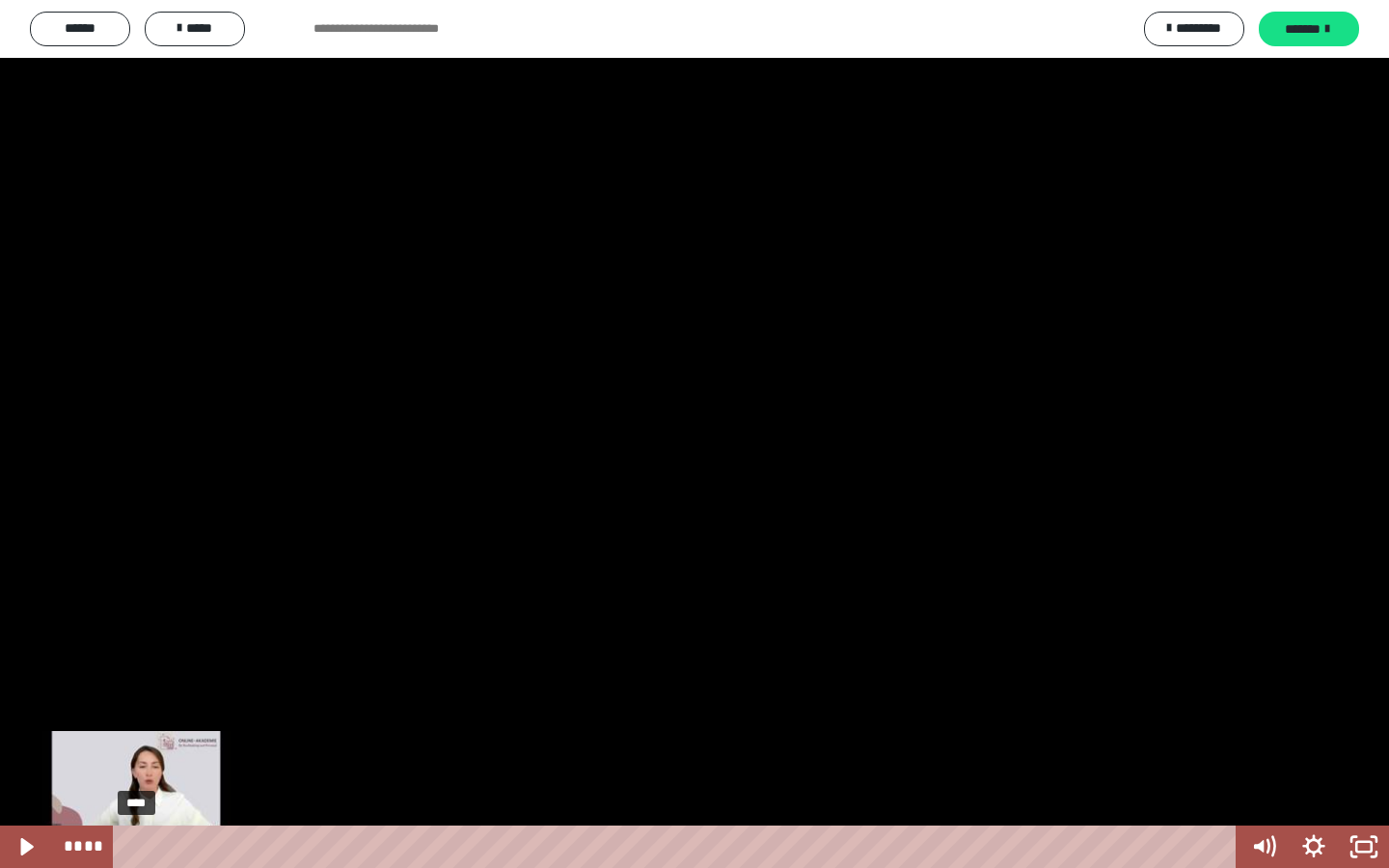 click on "****" at bounding box center (678, 847) 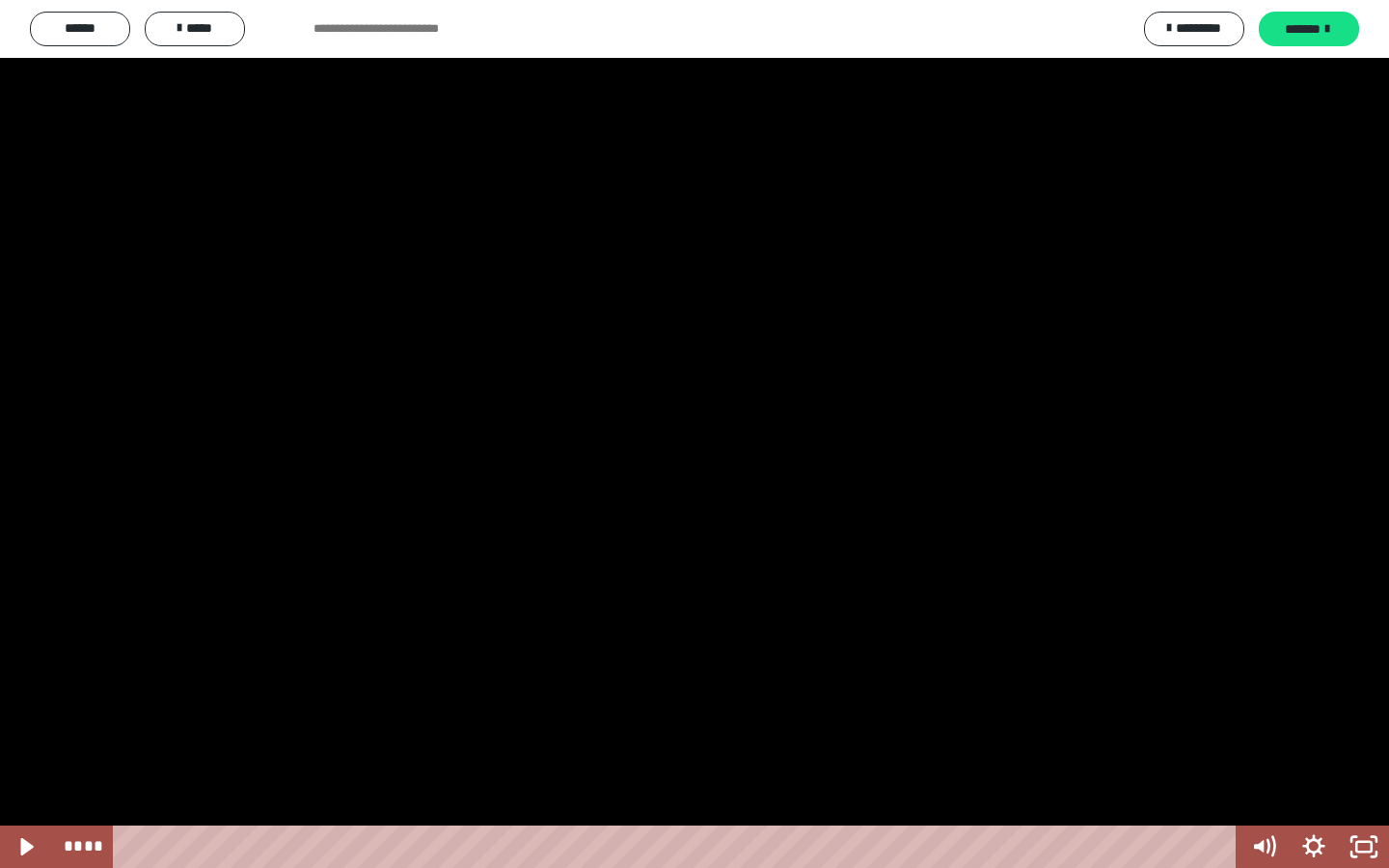 click at bounding box center (694, 434) 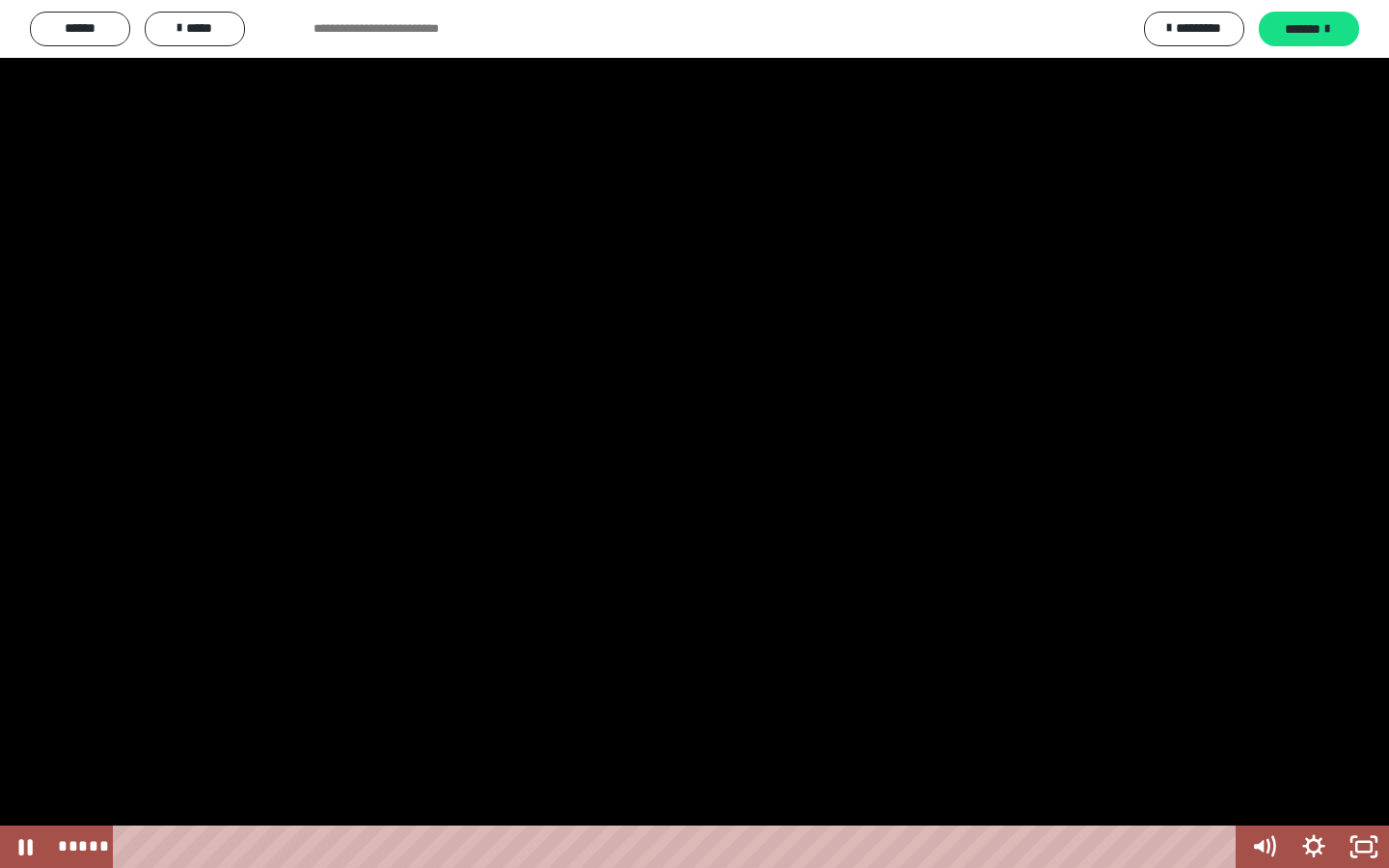click at bounding box center [694, 434] 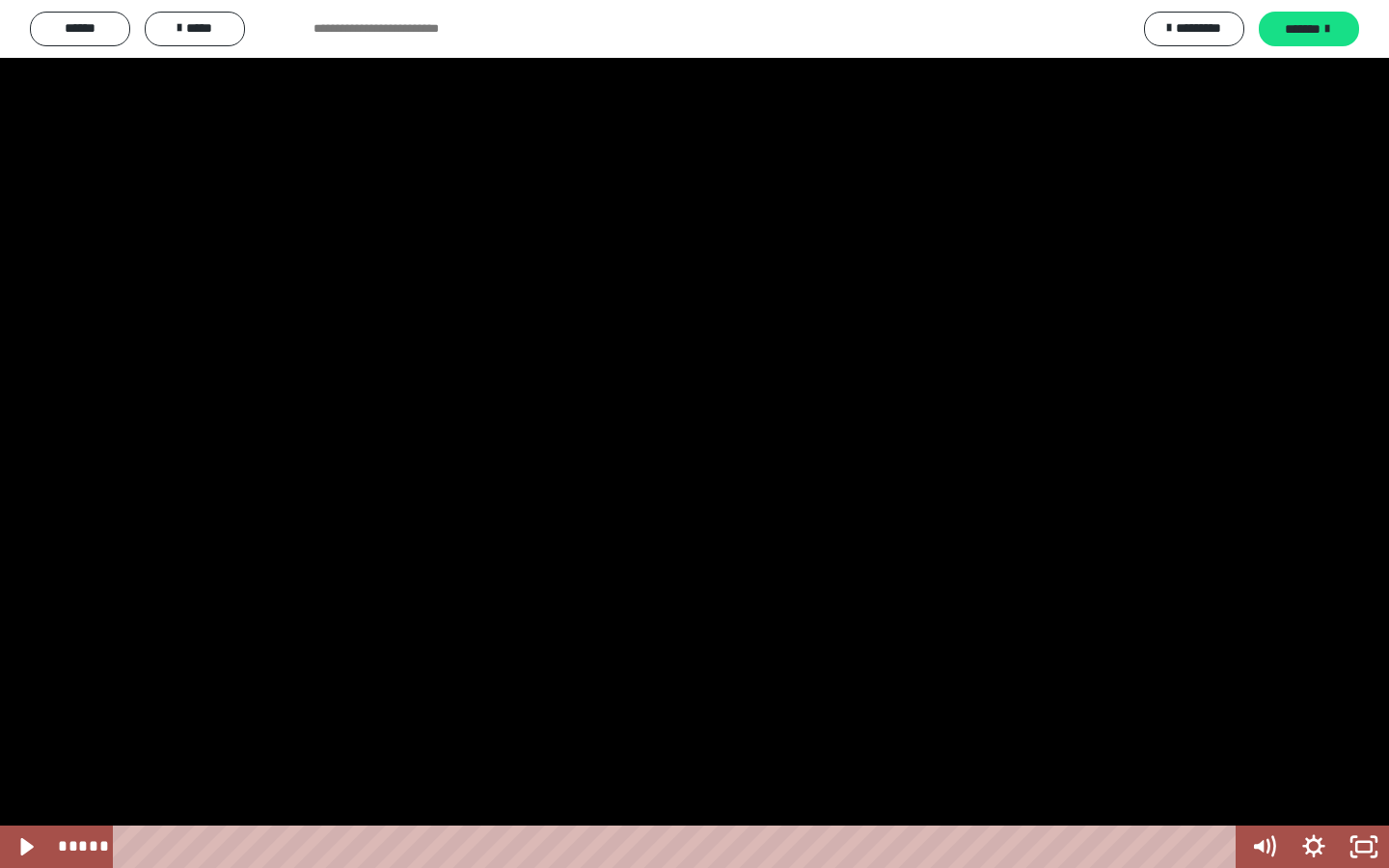 click at bounding box center (694, 434) 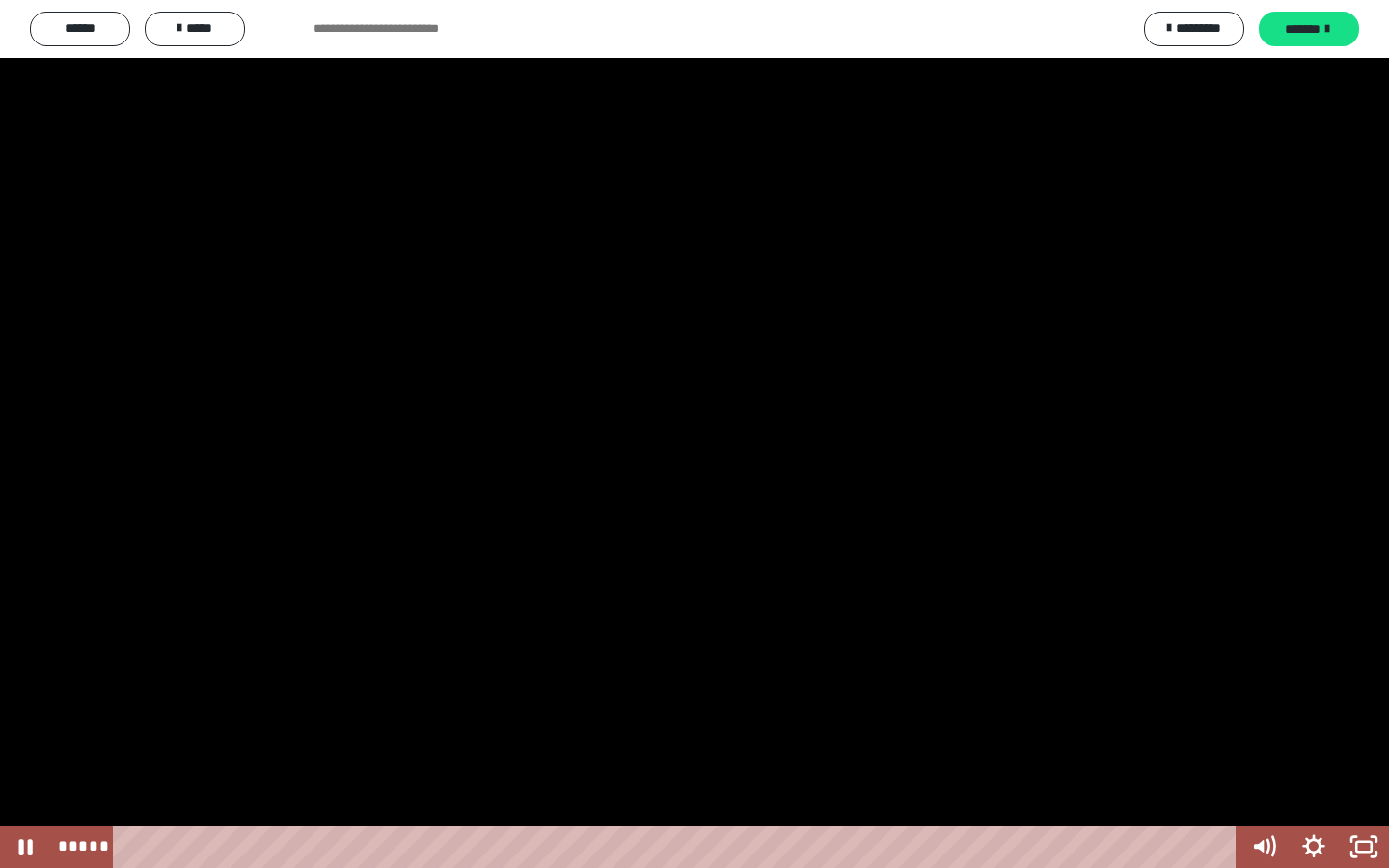 click at bounding box center (694, 434) 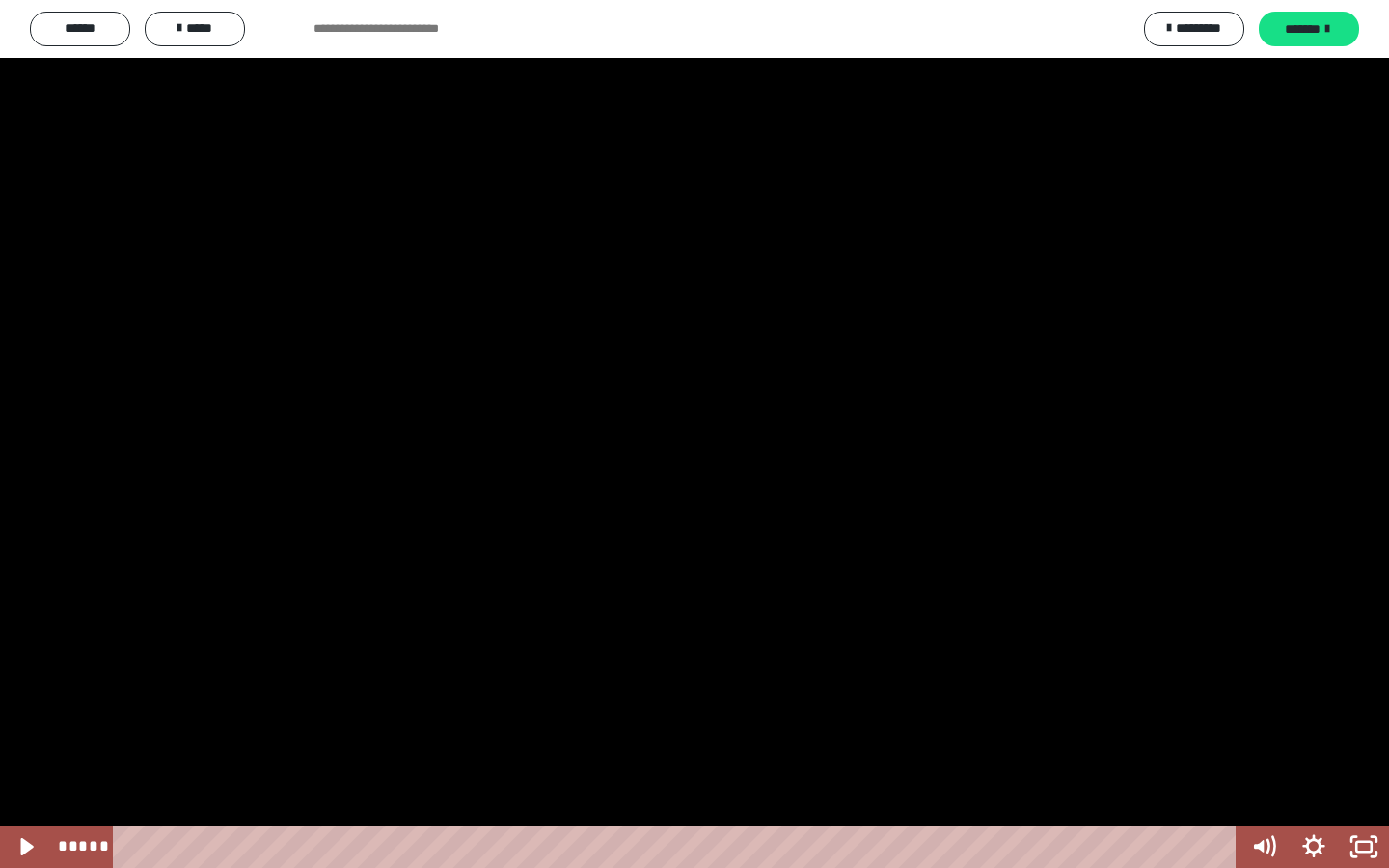 click at bounding box center (694, 434) 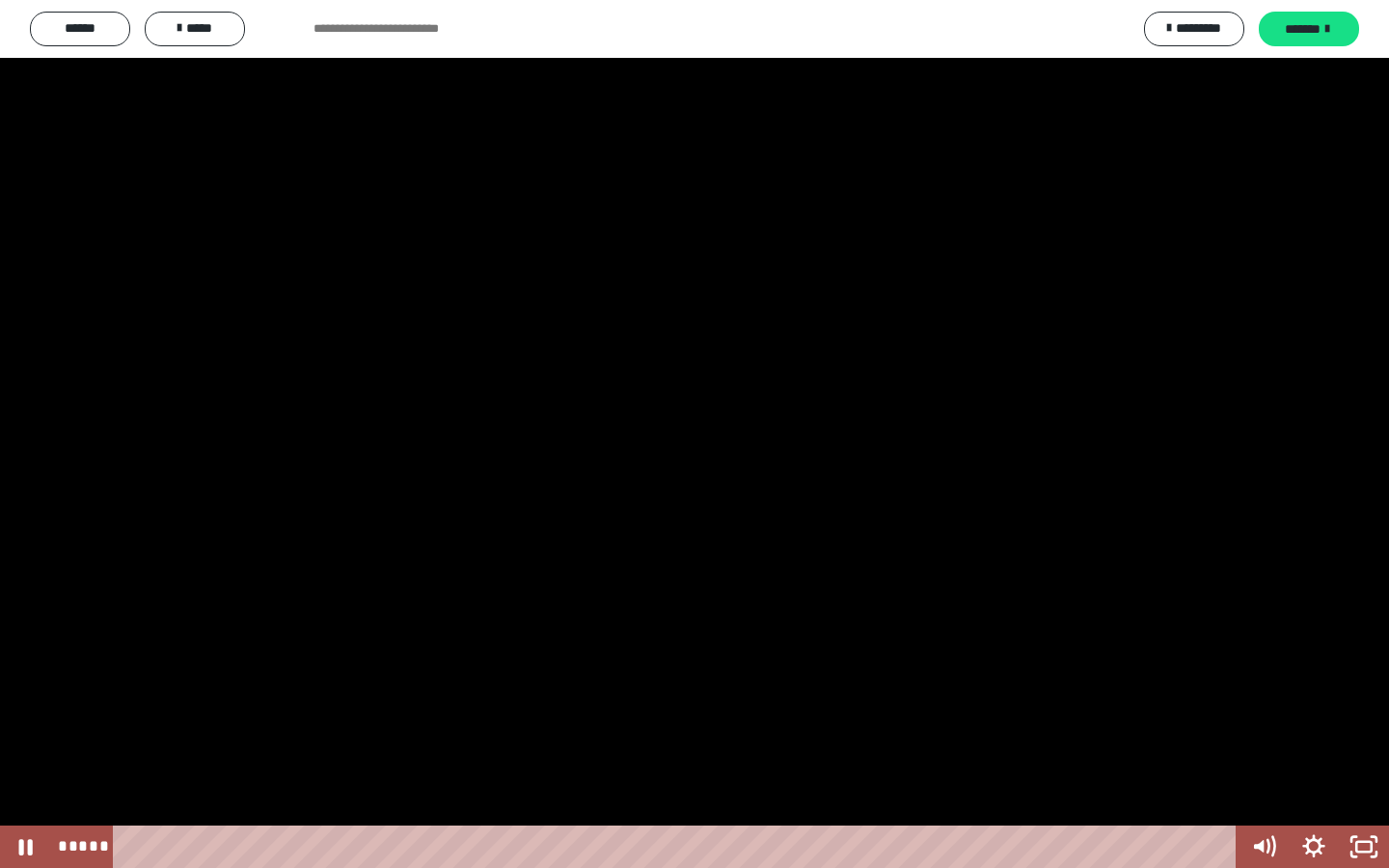 click at bounding box center [694, 434] 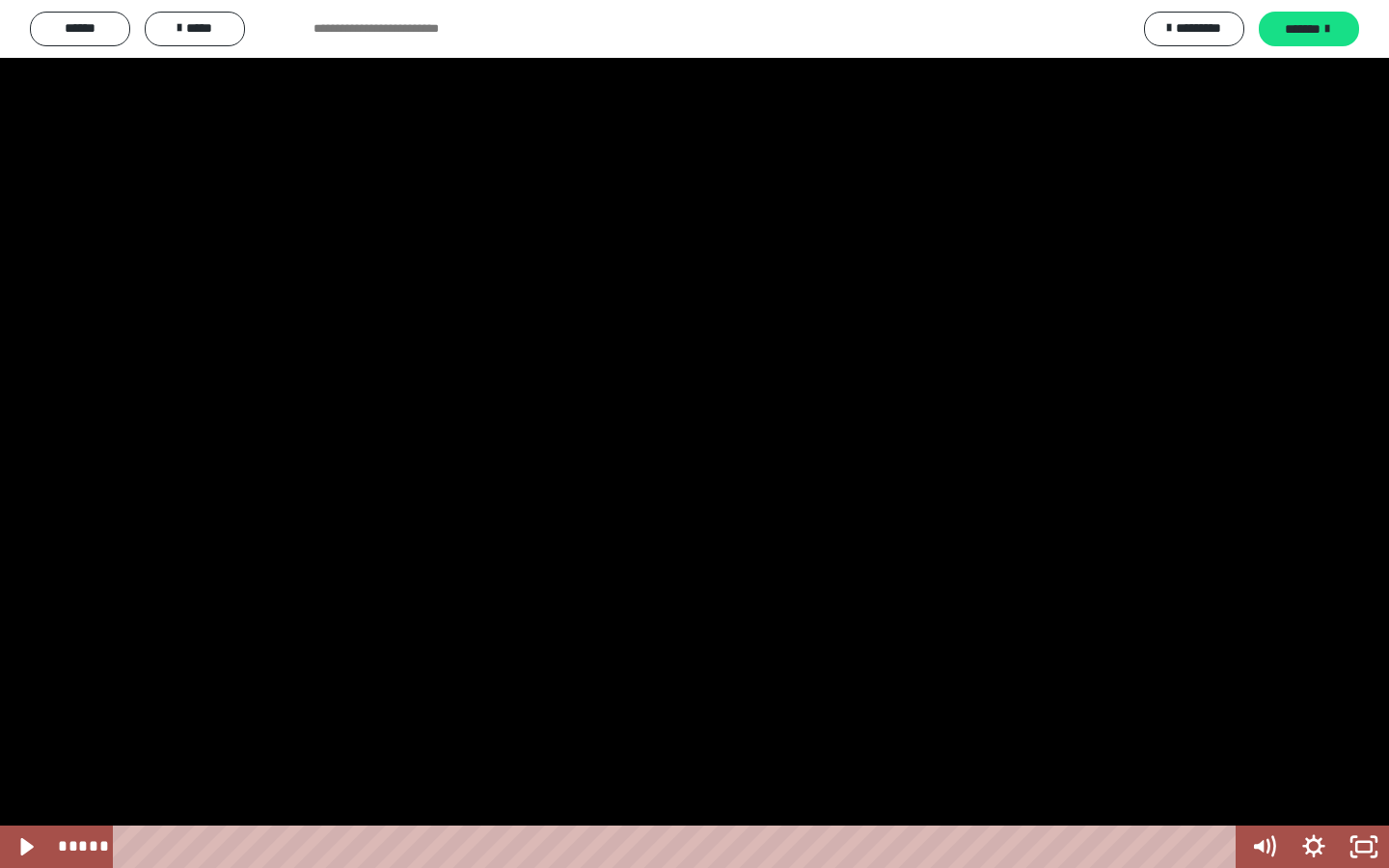 click at bounding box center (694, 434) 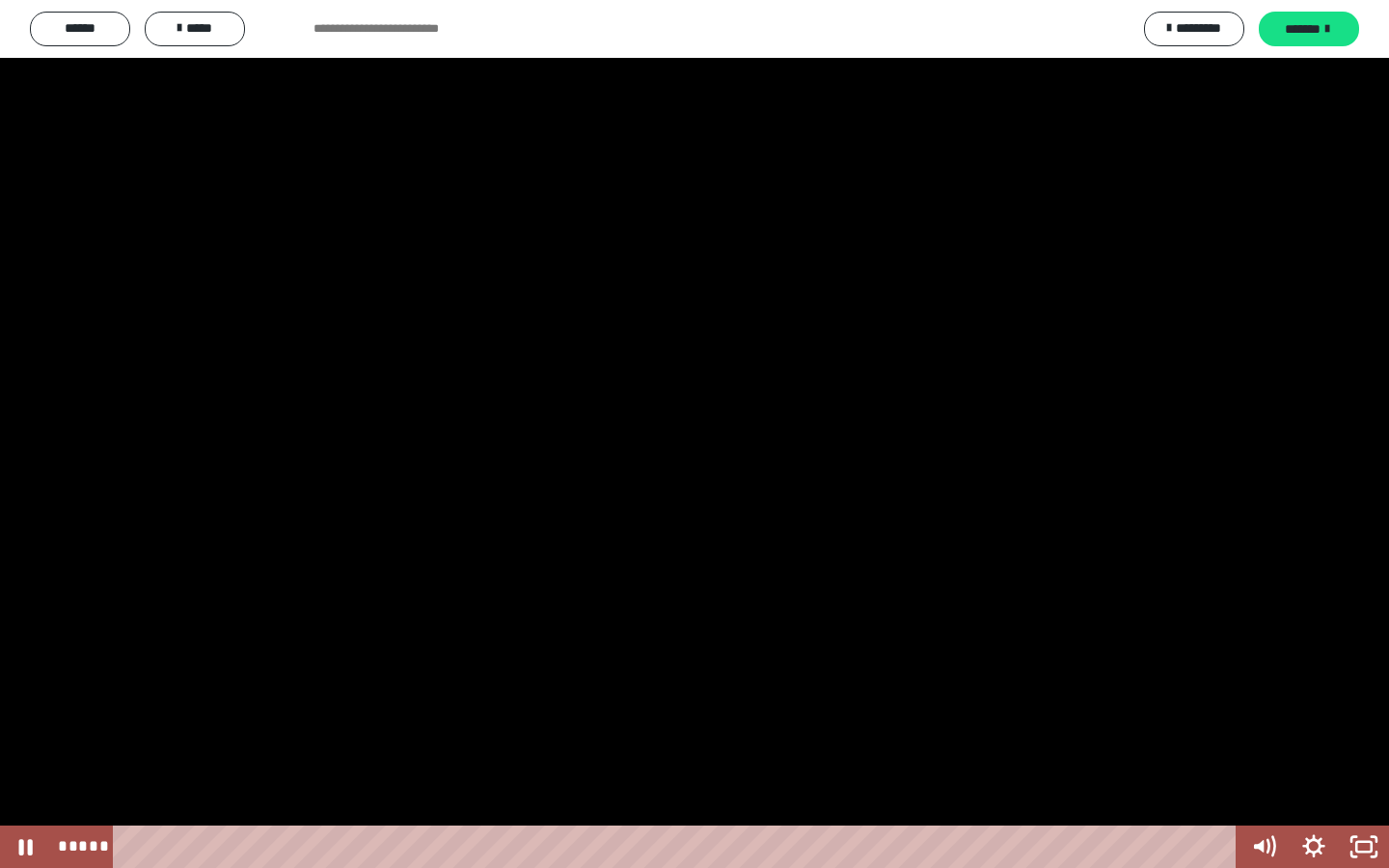 click at bounding box center (694, 434) 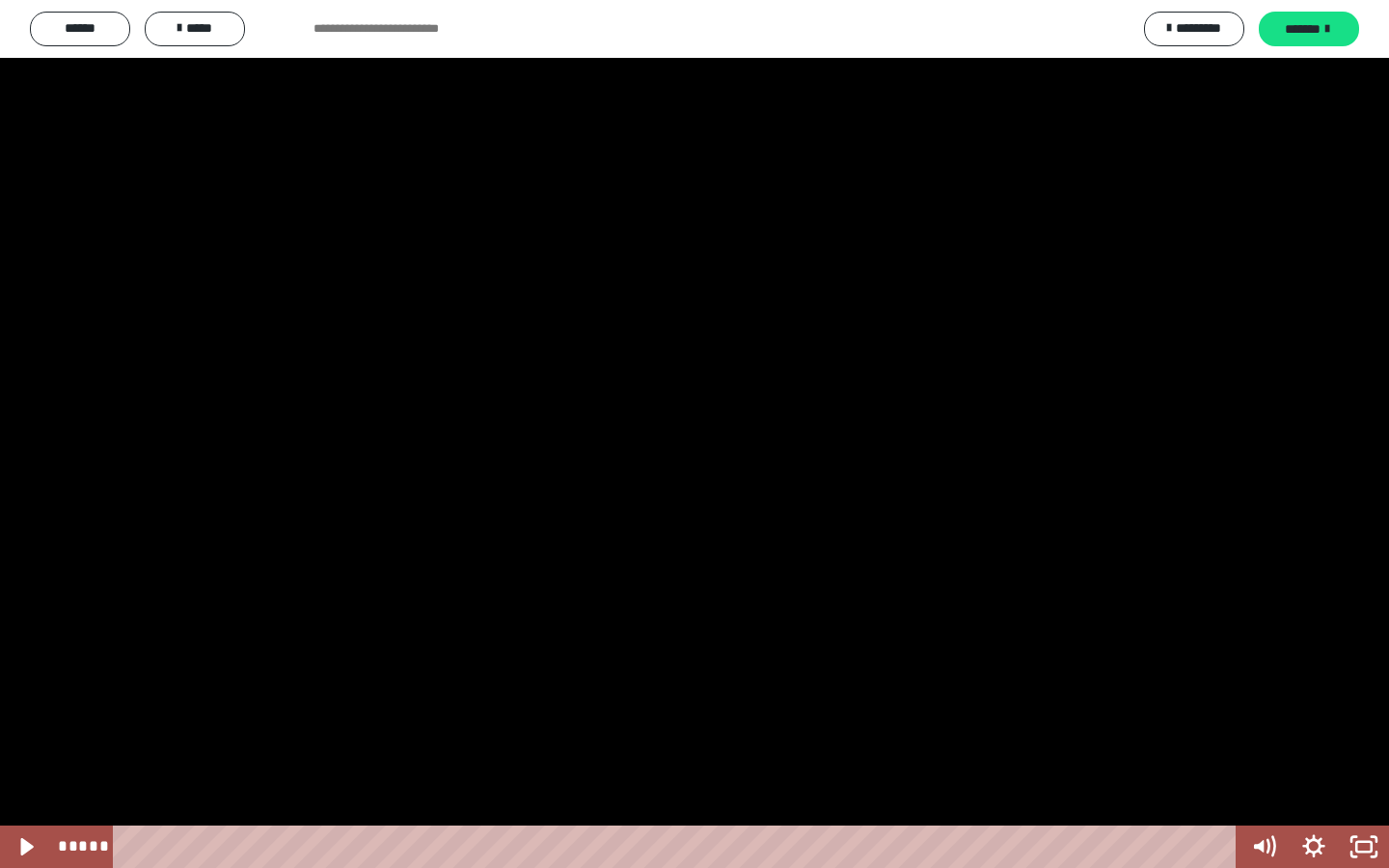 click at bounding box center [694, 434] 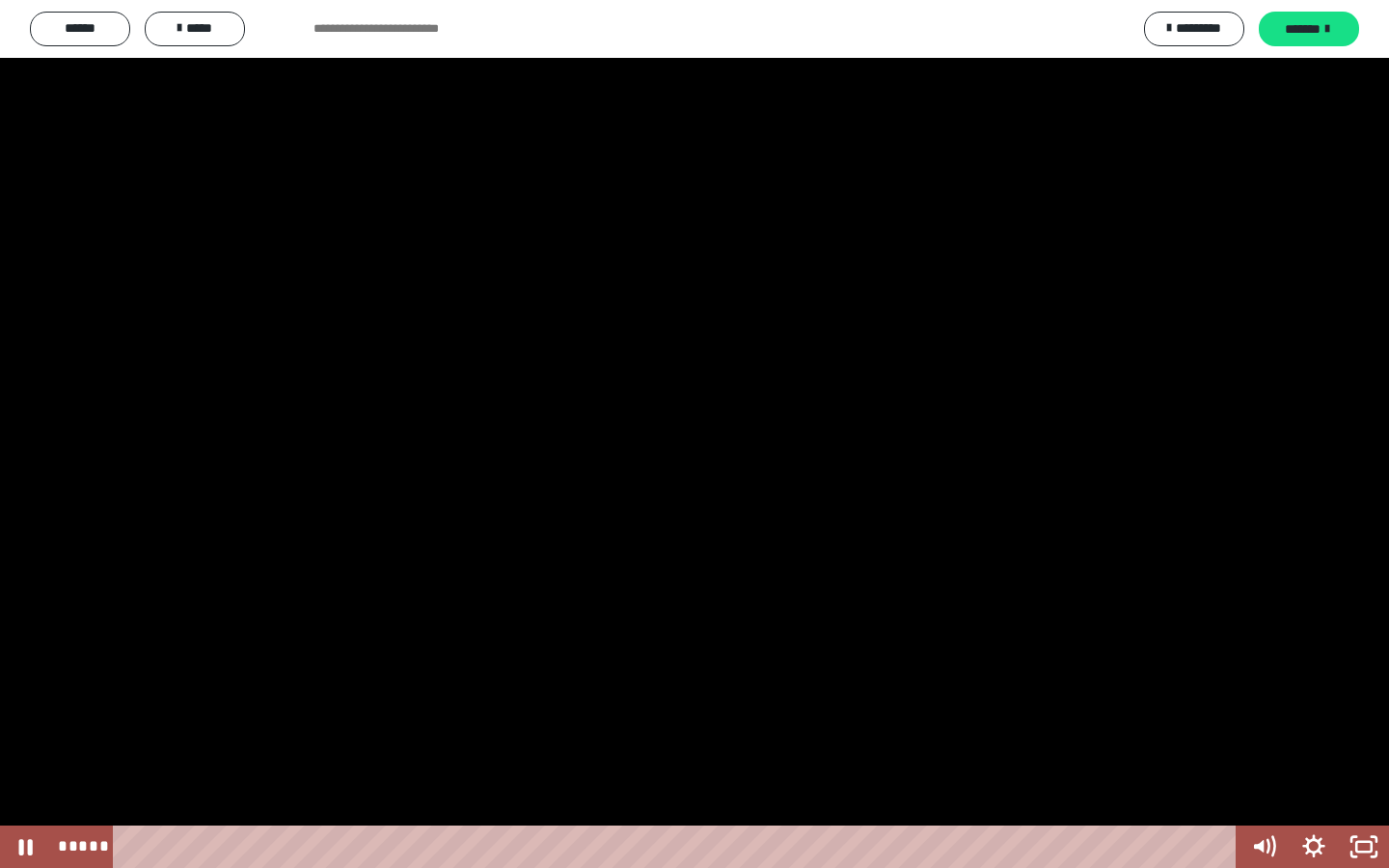 click at bounding box center [694, 434] 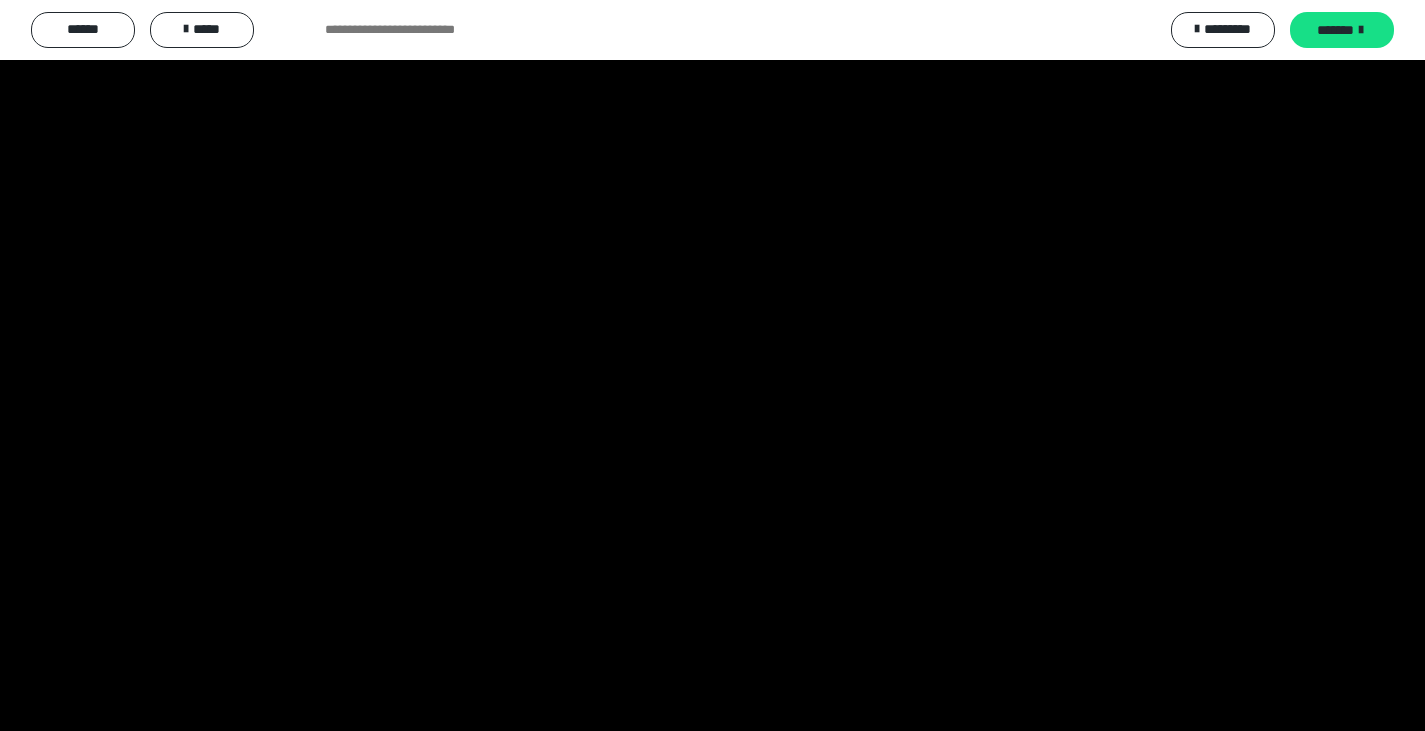 scroll, scrollTop: 3875, scrollLeft: 0, axis: vertical 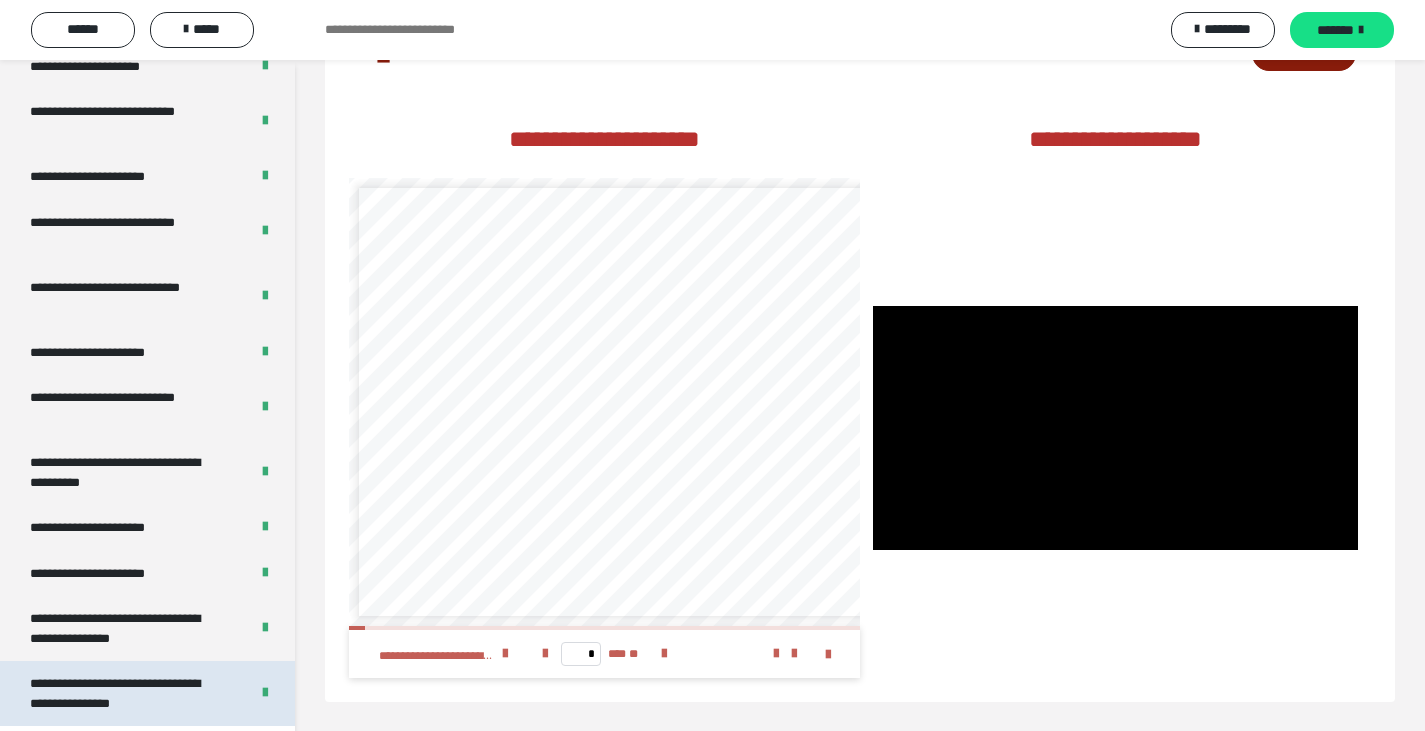 click on "**********" at bounding box center [124, 693] 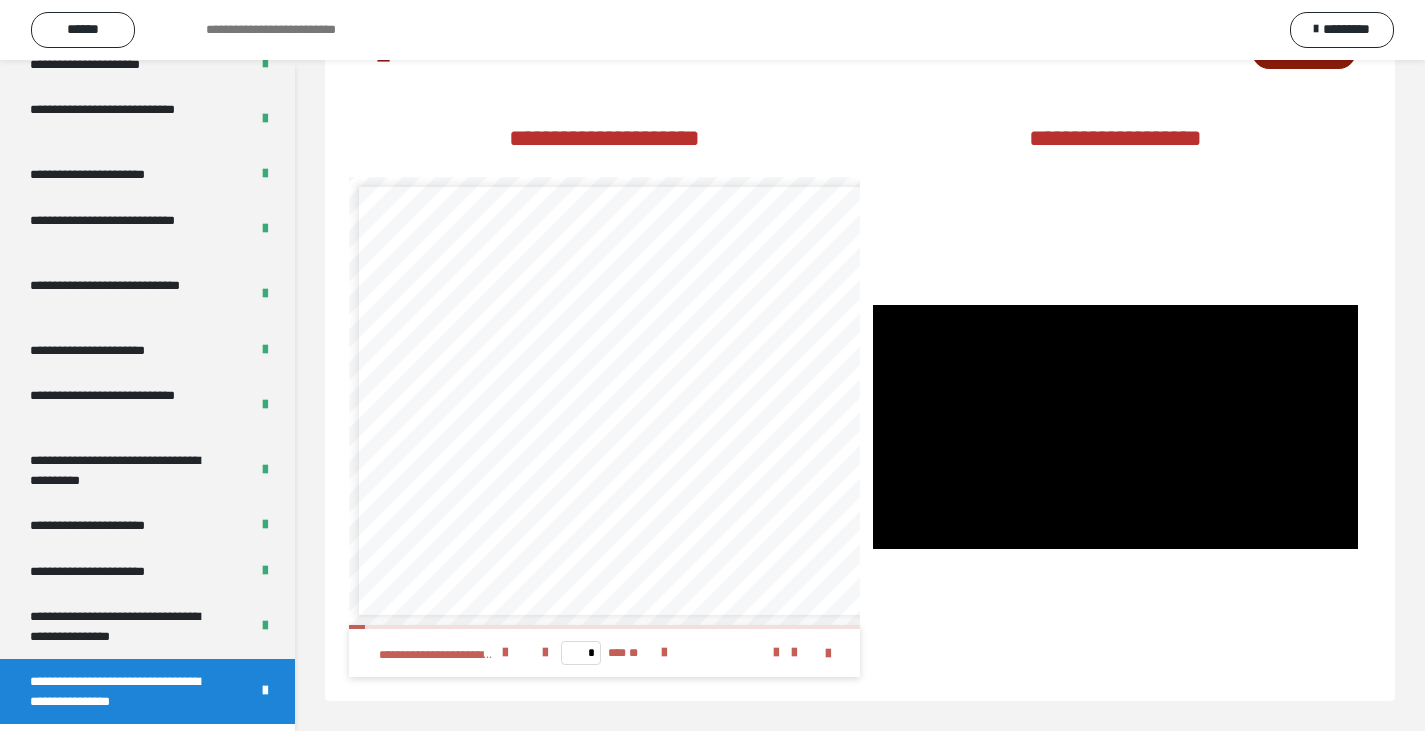 scroll, scrollTop: 2675, scrollLeft: 0, axis: vertical 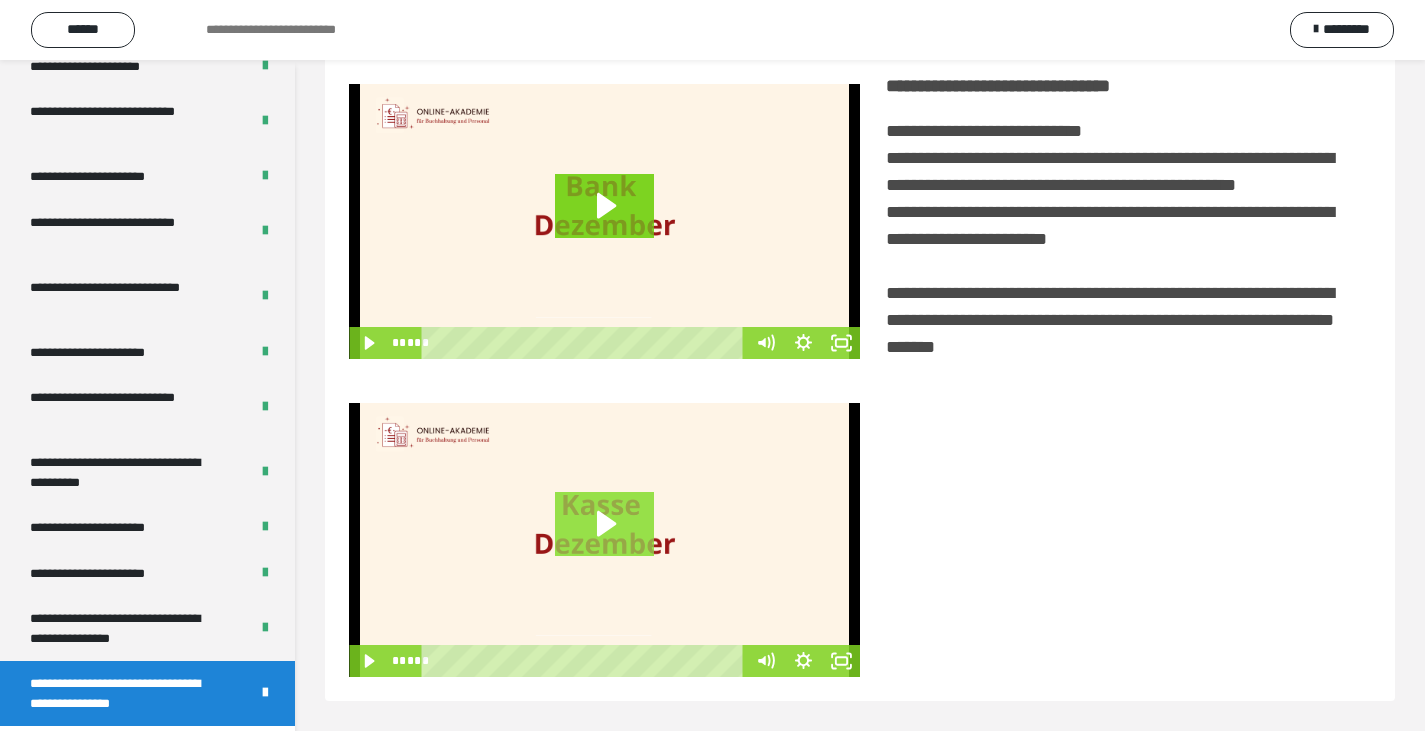 click 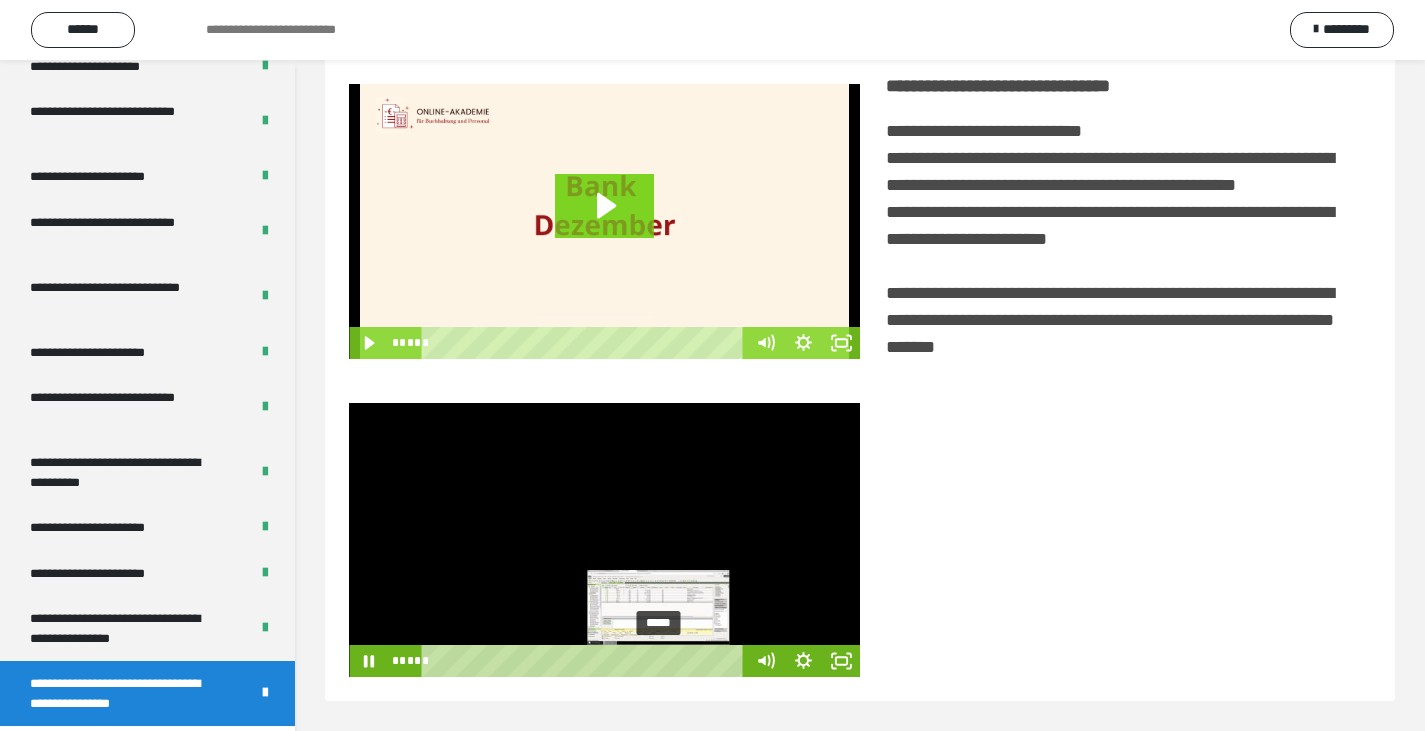click on "*****" at bounding box center [586, 661] 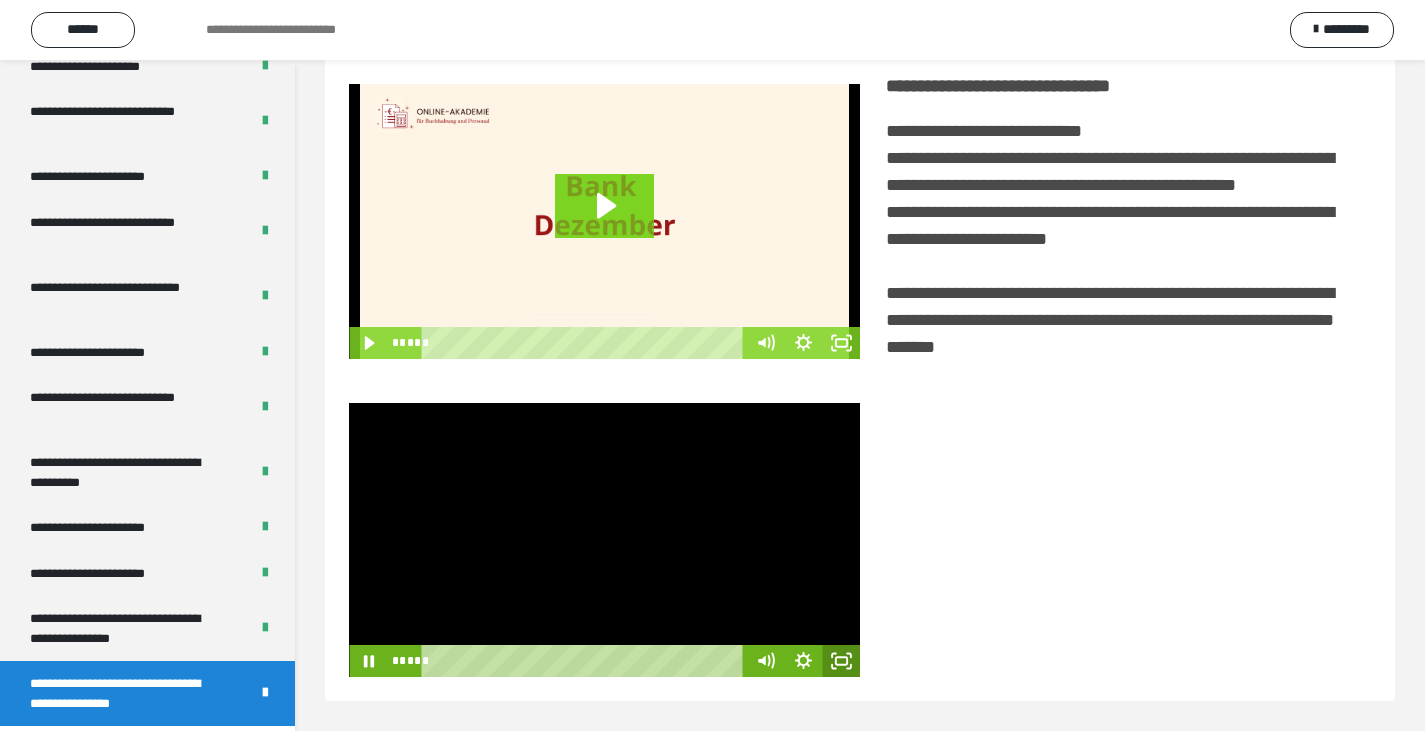 click 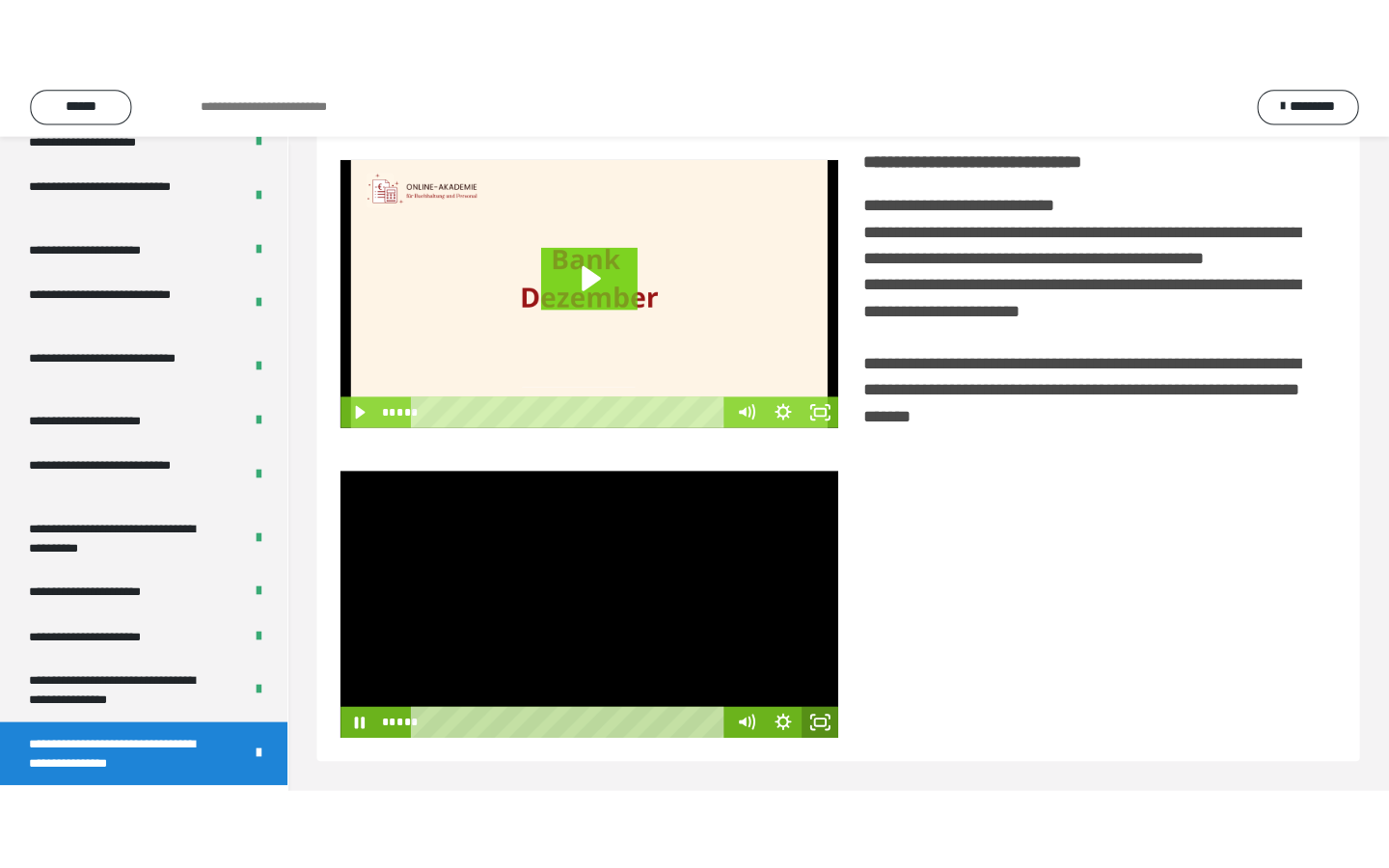 scroll, scrollTop: 233, scrollLeft: 0, axis: vertical 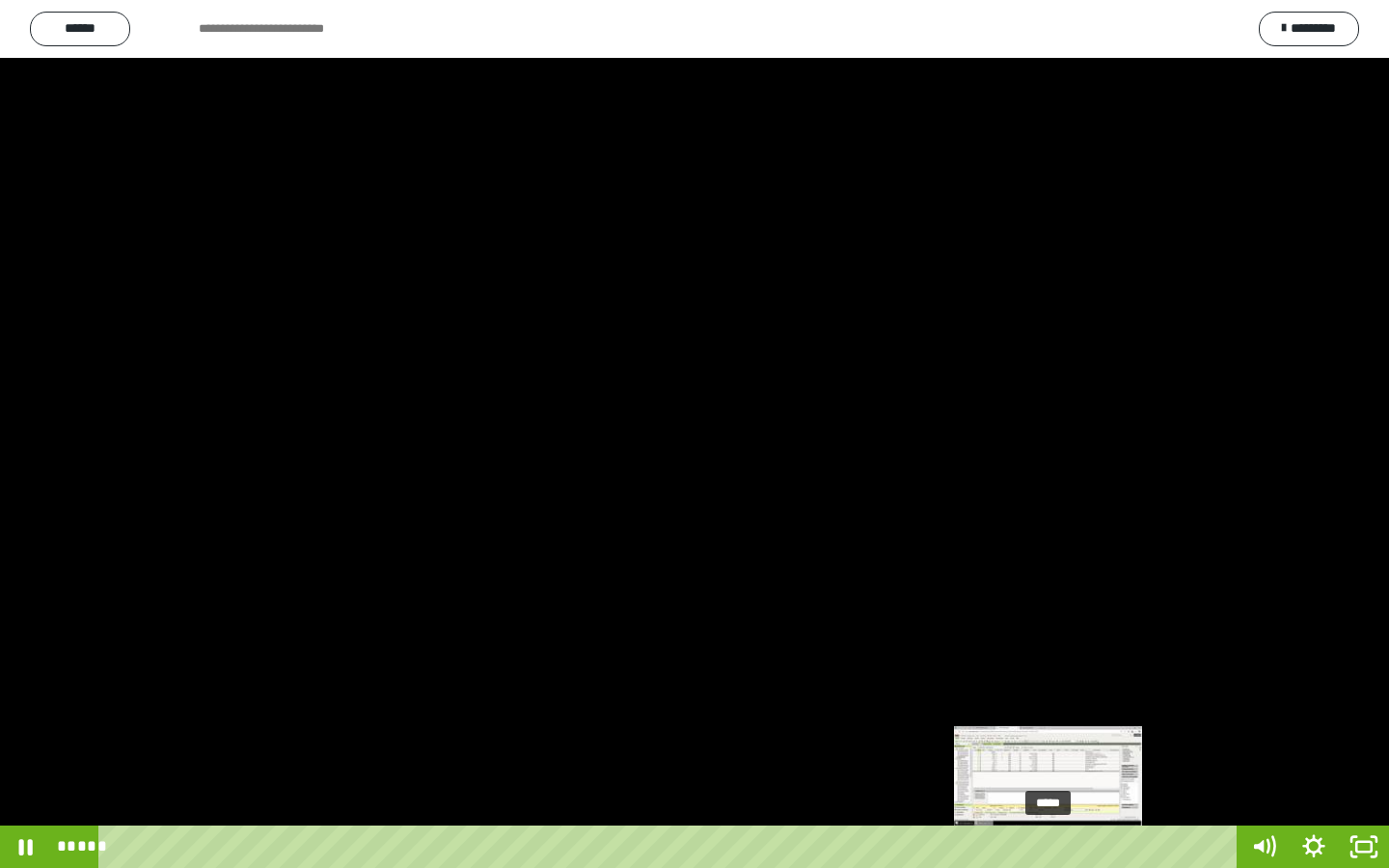 click on "*****" at bounding box center [671, 847] 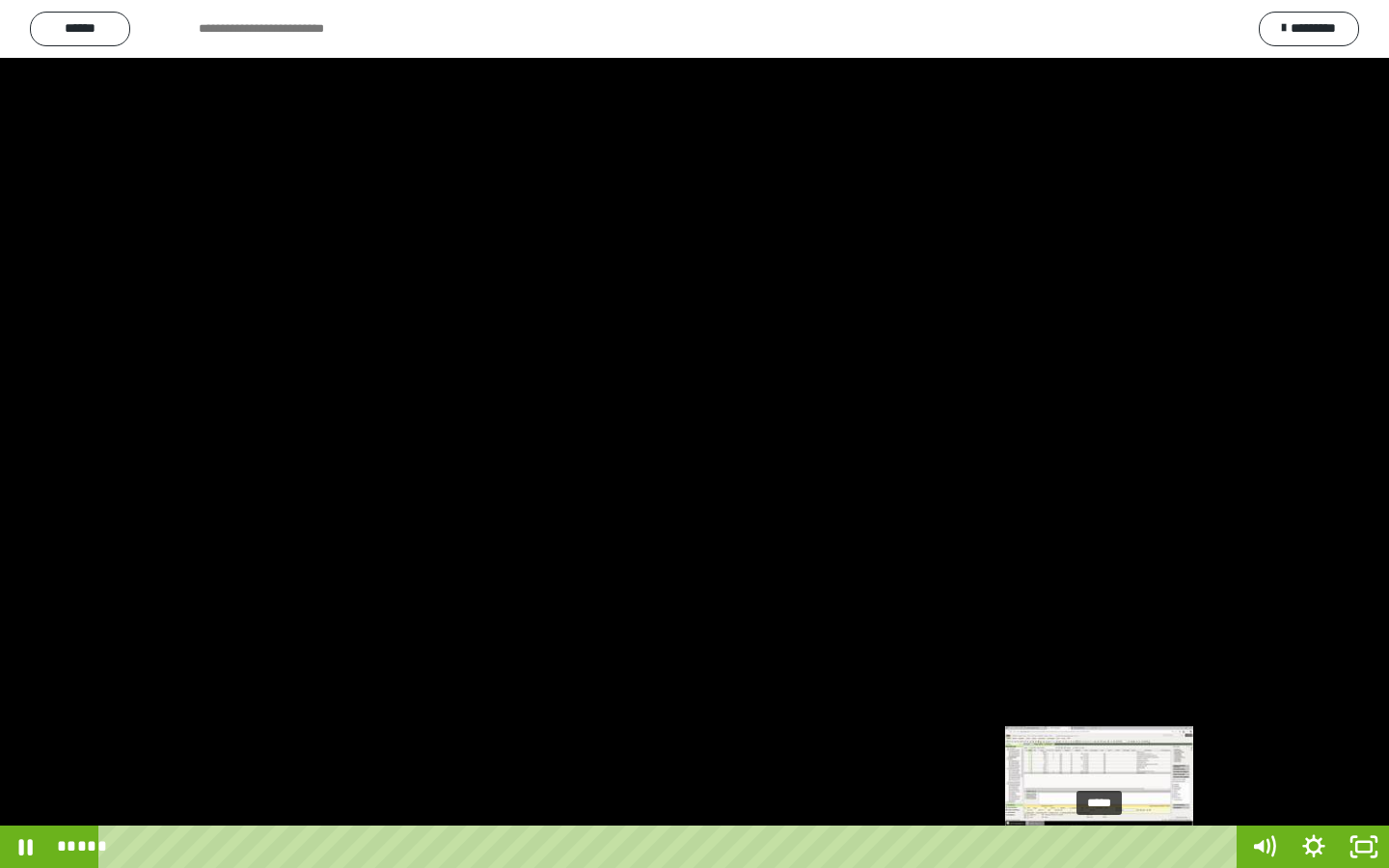 click on "*****" at bounding box center (671, 847) 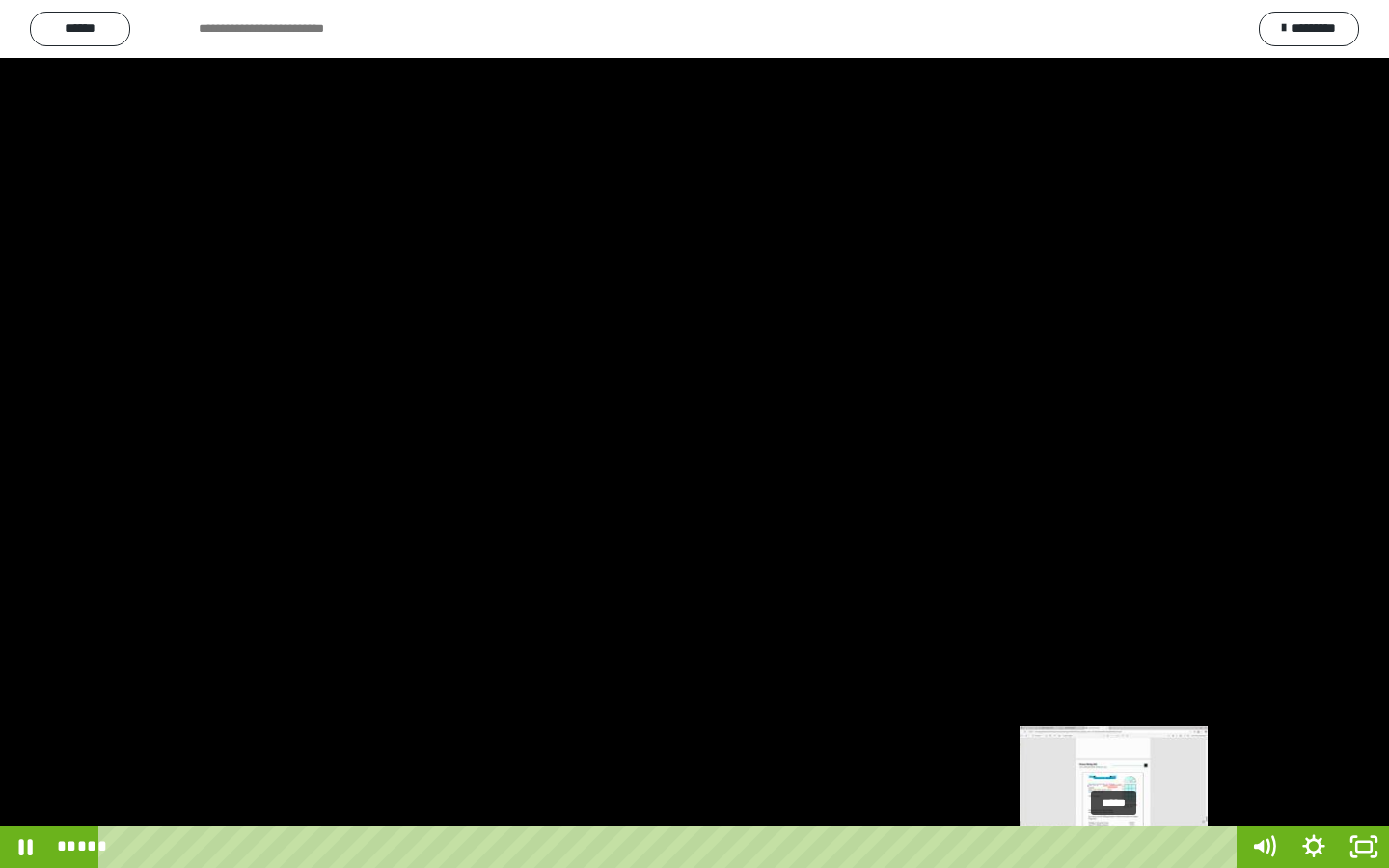 click on "*****" at bounding box center (671, 847) 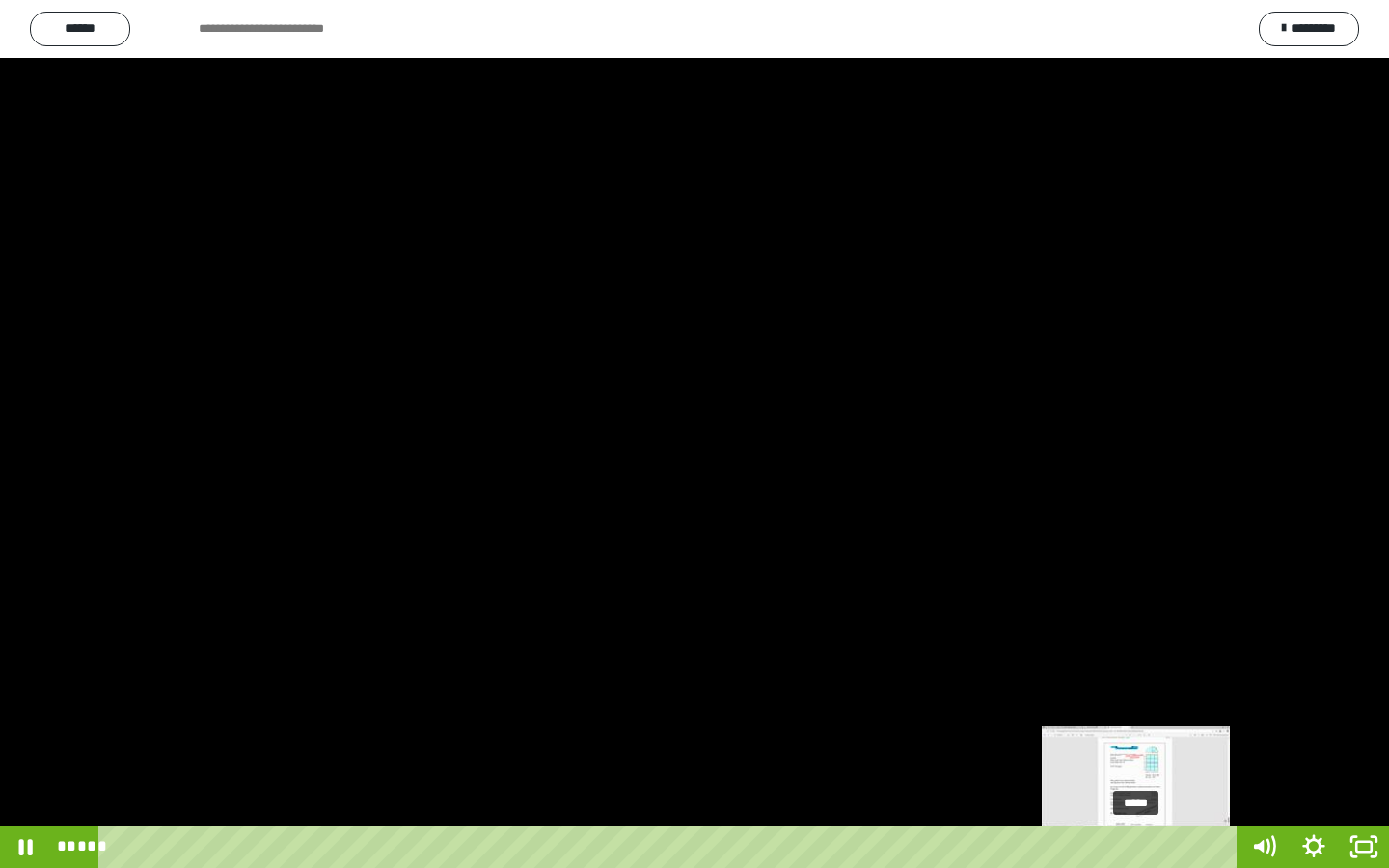 click on "*****" at bounding box center [671, 847] 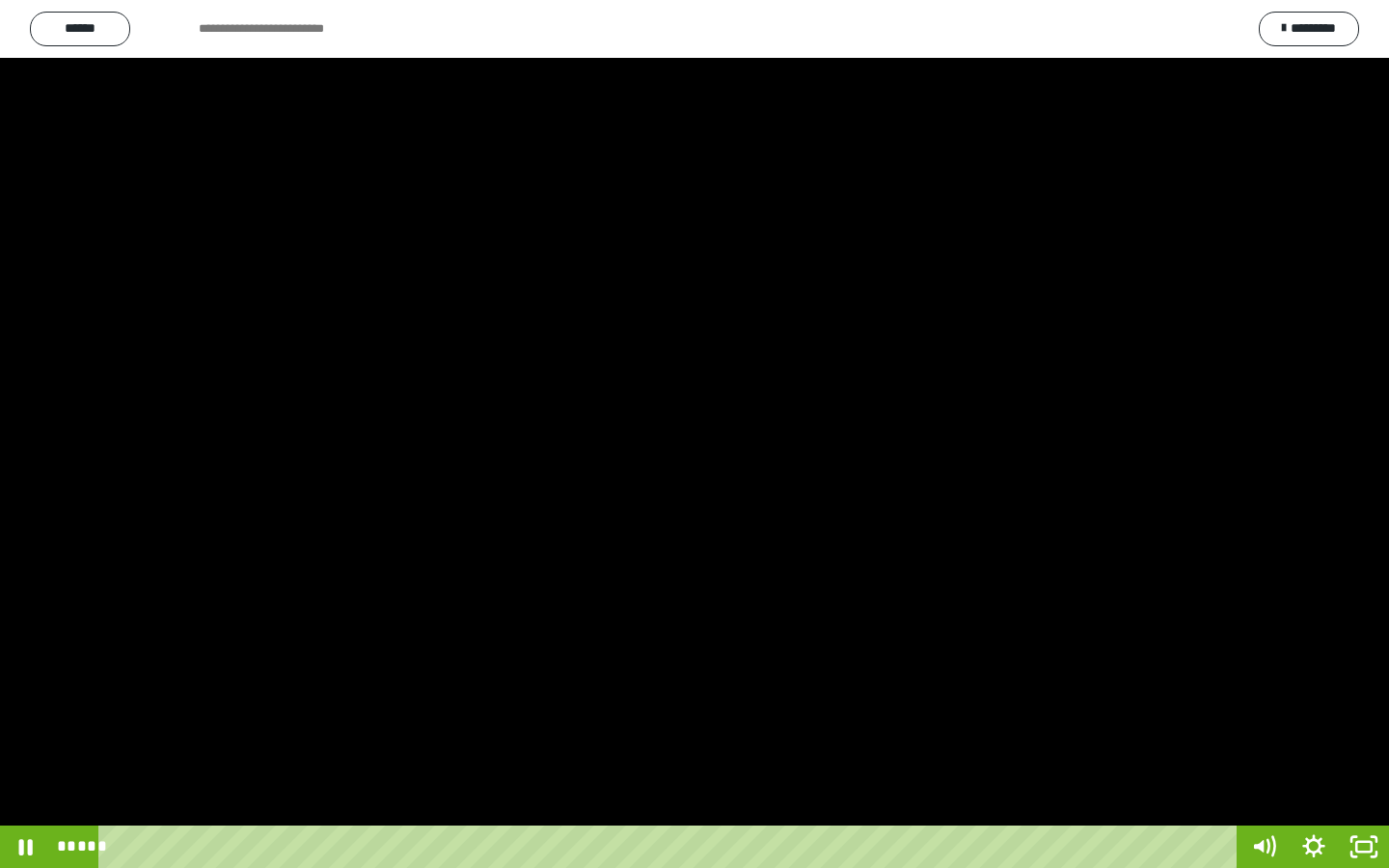 click at bounding box center (694, 434) 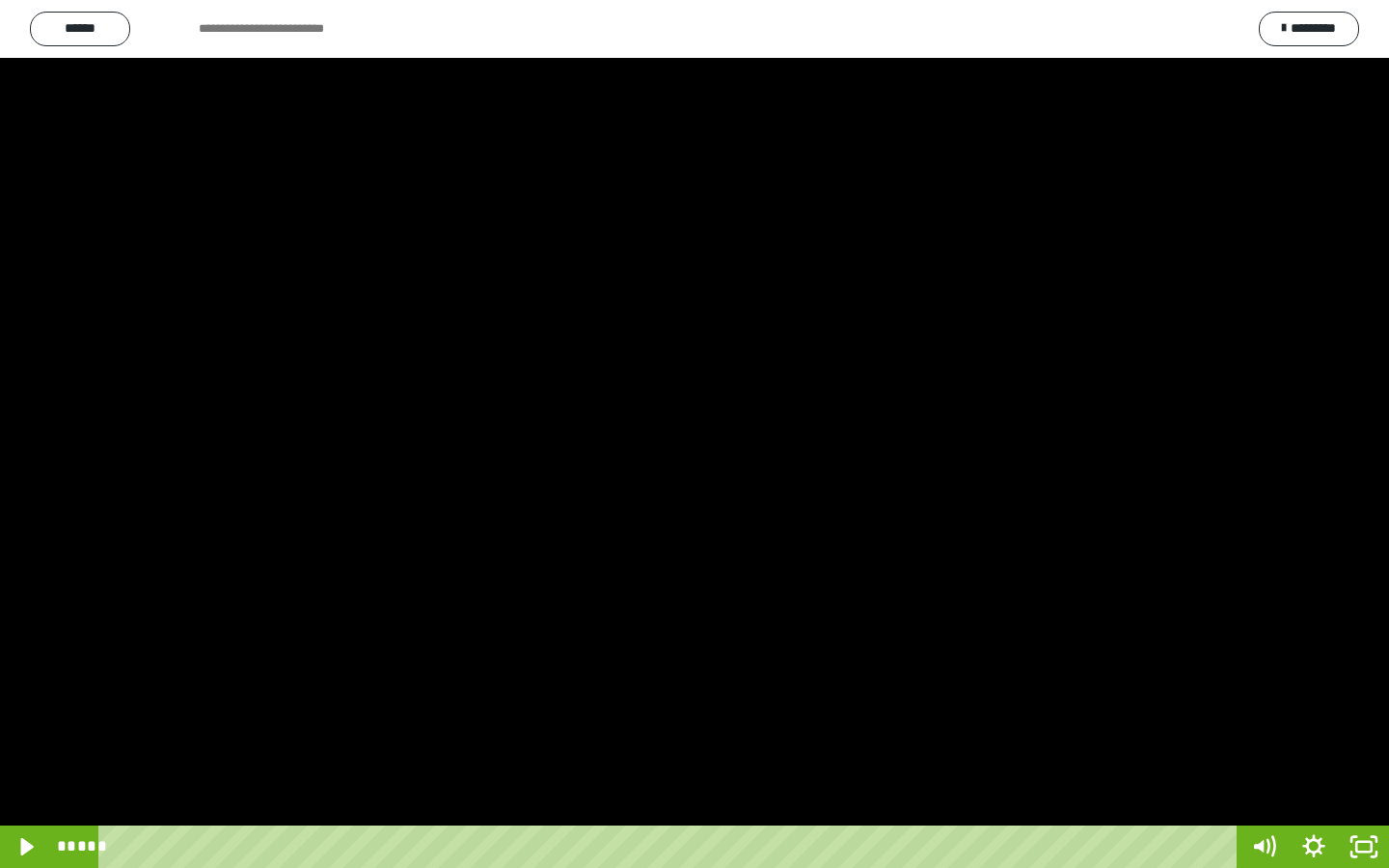click at bounding box center (694, 434) 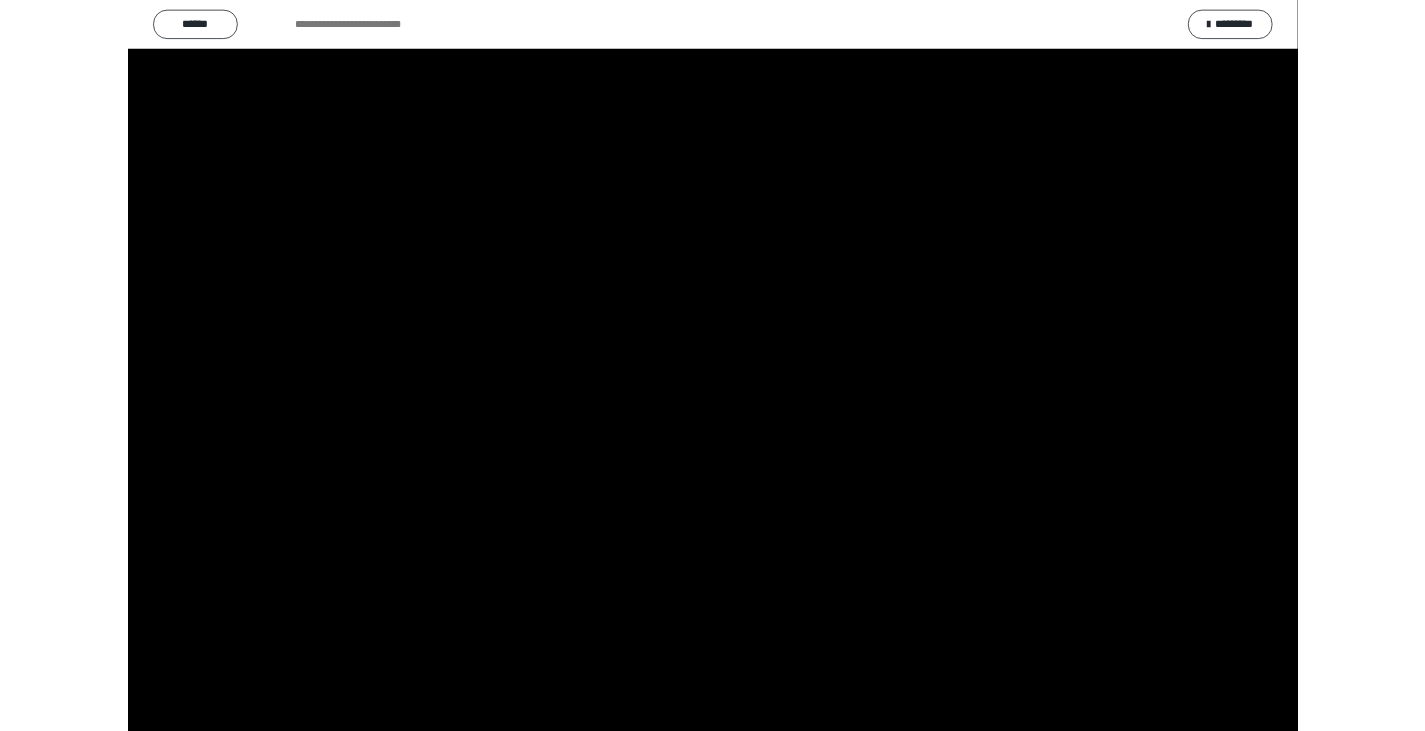 scroll, scrollTop: 3828, scrollLeft: 0, axis: vertical 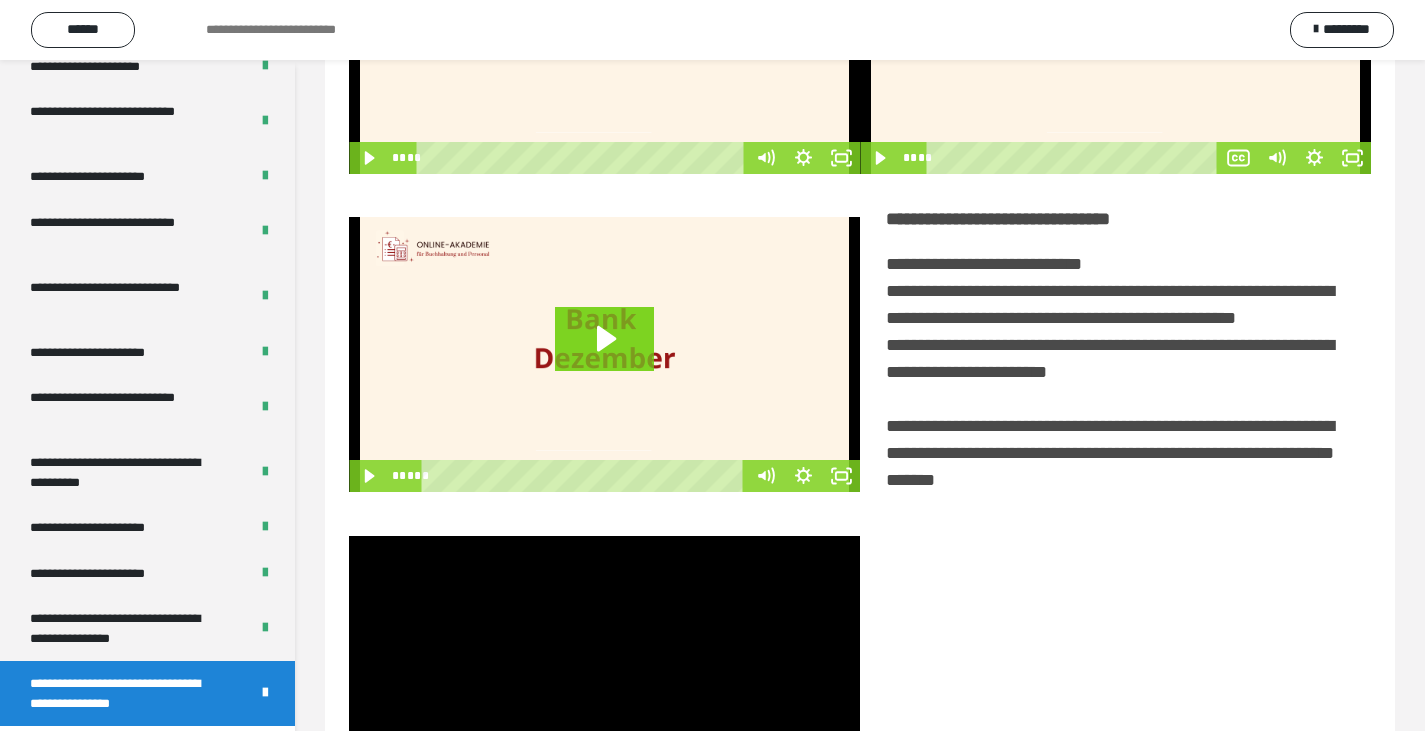 click at bounding box center (604, 673) 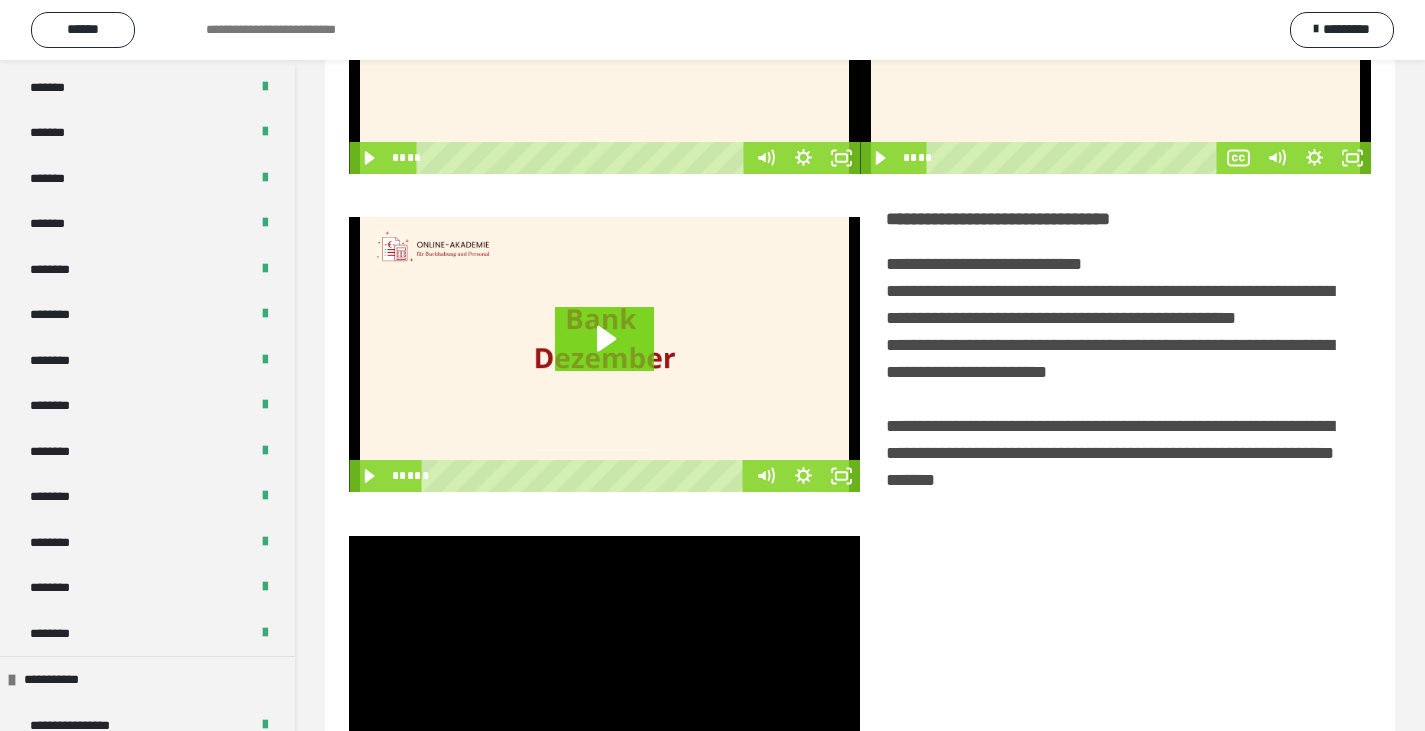 scroll, scrollTop: 928, scrollLeft: 0, axis: vertical 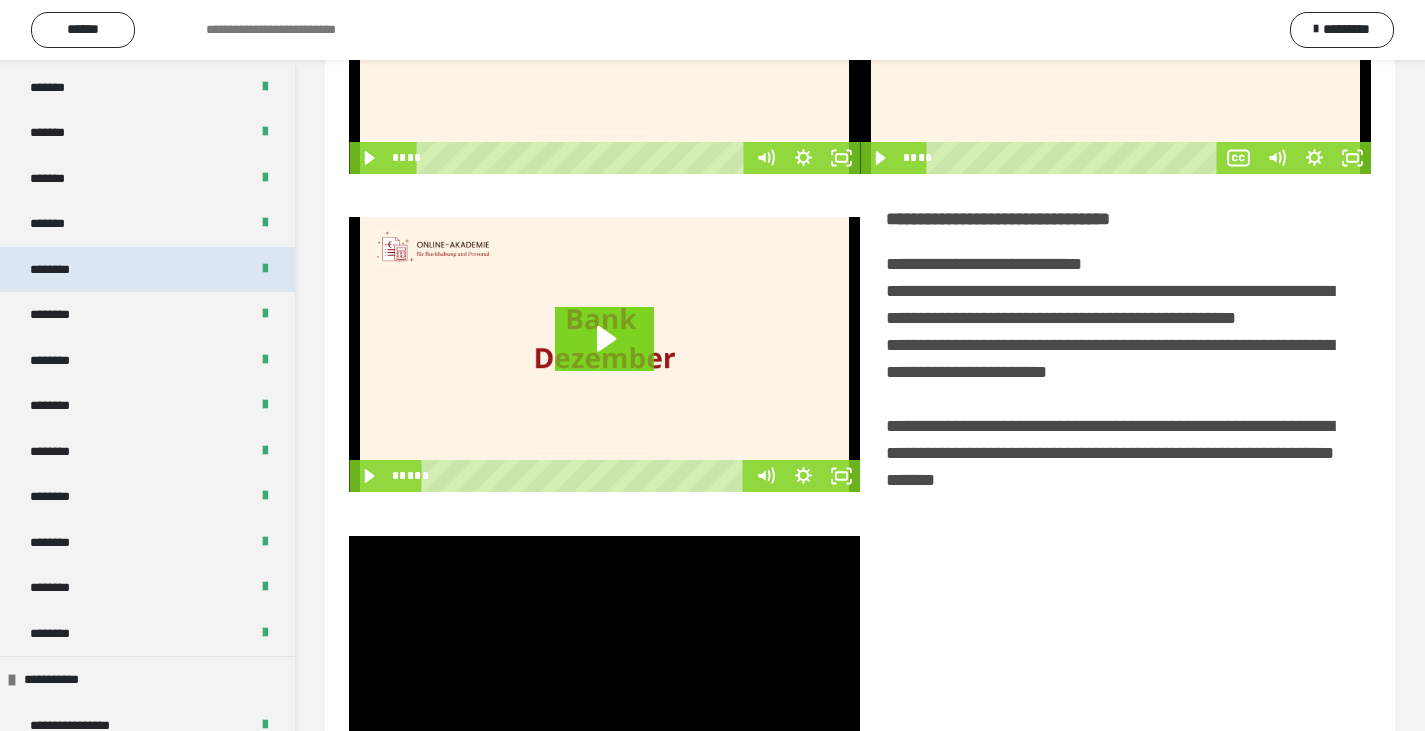 click on "********" at bounding box center (147, 270) 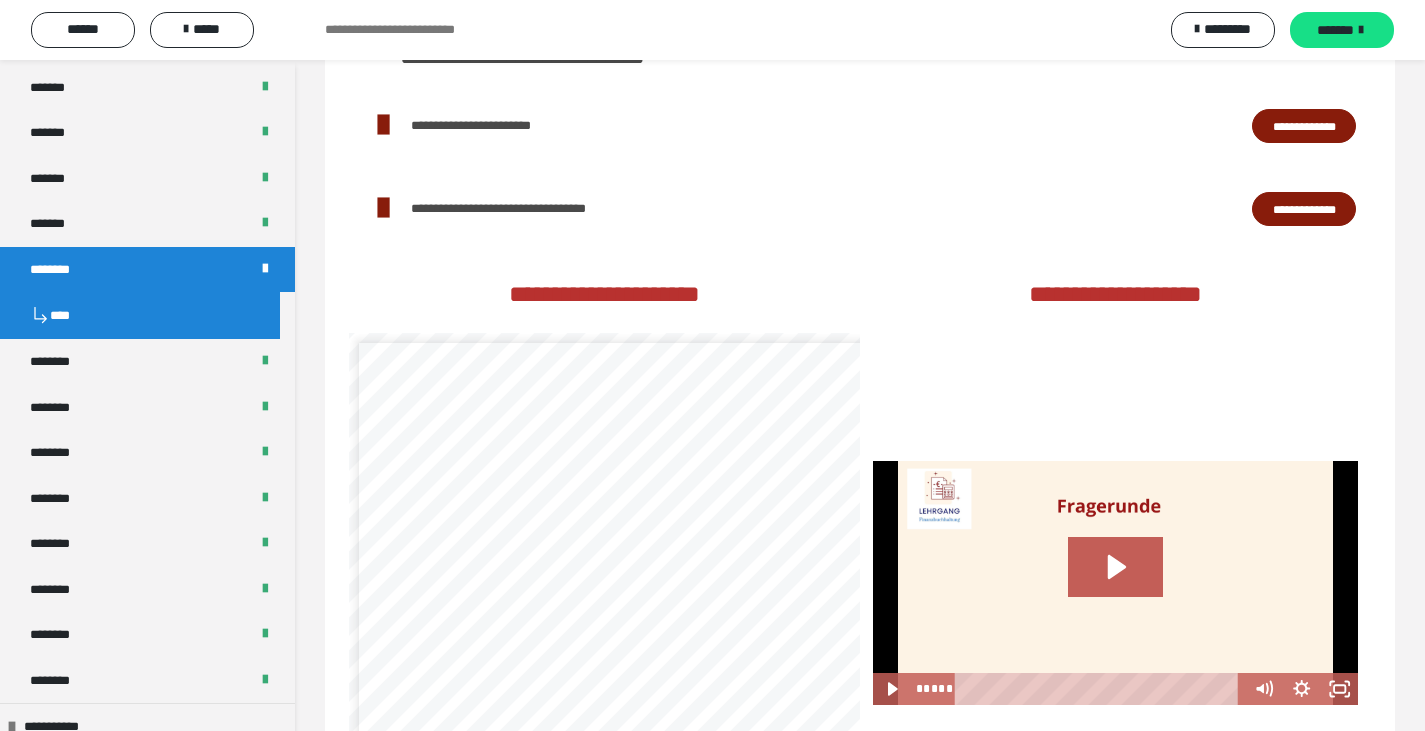 scroll, scrollTop: 3052, scrollLeft: 0, axis: vertical 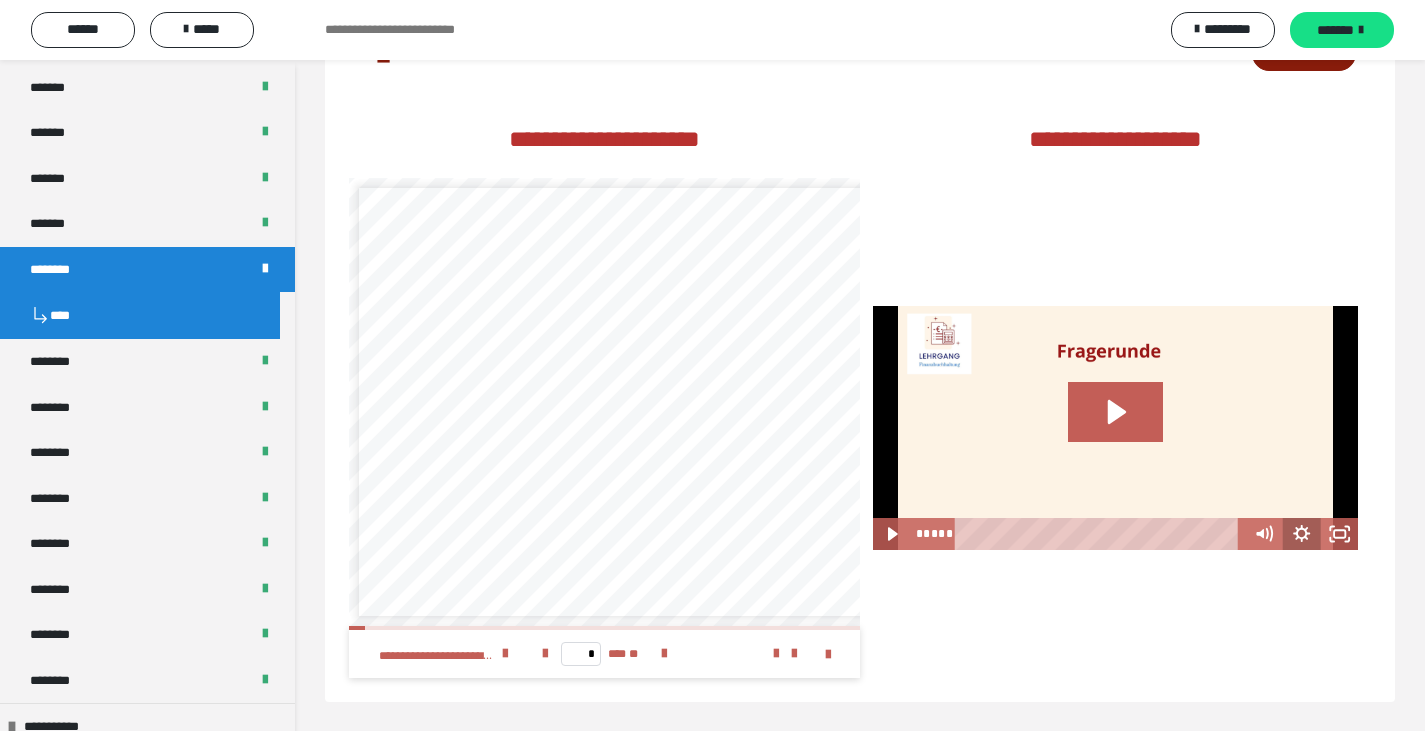 click 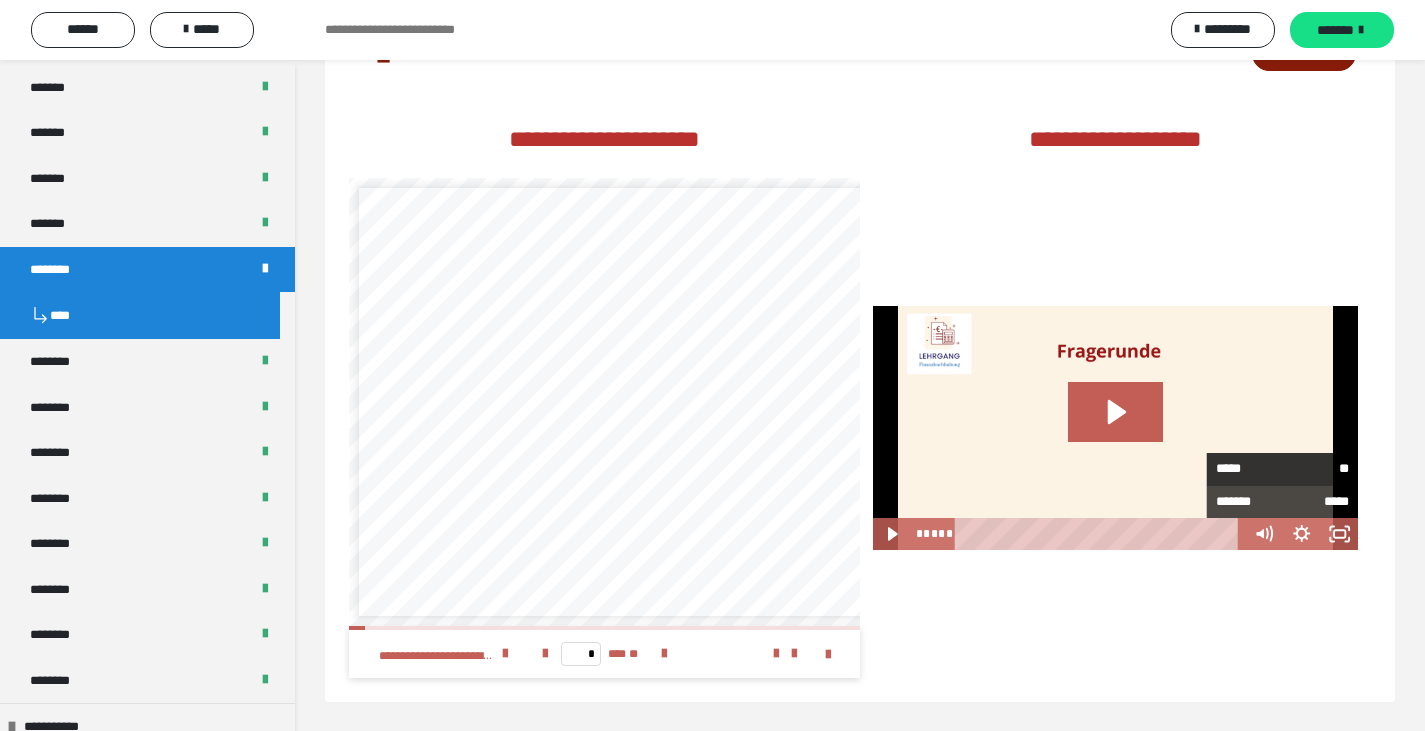 click on "**" at bounding box center [1315, 469] 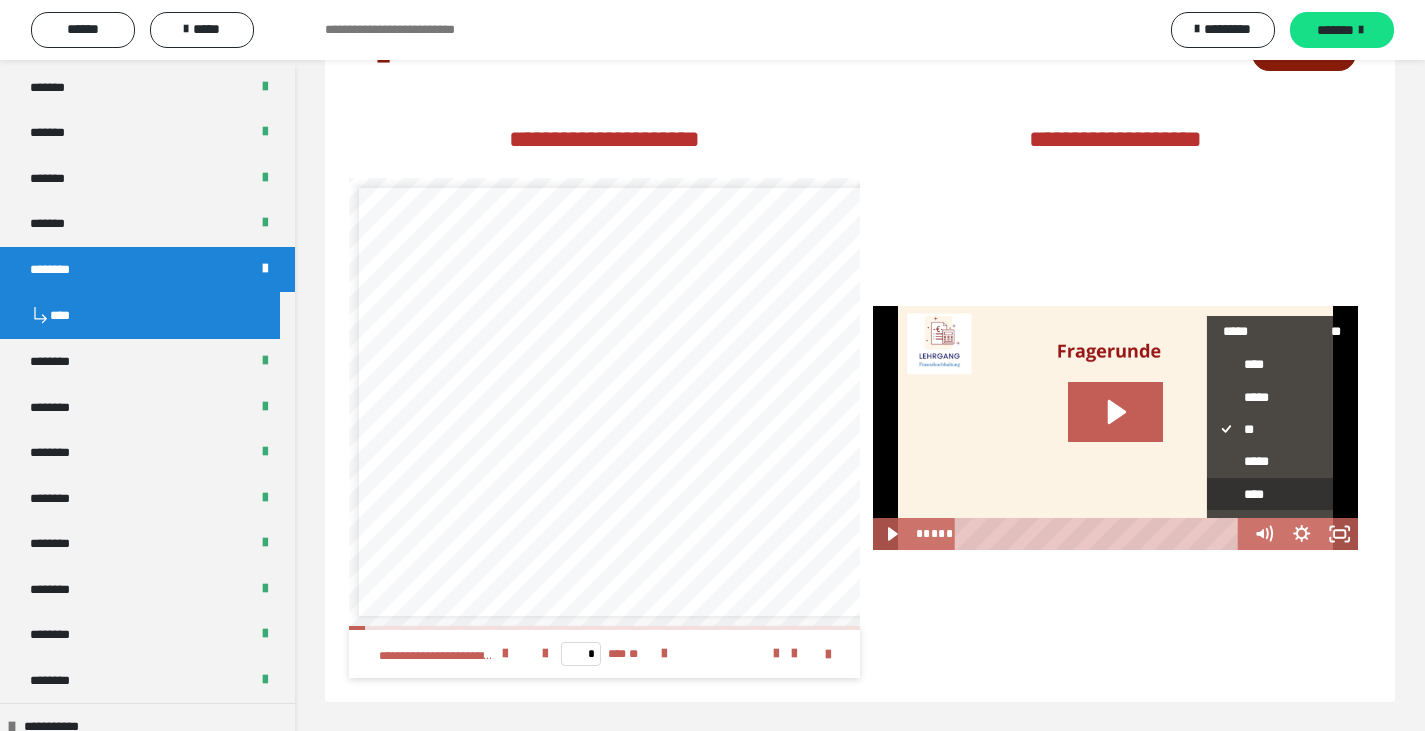 click on "****" at bounding box center (1274, 495) 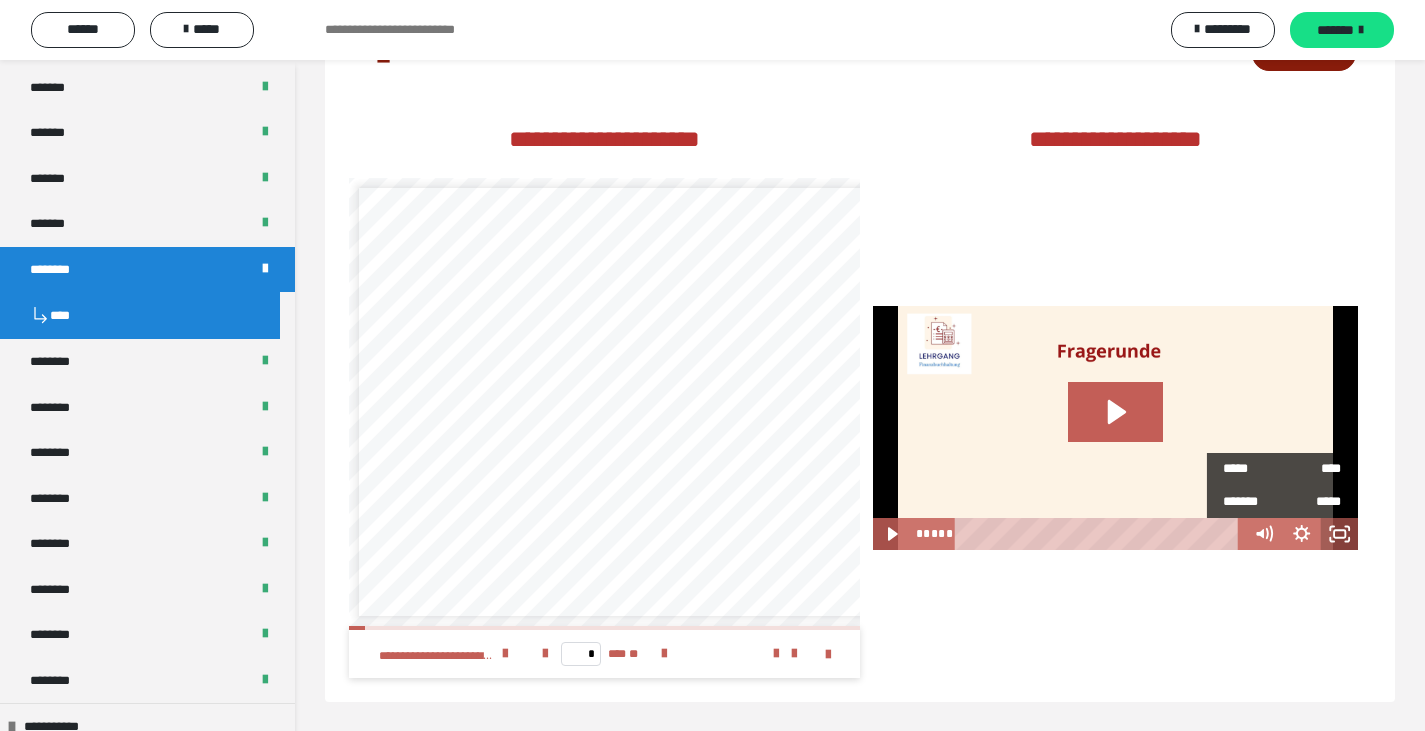 click 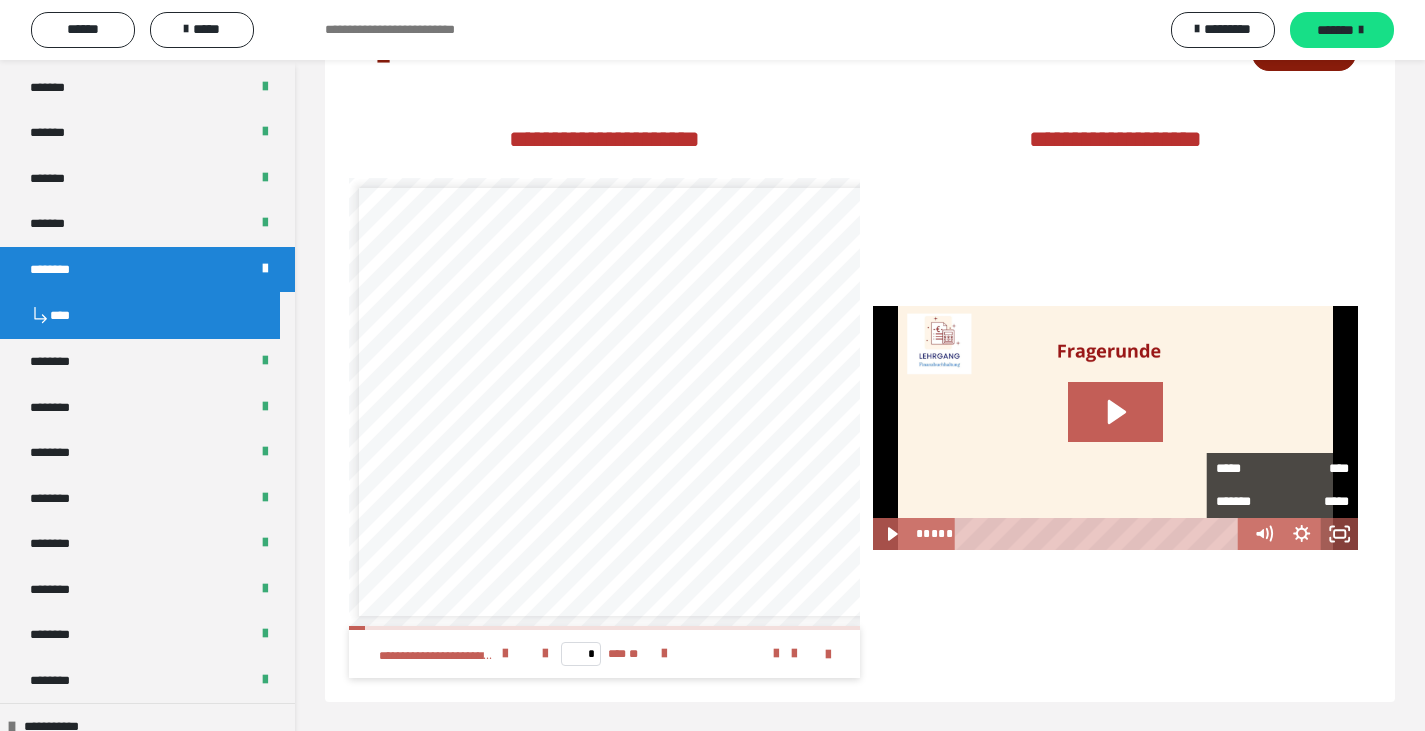 scroll, scrollTop: 2891, scrollLeft: 0, axis: vertical 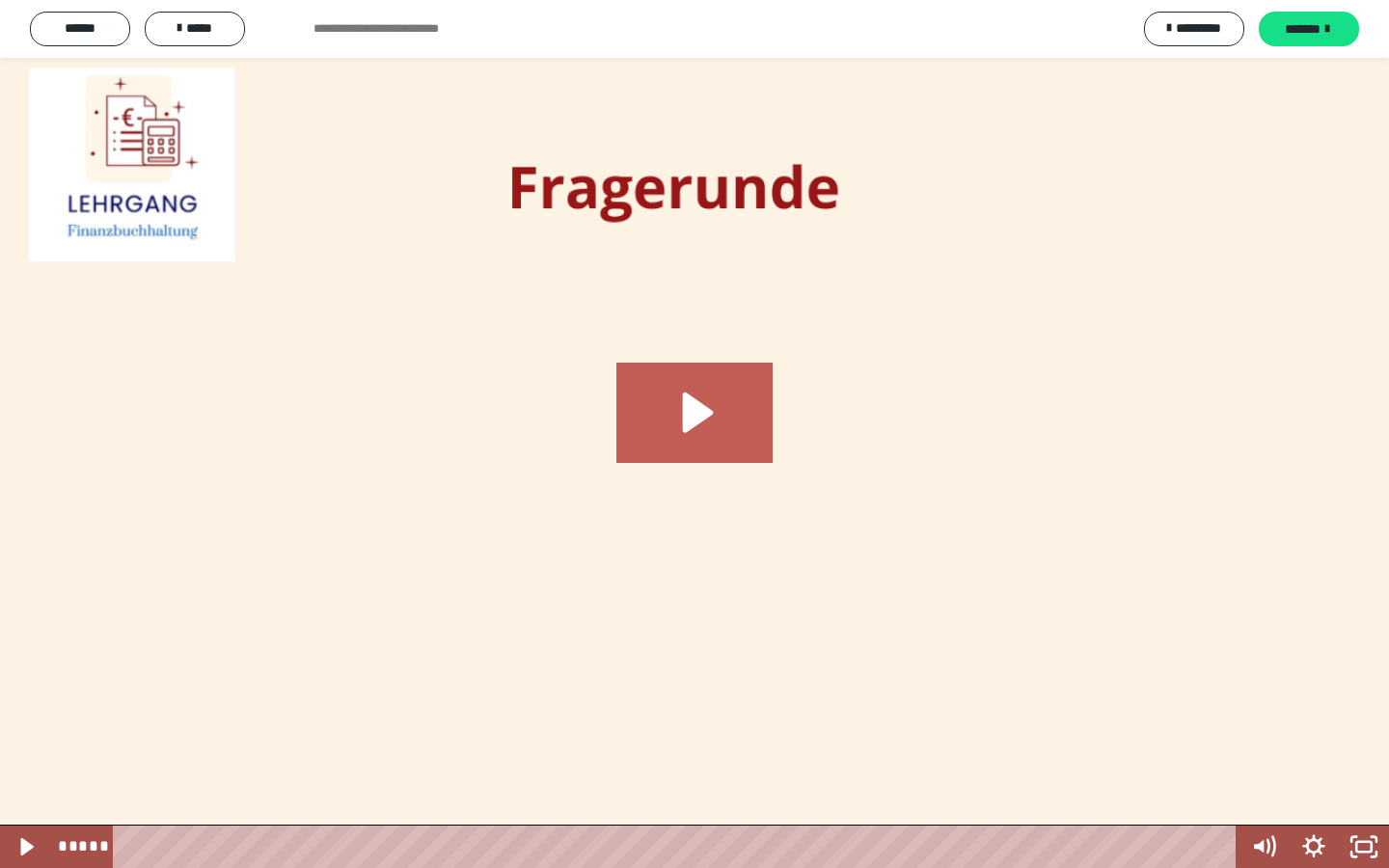 click at bounding box center (694, 434) 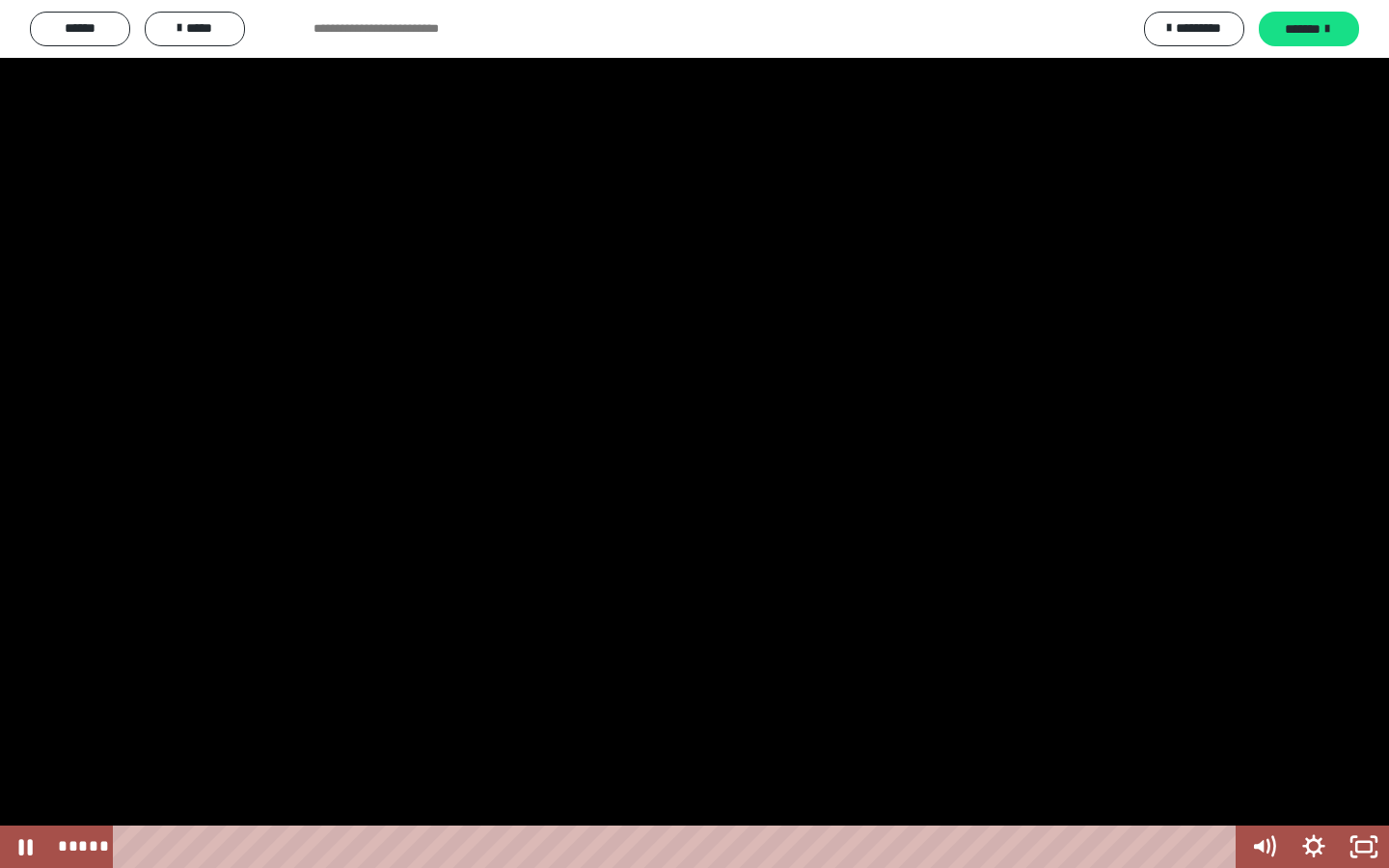 click at bounding box center (694, 434) 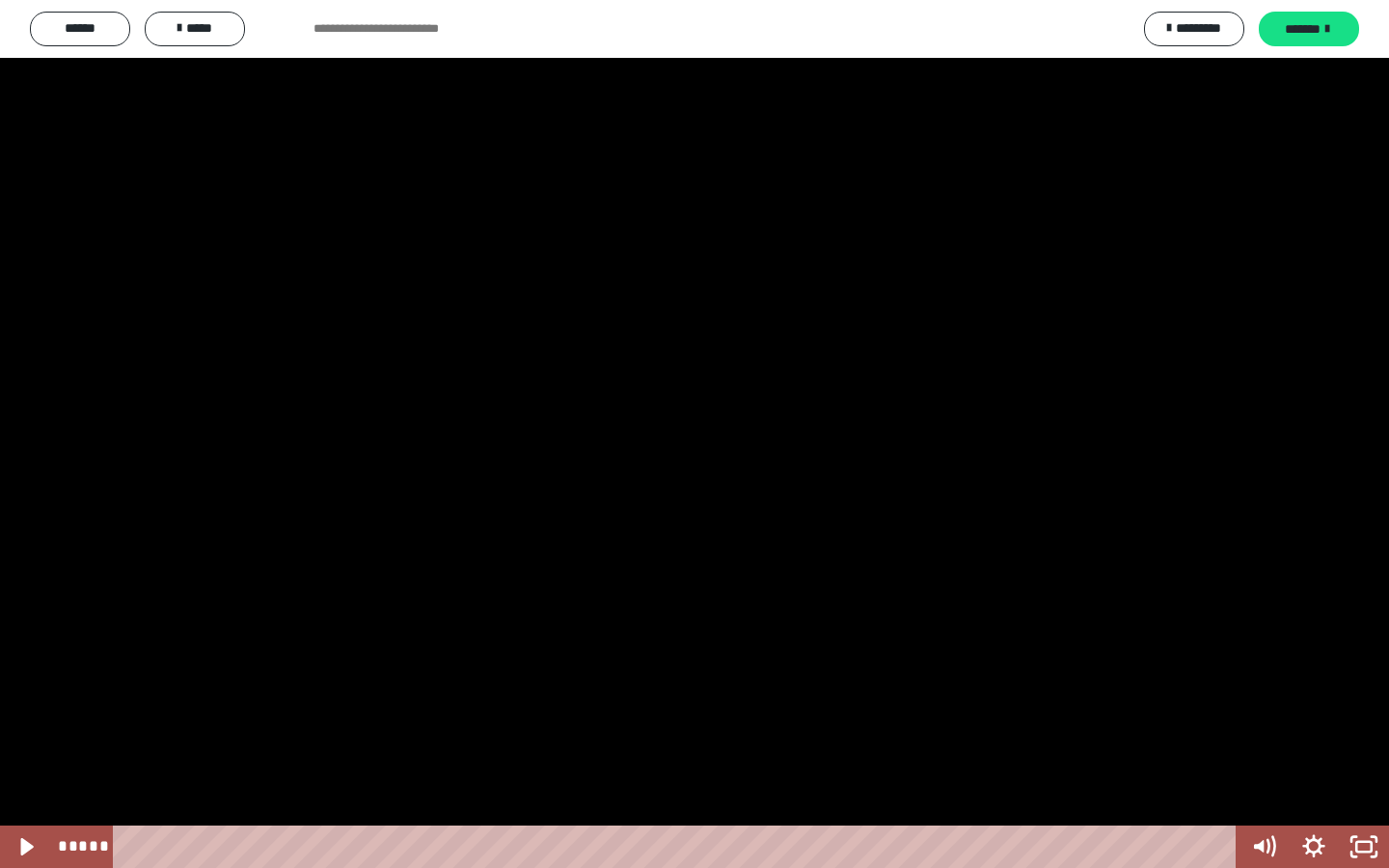 click at bounding box center [694, 434] 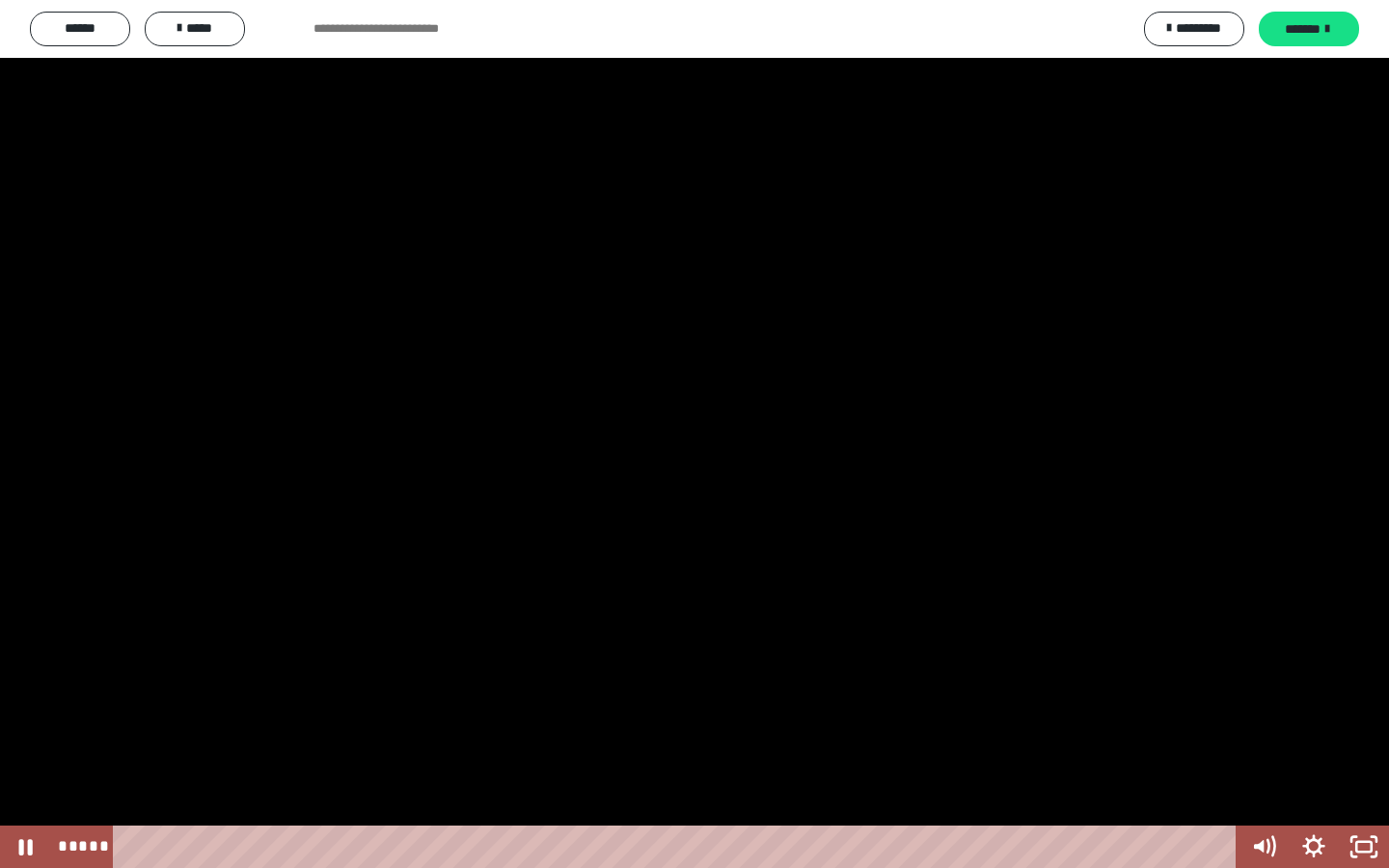 click at bounding box center (694, 434) 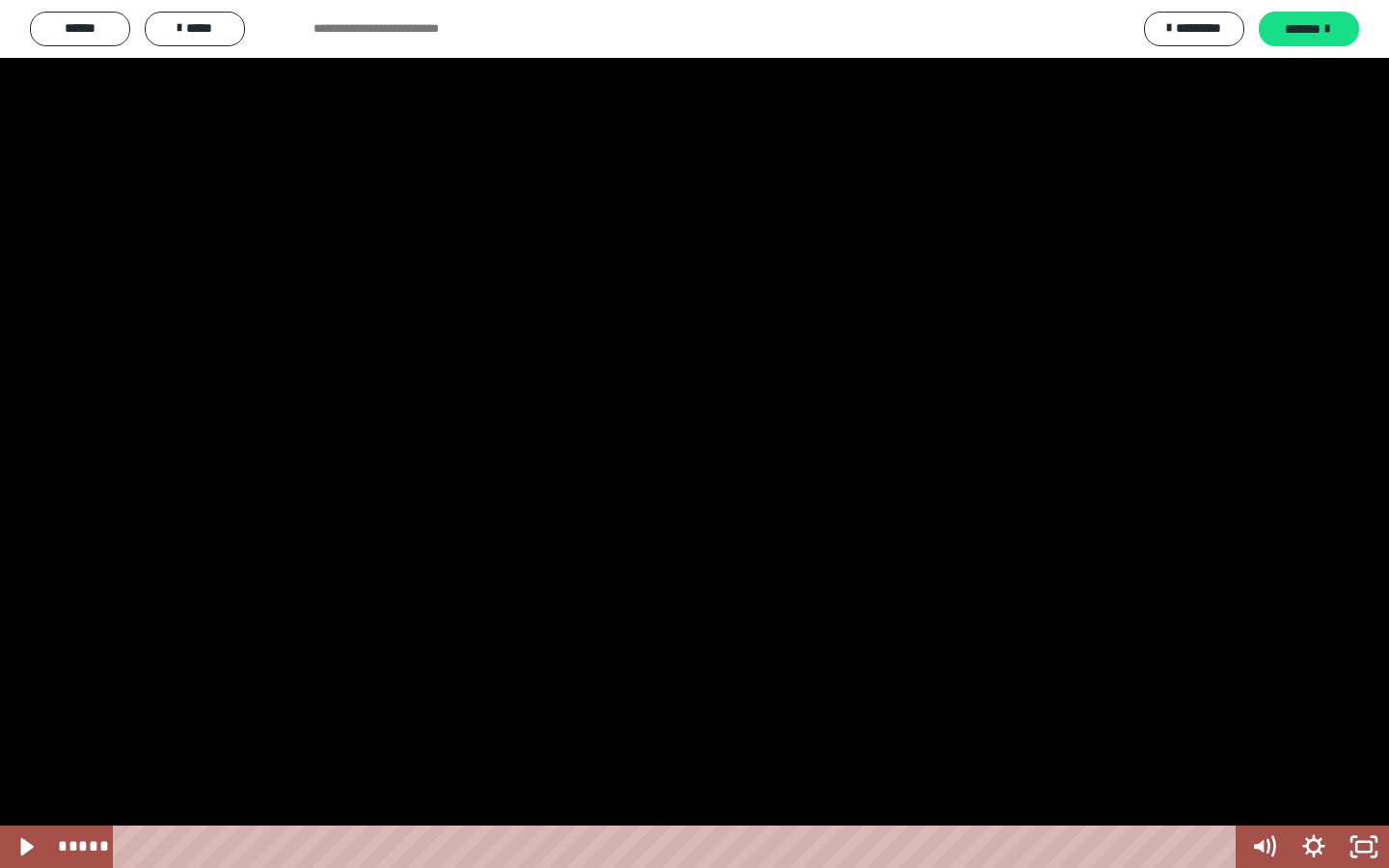 click at bounding box center [694, 434] 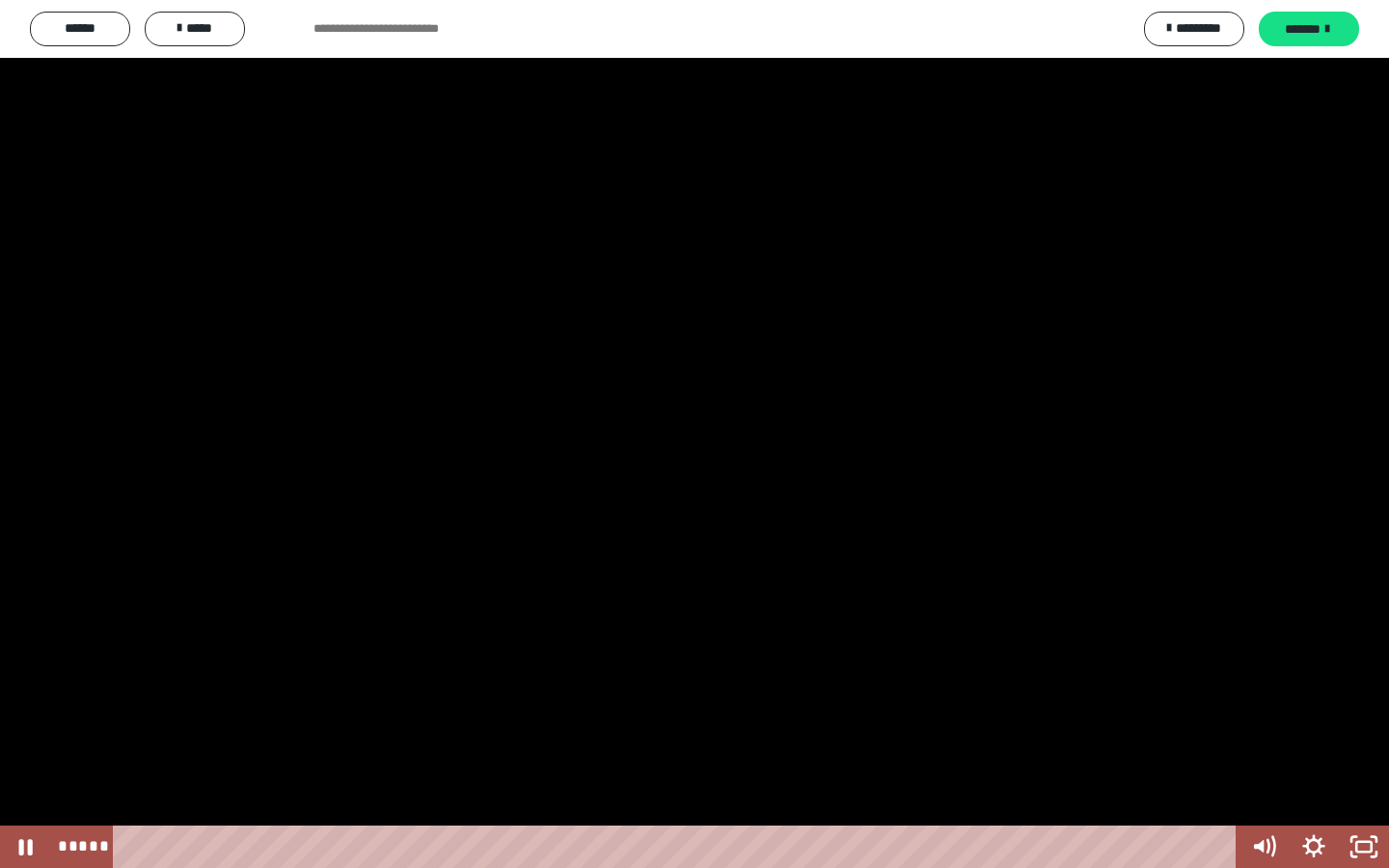 click at bounding box center [694, 434] 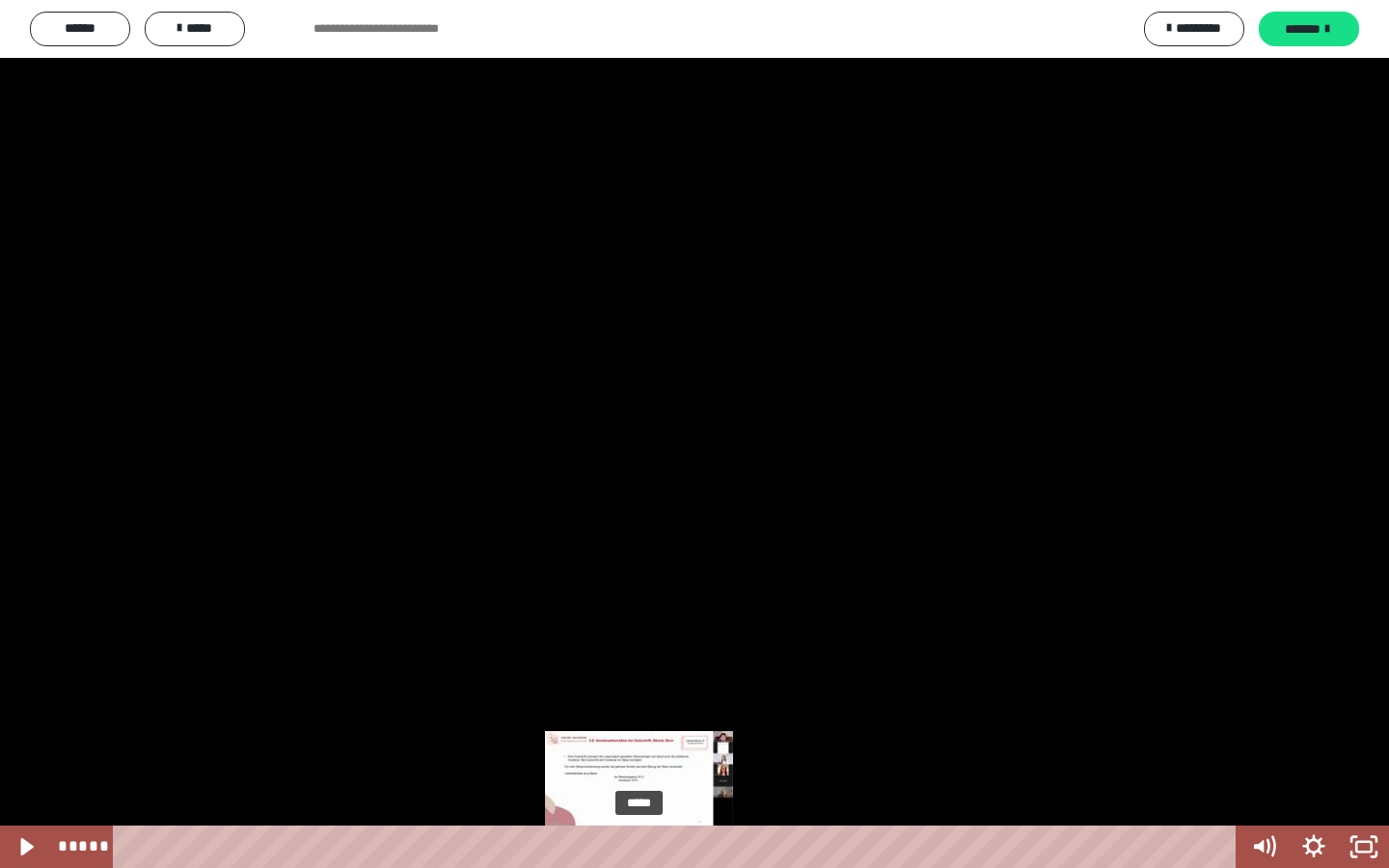 click on "*****" at bounding box center (678, 847) 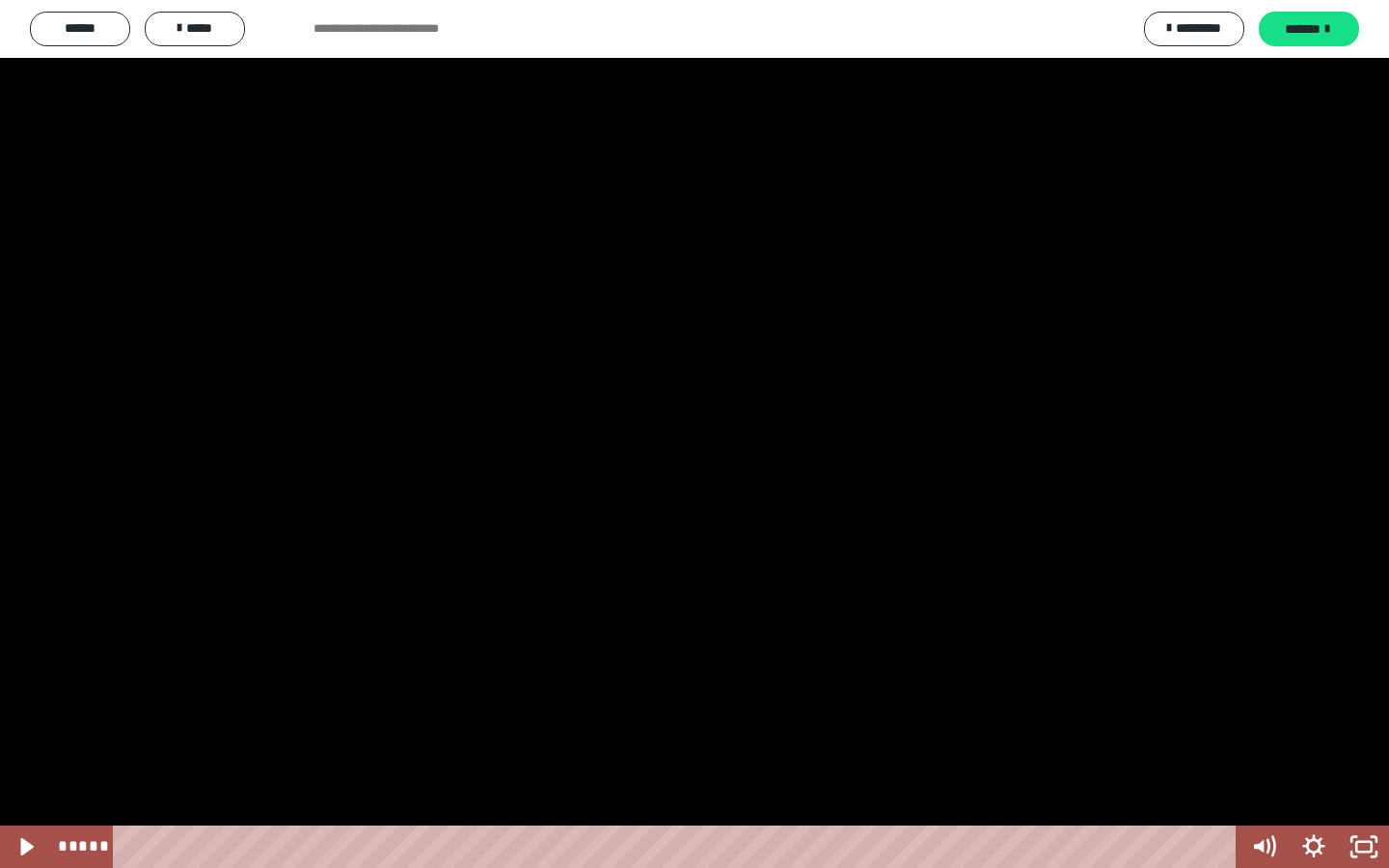 click at bounding box center [694, 434] 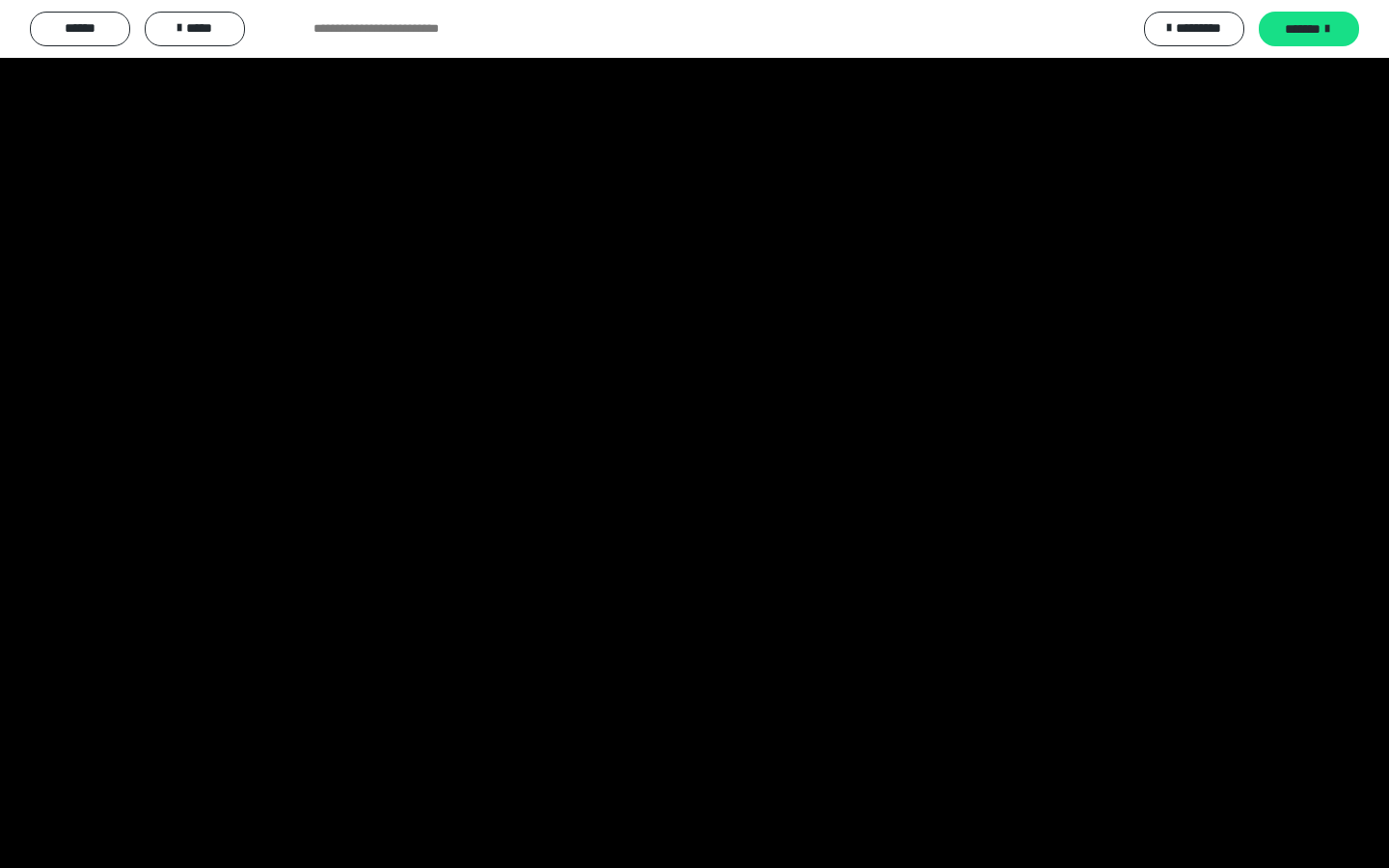 click at bounding box center [694, 434] 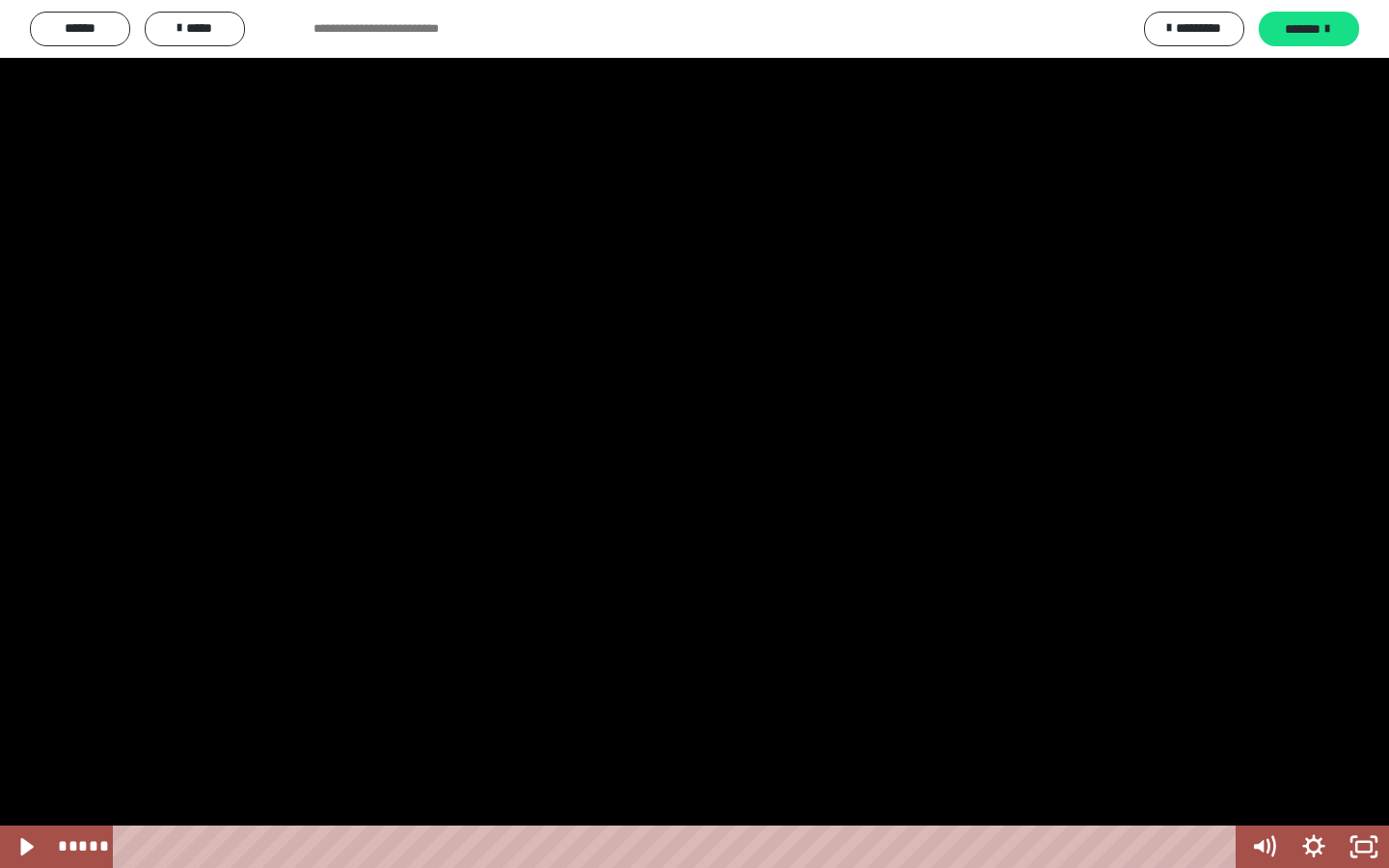click at bounding box center (694, 434) 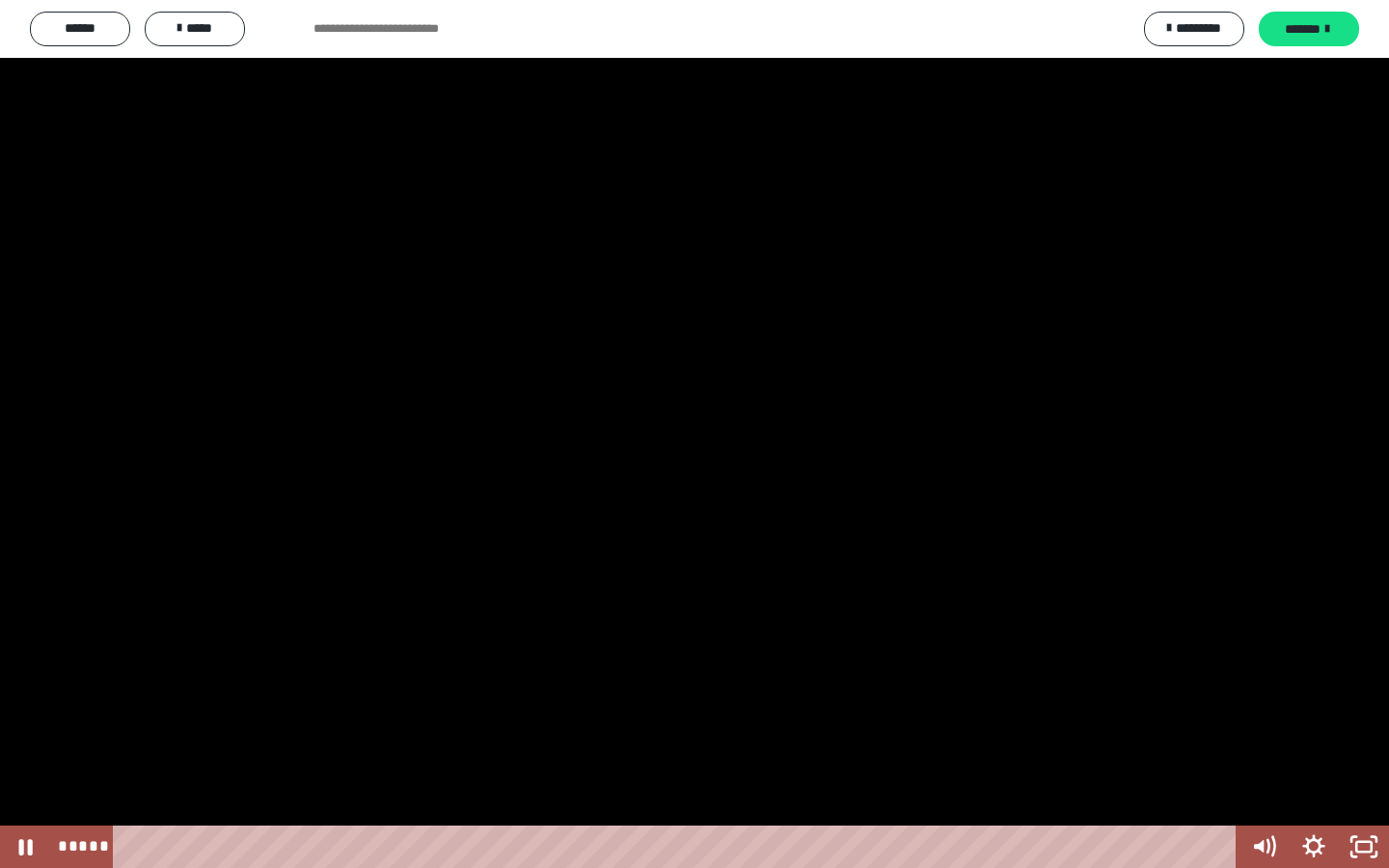 click at bounding box center [694, 434] 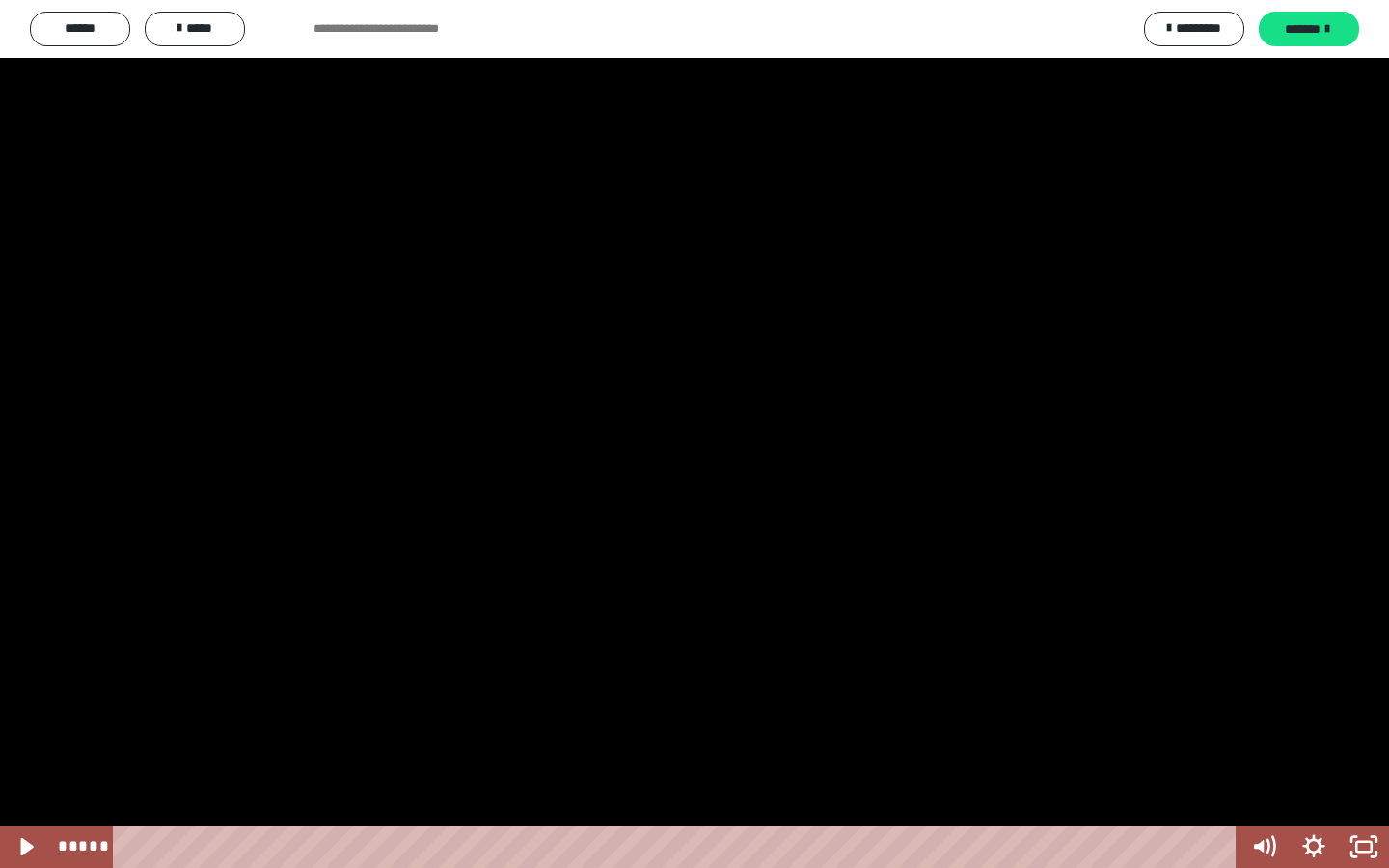 click at bounding box center (694, 434) 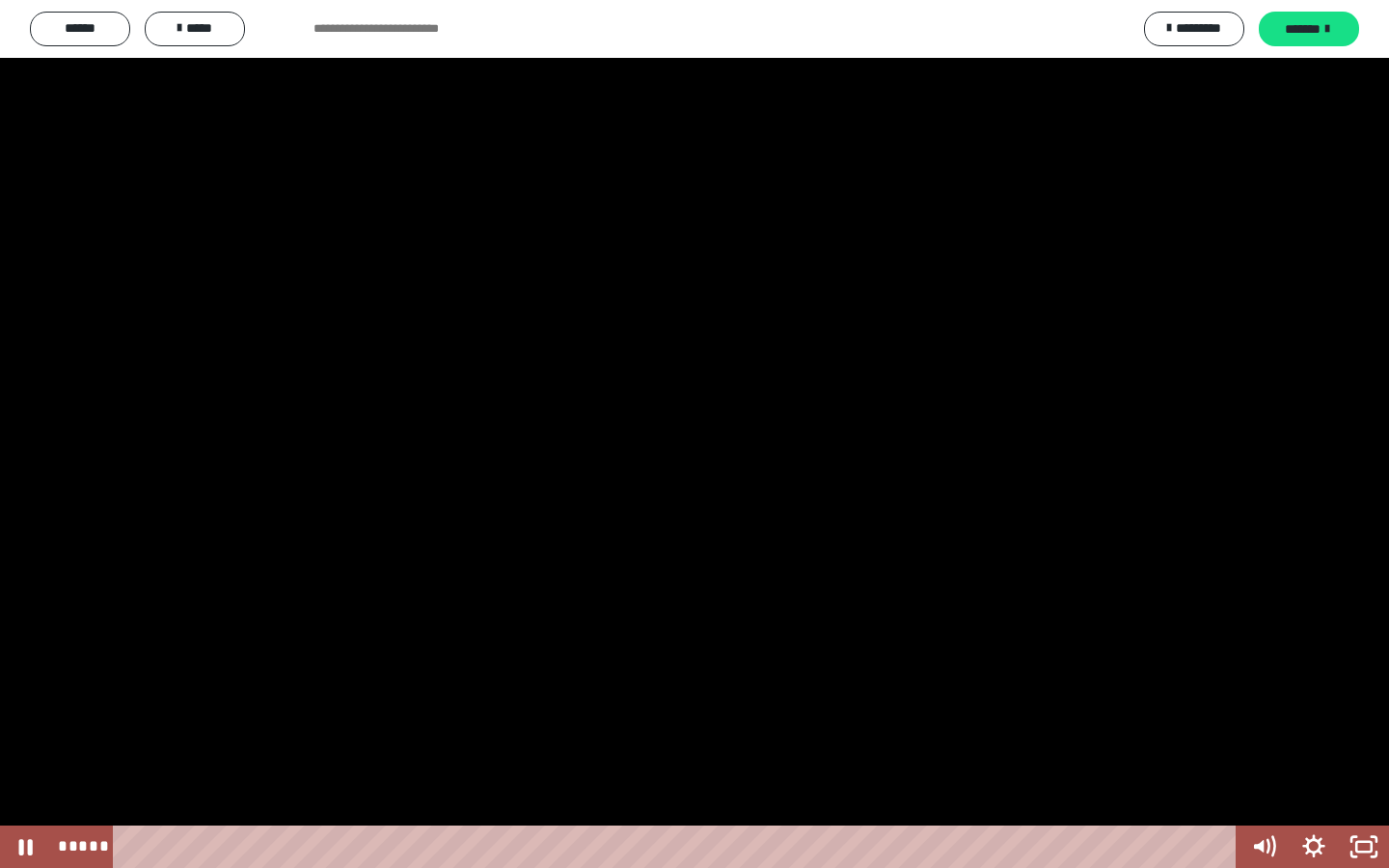 click at bounding box center [694, 434] 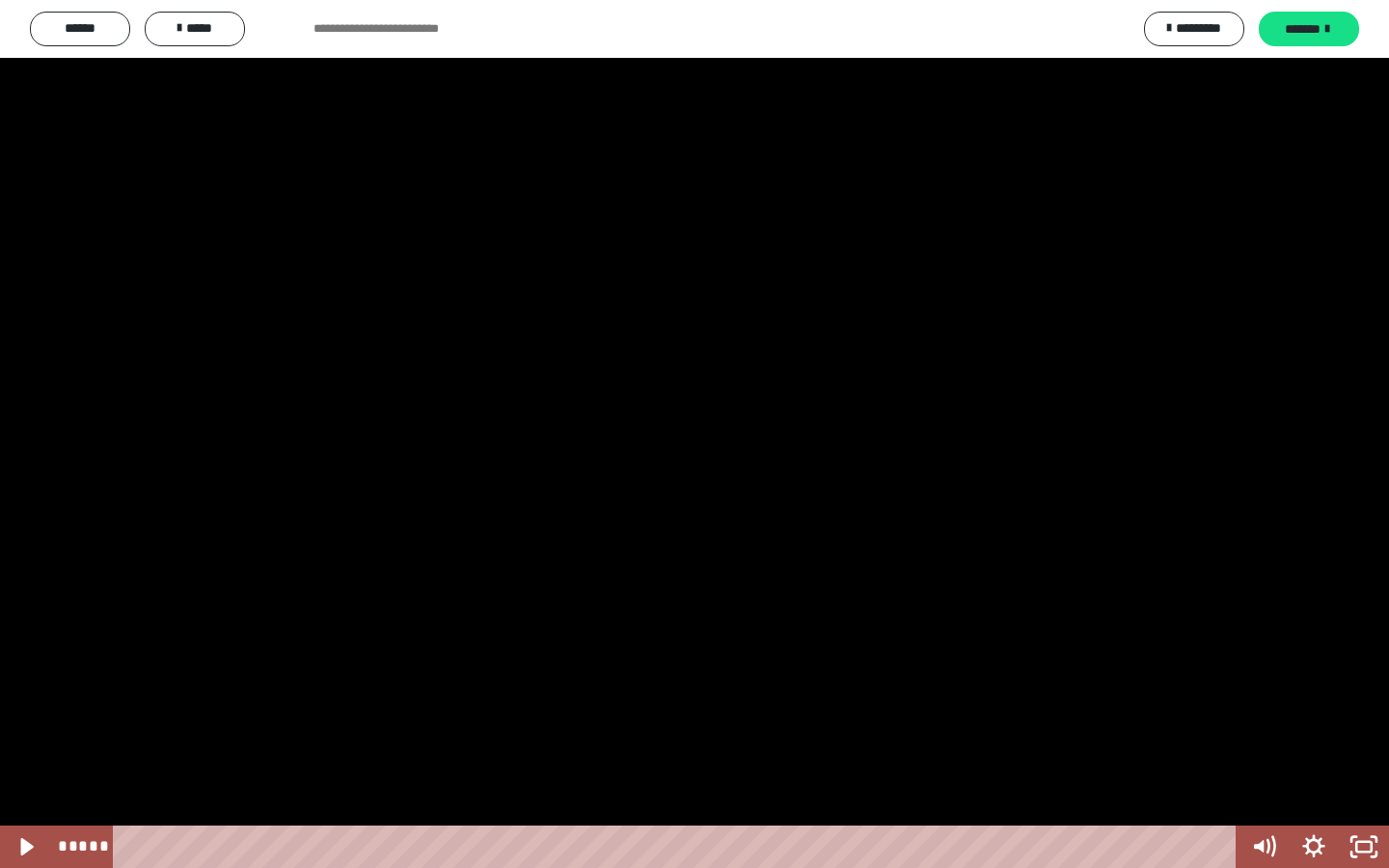 click at bounding box center (694, 434) 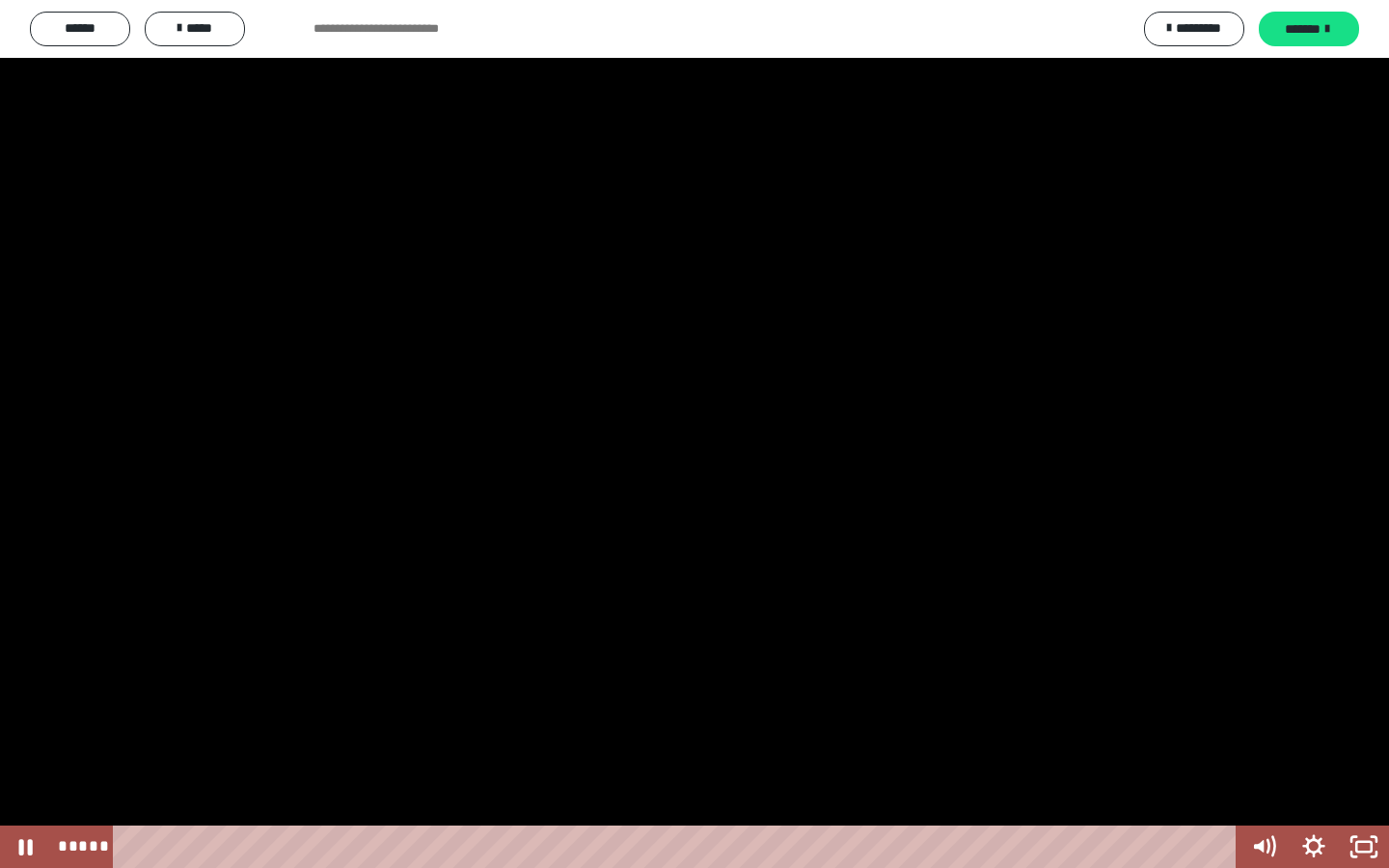 click at bounding box center (694, 434) 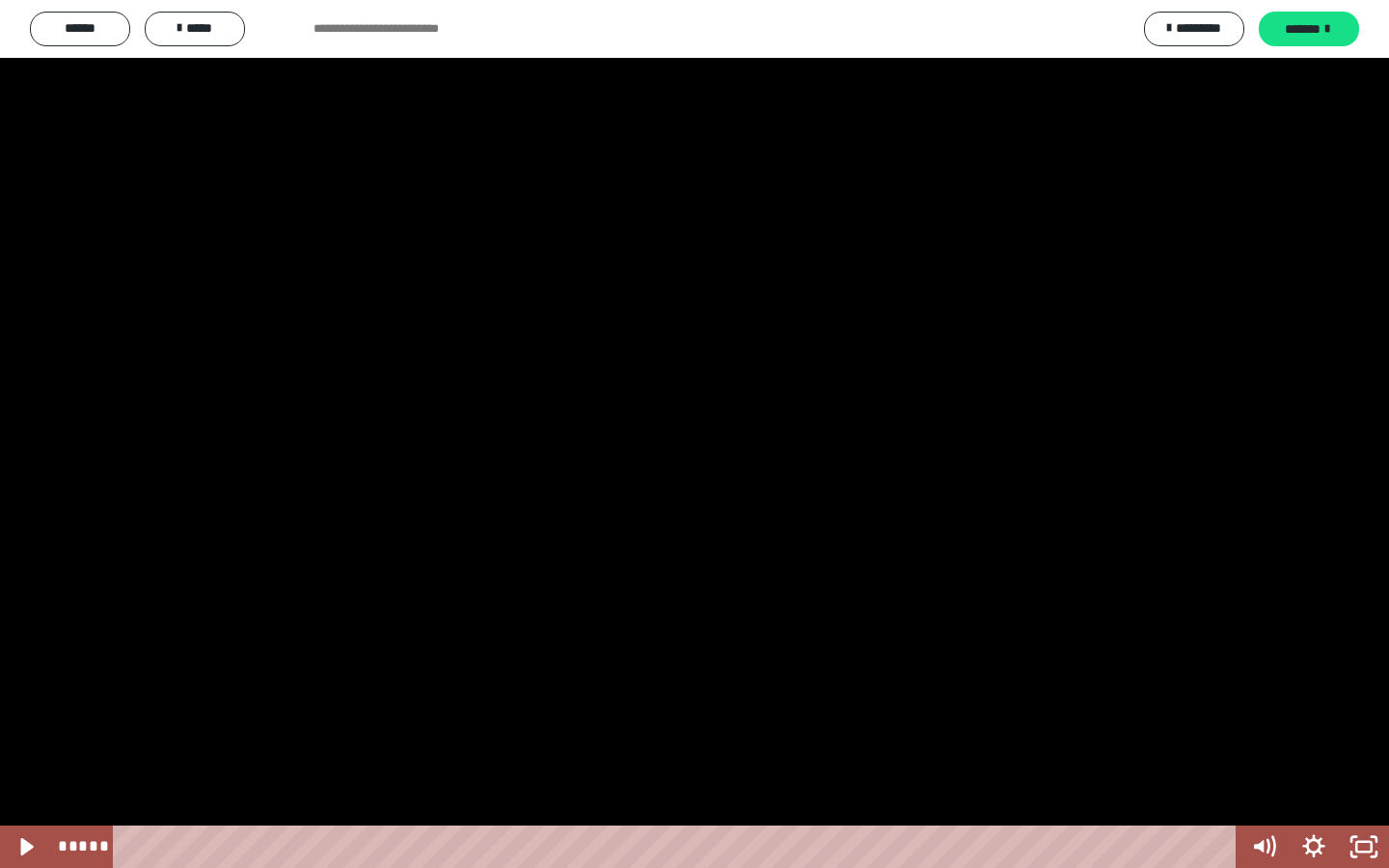 click at bounding box center (694, 434) 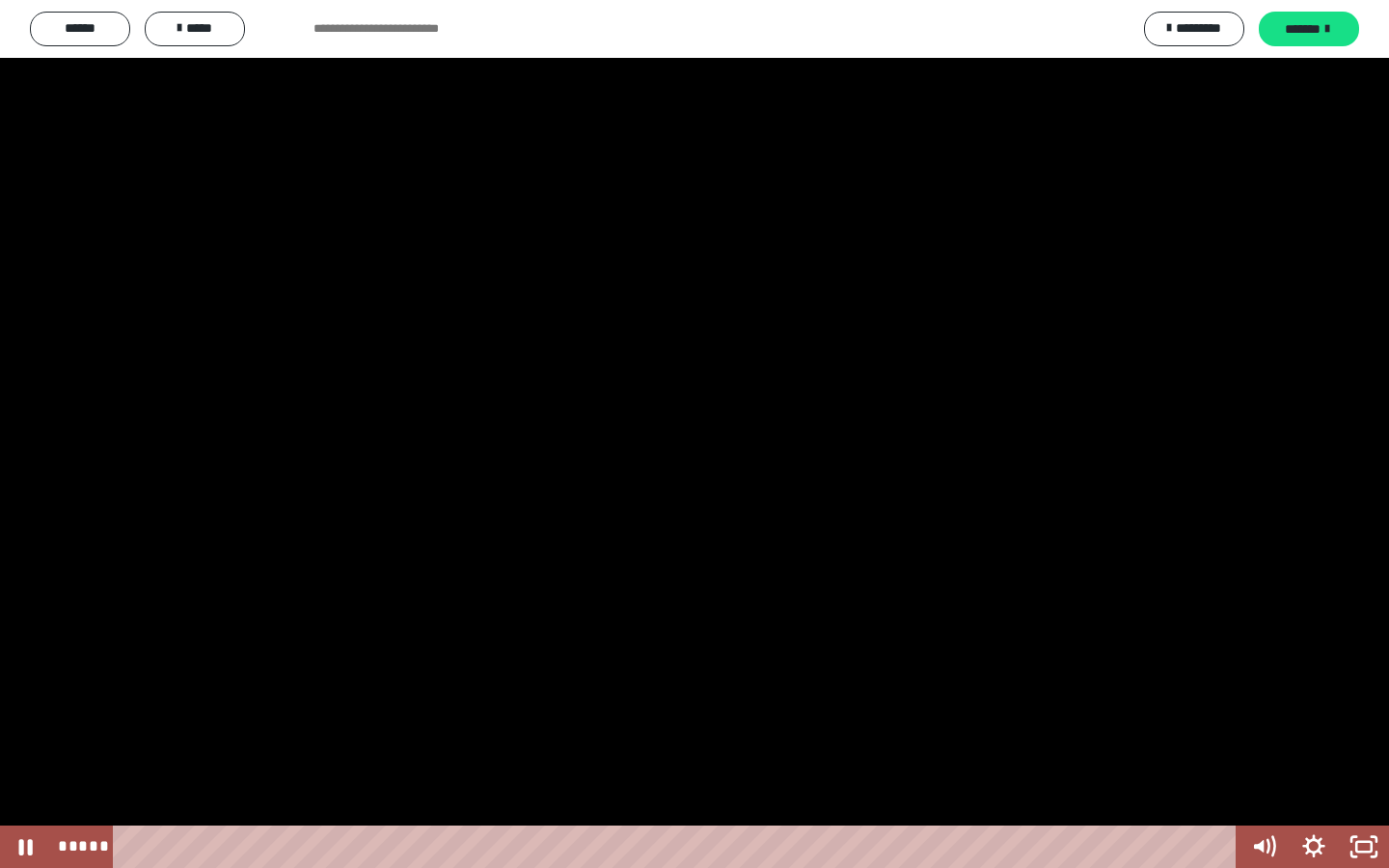 click at bounding box center (694, 434) 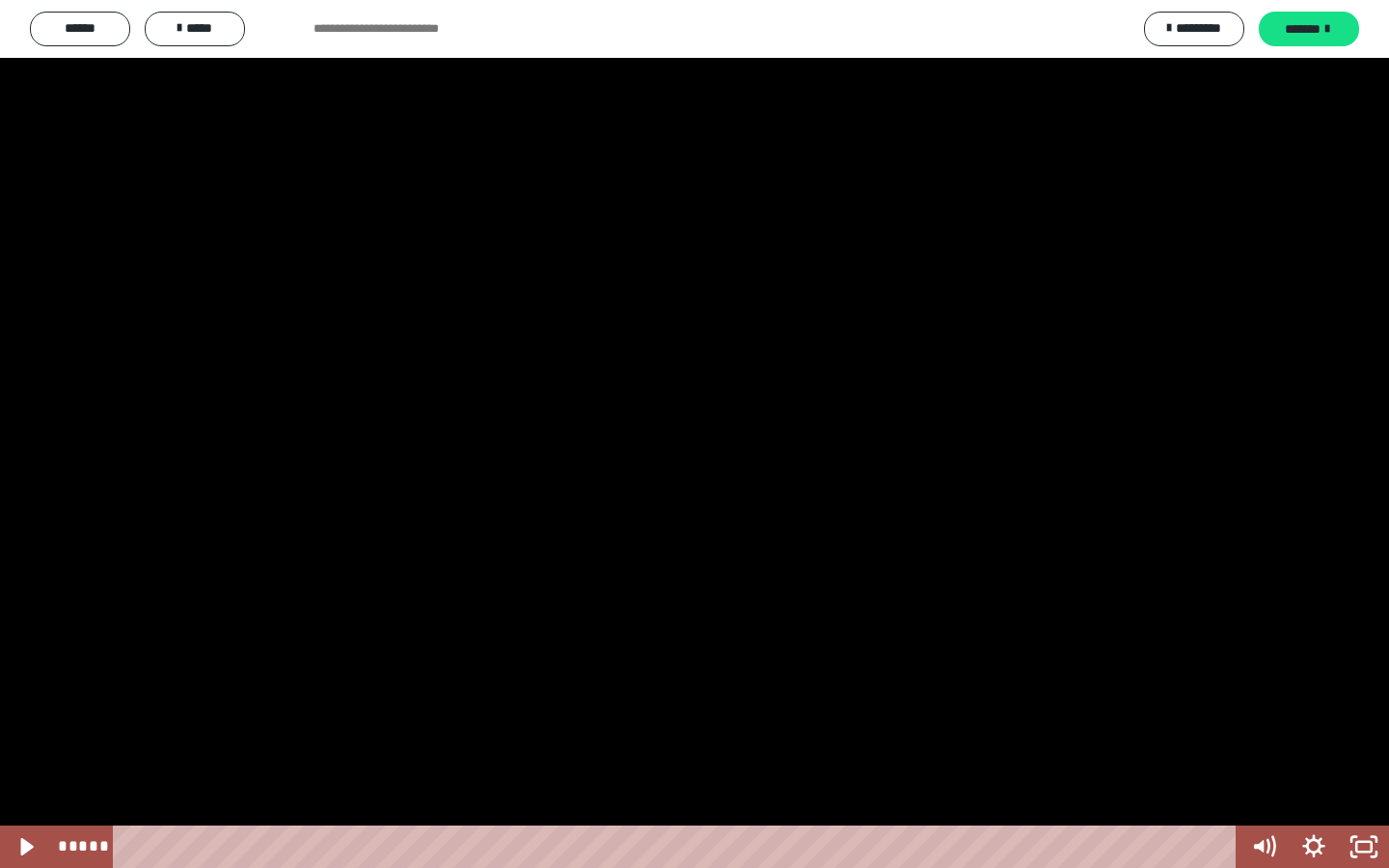 click at bounding box center [694, 434] 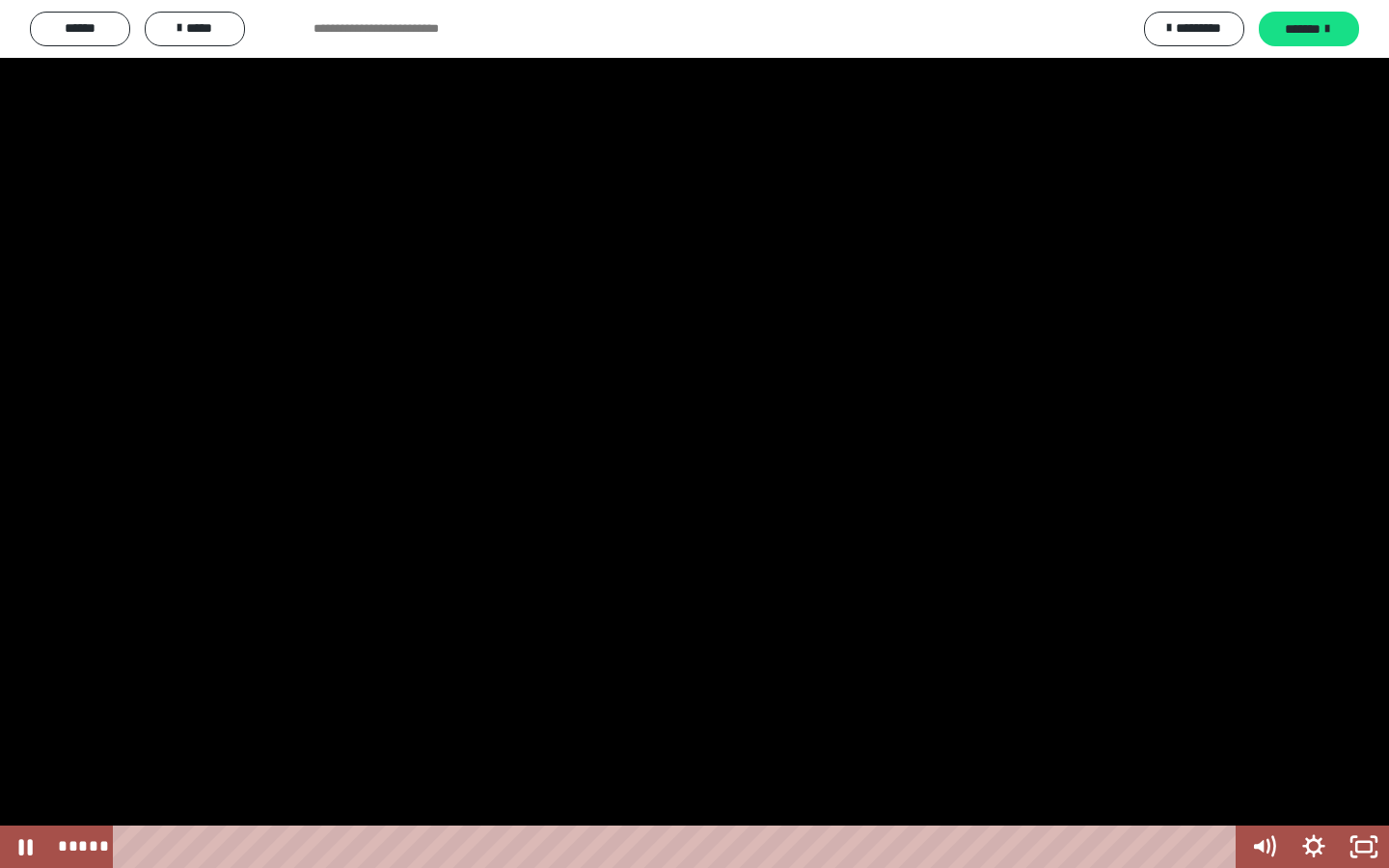 click at bounding box center (694, 434) 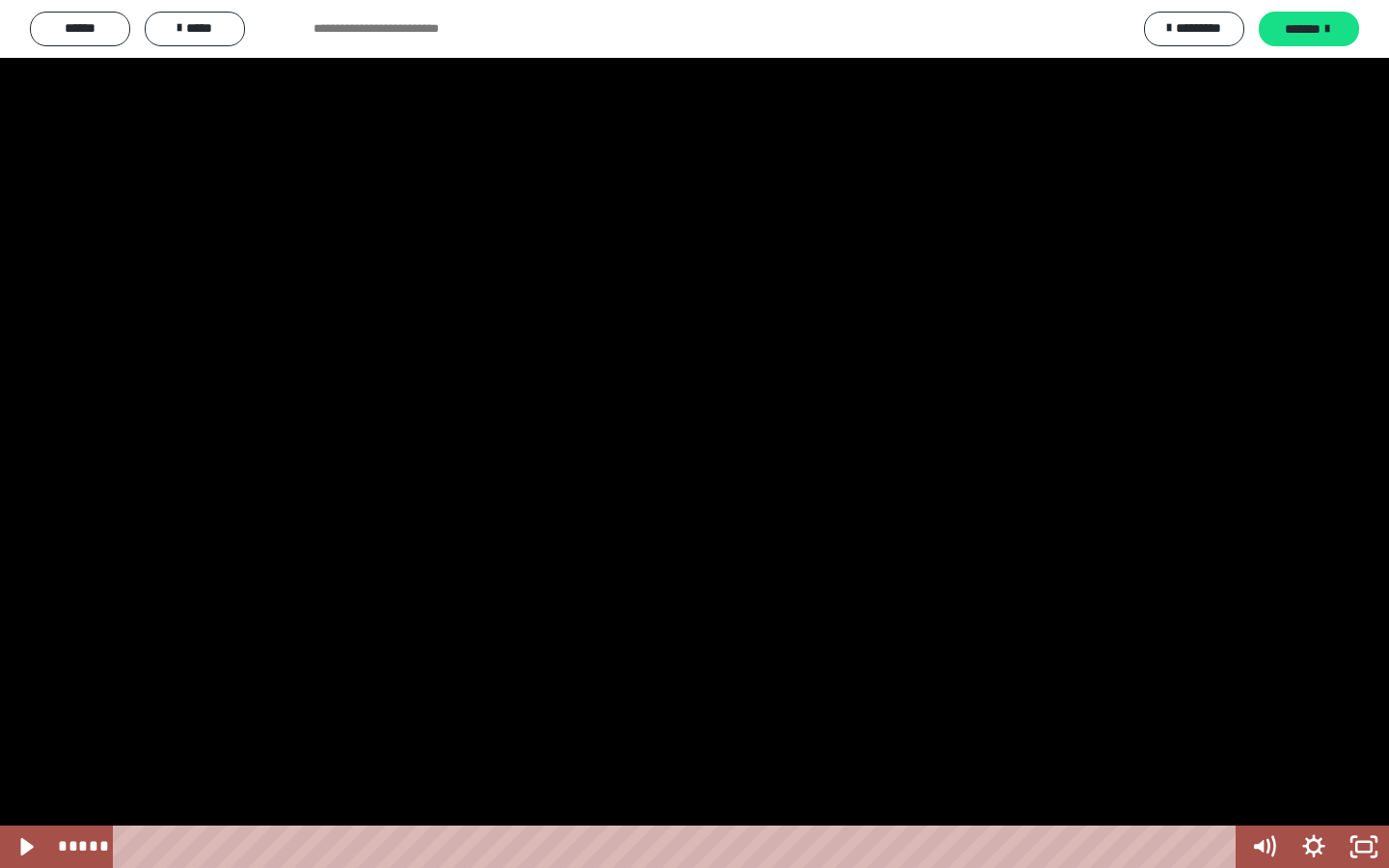click at bounding box center (694, 434) 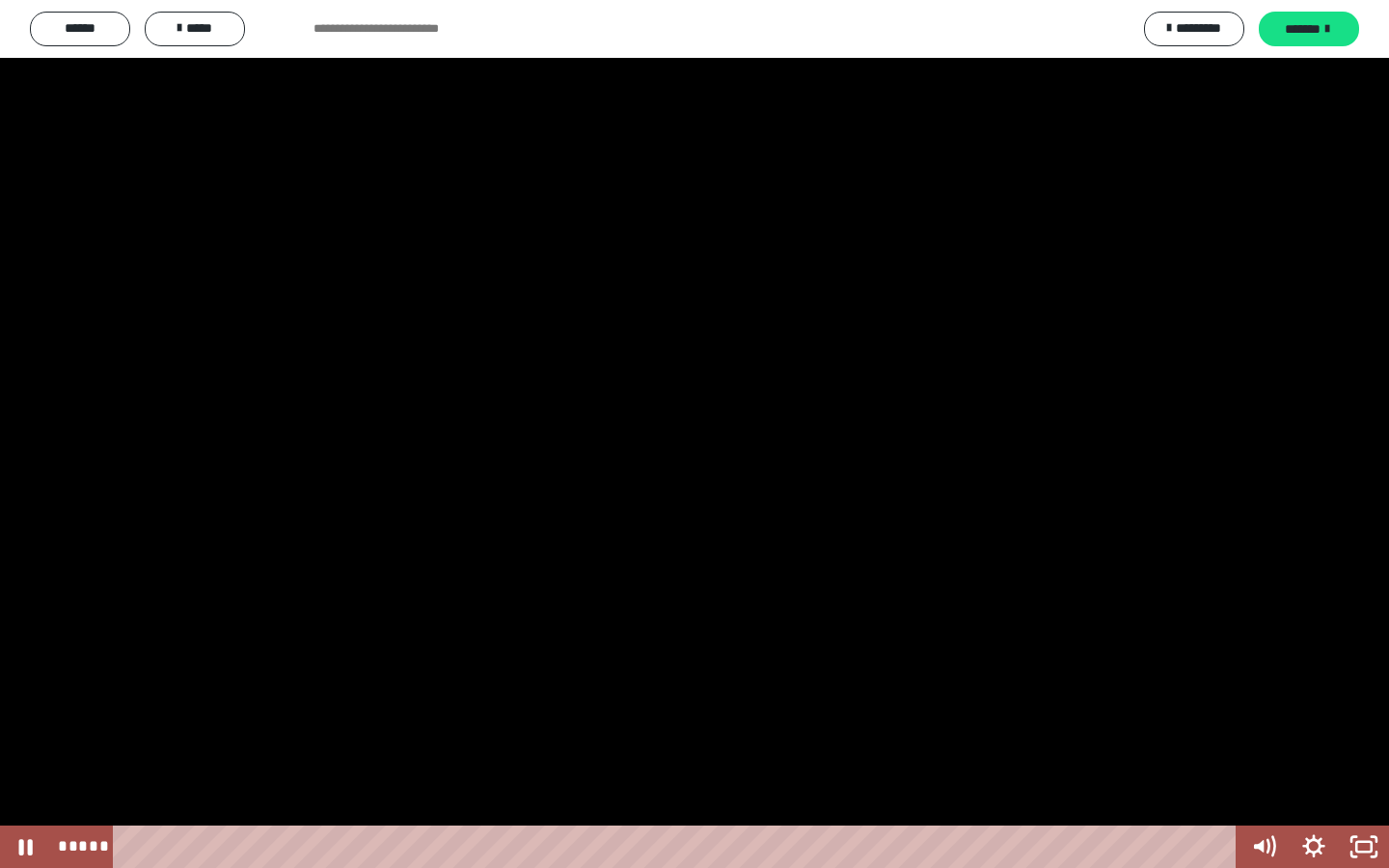 click at bounding box center (694, 434) 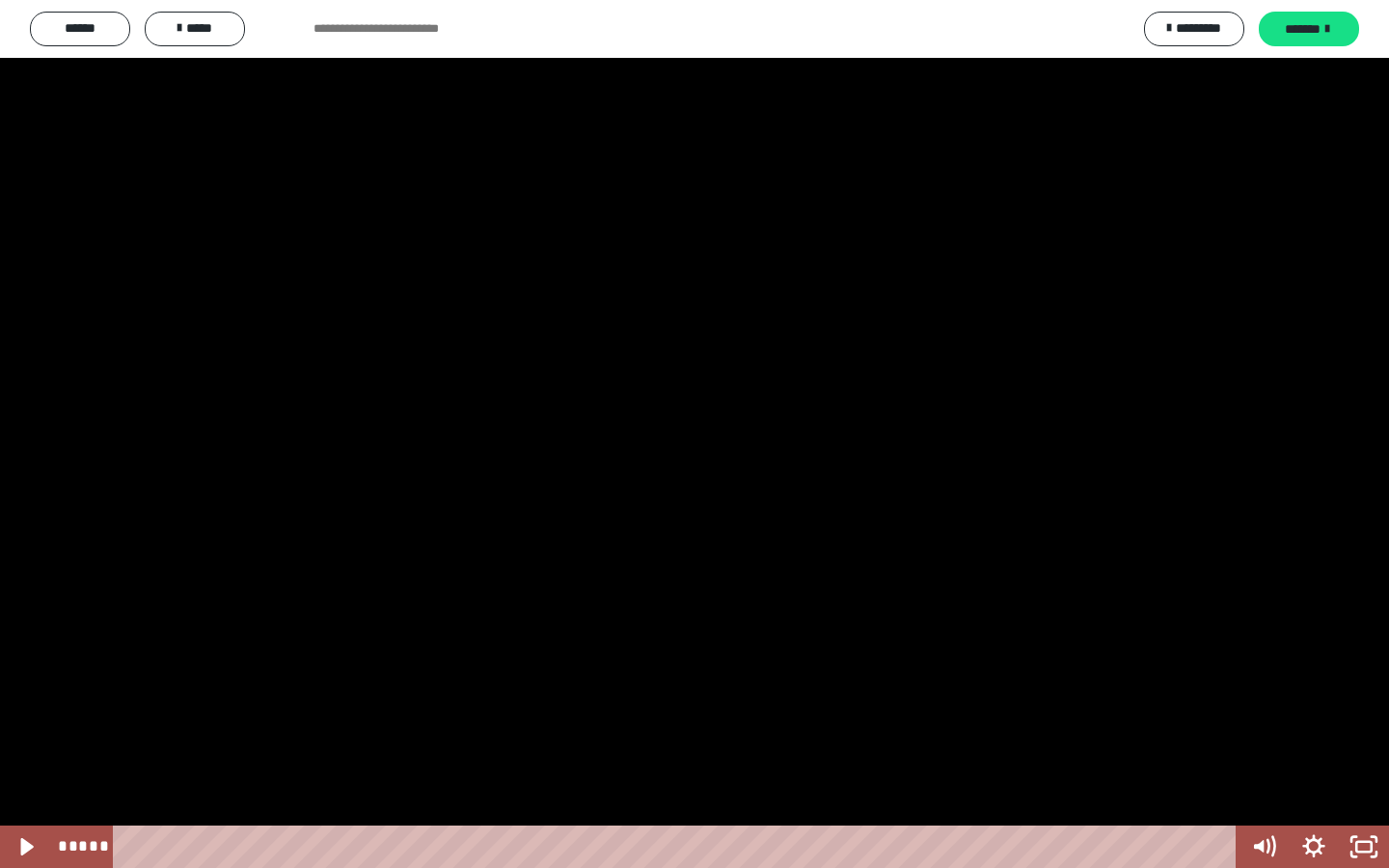 click at bounding box center (694, 434) 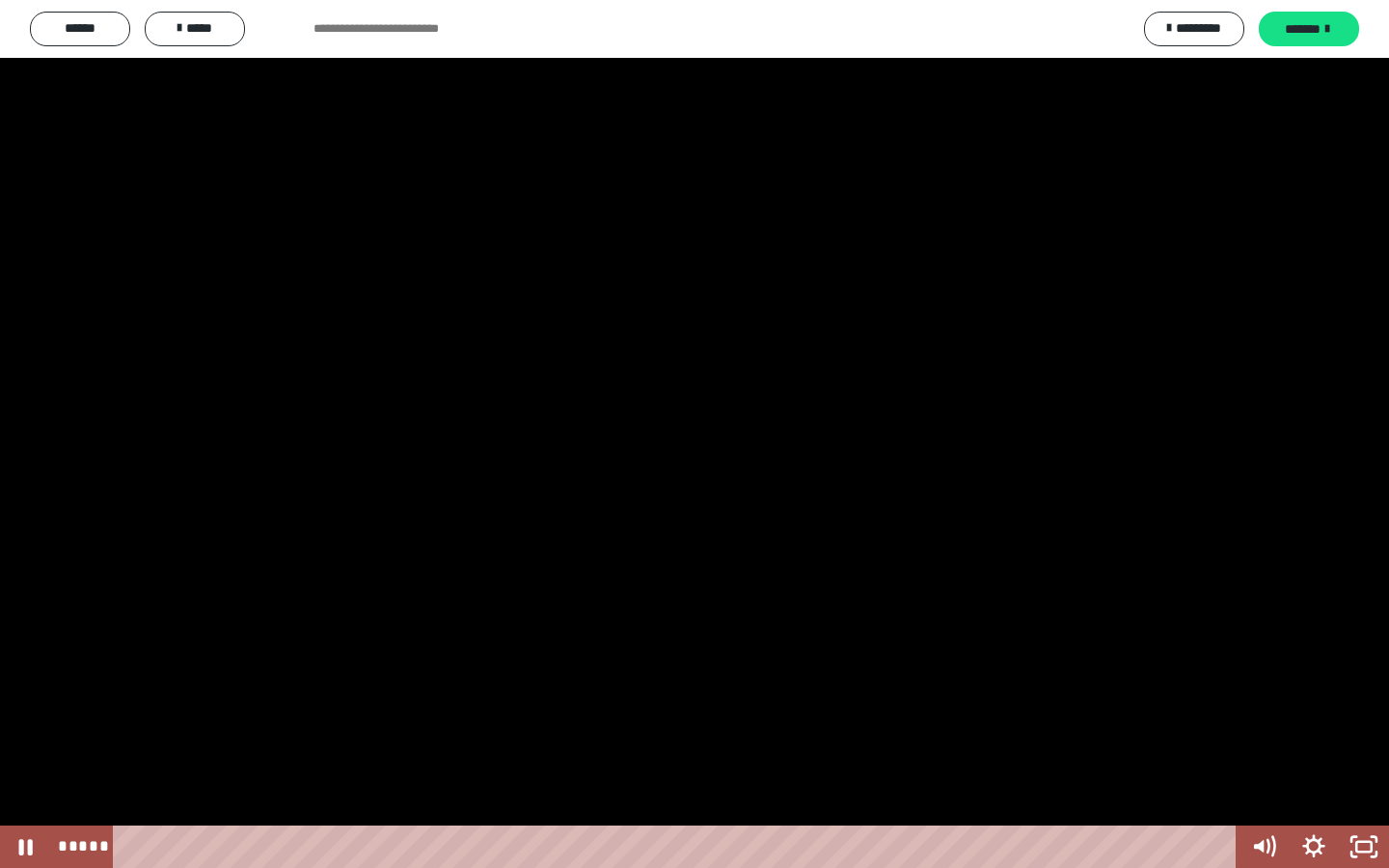 click at bounding box center [694, 434] 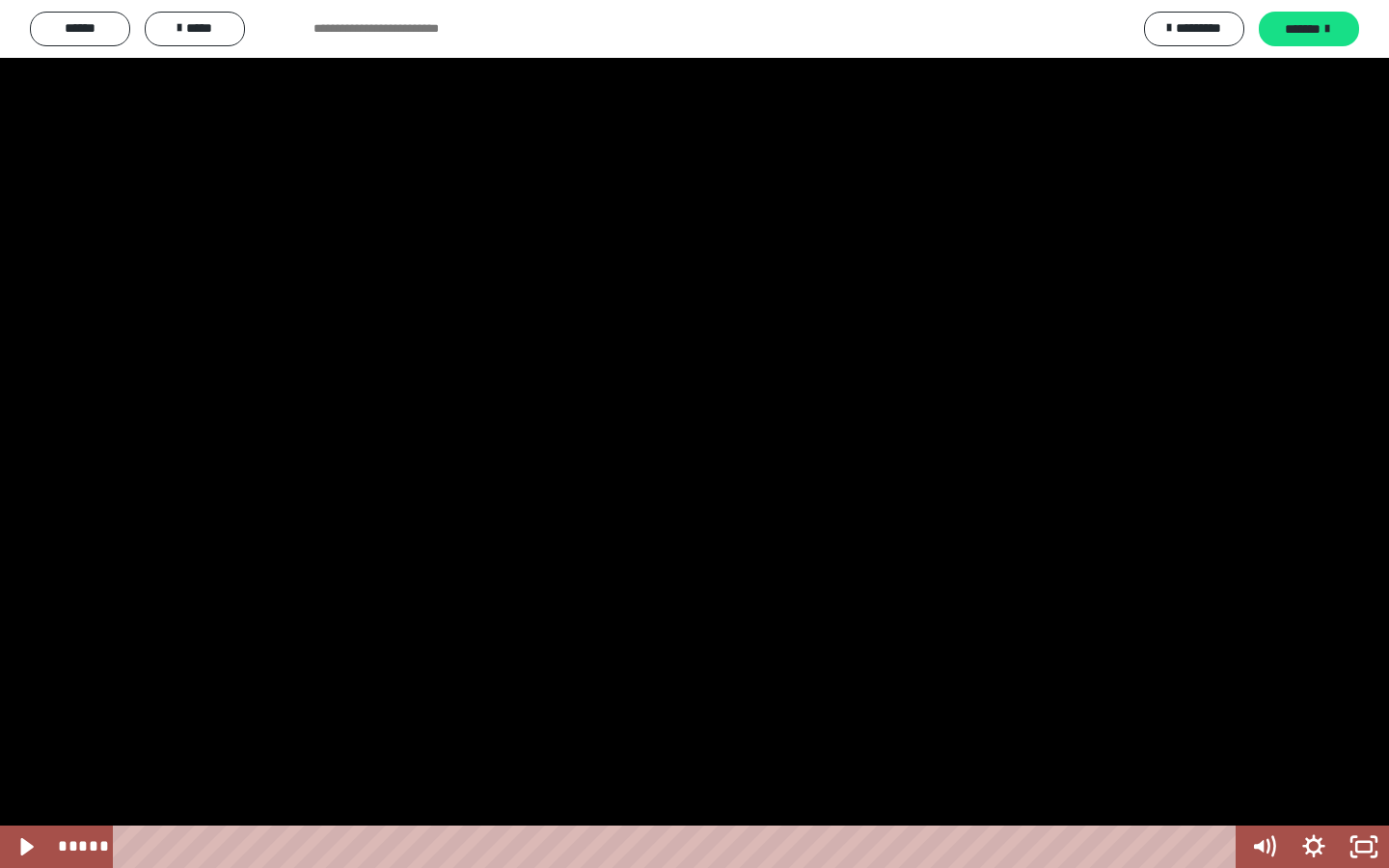 click at bounding box center [694, 434] 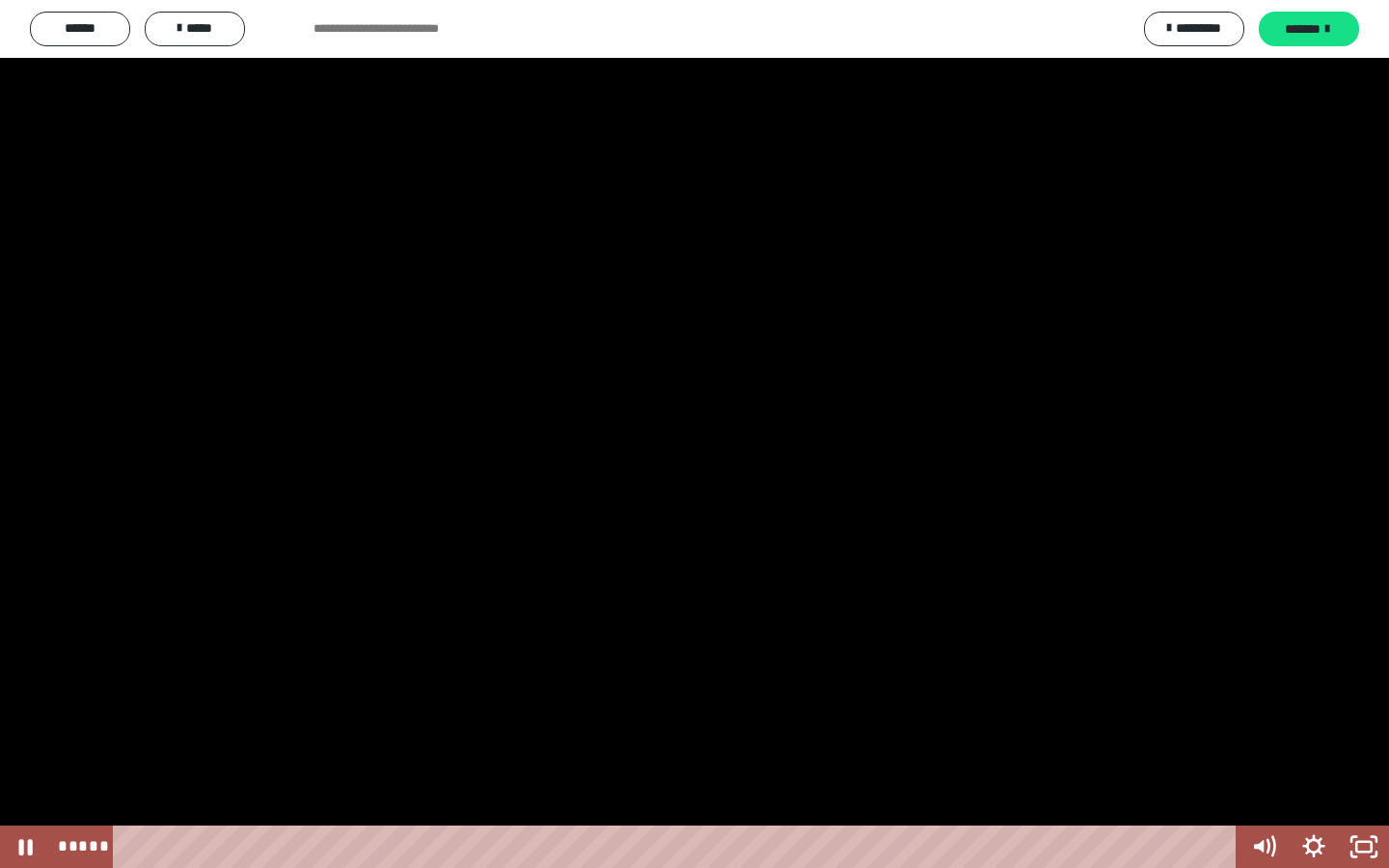 click at bounding box center [694, 434] 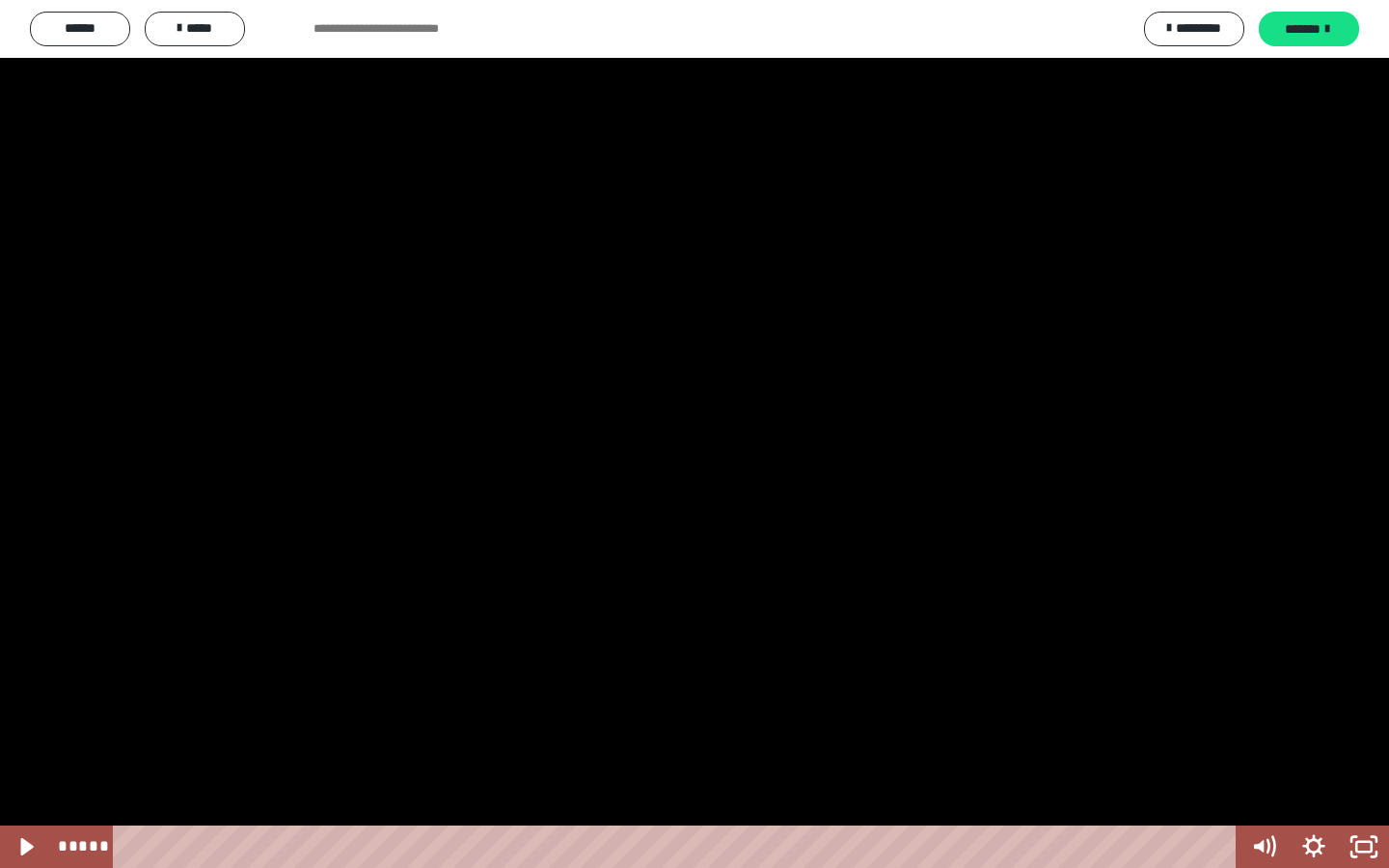click at bounding box center (694, 434) 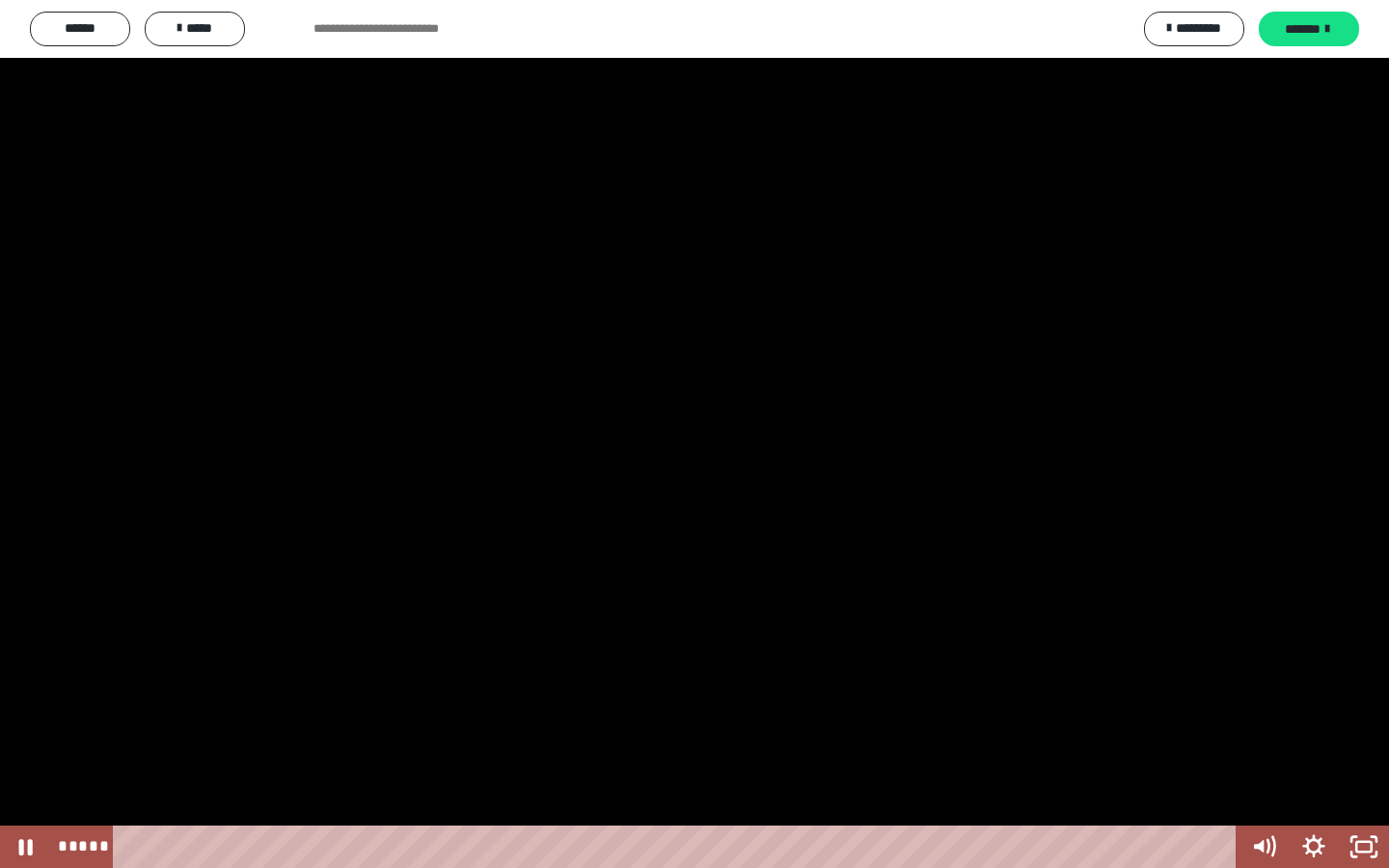 click at bounding box center (694, 434) 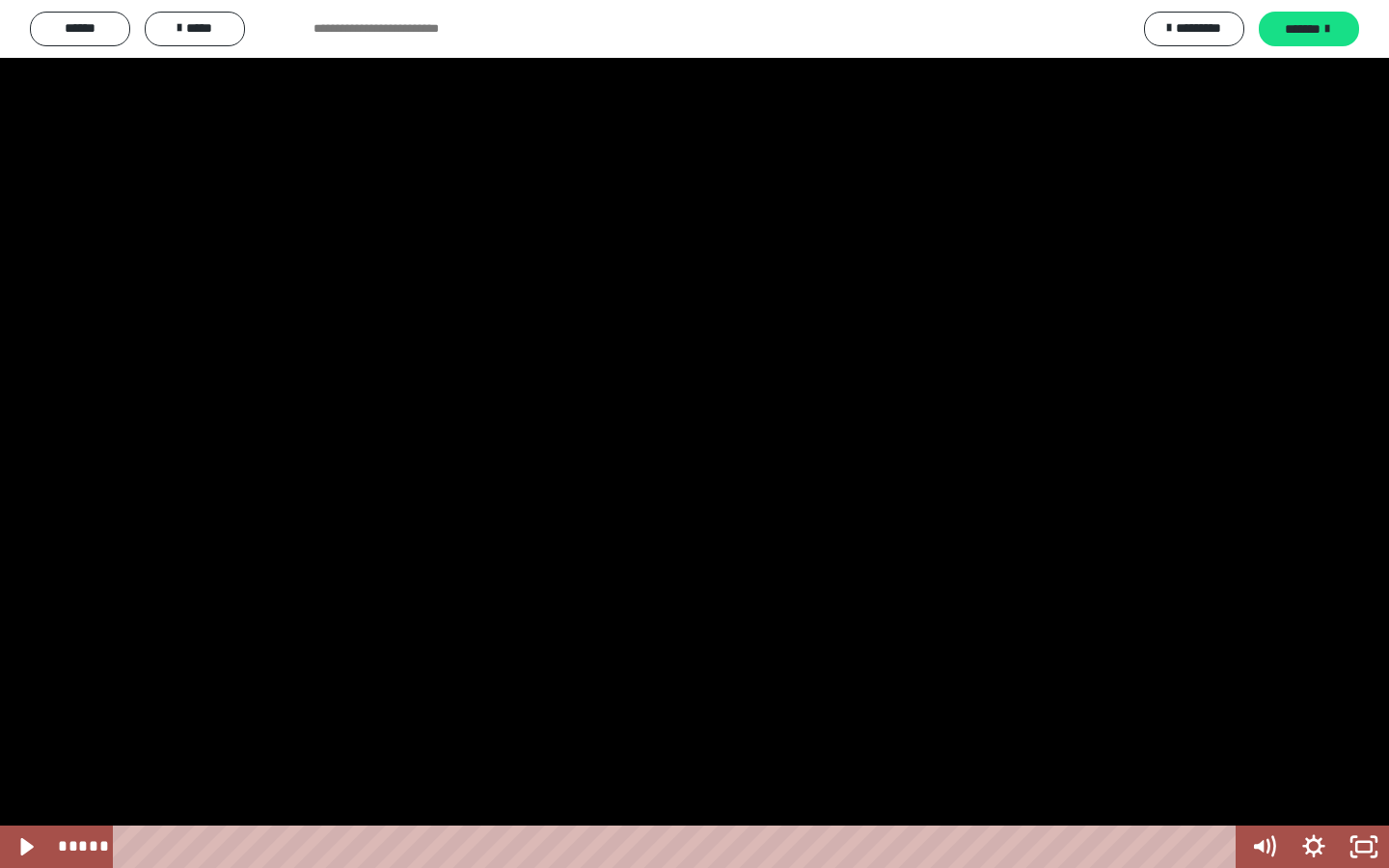 click at bounding box center [694, 434] 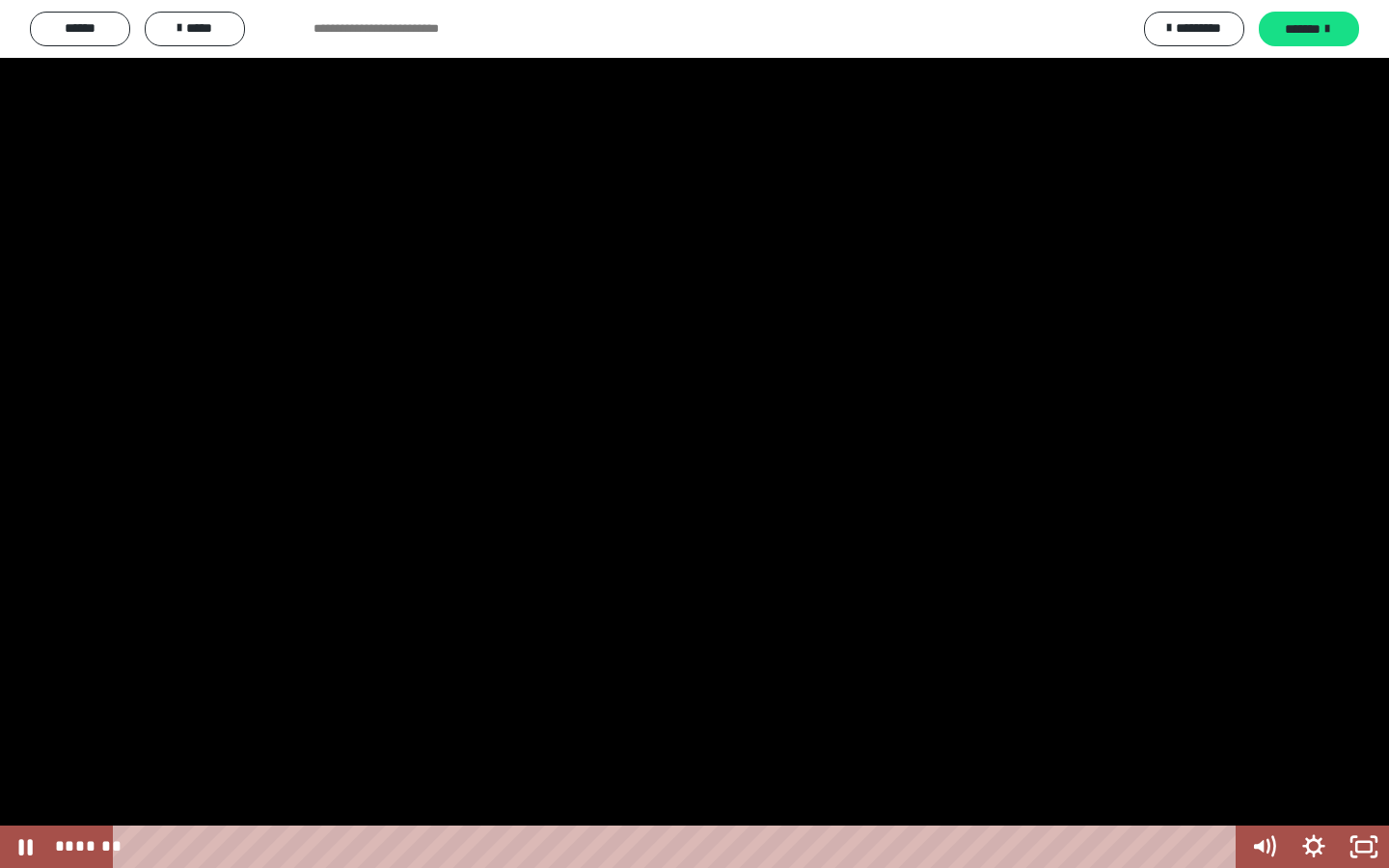 click at bounding box center (694, 434) 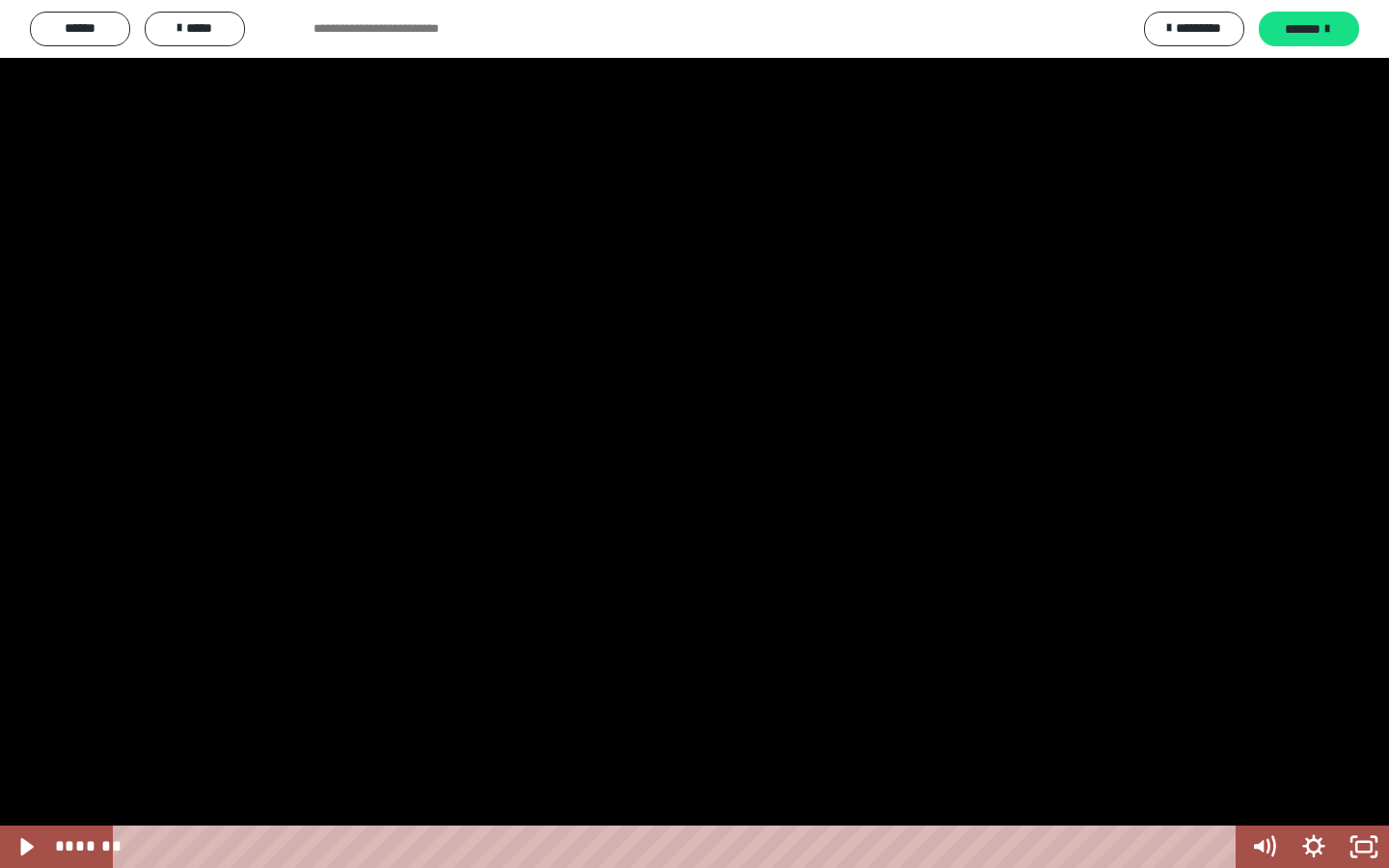 click at bounding box center (694, 434) 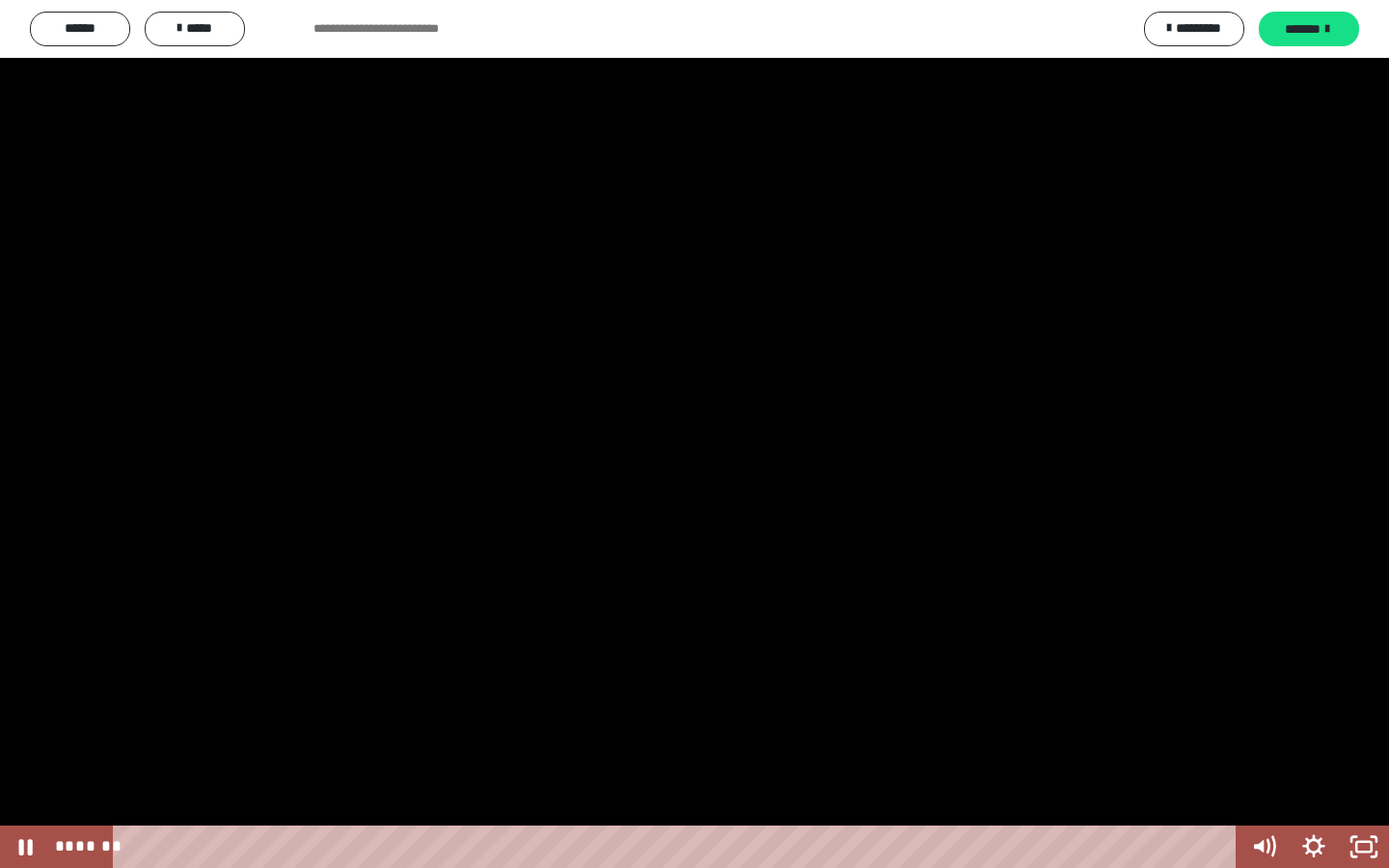 click at bounding box center [694, 434] 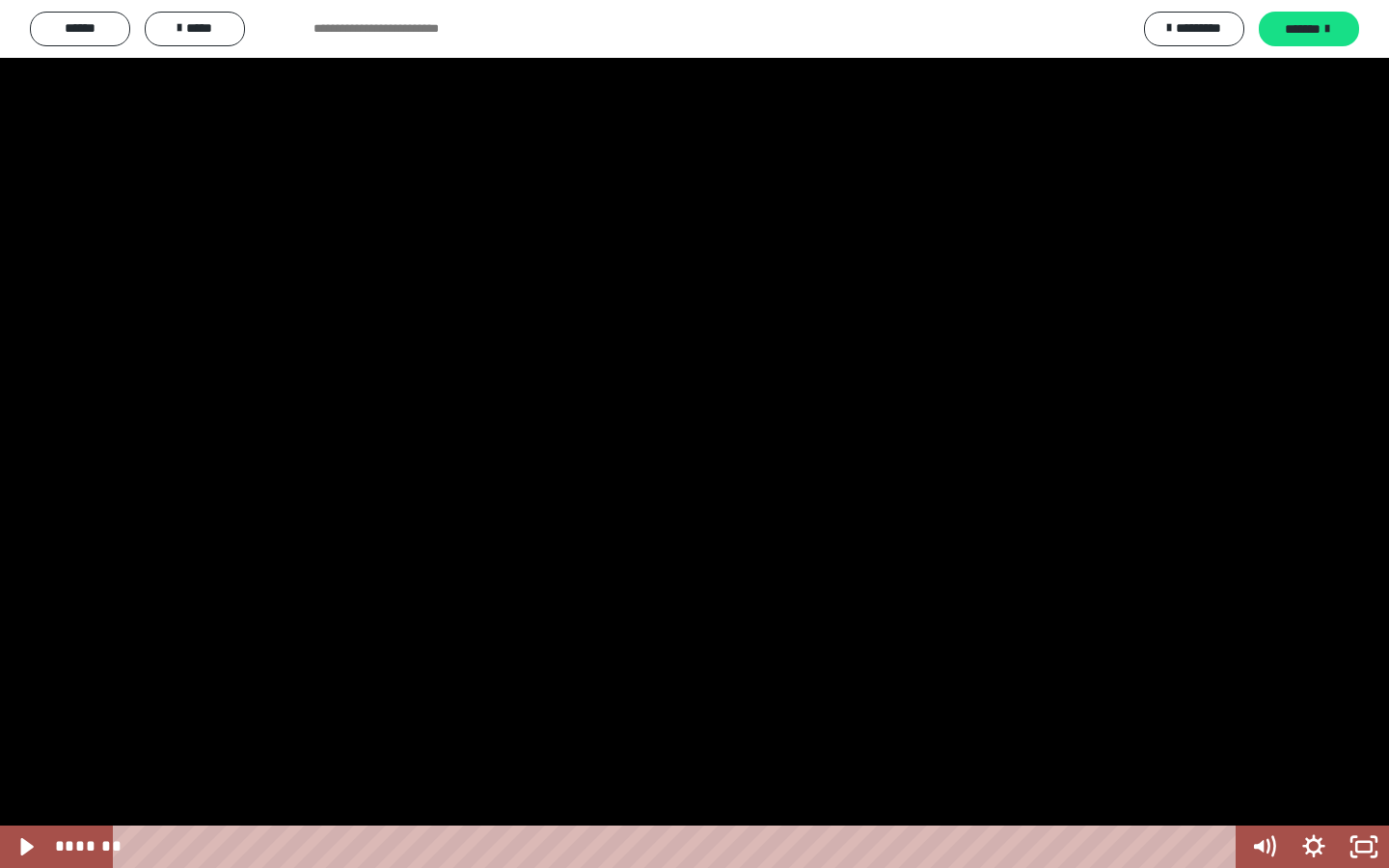 click at bounding box center [694, 434] 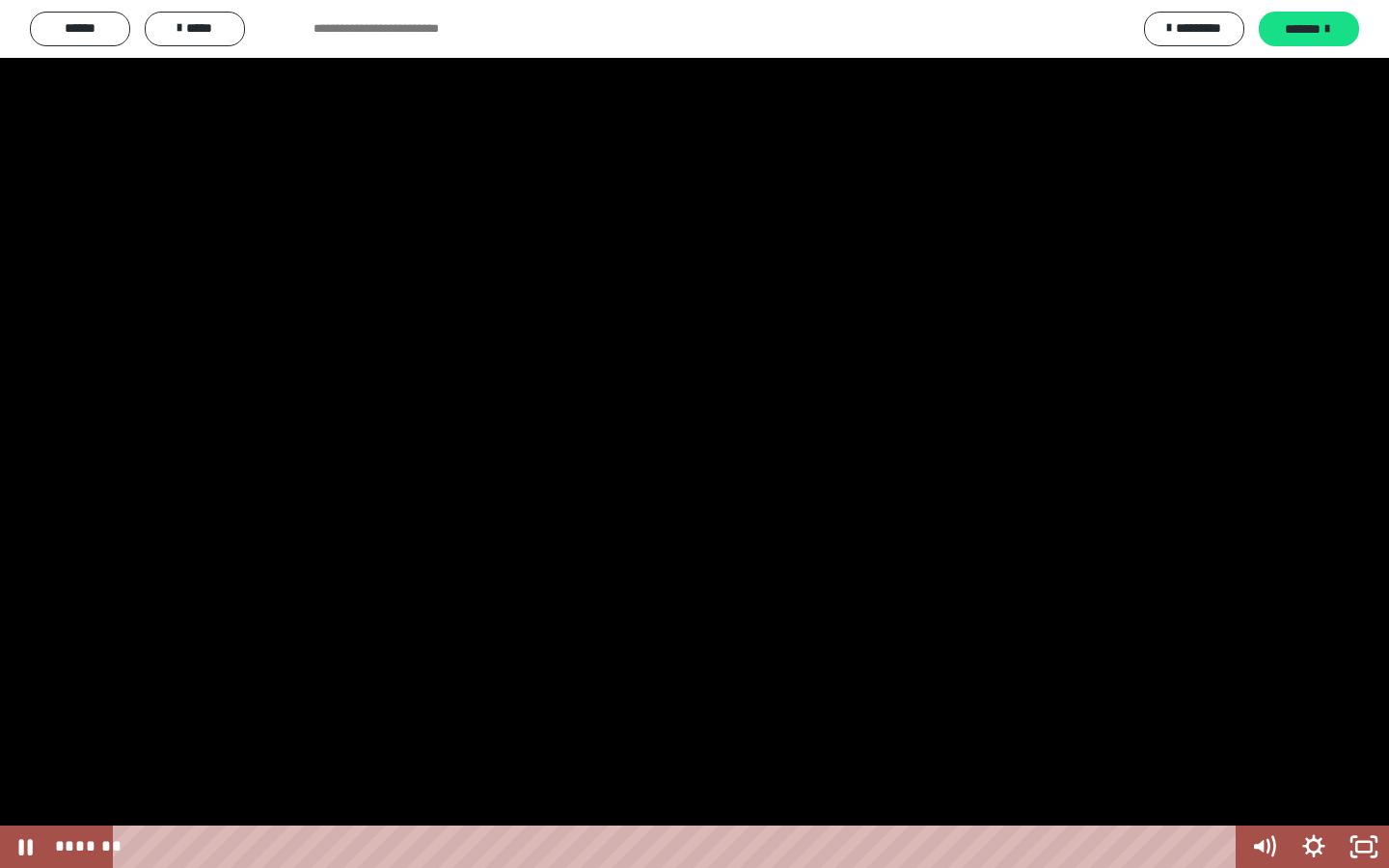 click at bounding box center [694, 434] 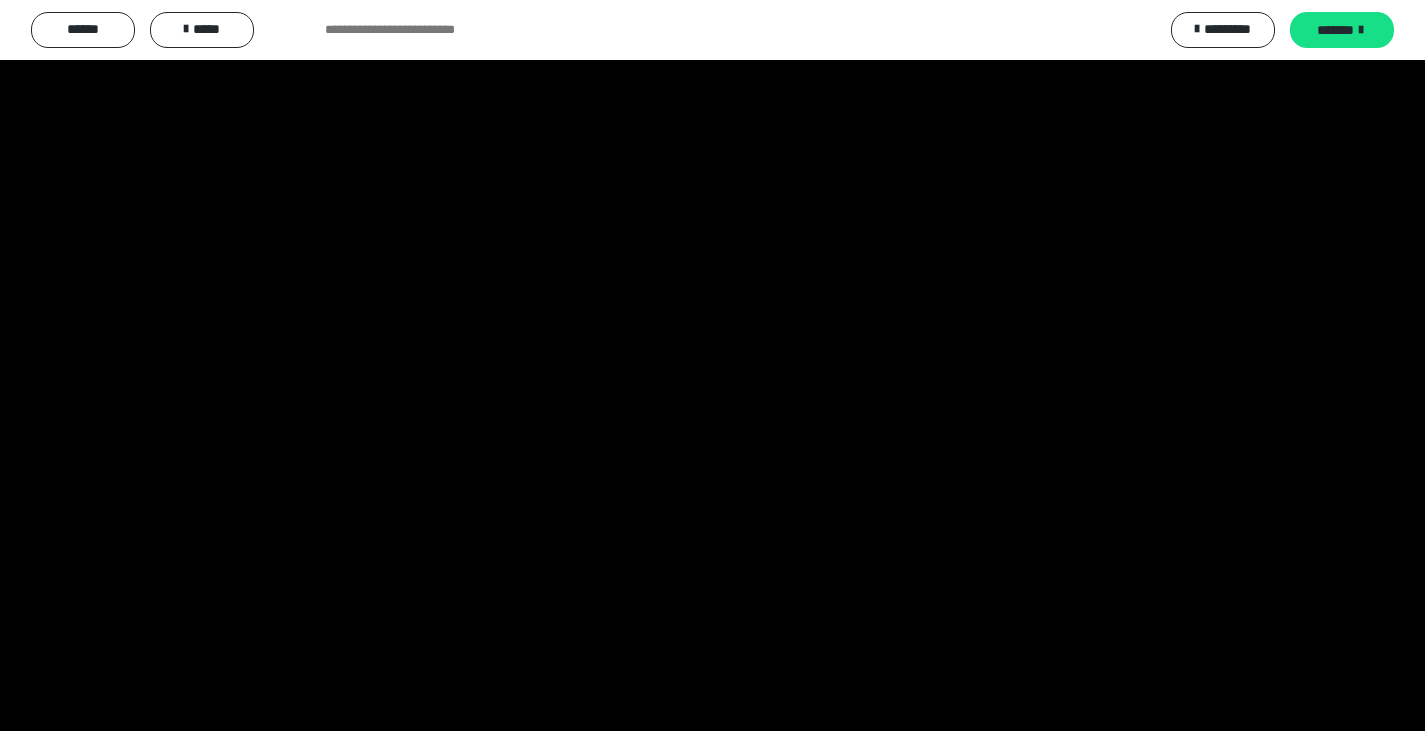 type 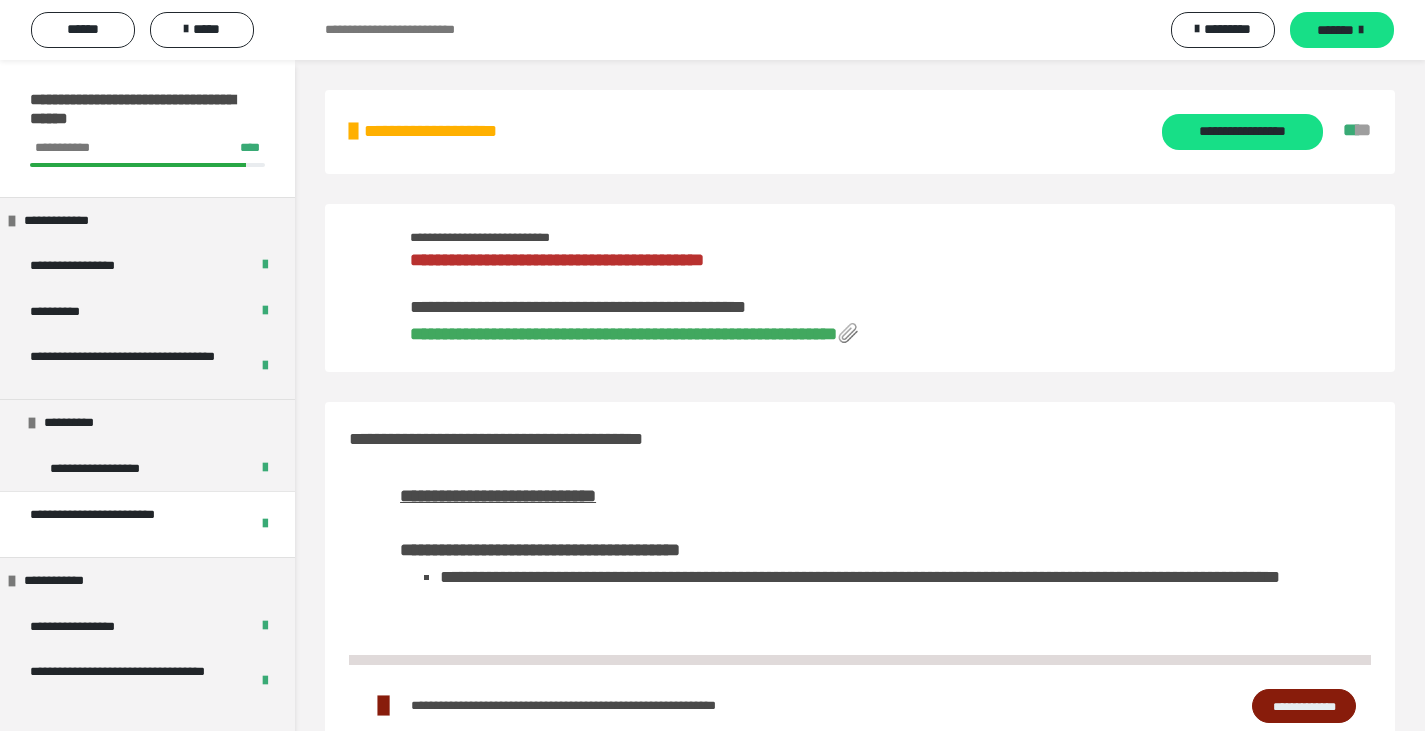 scroll, scrollTop: 0, scrollLeft: 0, axis: both 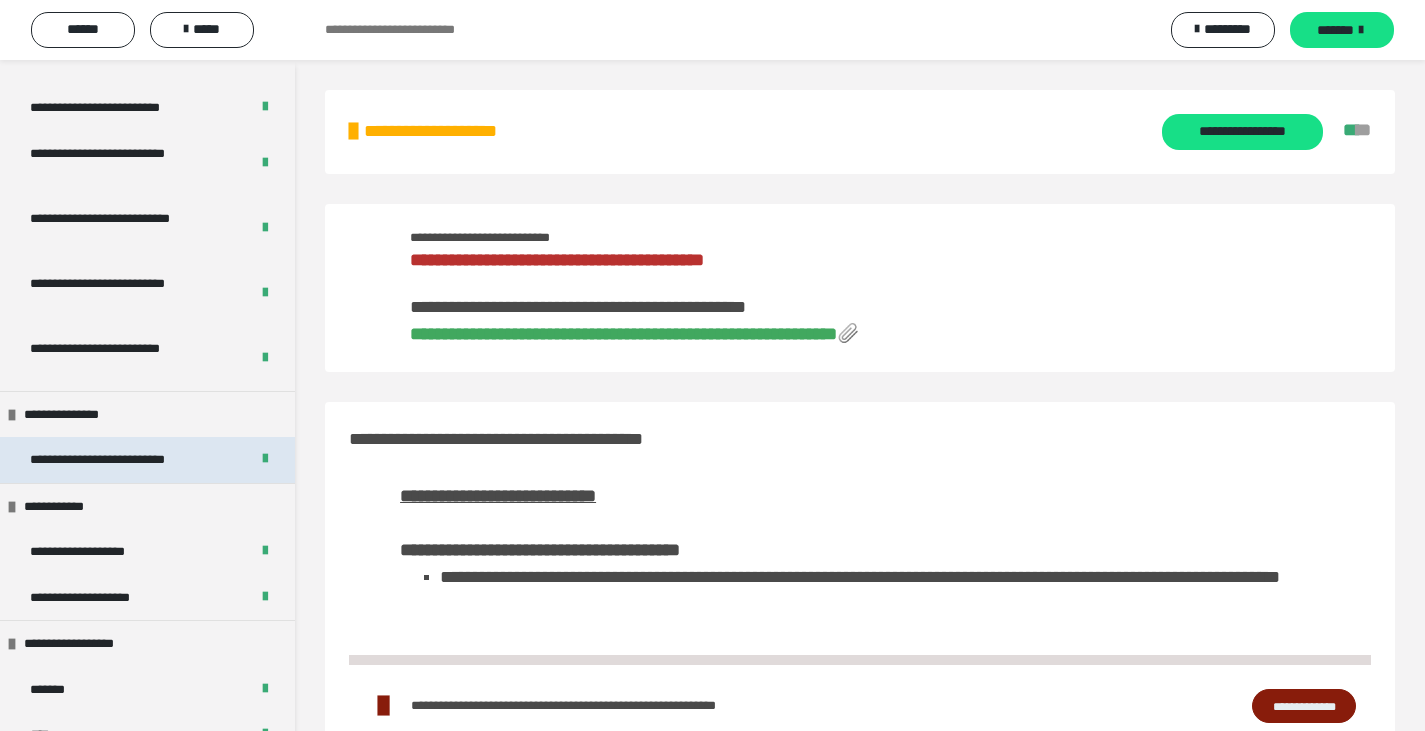 click on "**********" at bounding box center (122, 460) 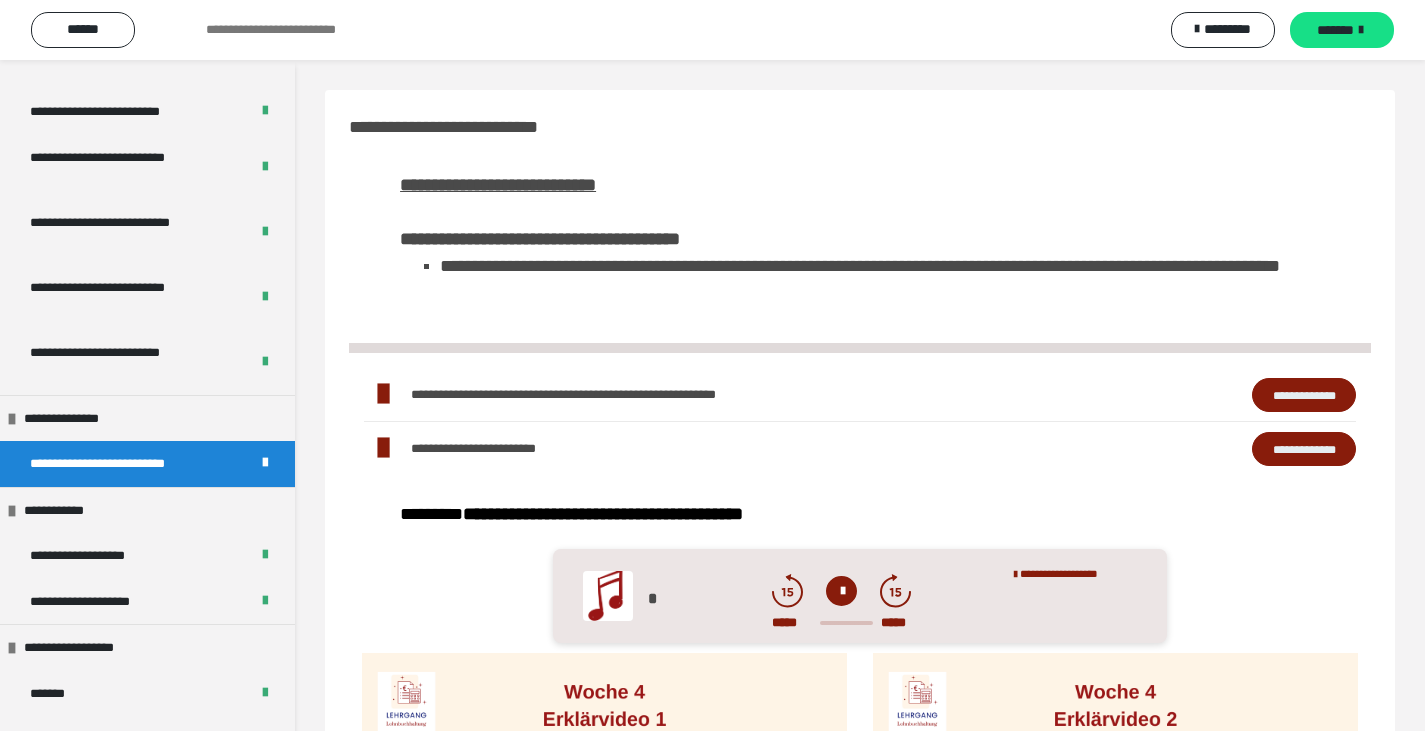 scroll, scrollTop: 885, scrollLeft: 0, axis: vertical 